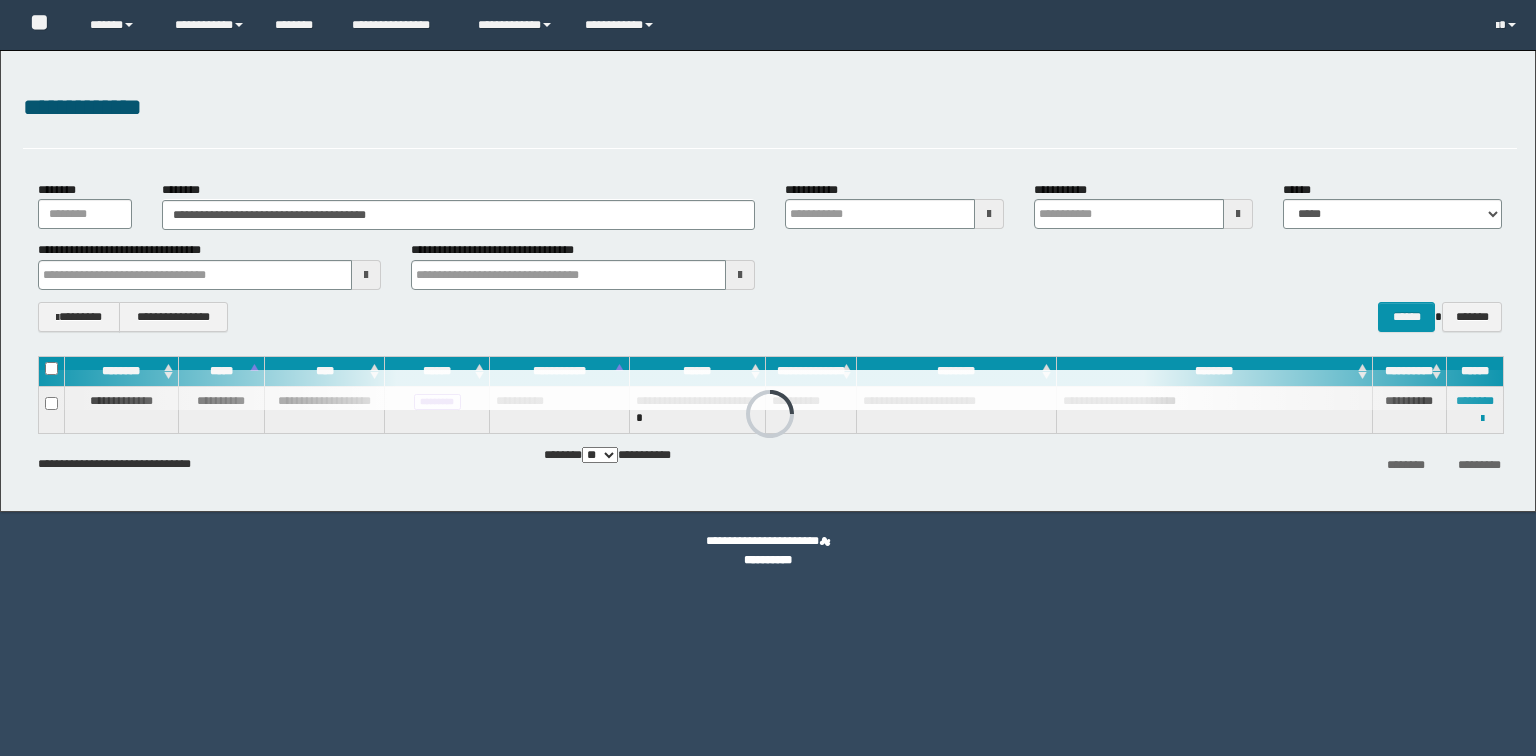 scroll, scrollTop: 0, scrollLeft: 0, axis: both 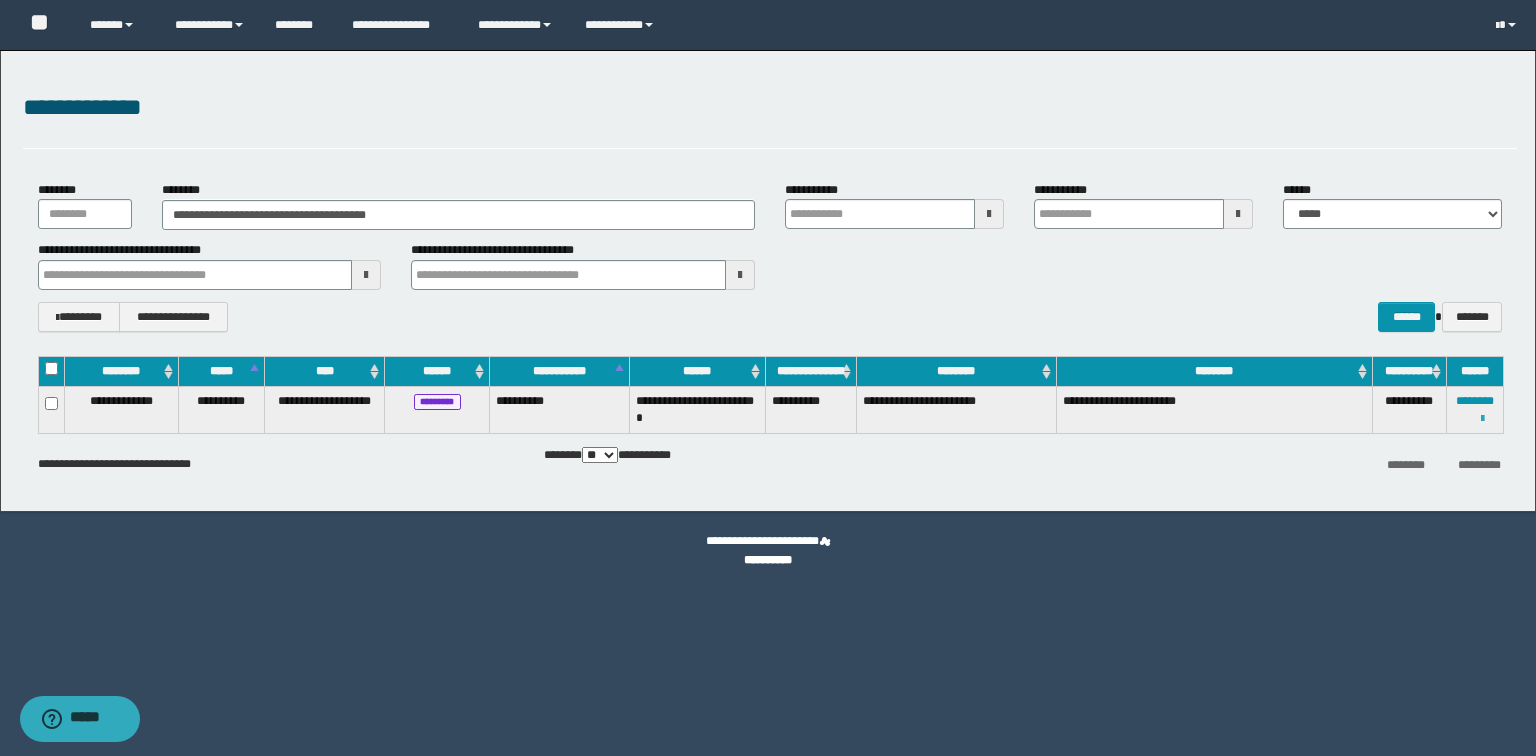click at bounding box center (1482, 419) 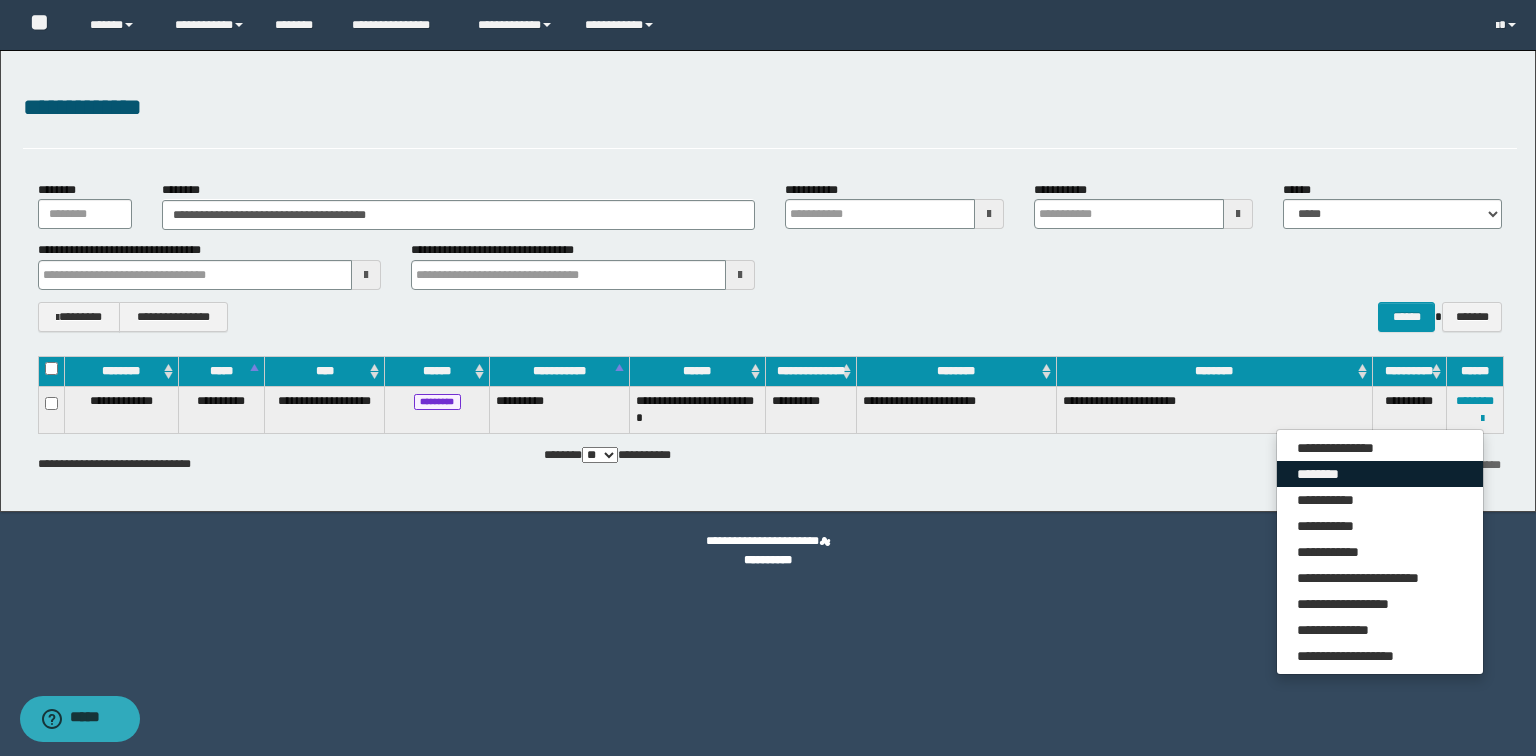 click on "********" at bounding box center (1380, 474) 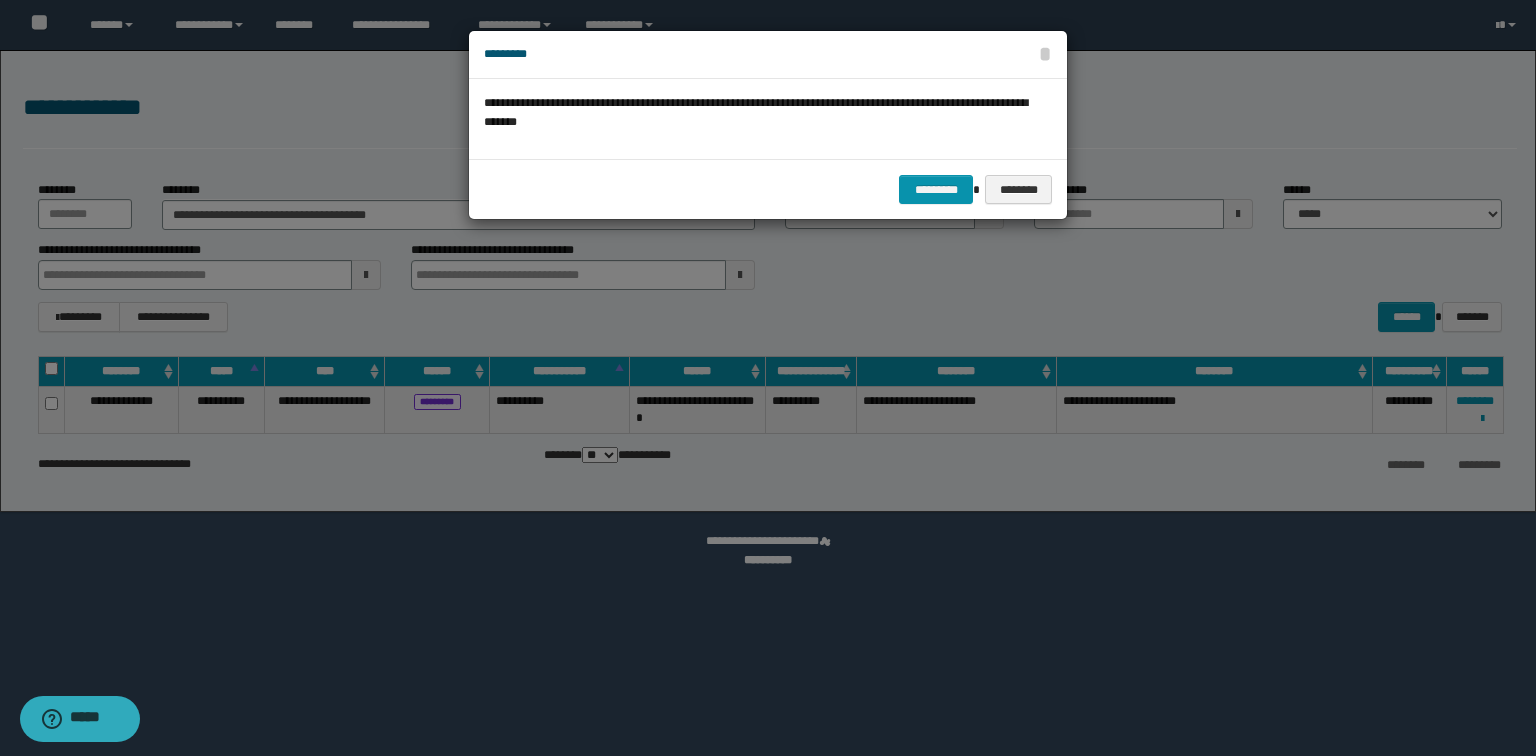 click on "*********
********" at bounding box center (768, 189) 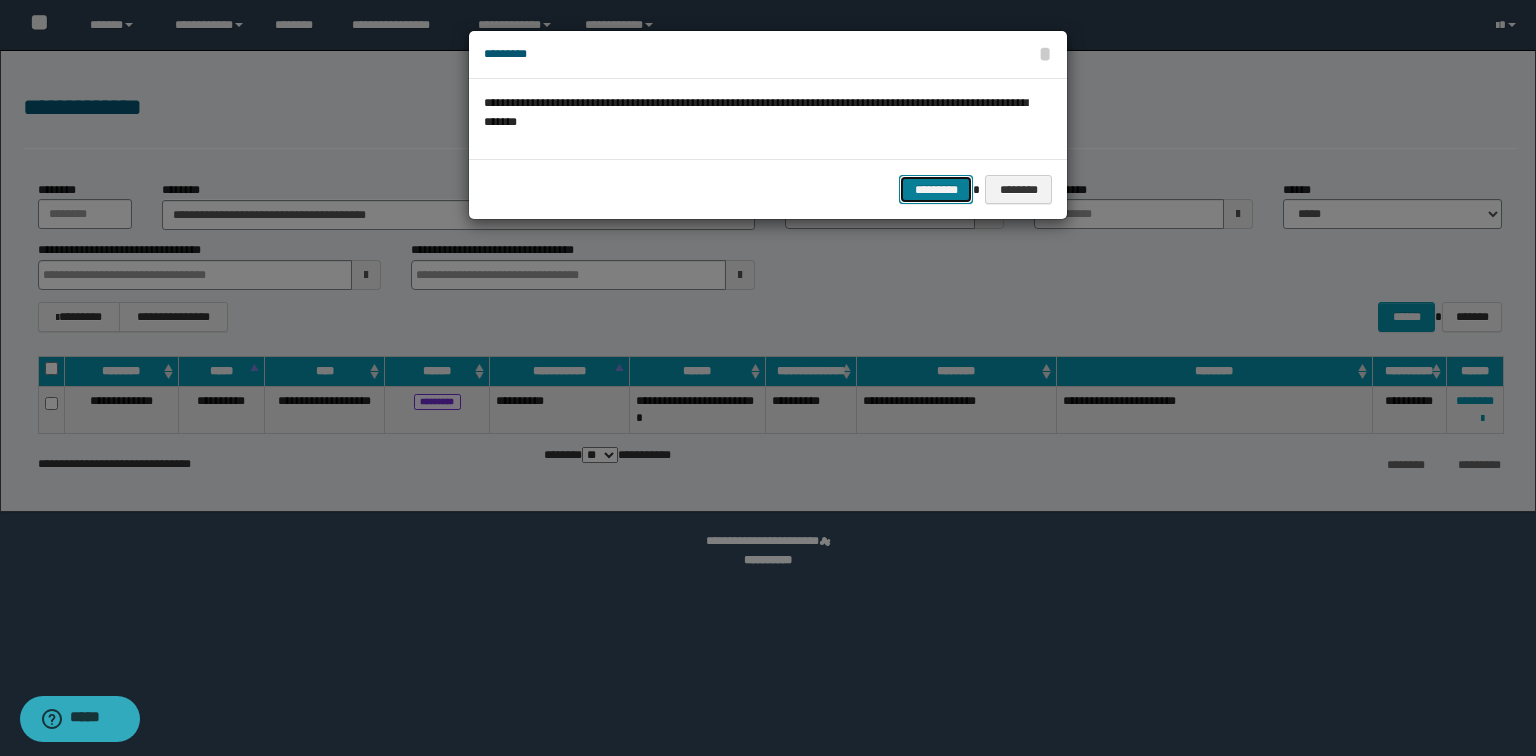 click on "*********" at bounding box center (936, 190) 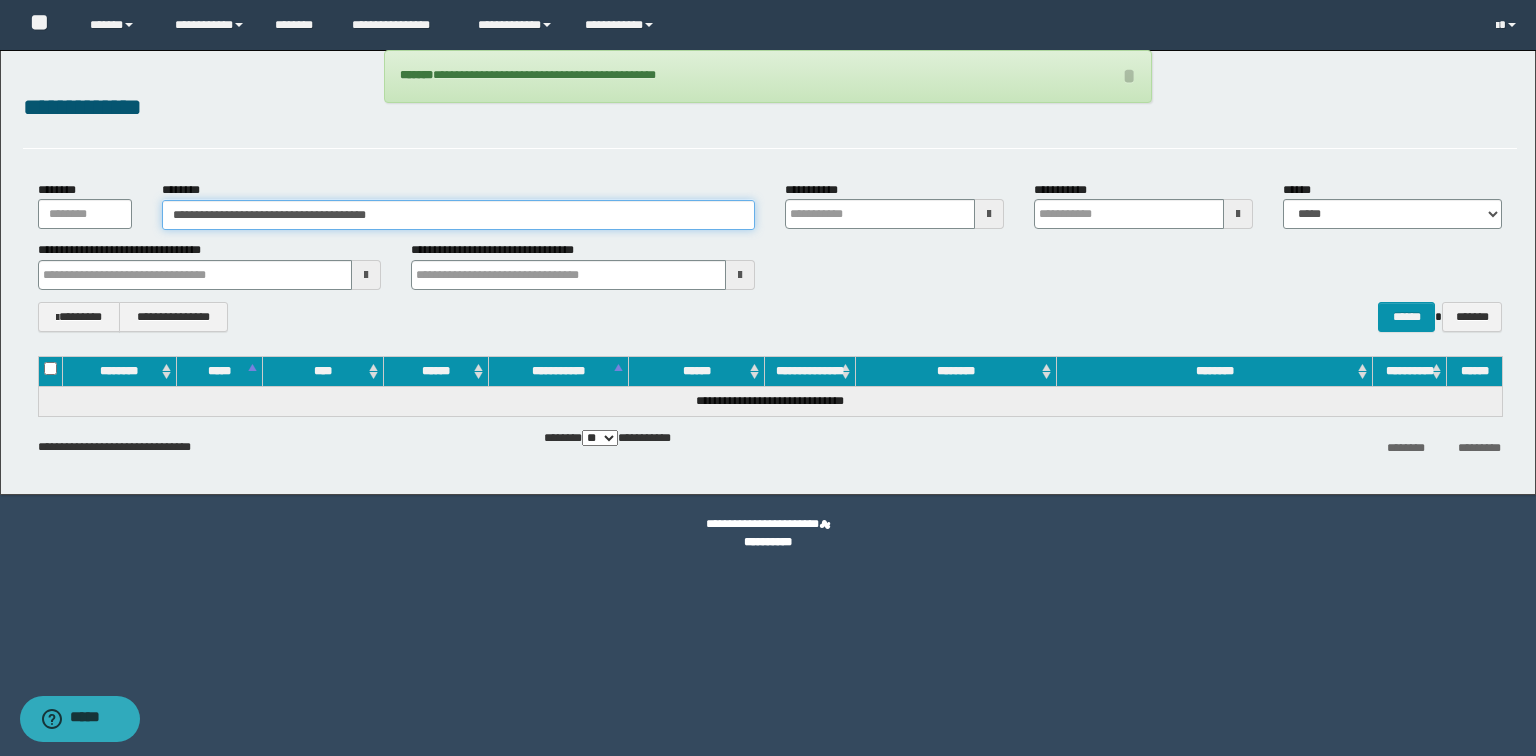 drag, startPoint x: 485, startPoint y: 205, endPoint x: 0, endPoint y: 205, distance: 485 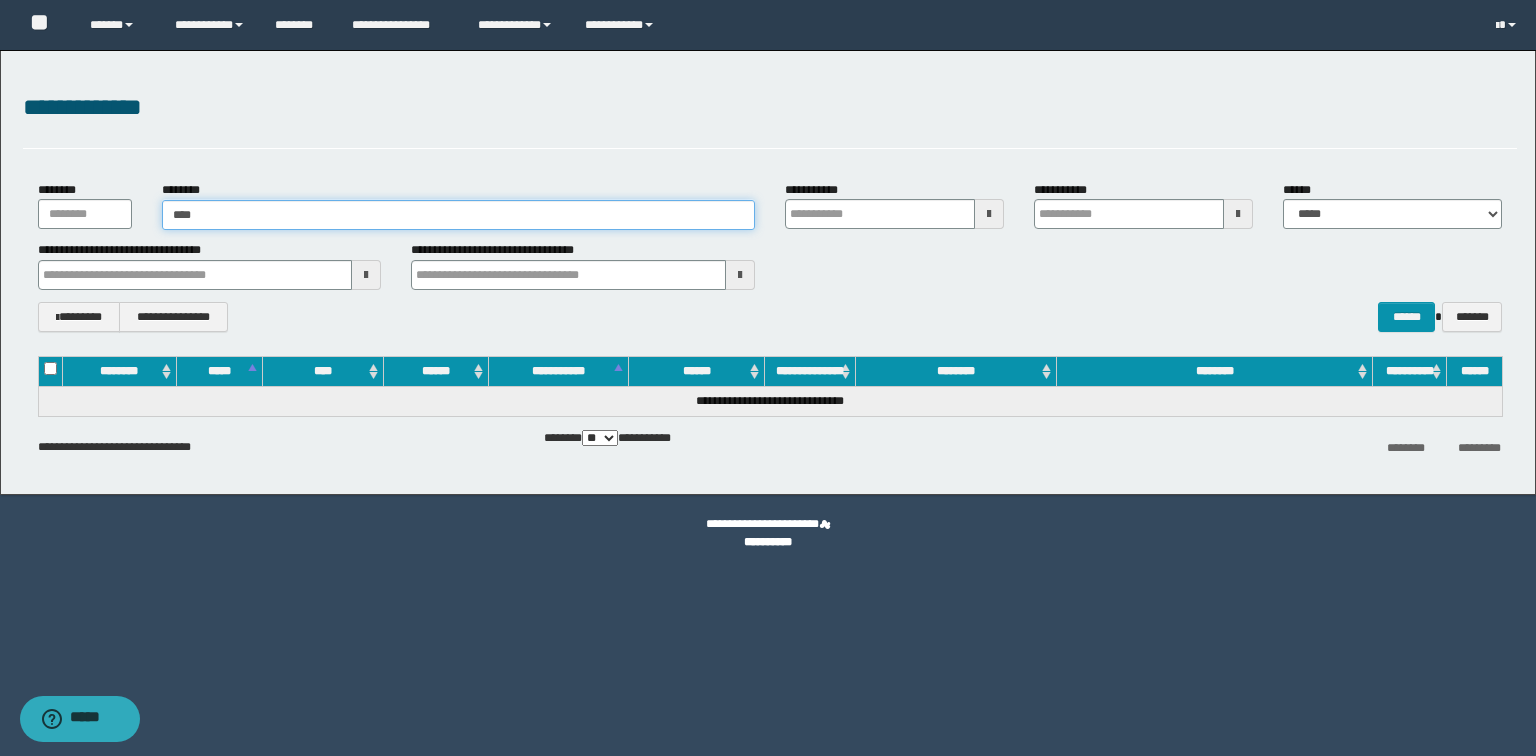 type on "*****" 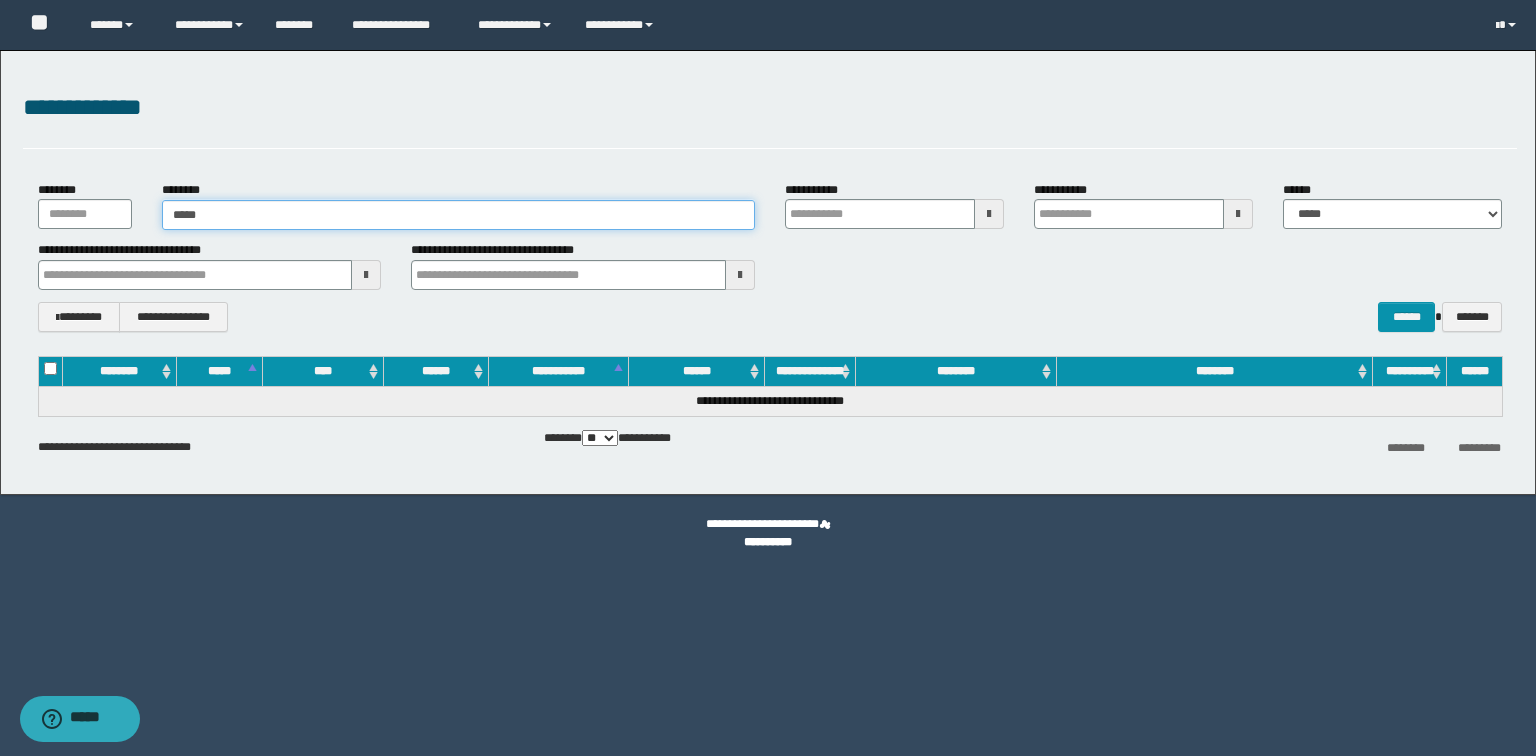 type on "*****" 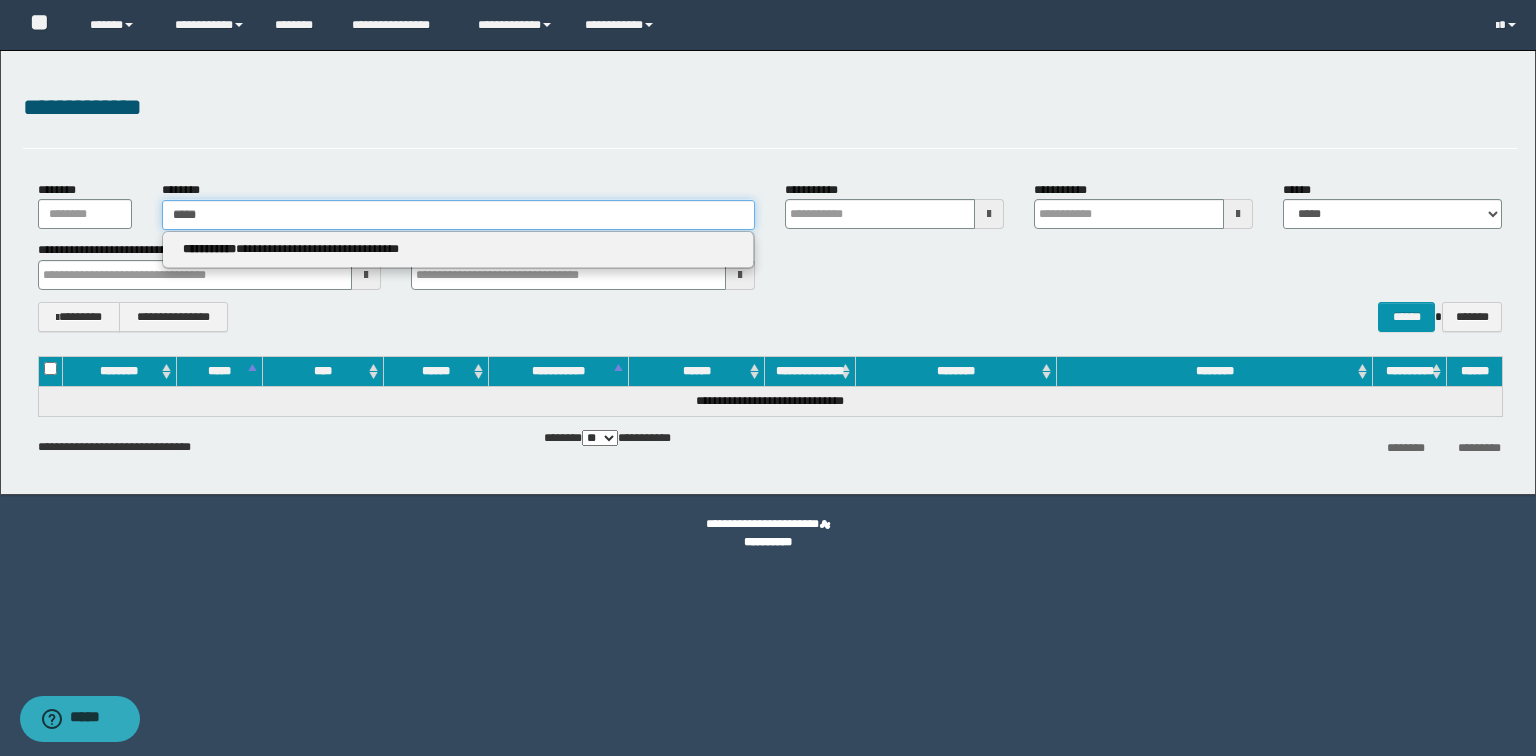 type 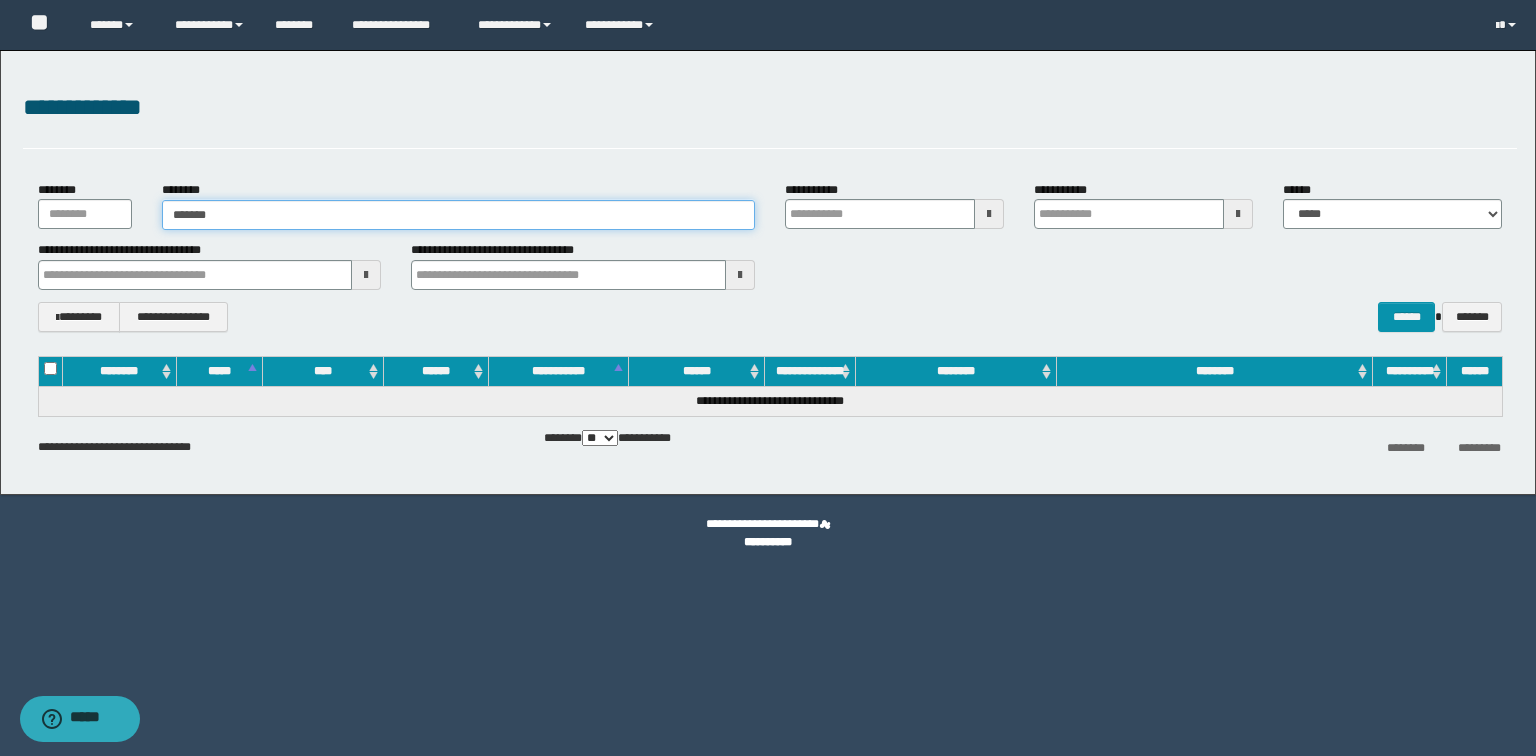type on "********" 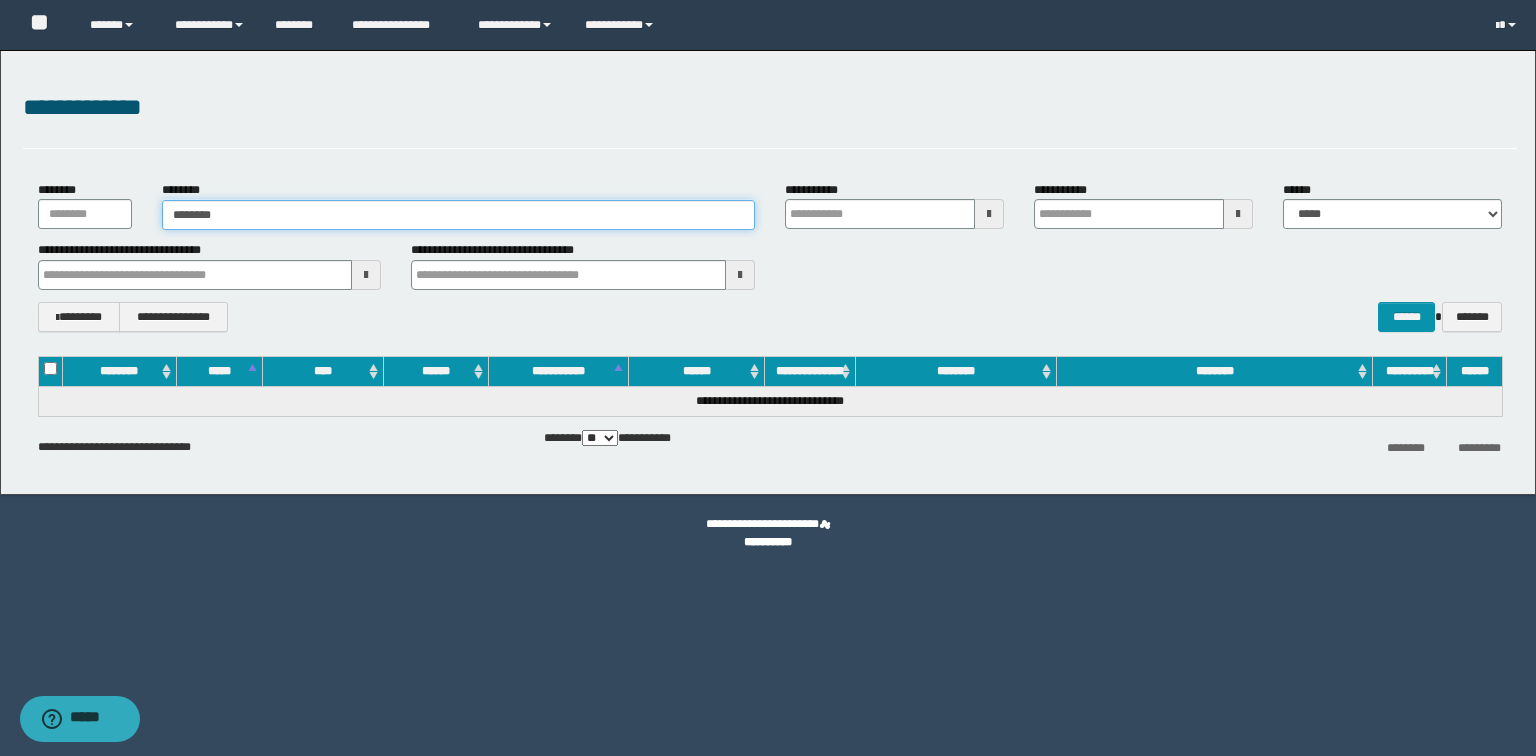 type on "********" 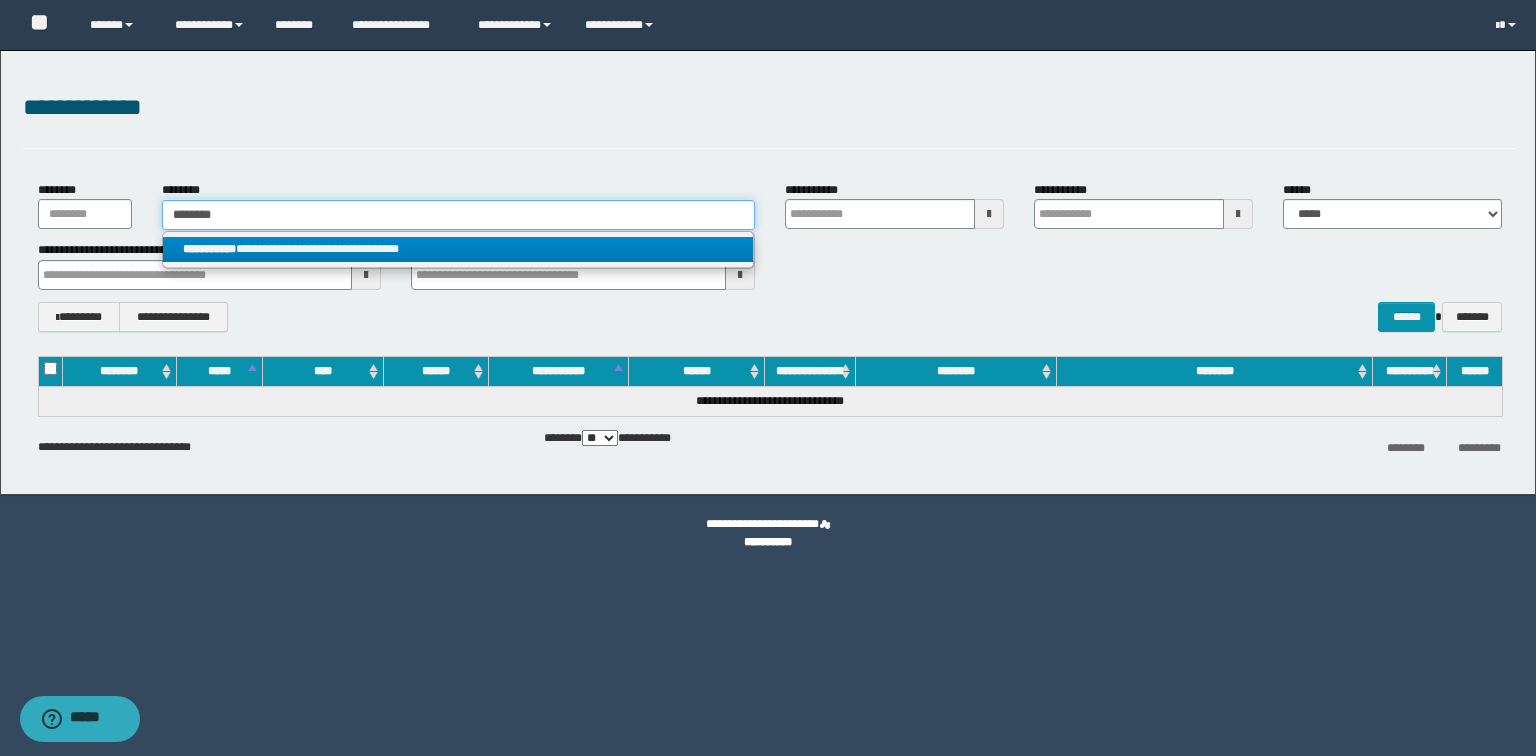 type on "********" 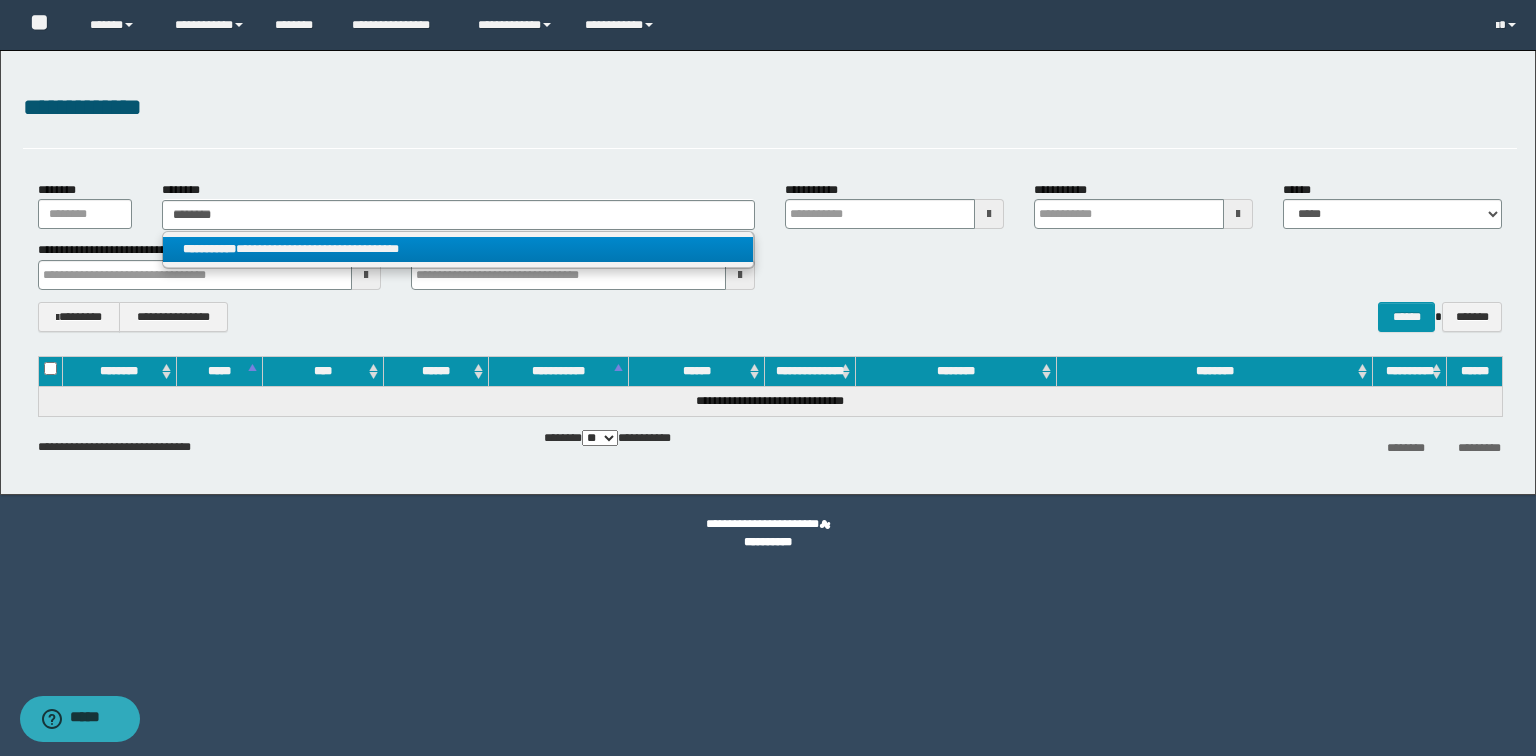click on "**********" at bounding box center [458, 249] 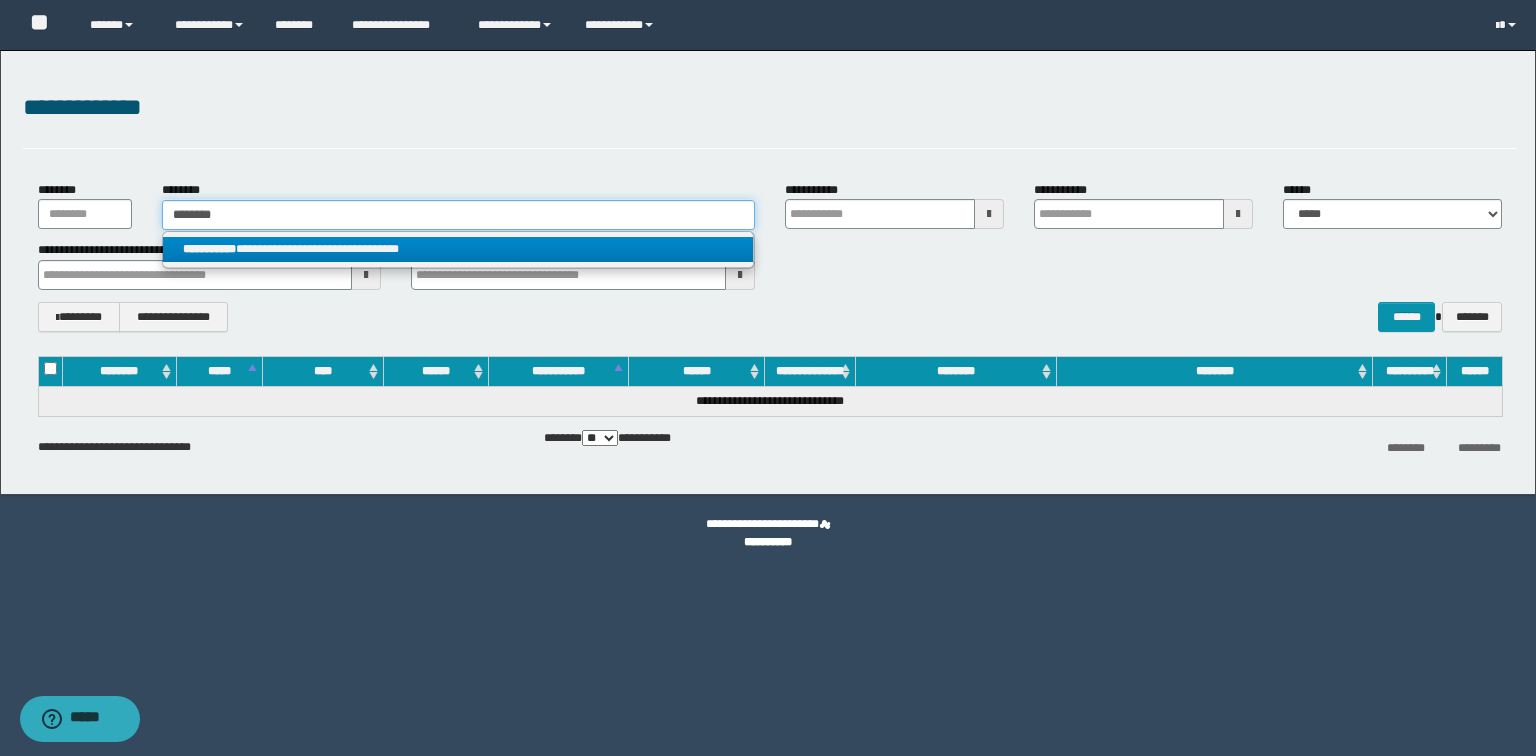 type 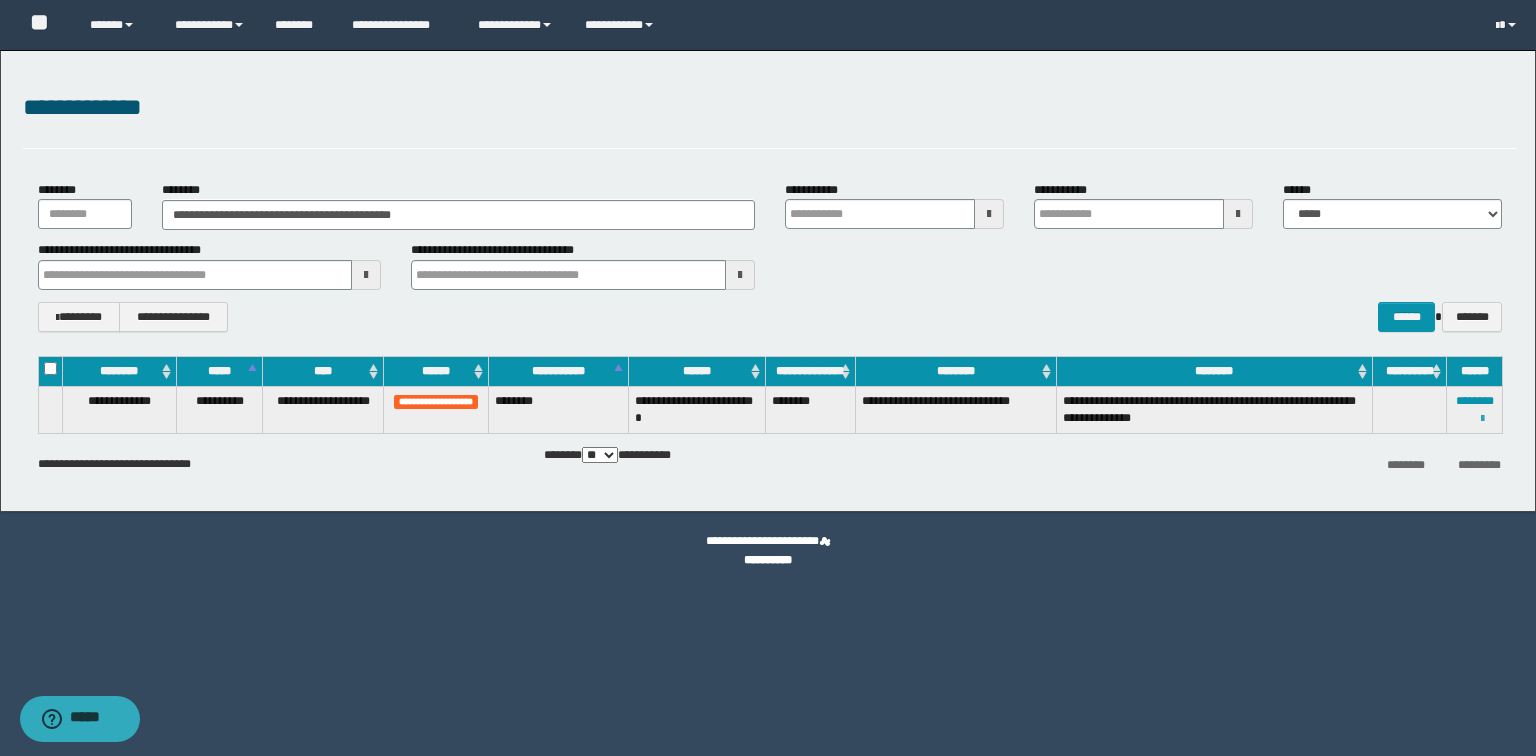 click at bounding box center [1482, 419] 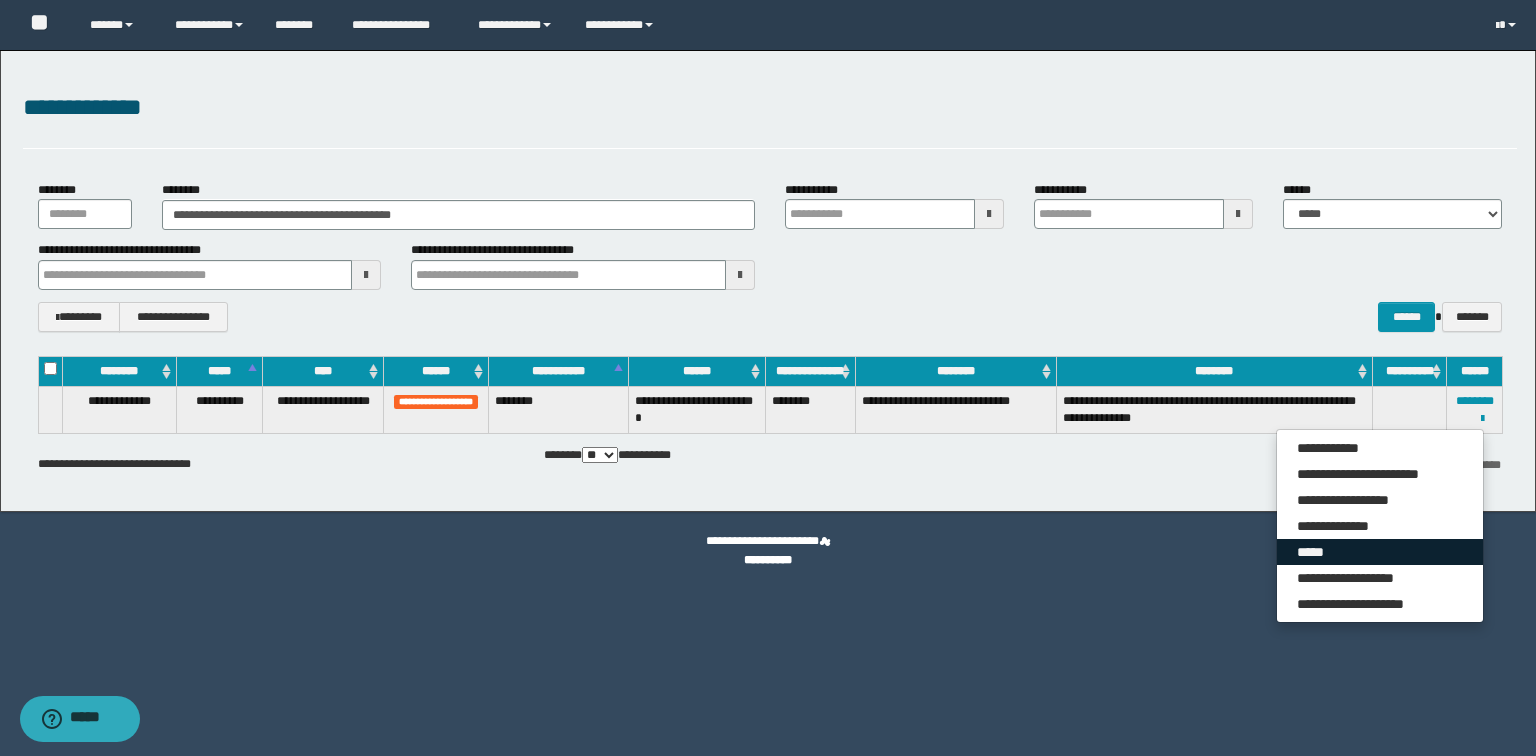 click on "*****" at bounding box center (1380, 552) 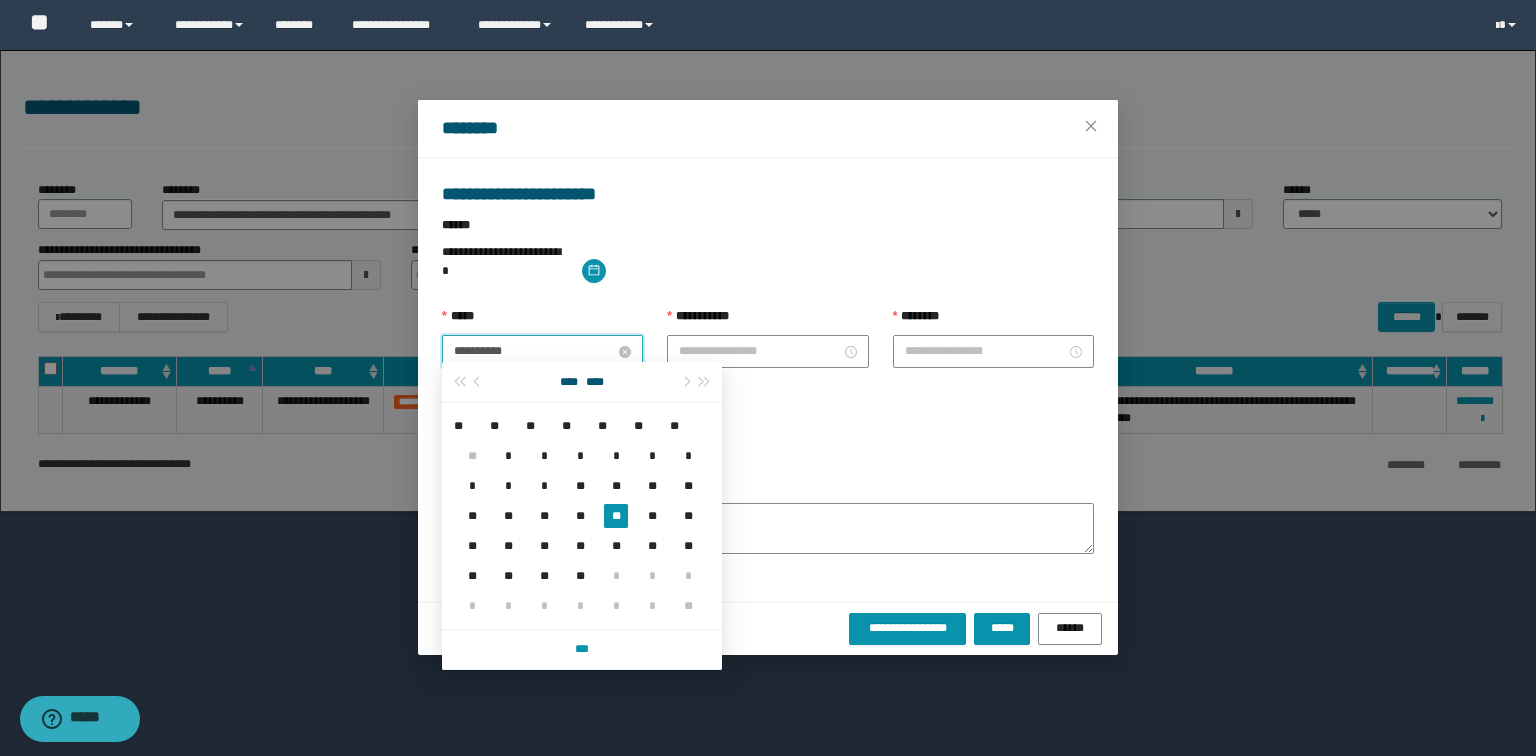 drag, startPoint x: 562, startPoint y: 345, endPoint x: 492, endPoint y: 347, distance: 70.028564 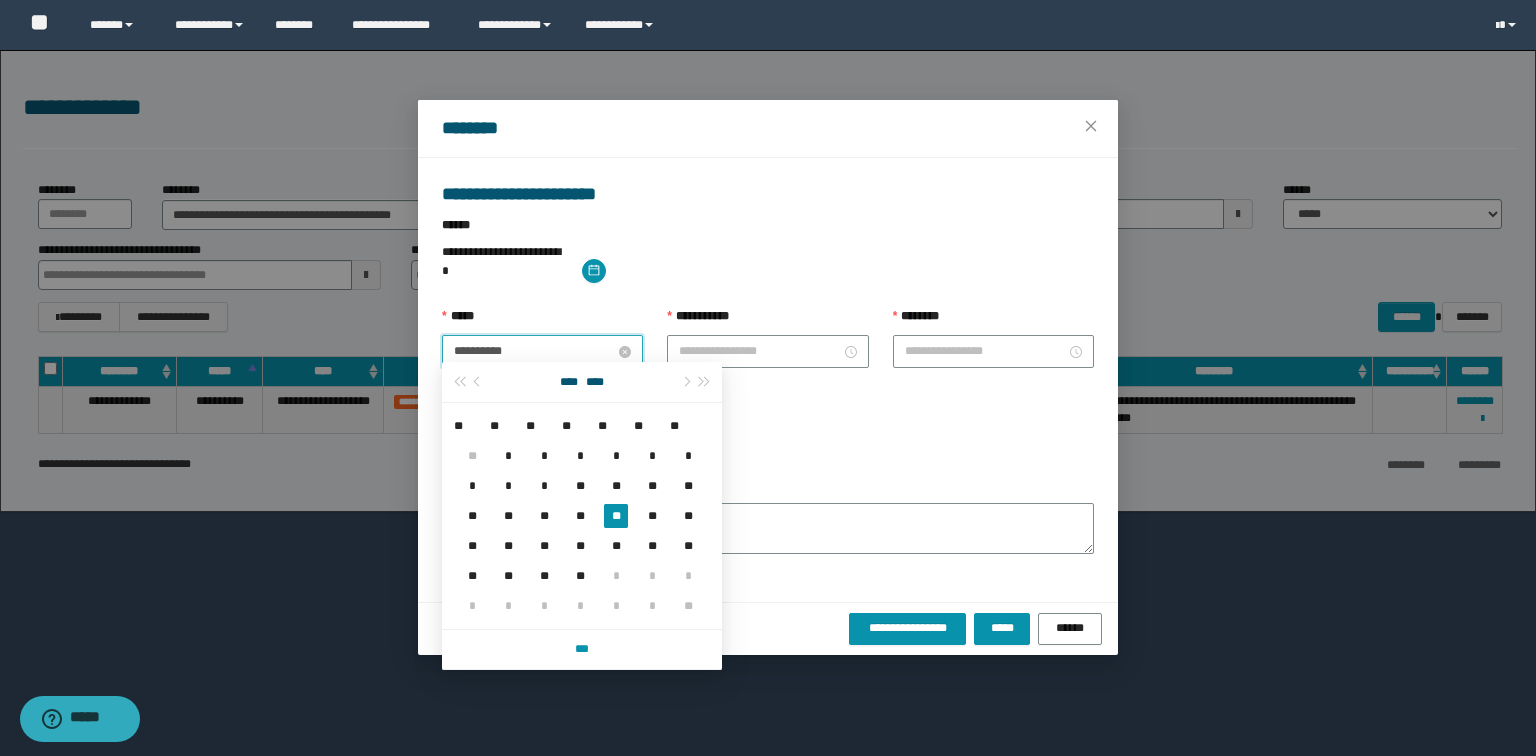 click on "**********" at bounding box center [534, 351] 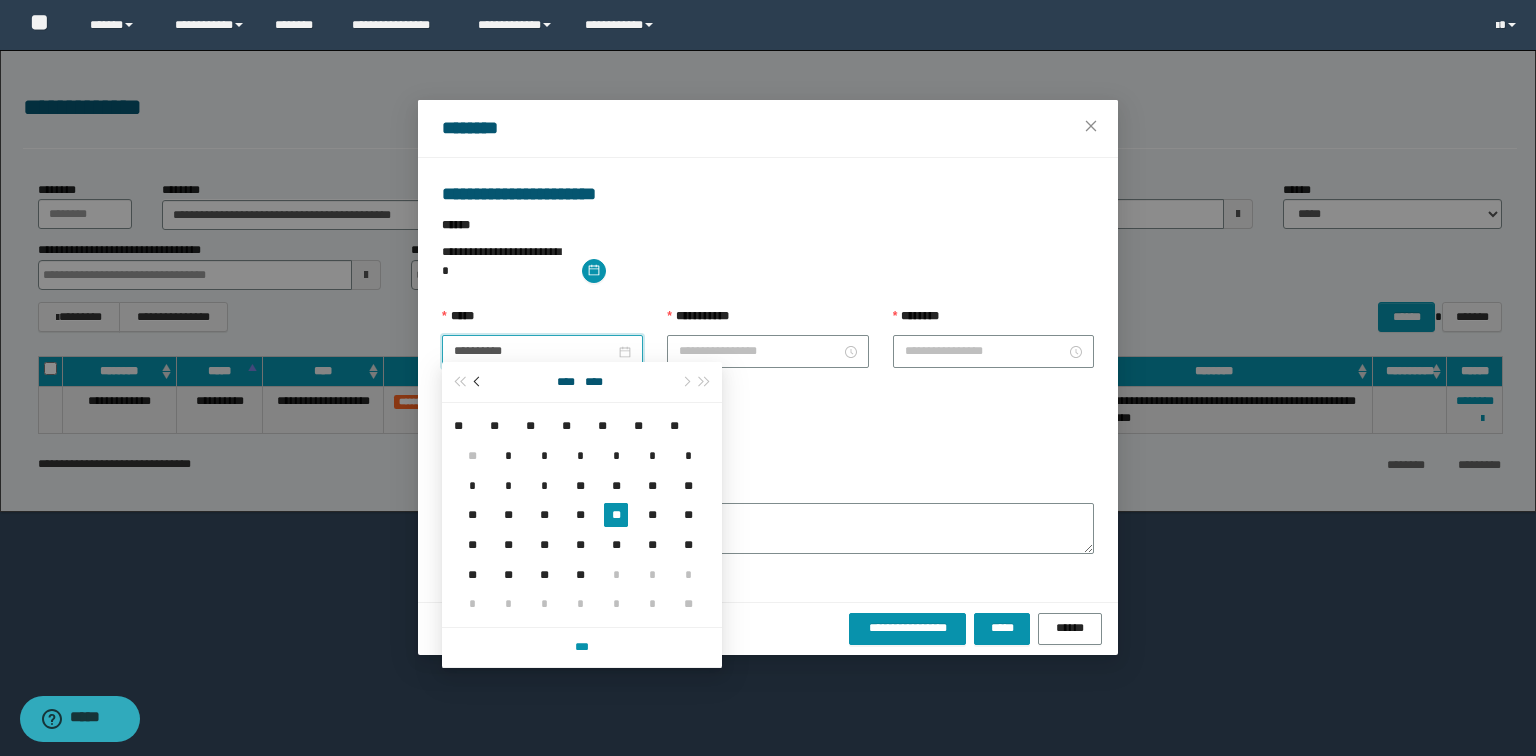 click at bounding box center (479, 382) 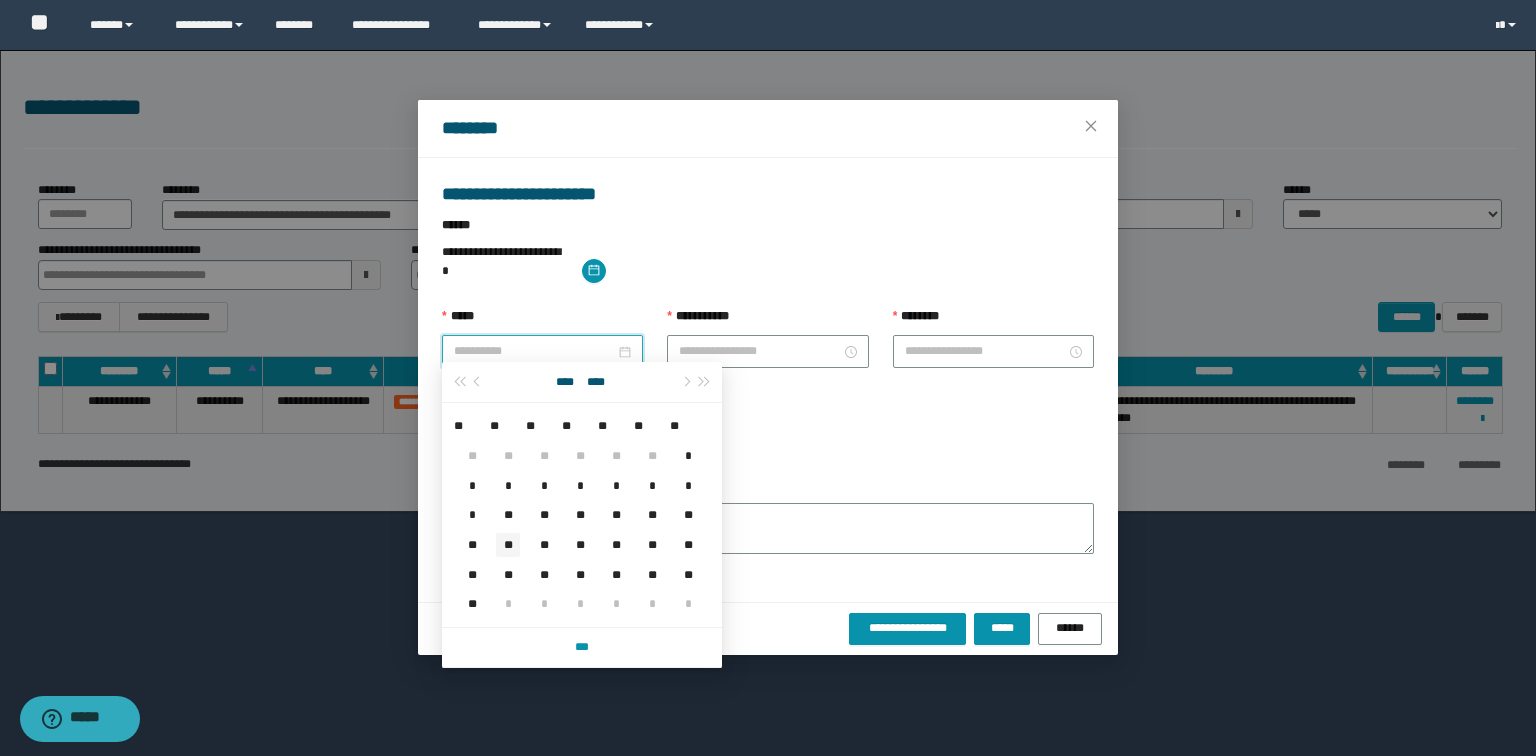type on "**********" 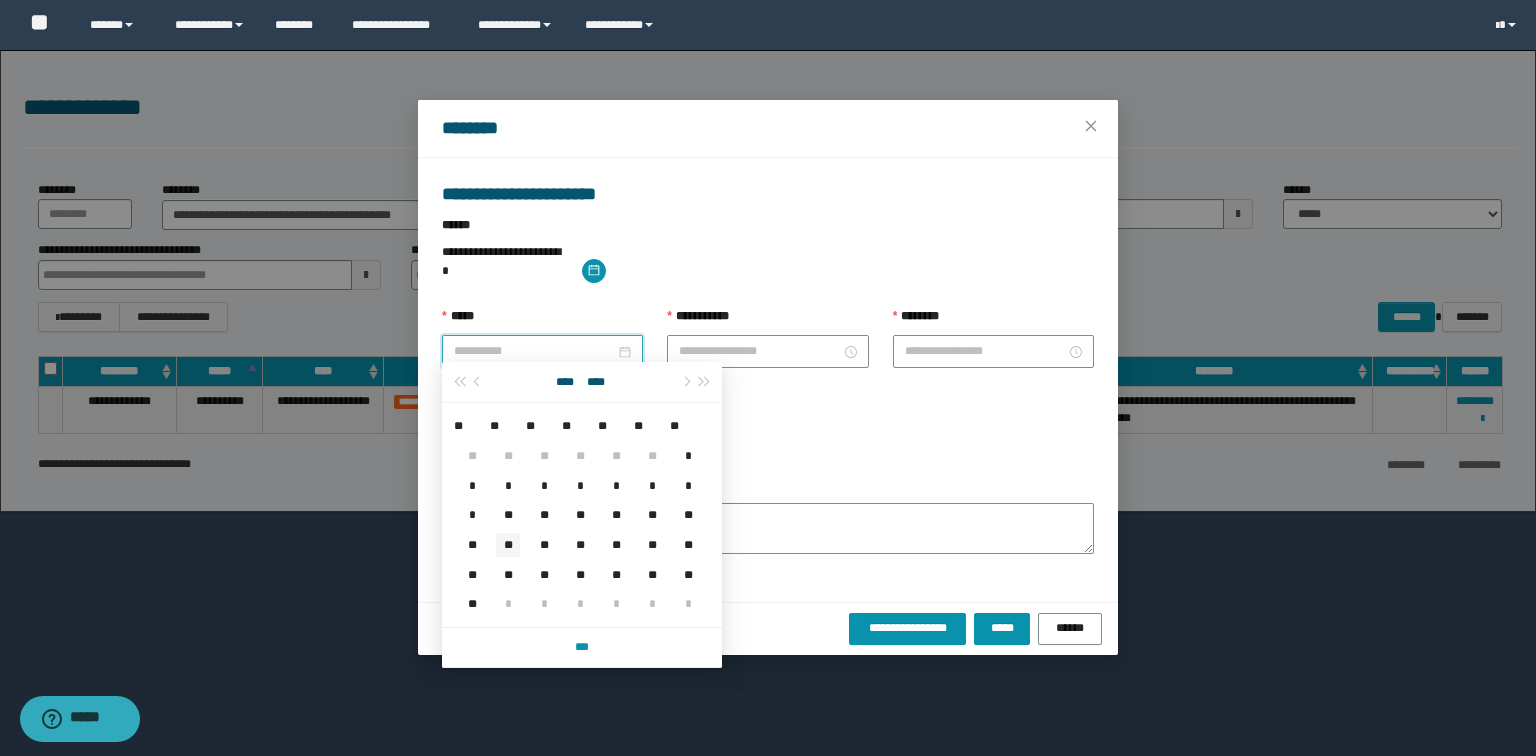 click on "**" at bounding box center (508, 545) 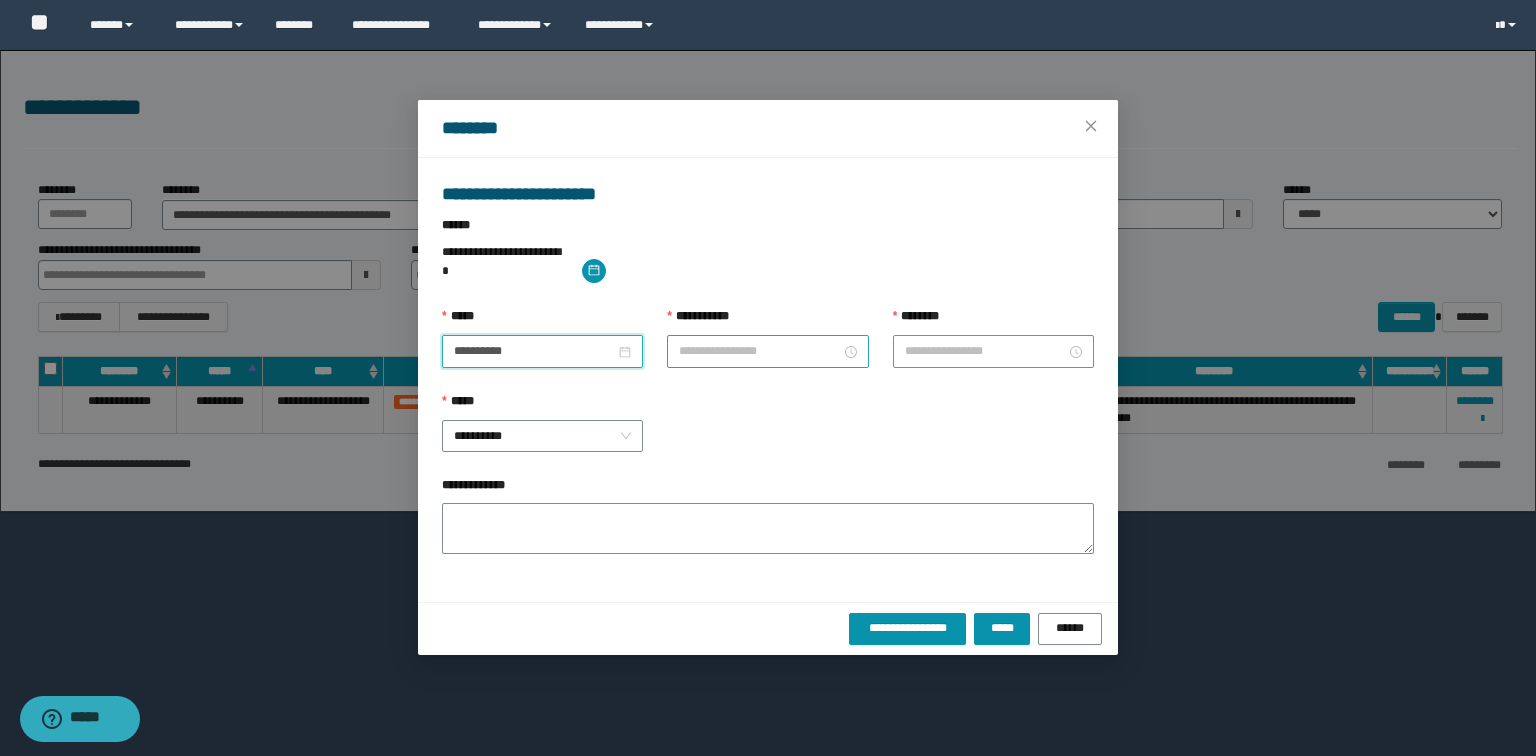 click on "**********" at bounding box center (759, 351) 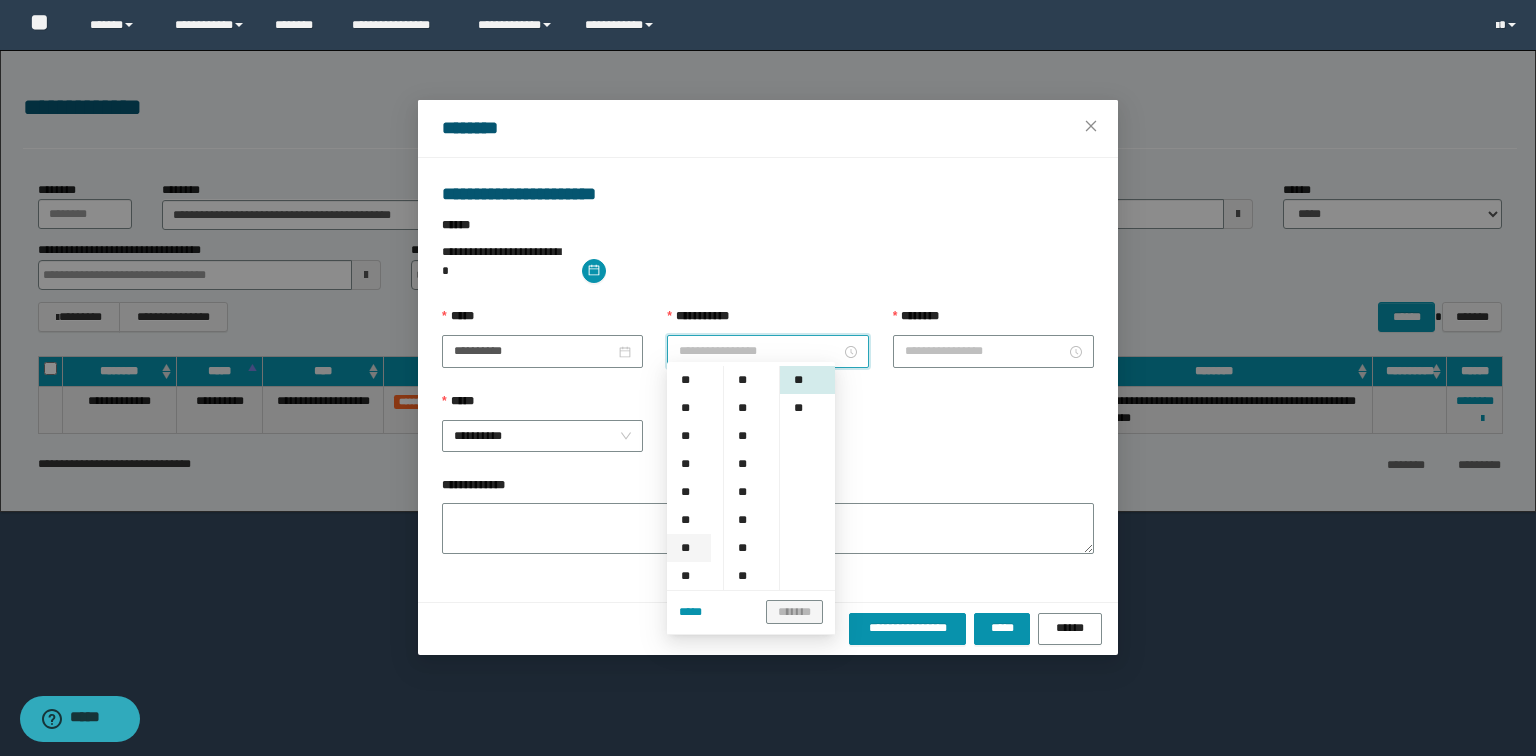scroll, scrollTop: 160, scrollLeft: 0, axis: vertical 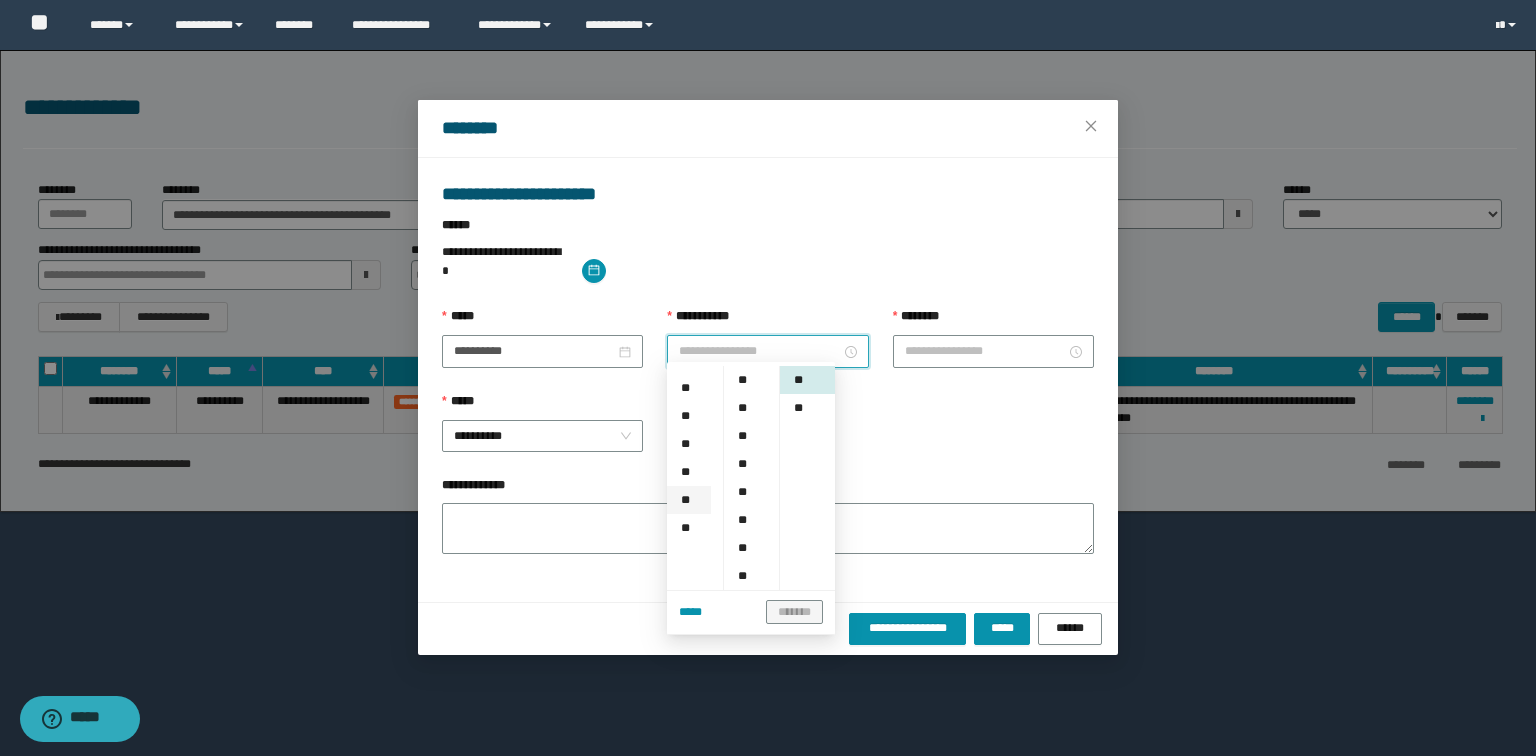 click on "**" at bounding box center (689, 500) 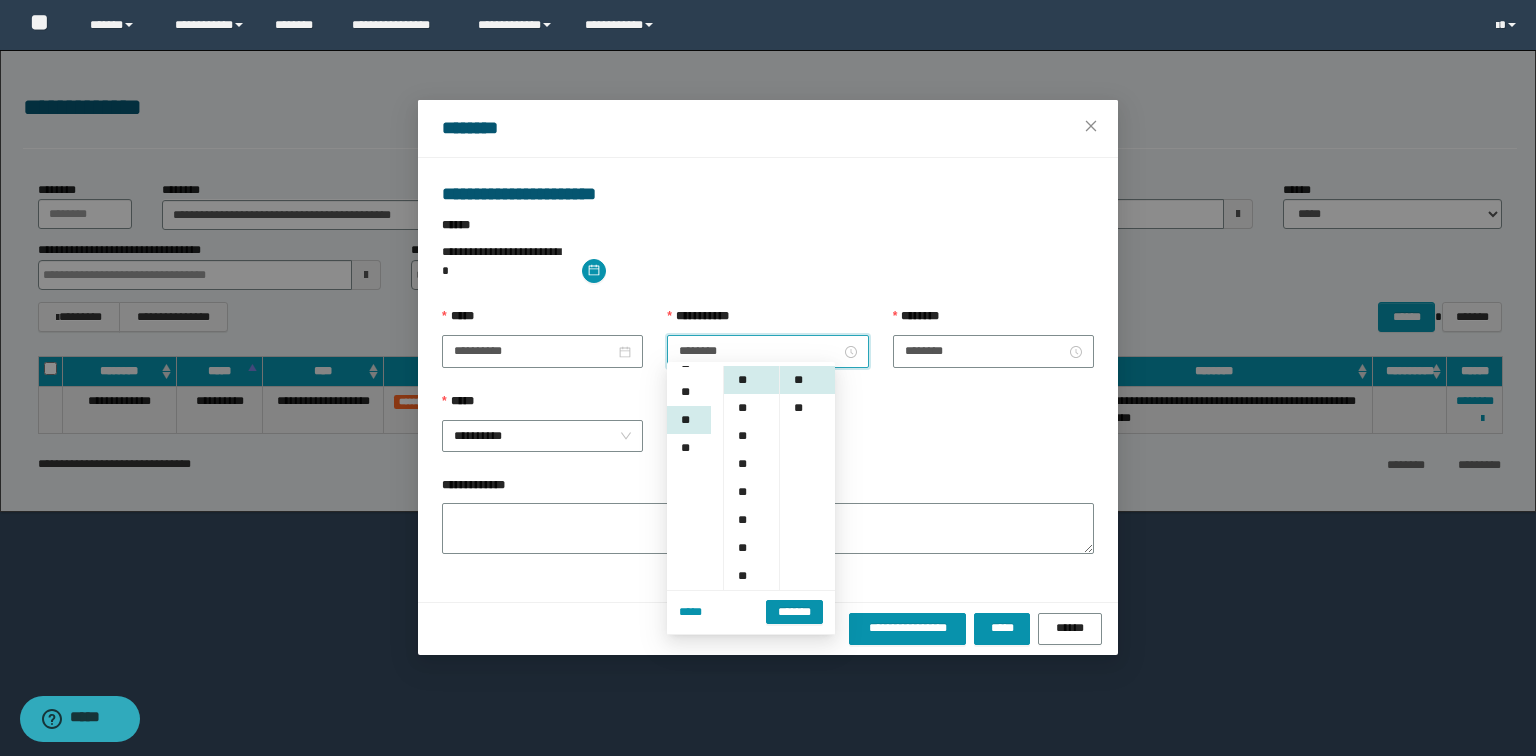 scroll, scrollTop: 280, scrollLeft: 0, axis: vertical 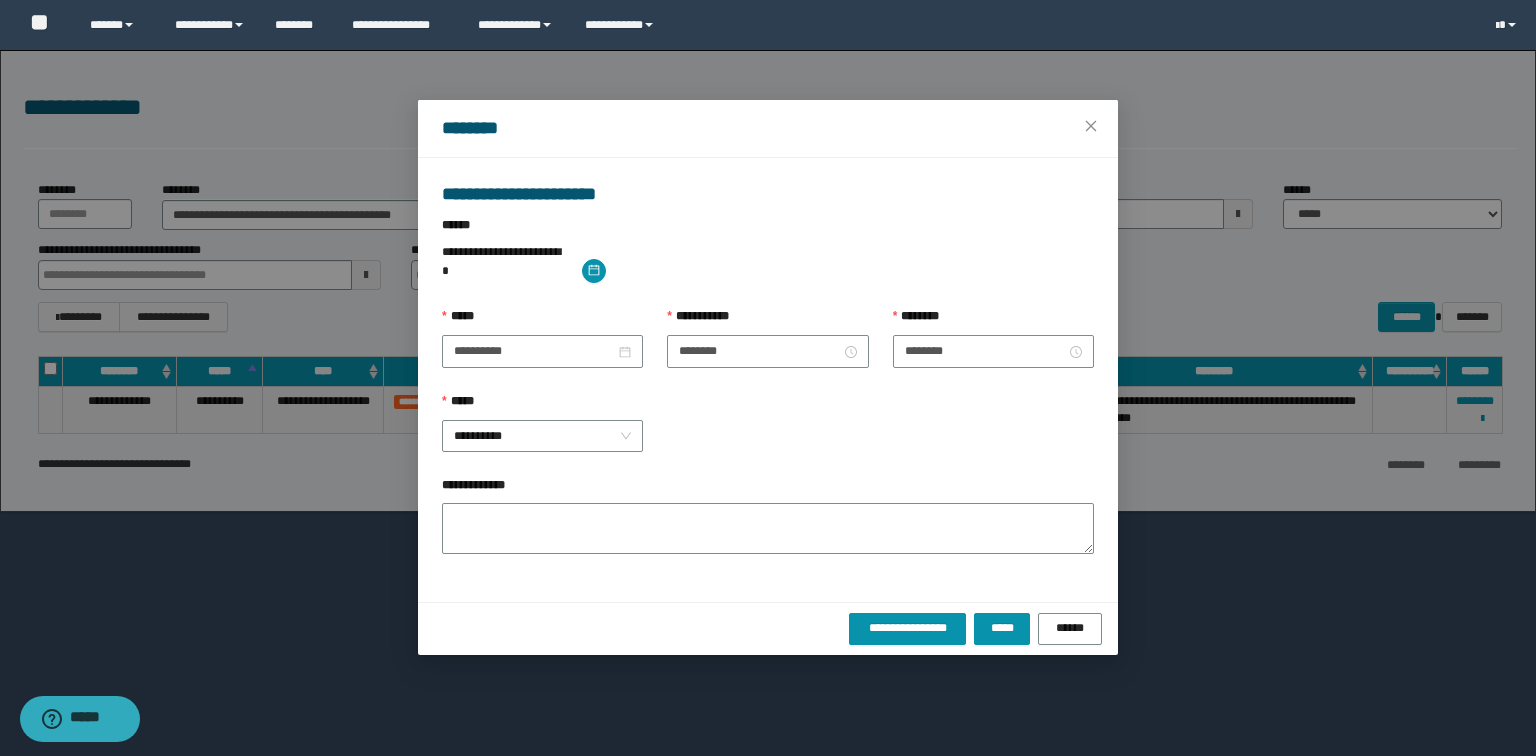 drag, startPoint x: 956, startPoint y: 432, endPoint x: 1081, endPoint y: 506, distance: 145.26183 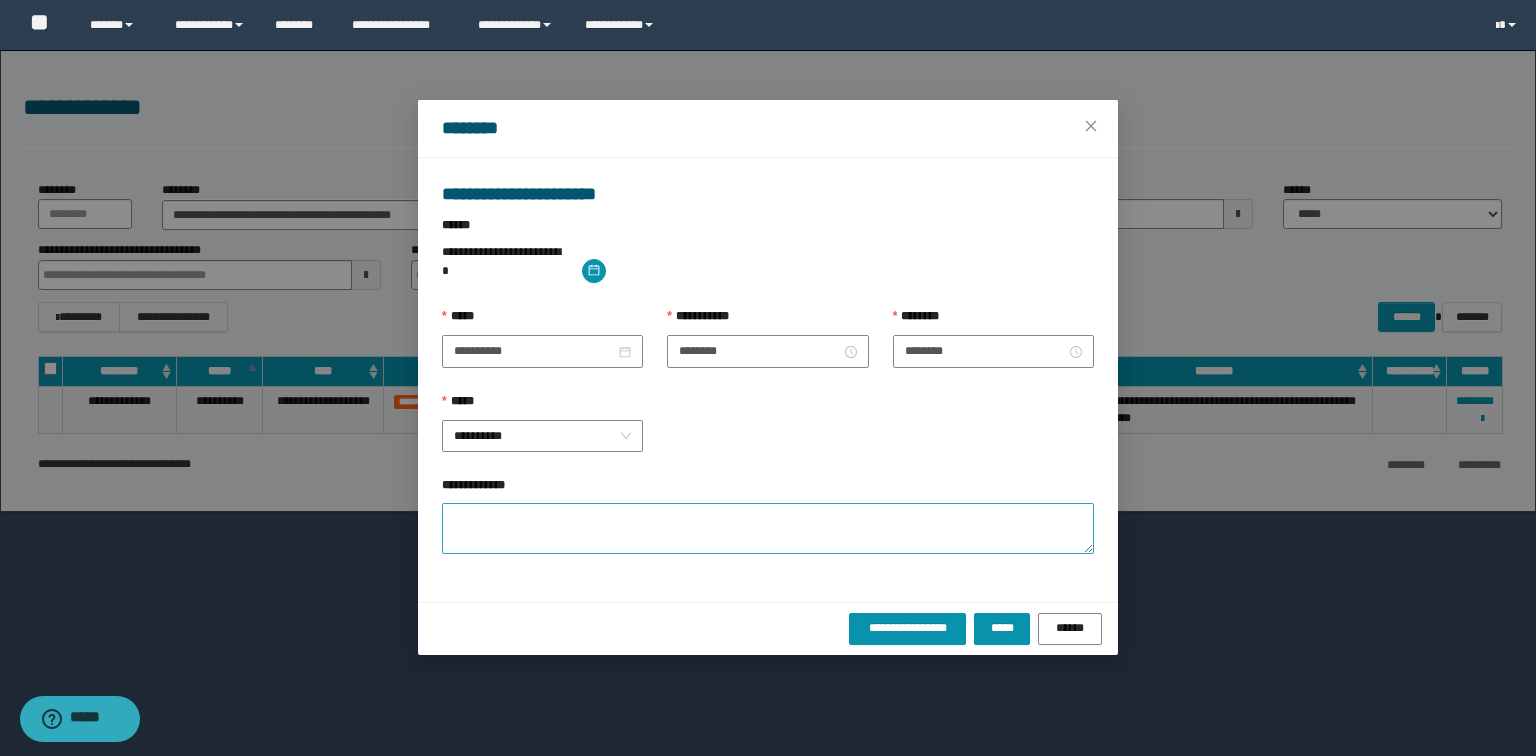 click on "**********" at bounding box center [768, 434] 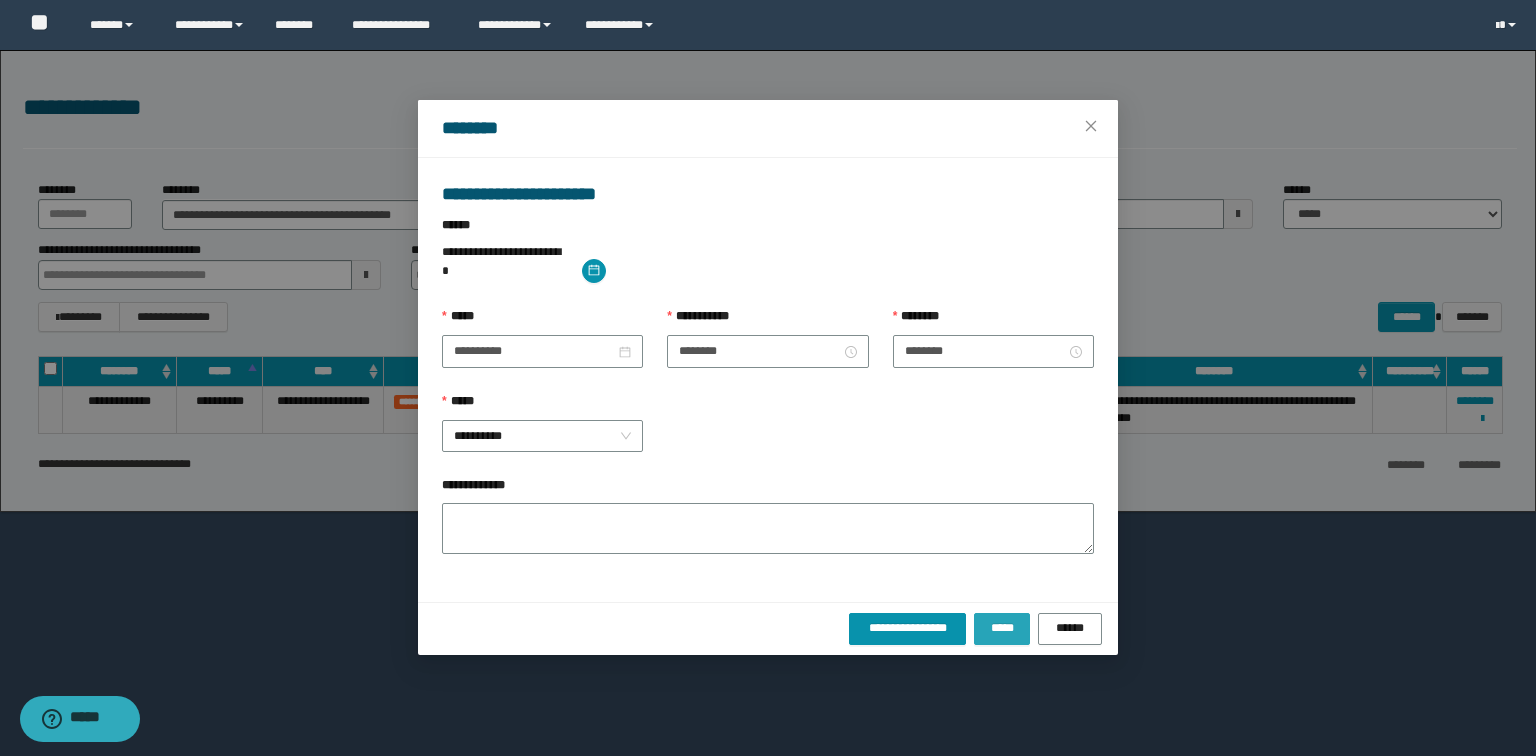 click on "*****" at bounding box center (1002, 628) 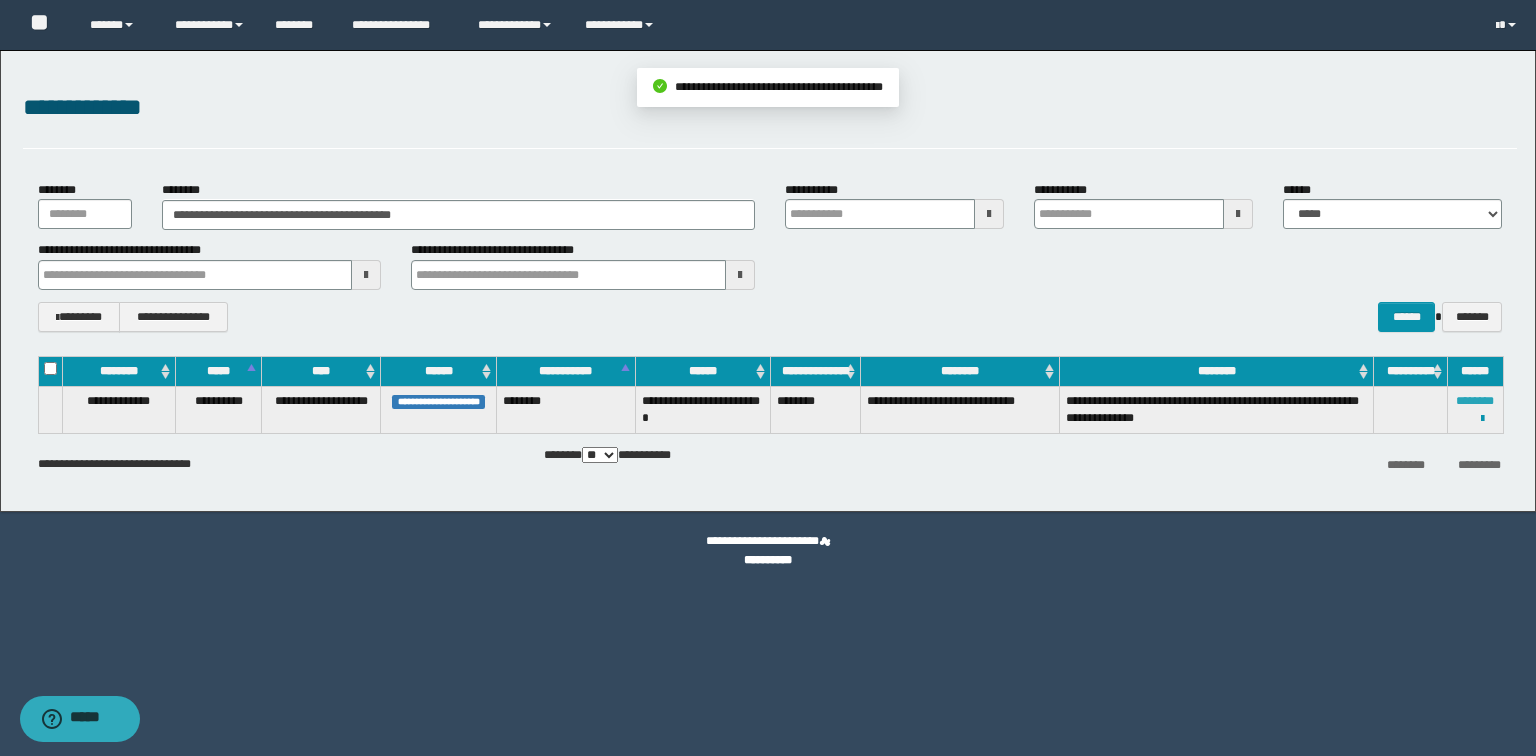 click on "********" at bounding box center (1475, 401) 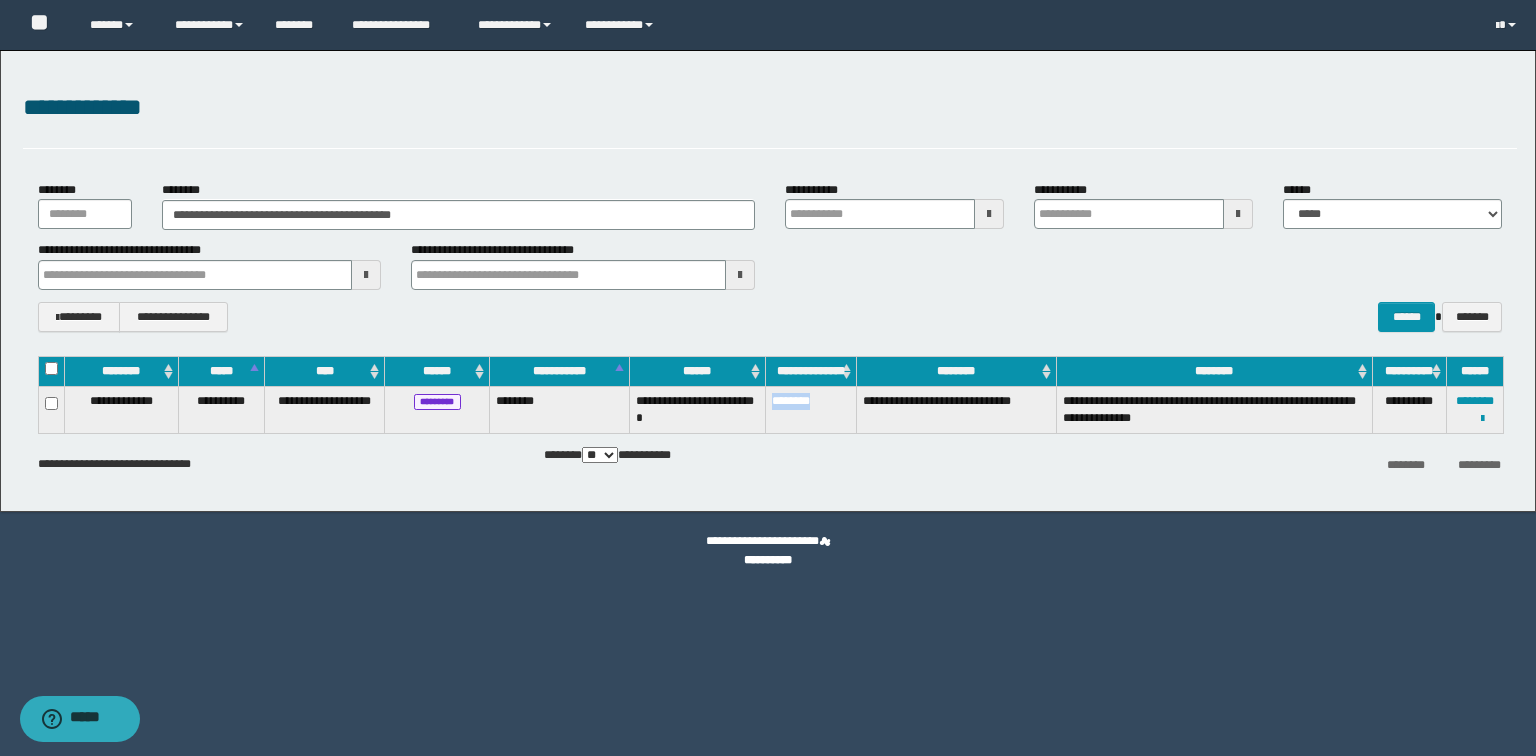 drag, startPoint x: 817, startPoint y: 400, endPoint x: 773, endPoint y: 397, distance: 44.102154 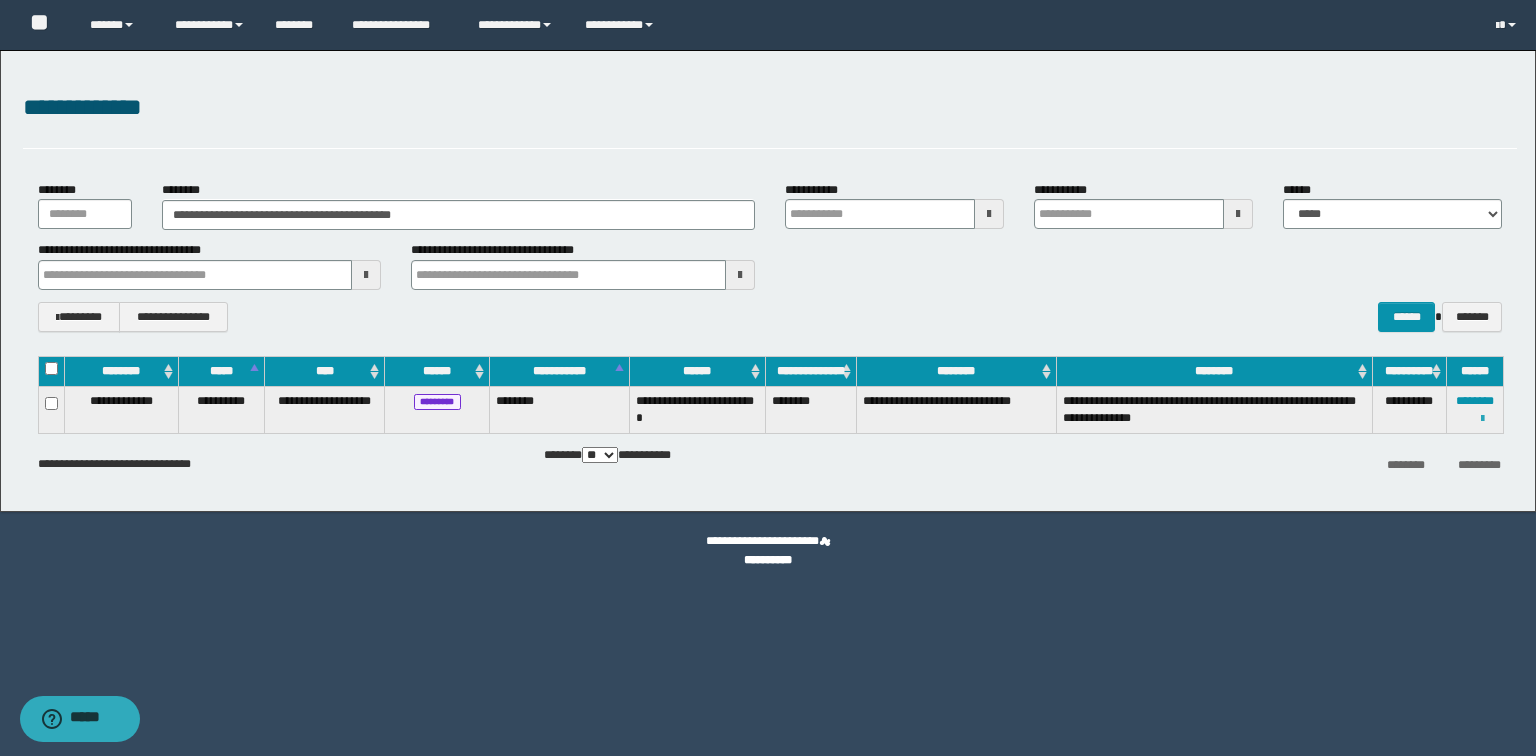click at bounding box center [1482, 419] 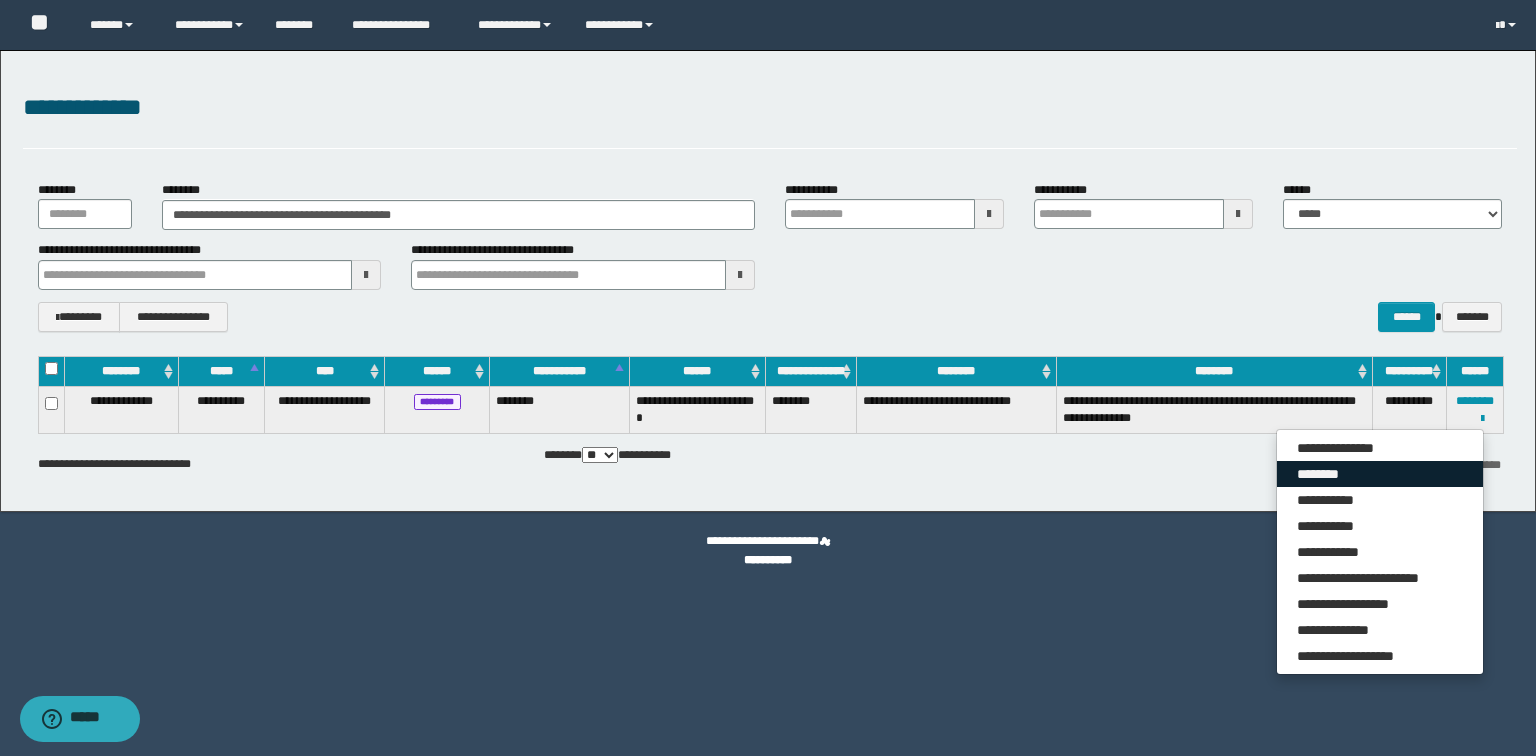 click on "********" at bounding box center (1380, 474) 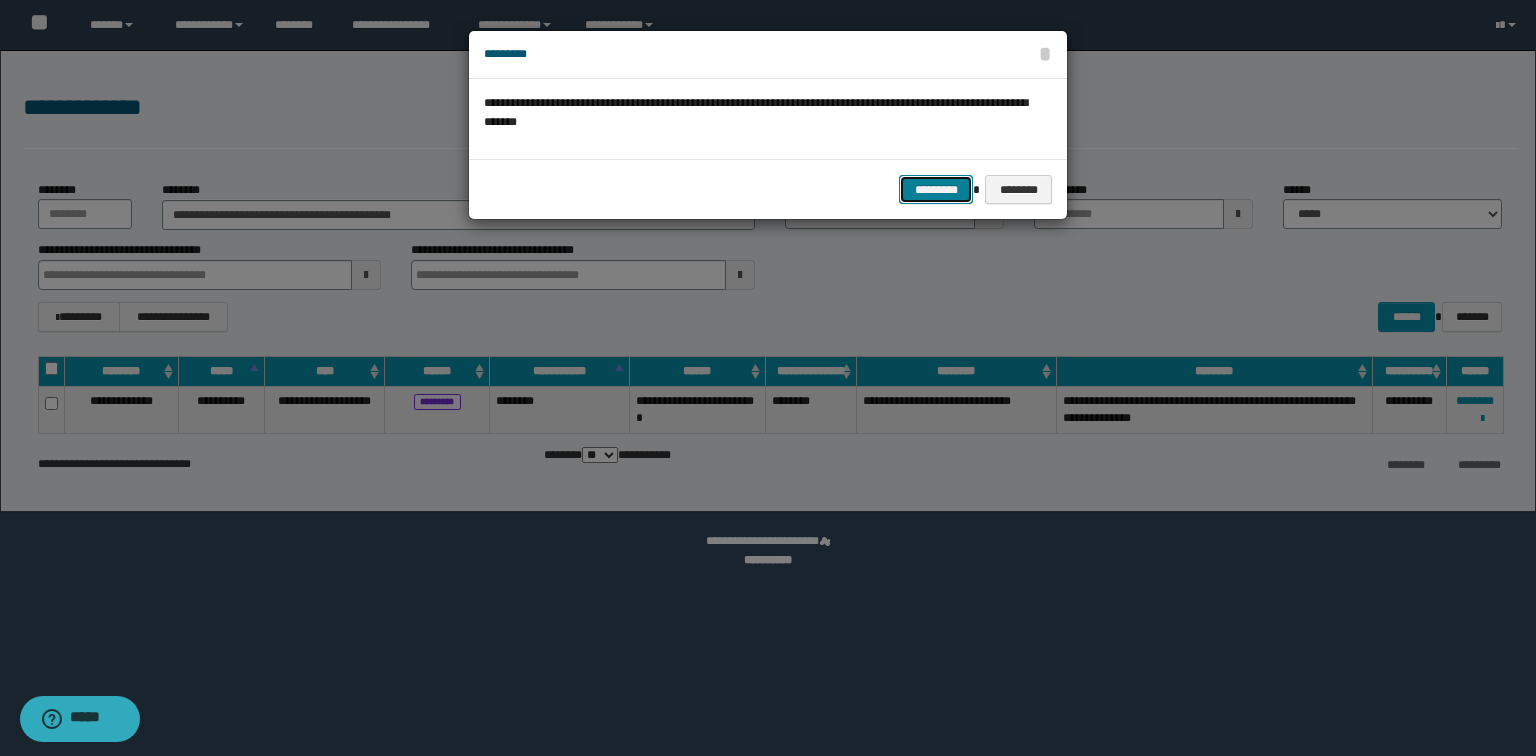 click on "*********" at bounding box center (936, 190) 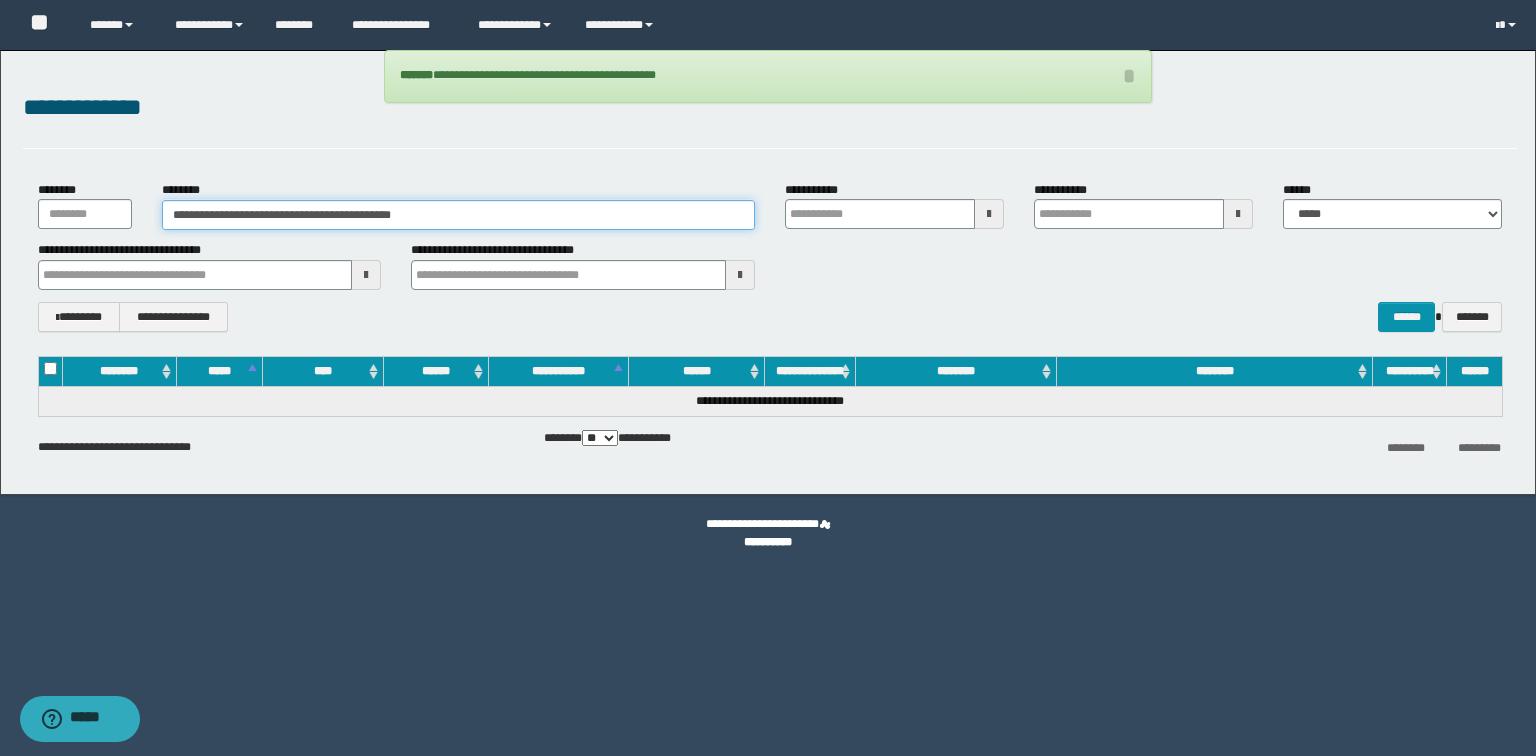 drag, startPoint x: 440, startPoint y: 213, endPoint x: 0, endPoint y: 213, distance: 440 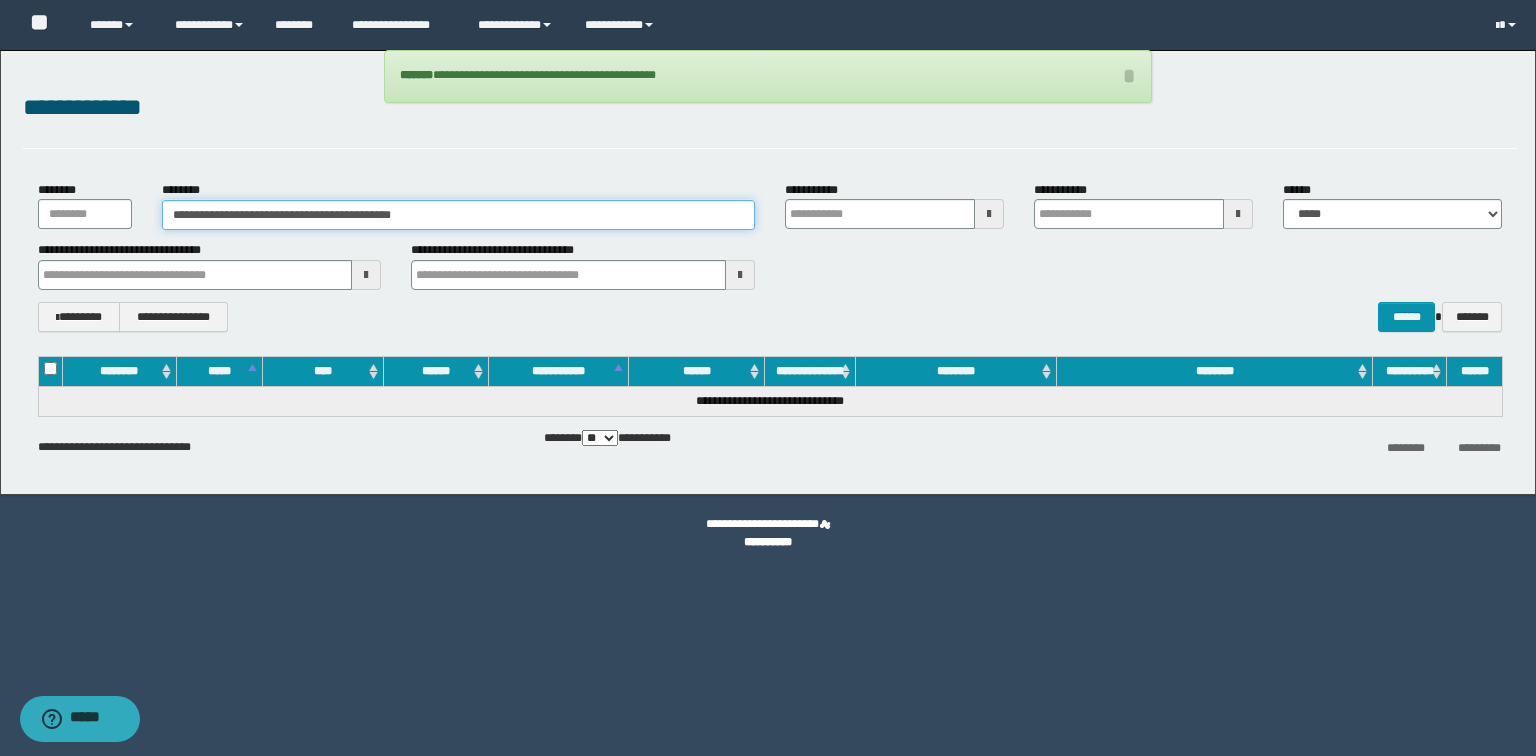 click on "**********" at bounding box center [768, 272] 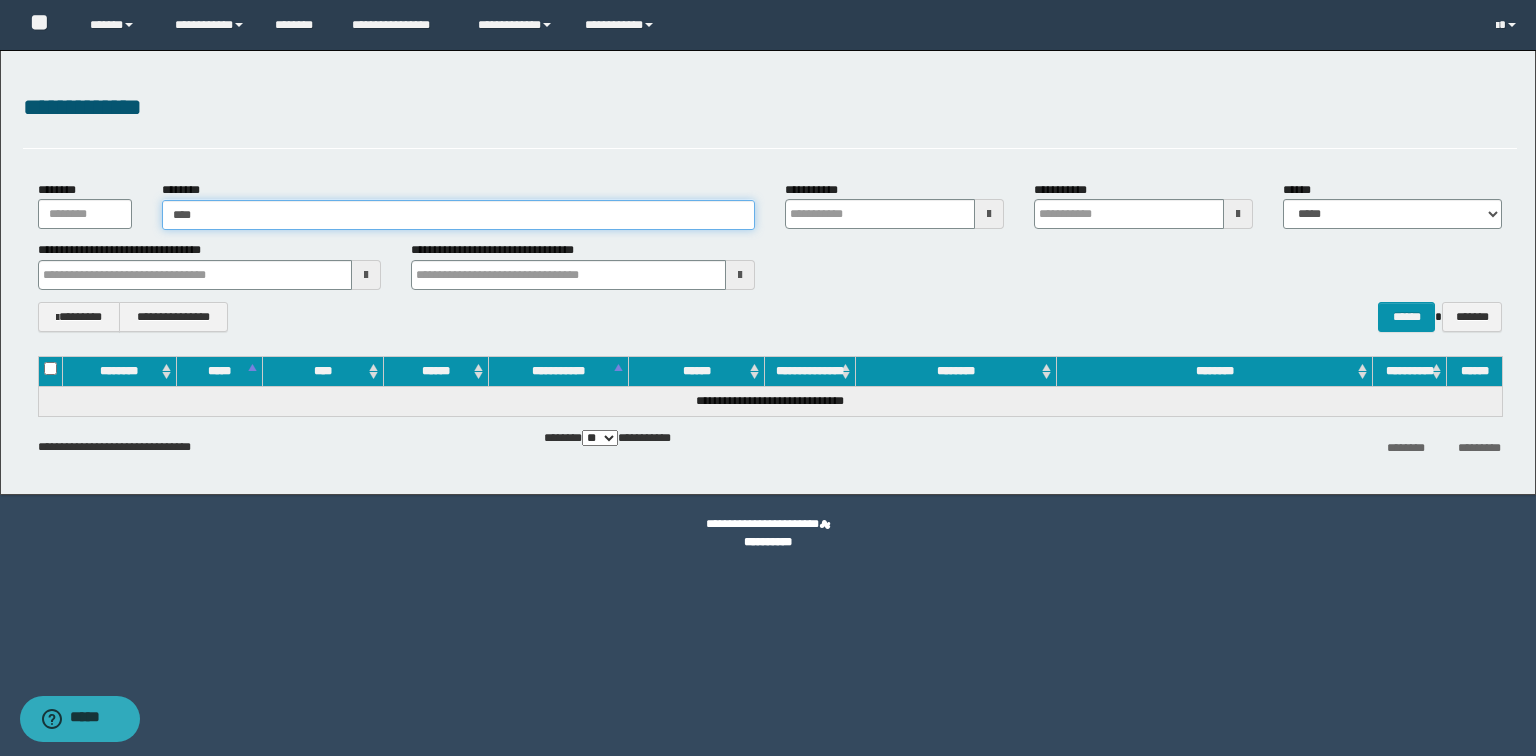 type on "*****" 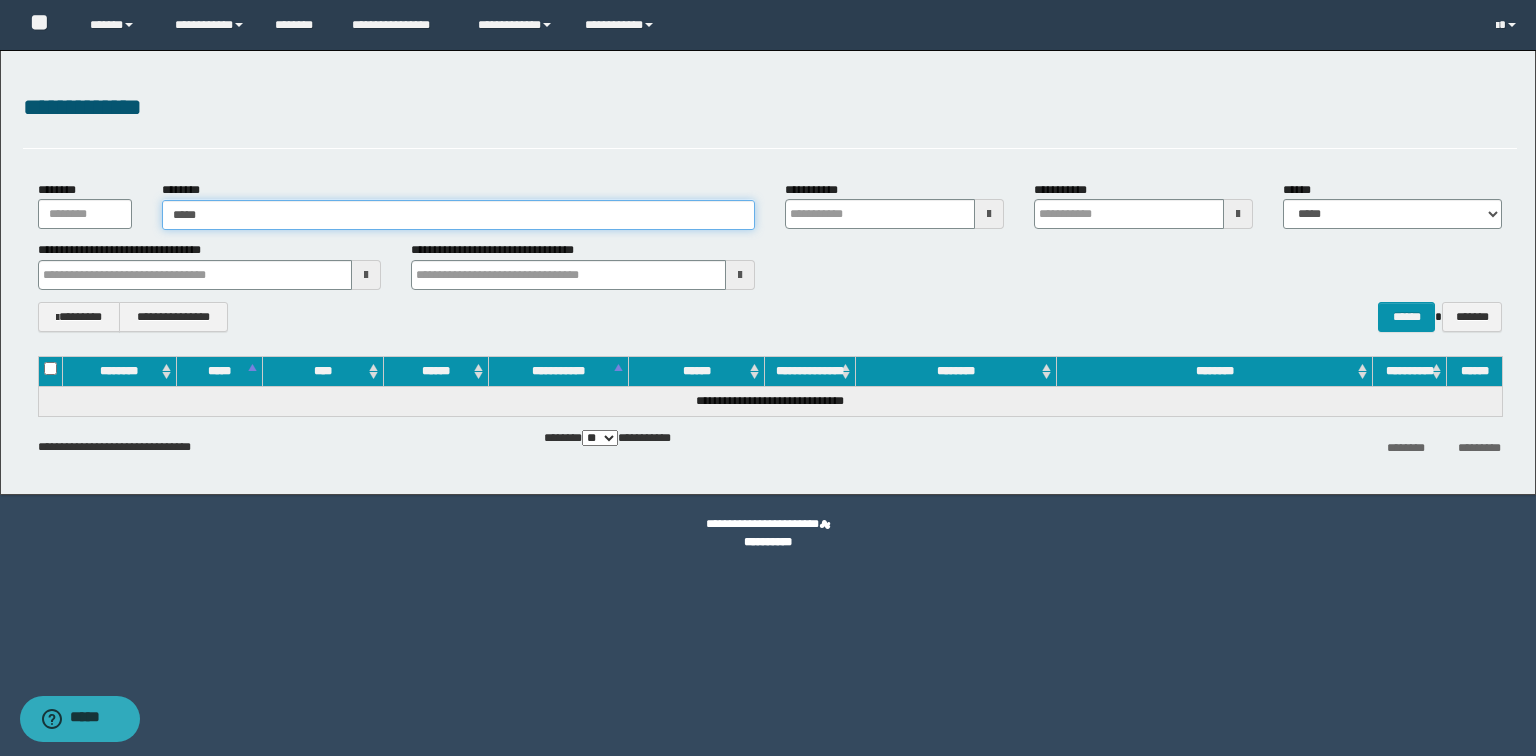 type on "*****" 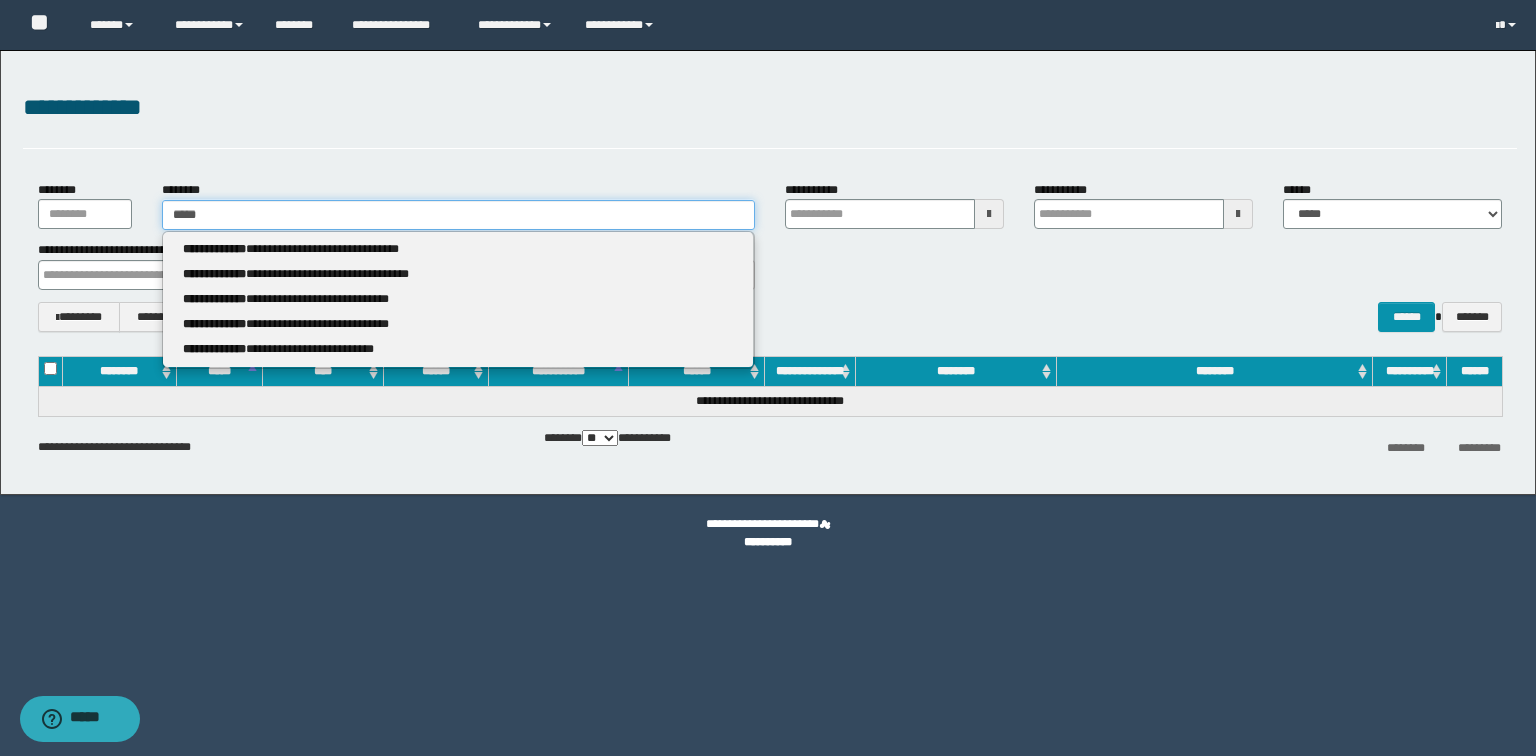 type 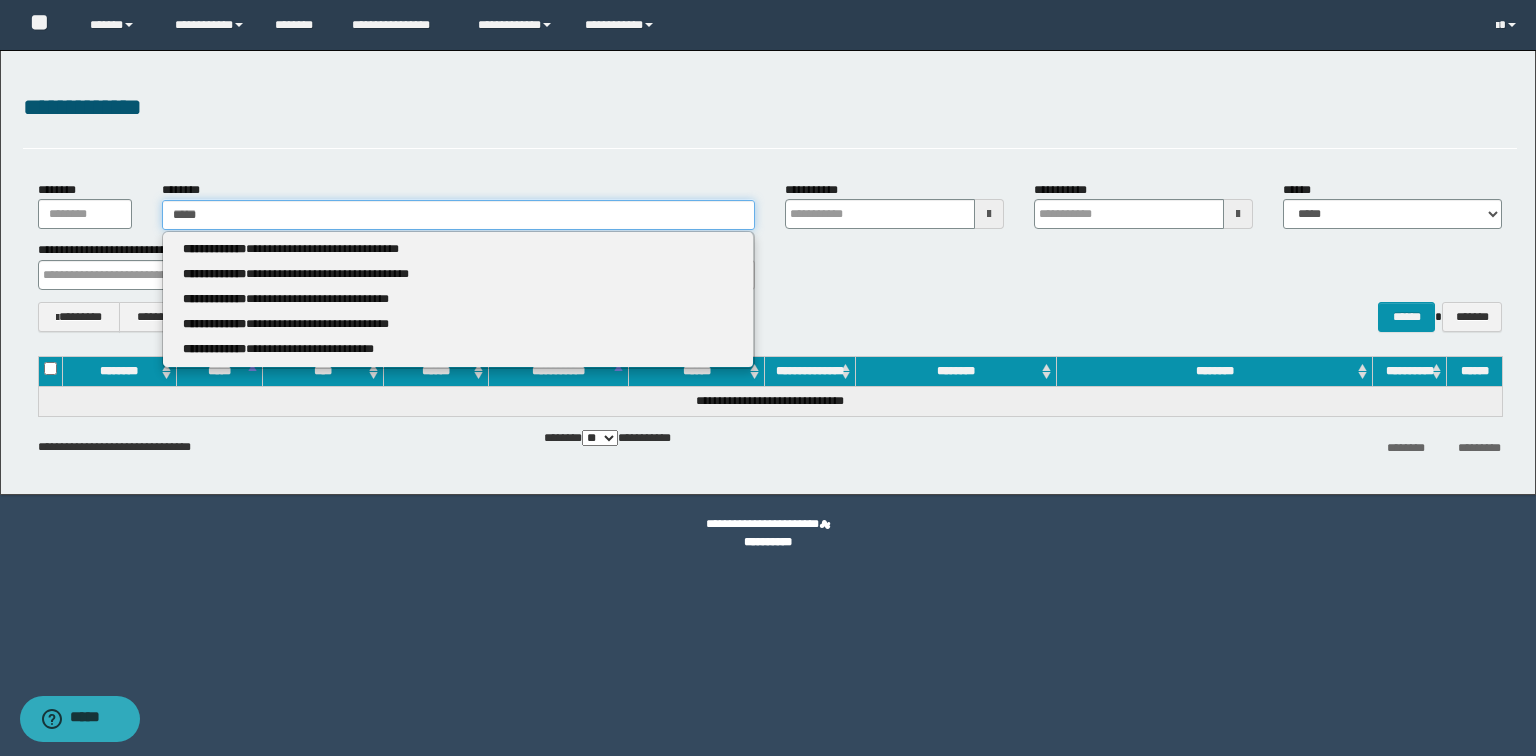 type on "****" 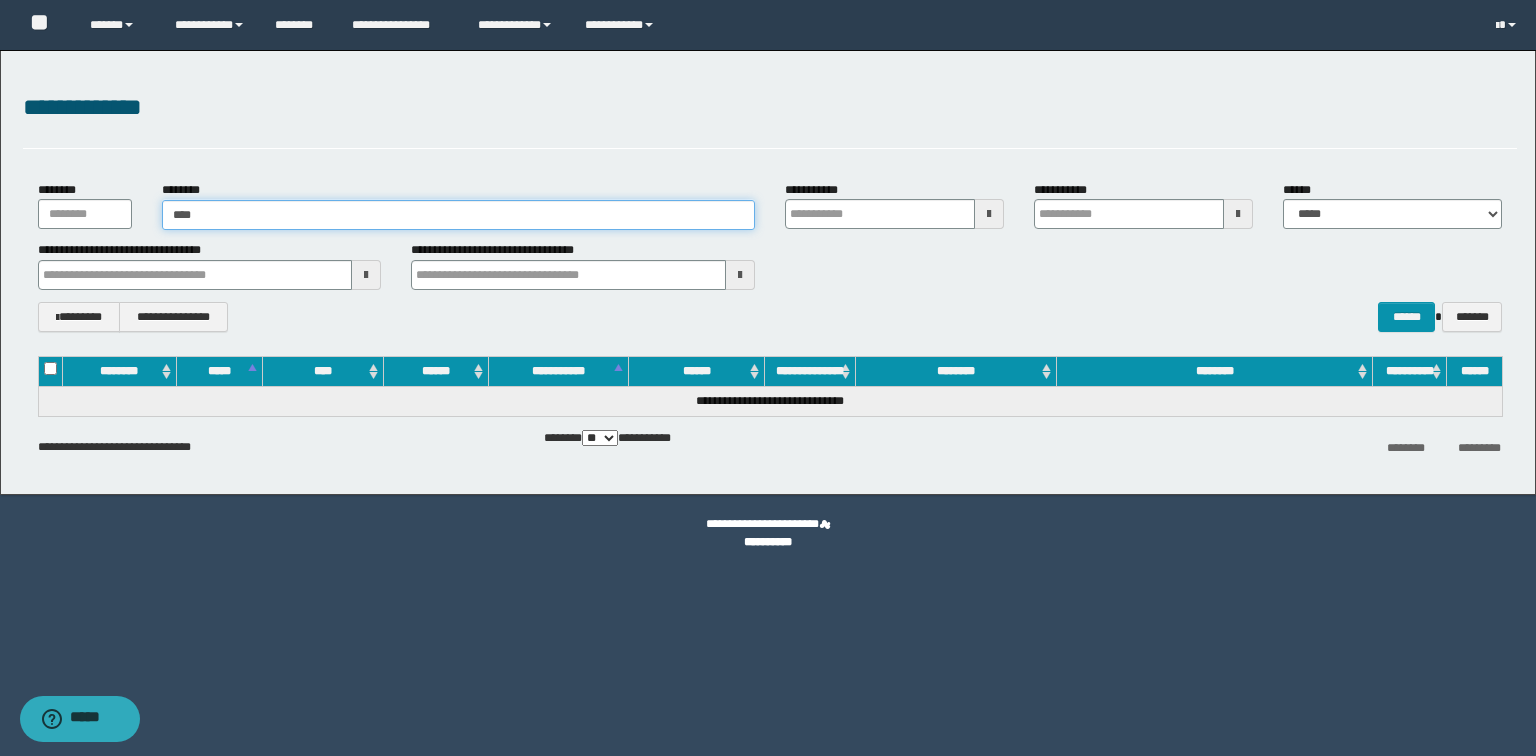 type on "****" 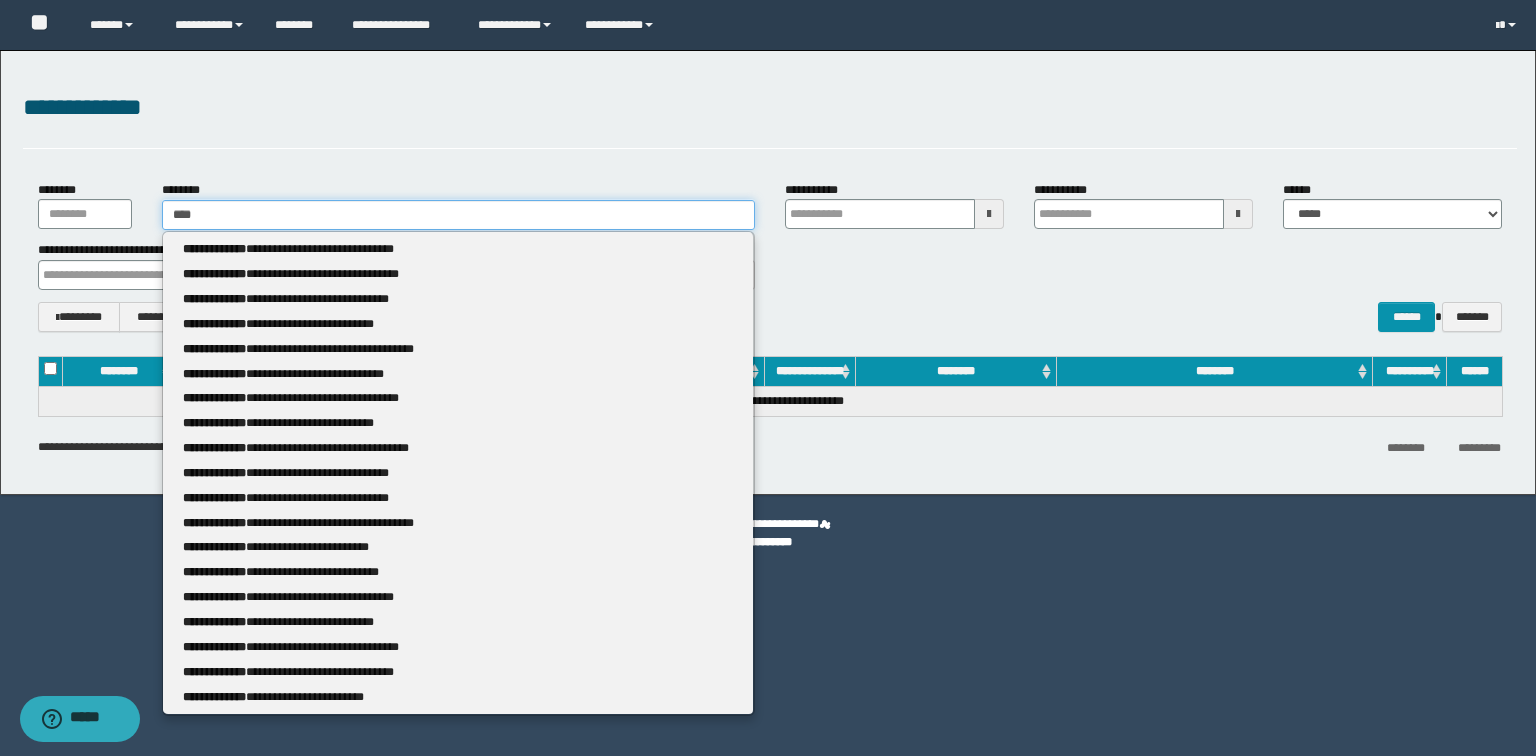 type 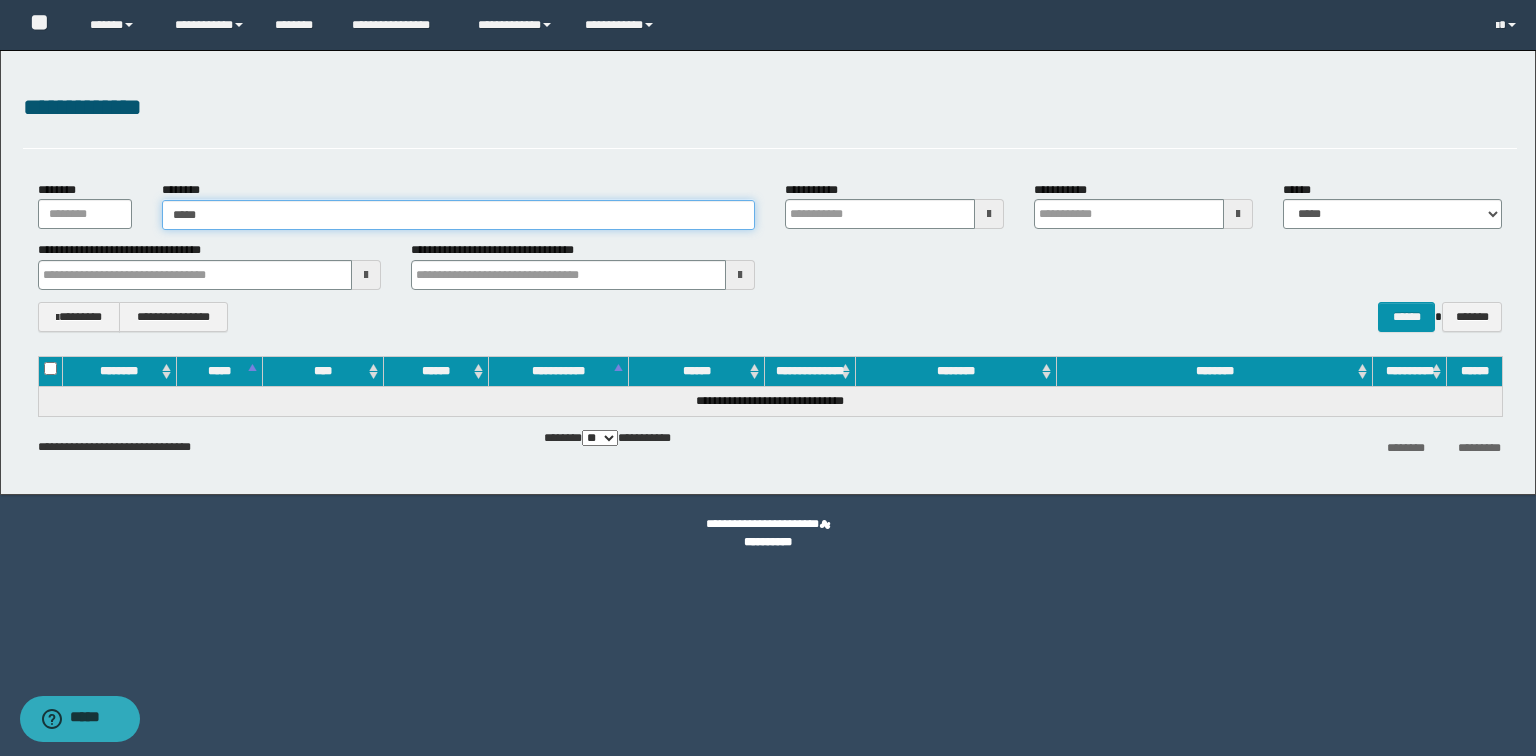 type on "*****" 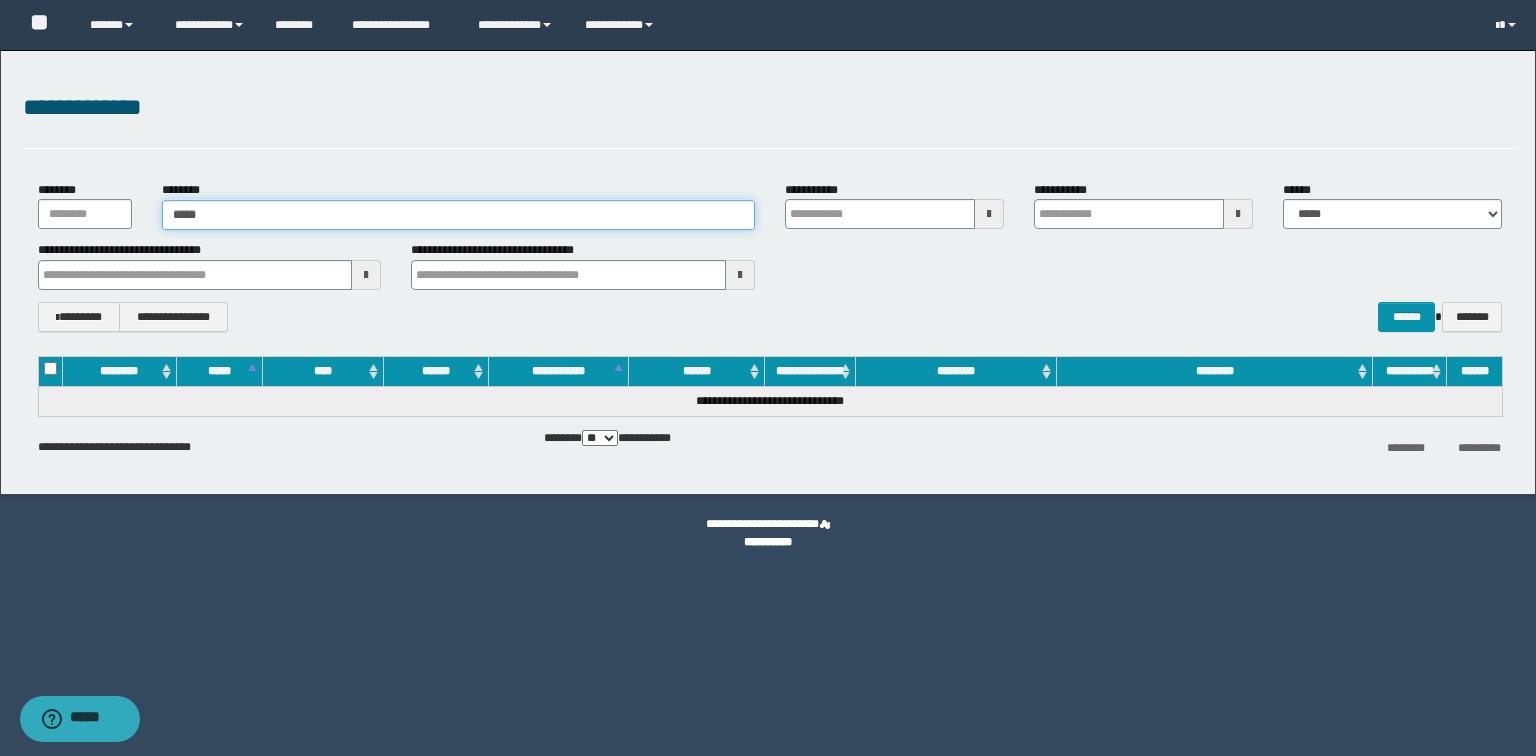 type 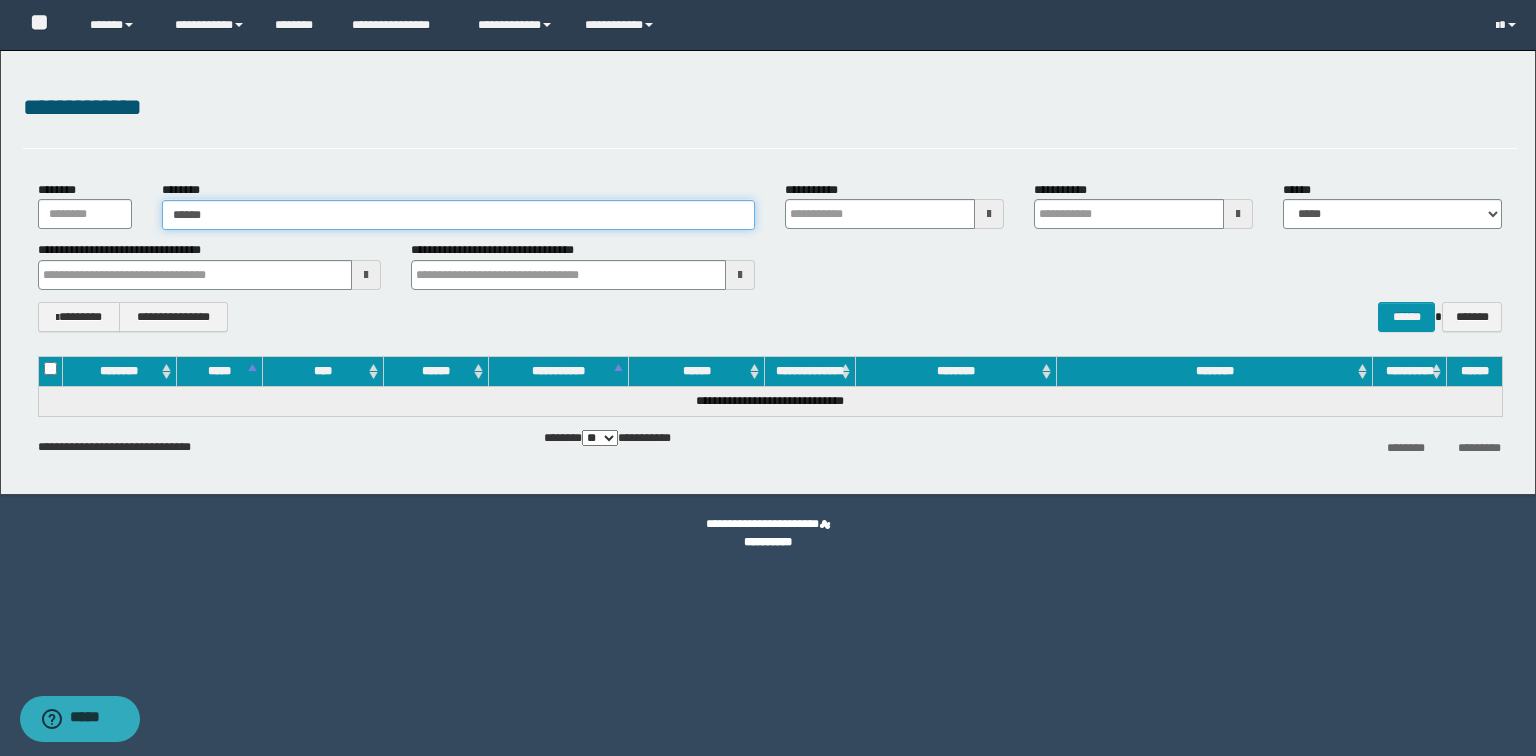 type on "*******" 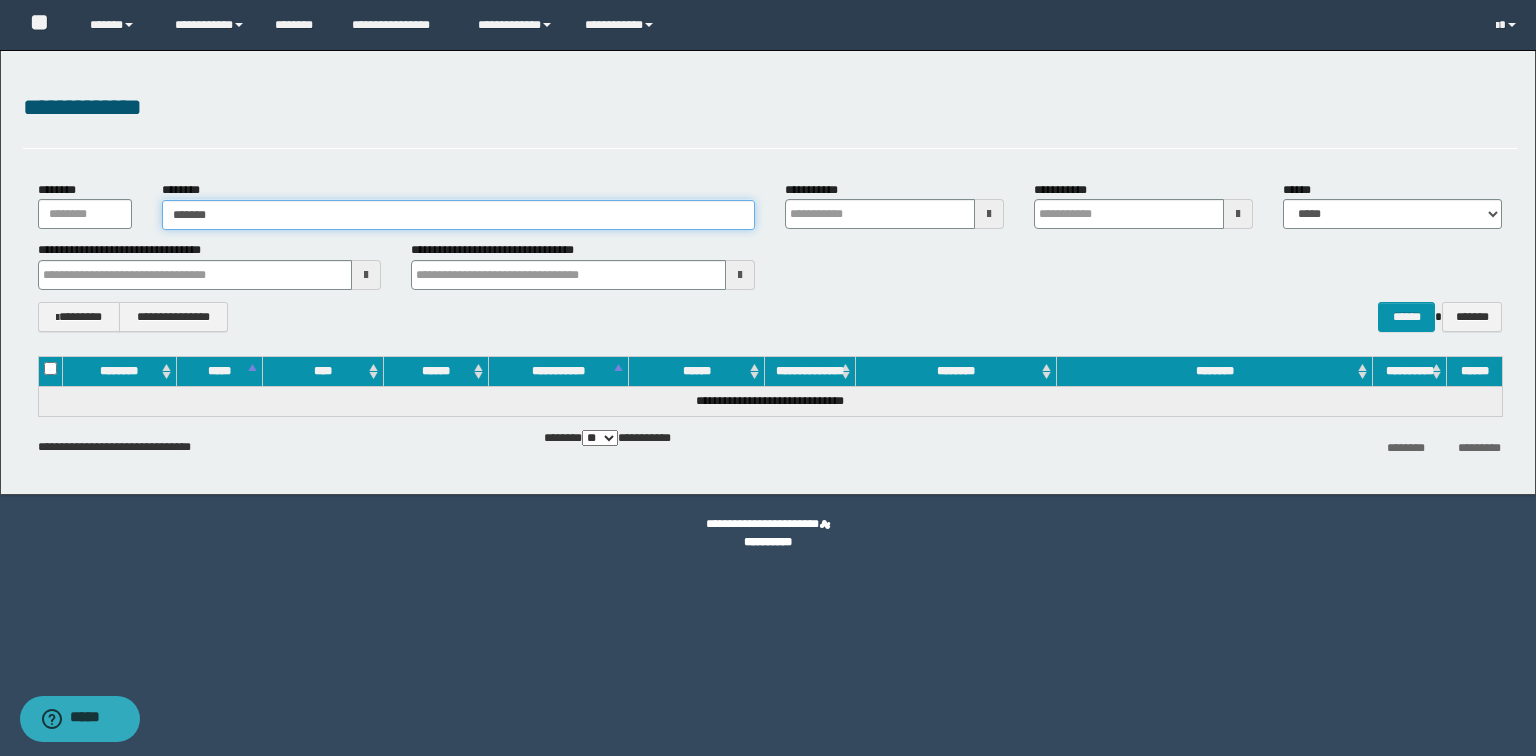 type on "*******" 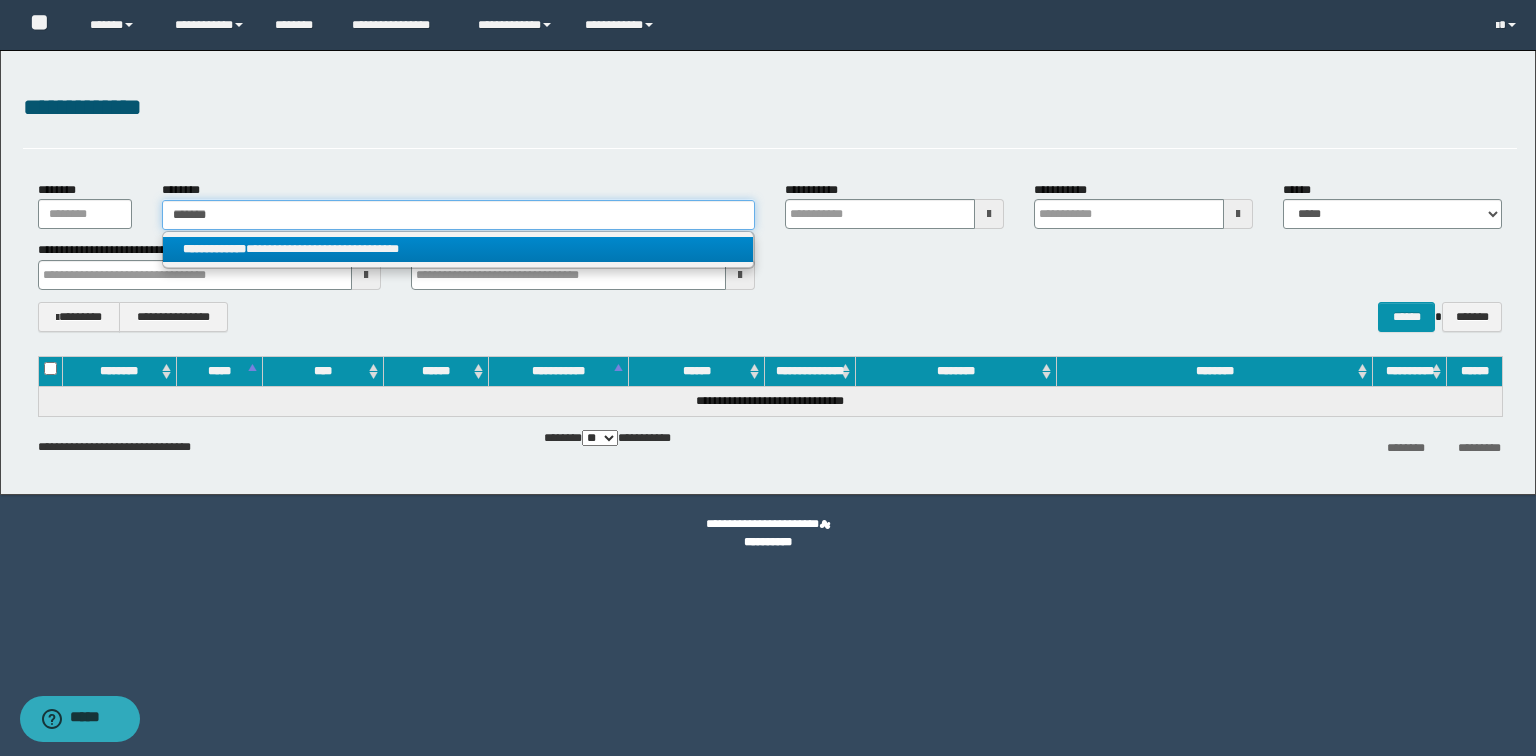 type 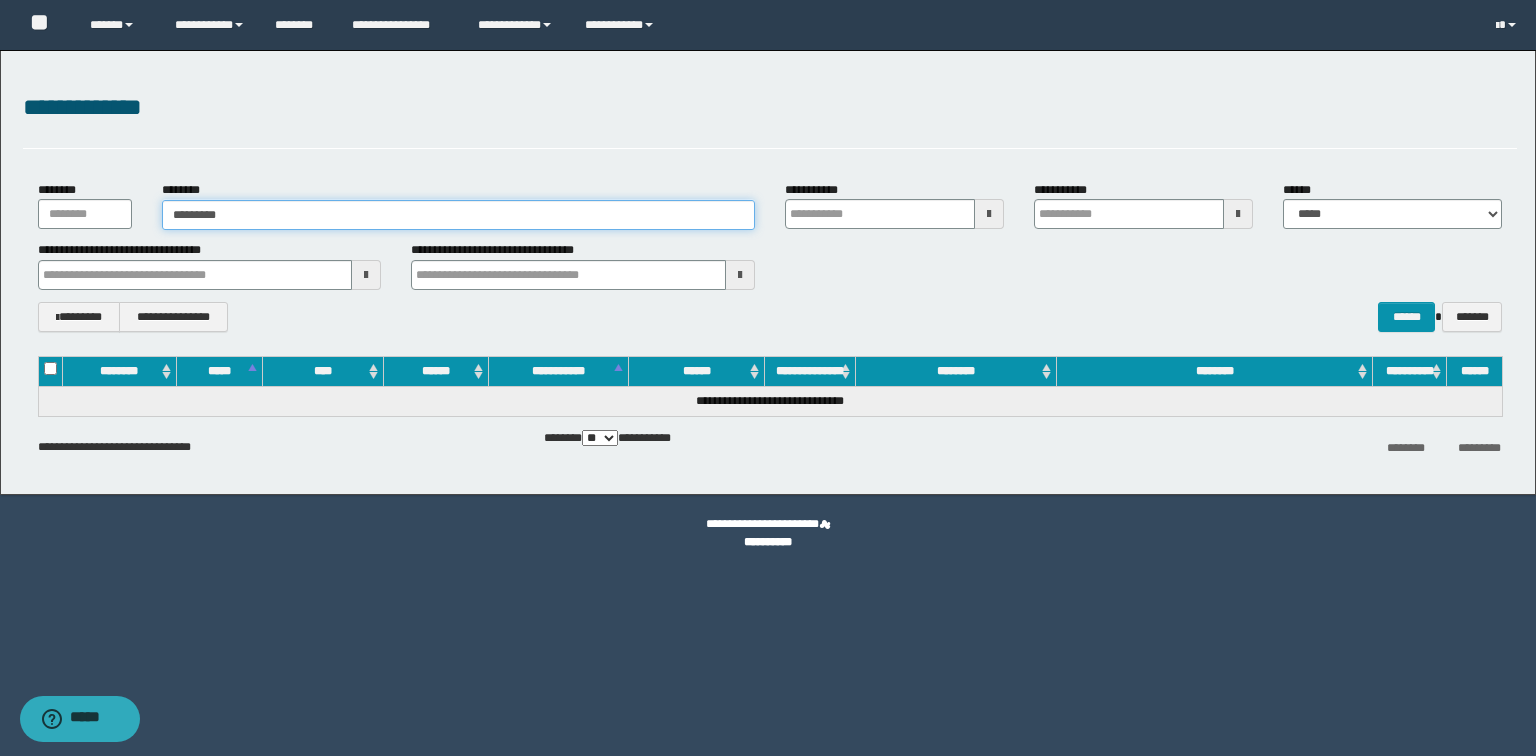 type on "**********" 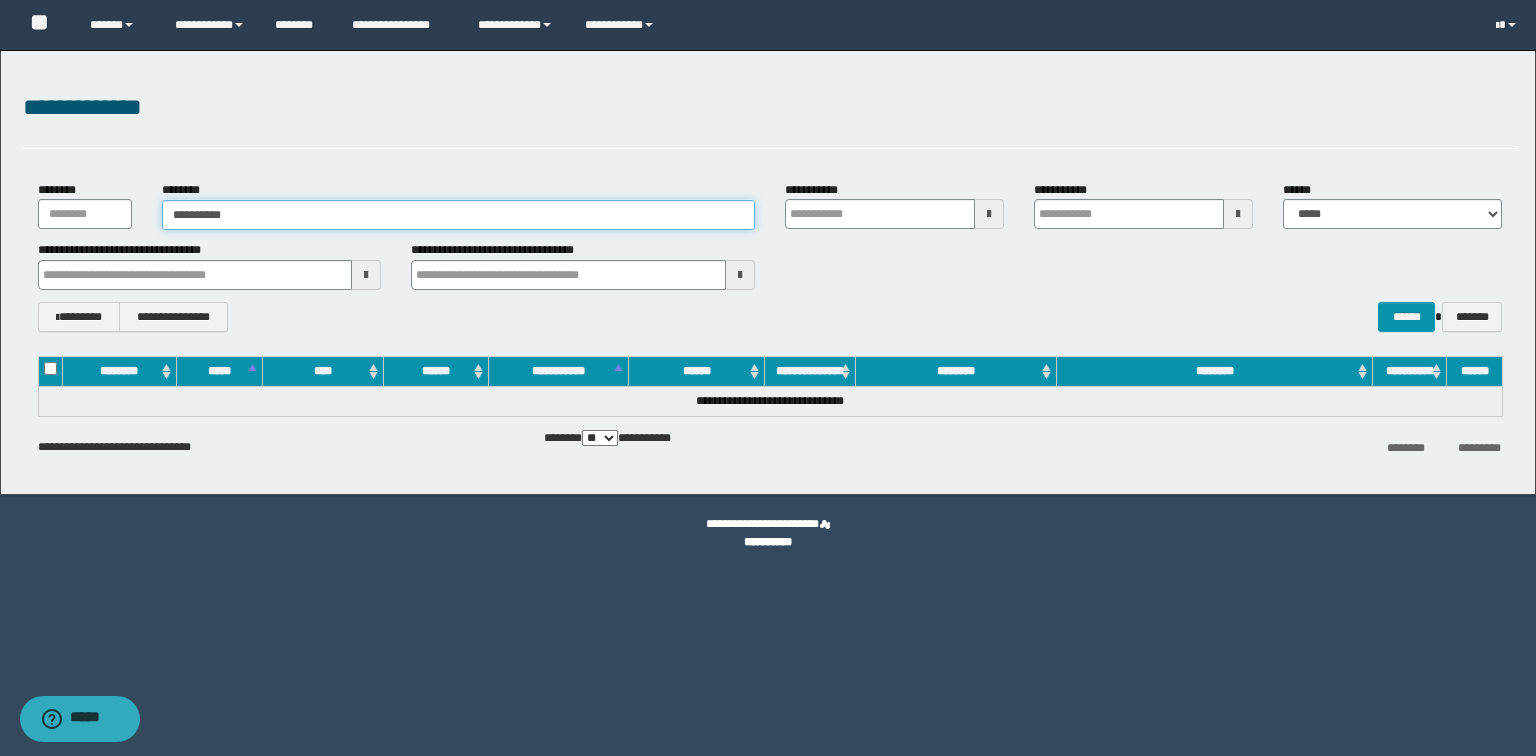 type on "**********" 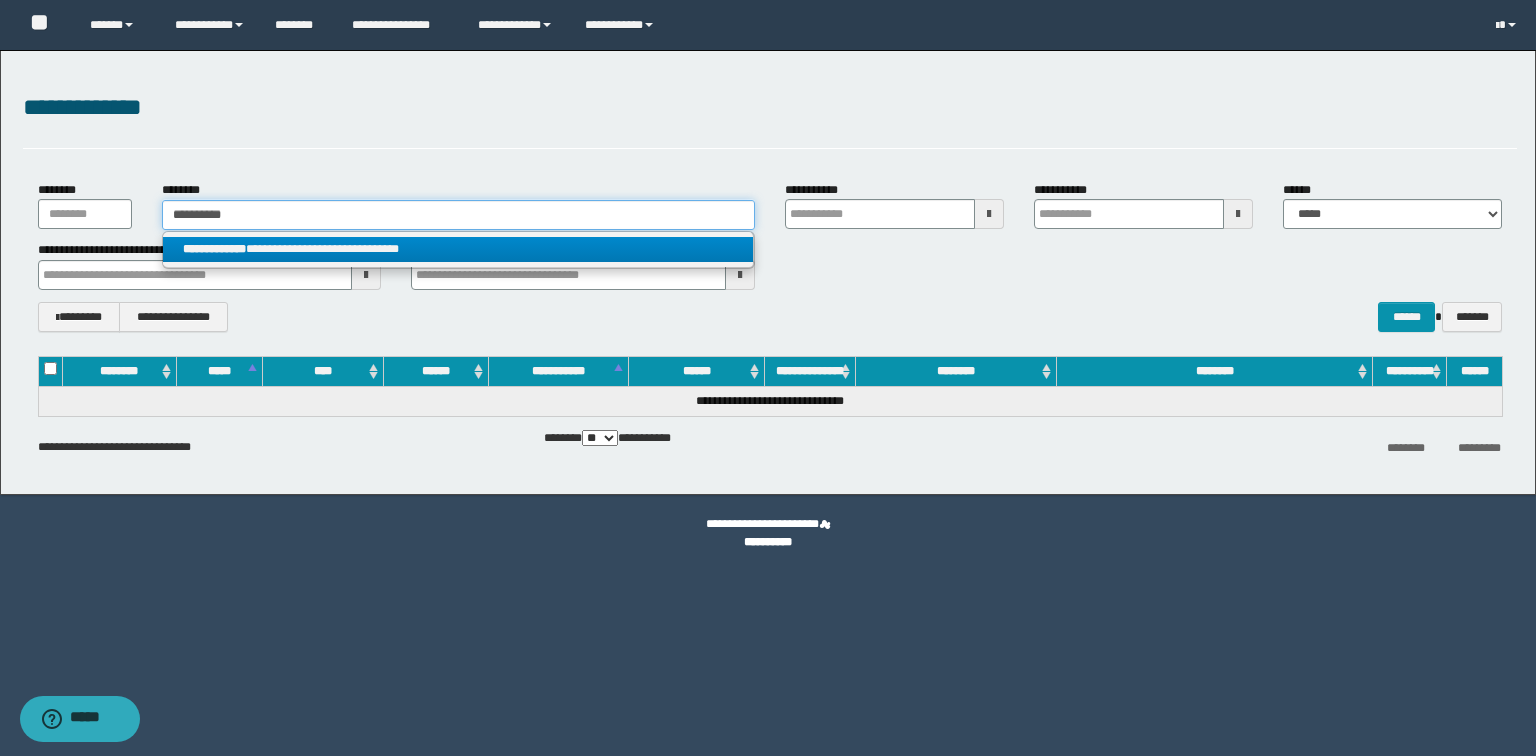 type on "**********" 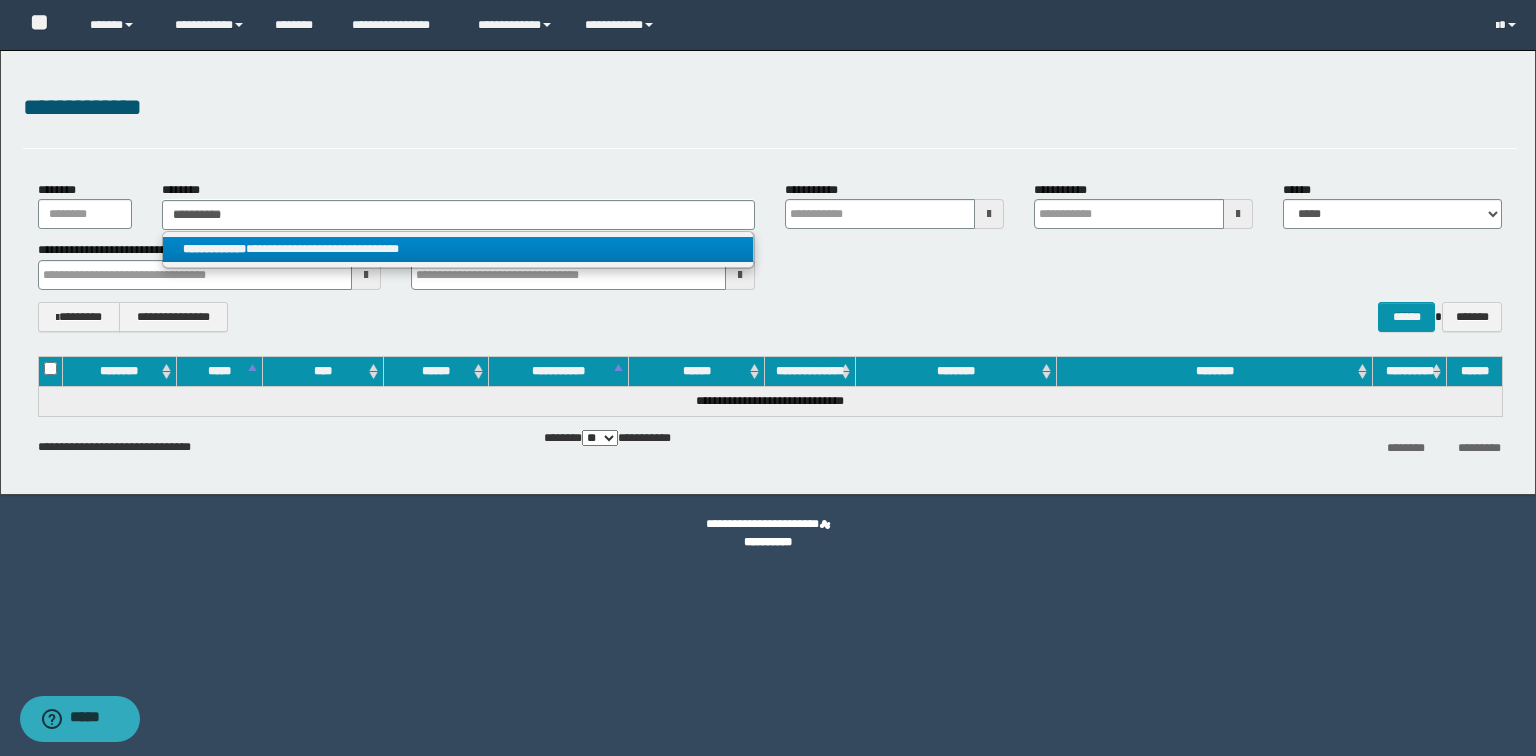 click on "**********" at bounding box center [458, 249] 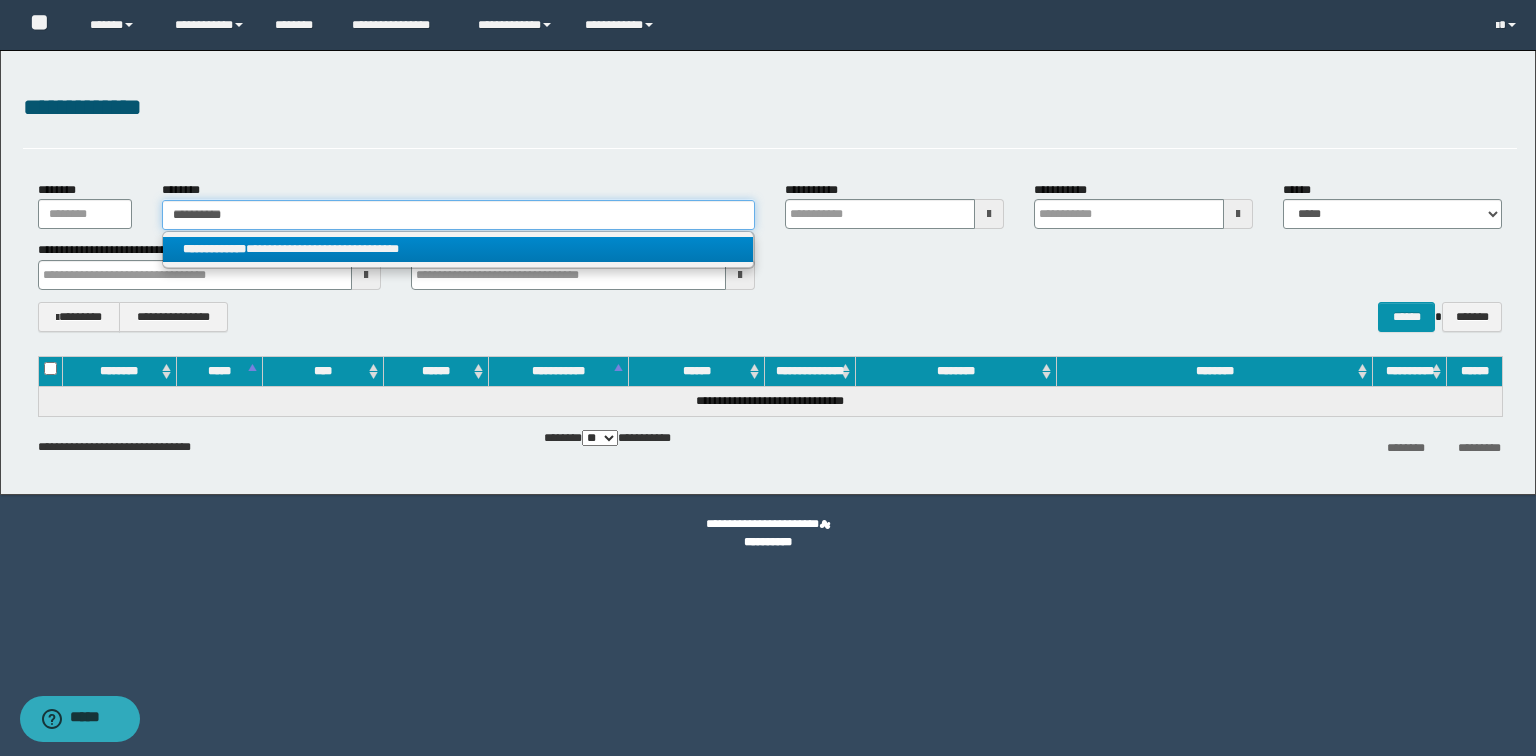 type 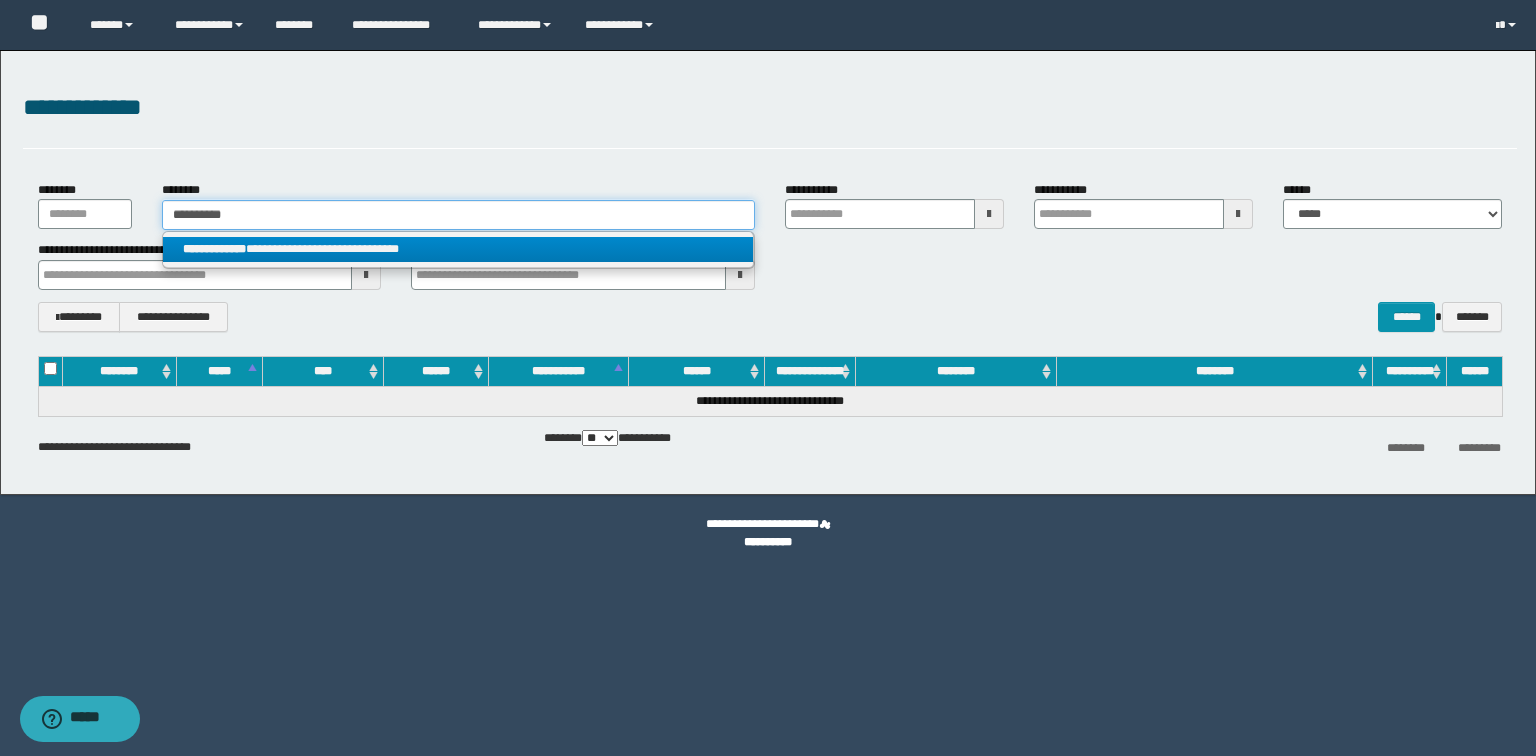 type on "**********" 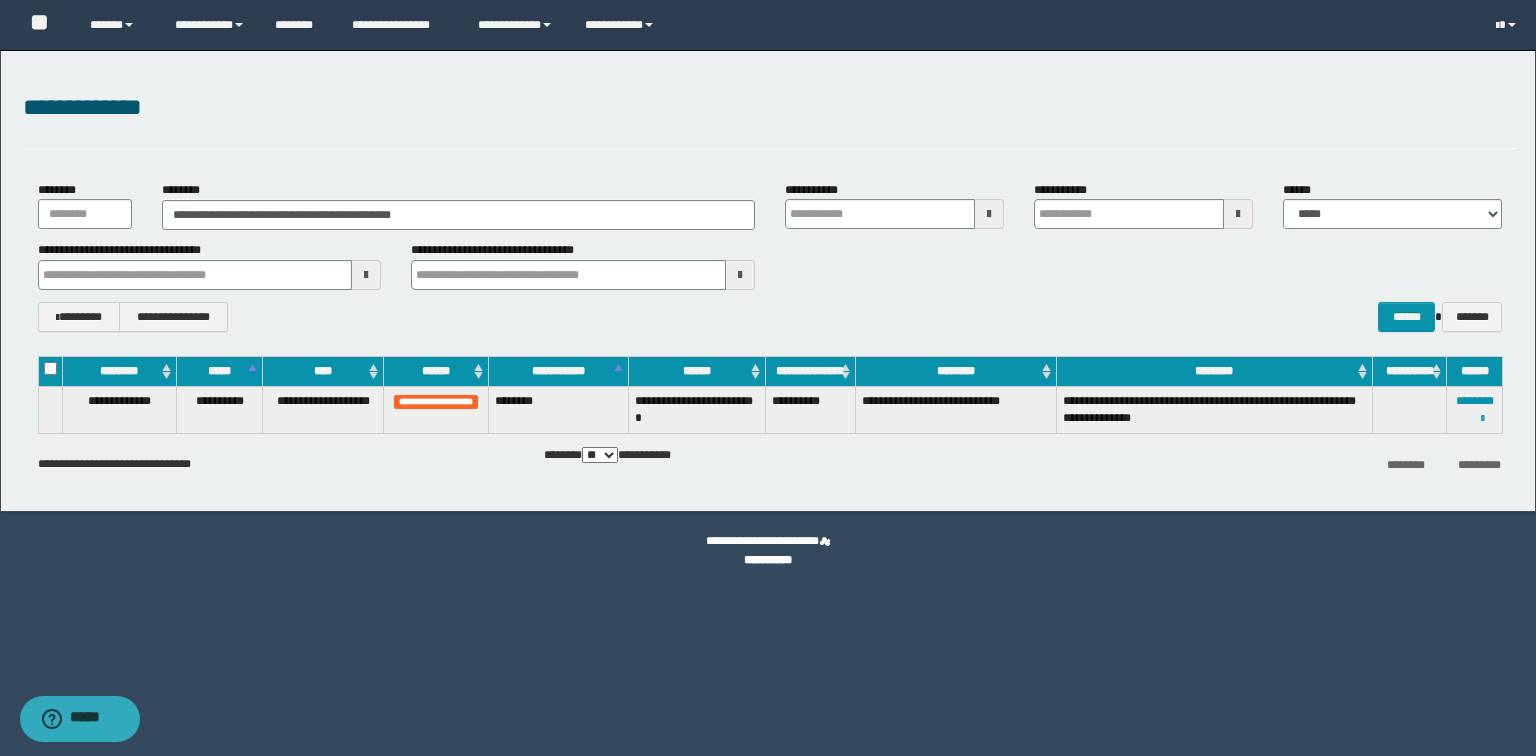 click at bounding box center (1482, 419) 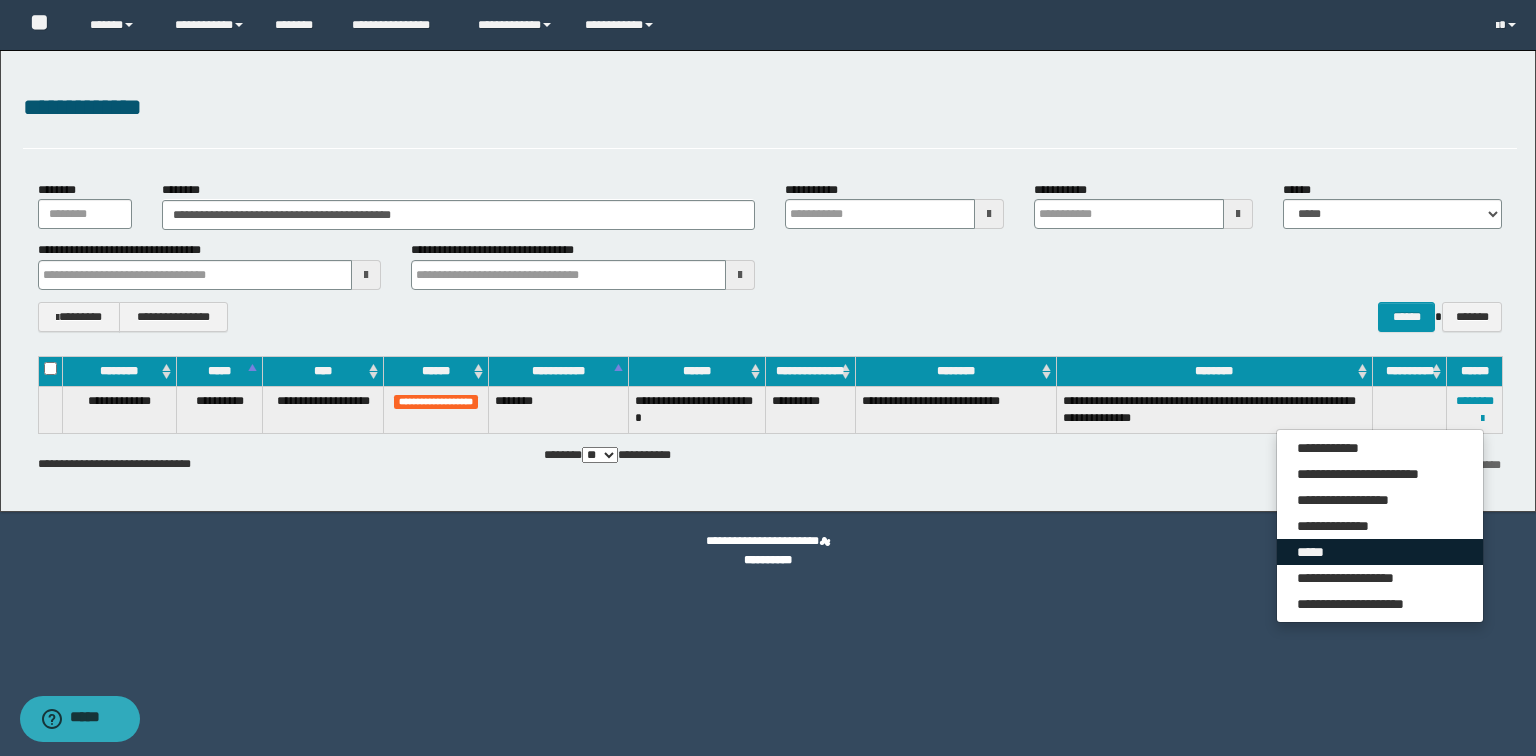 click on "*****" at bounding box center [1380, 552] 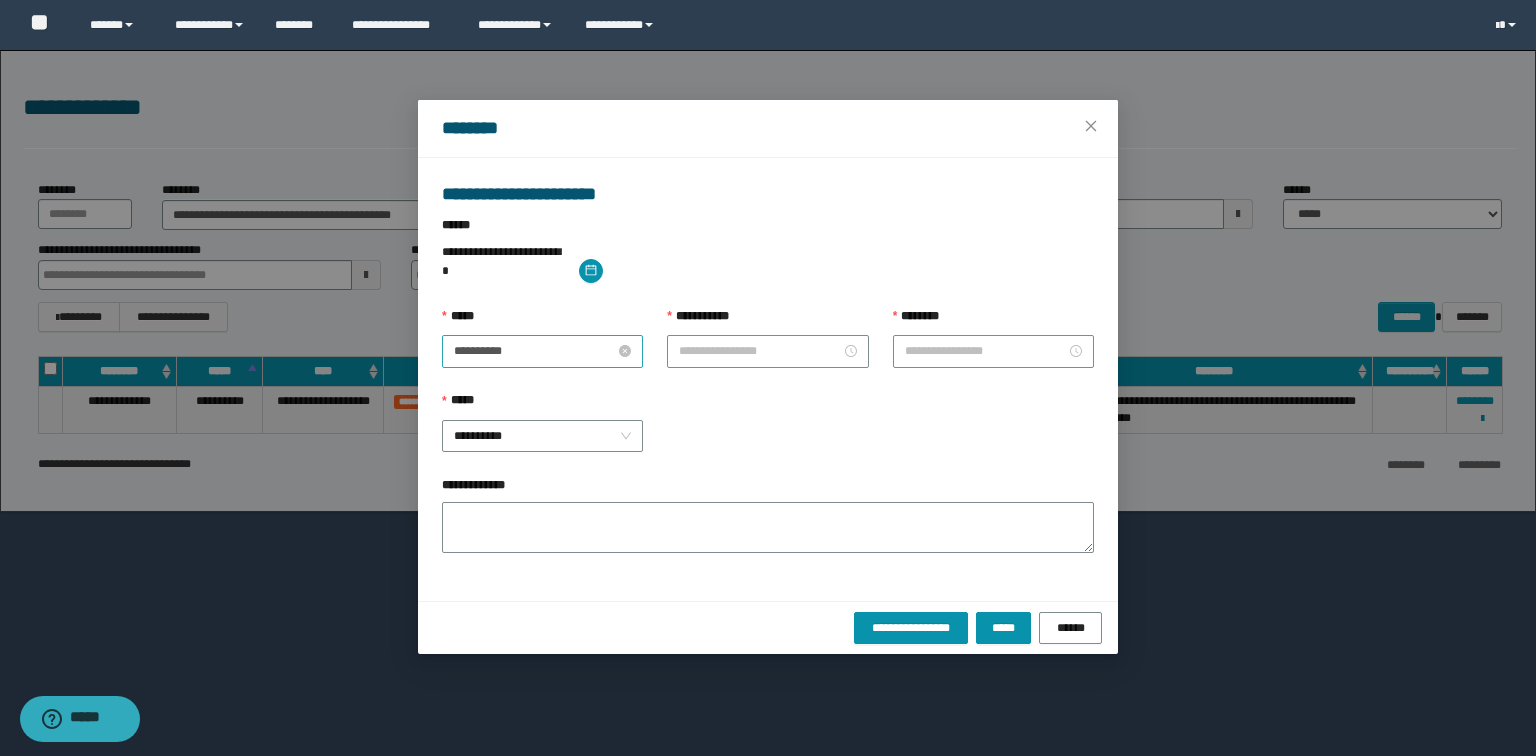 click on "**********" at bounding box center (534, 351) 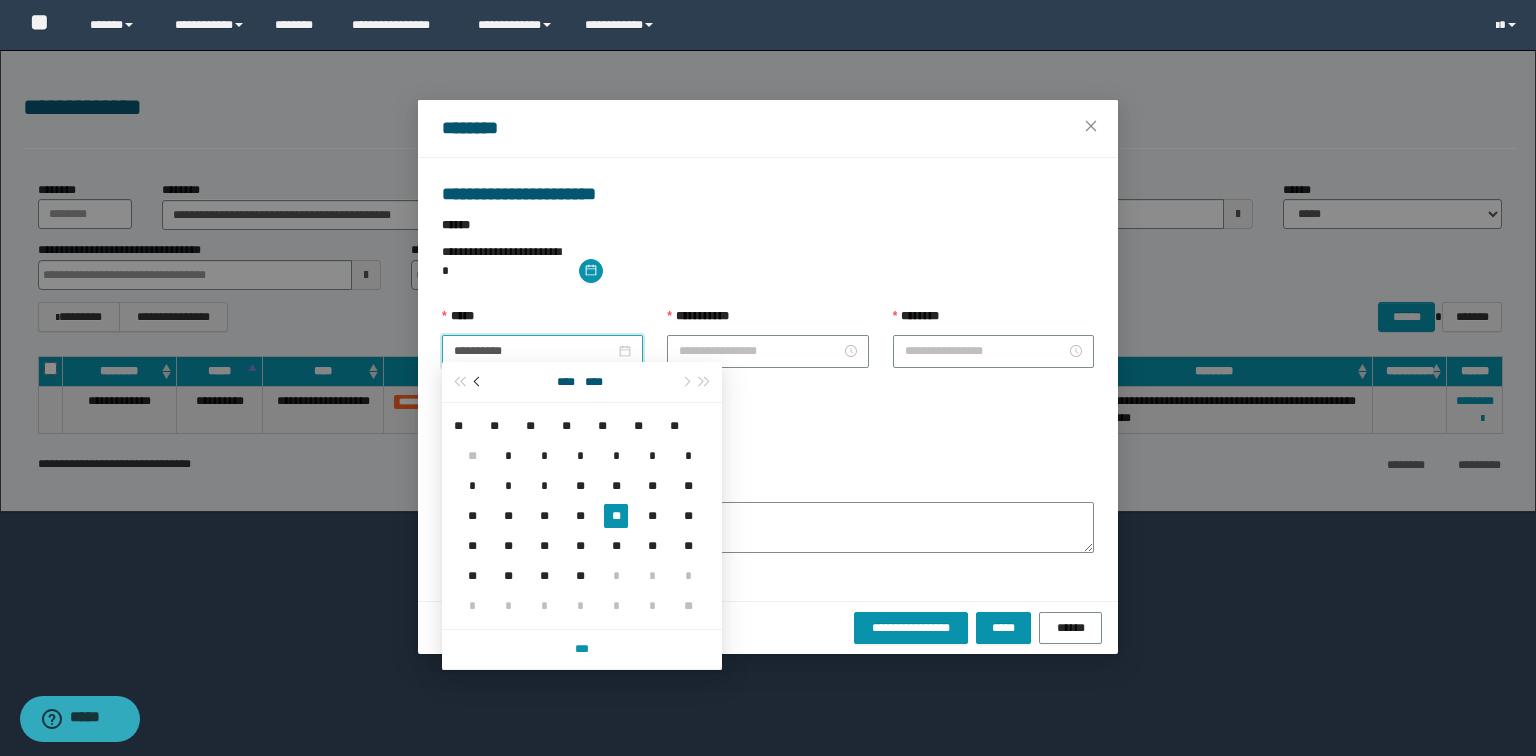 click at bounding box center (478, 382) 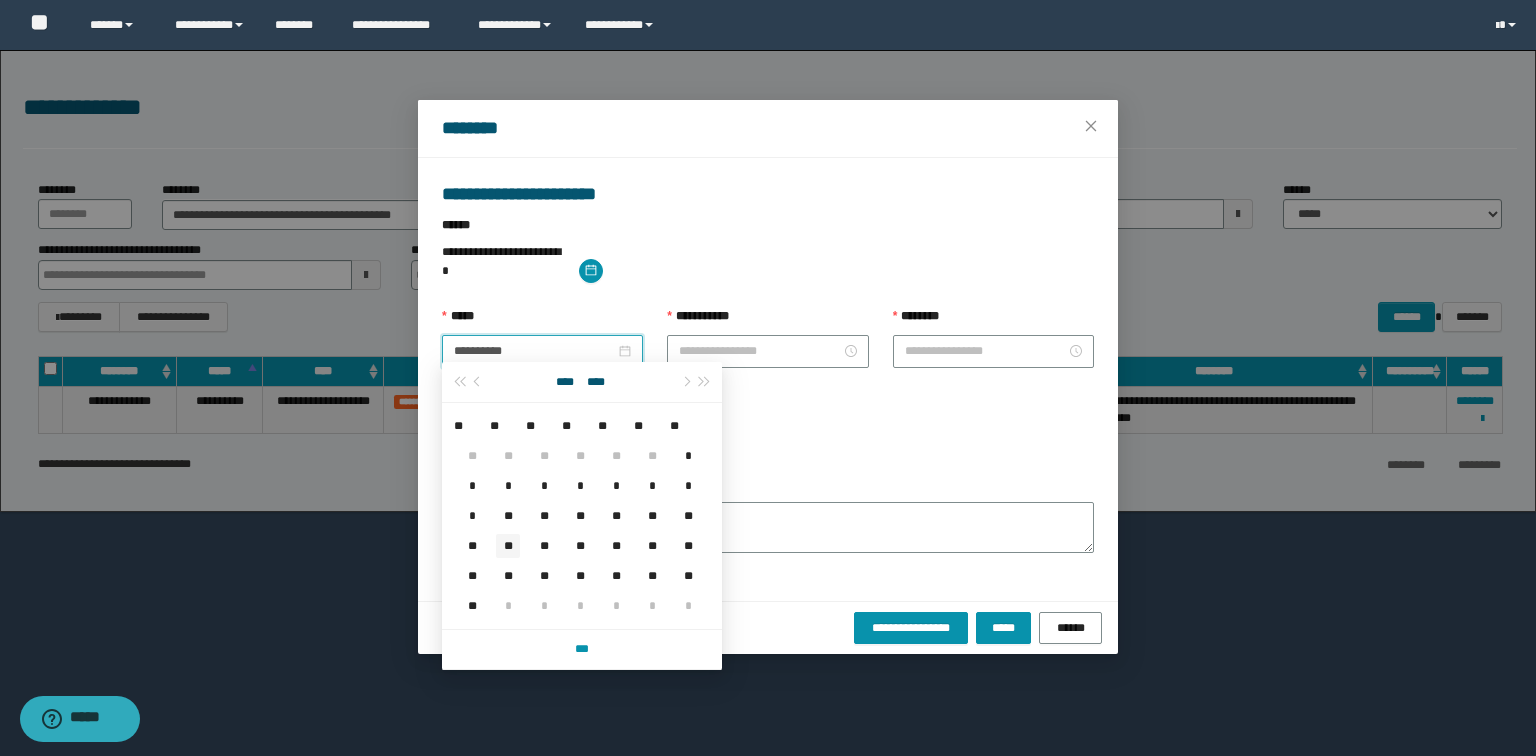 type on "**********" 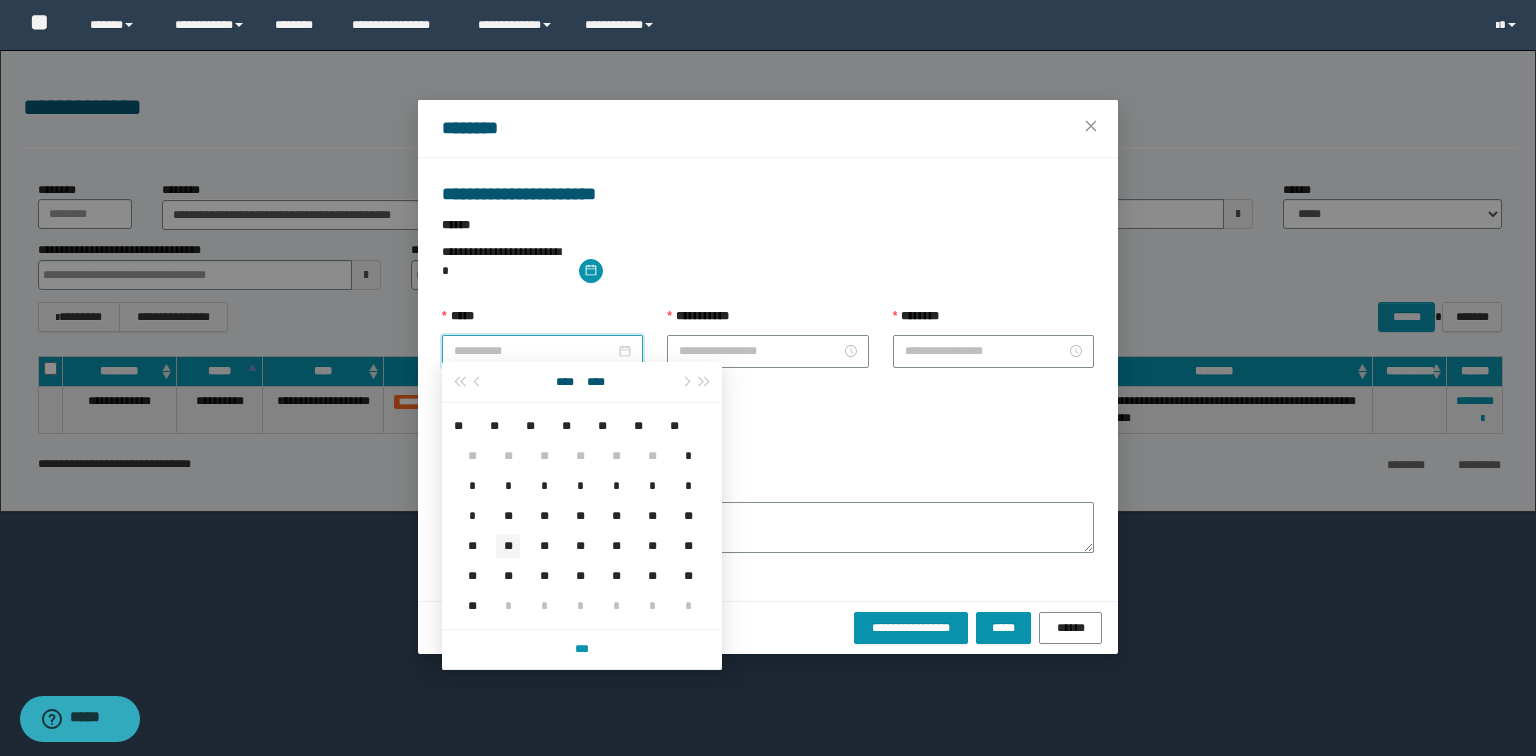 click on "**" at bounding box center [508, 546] 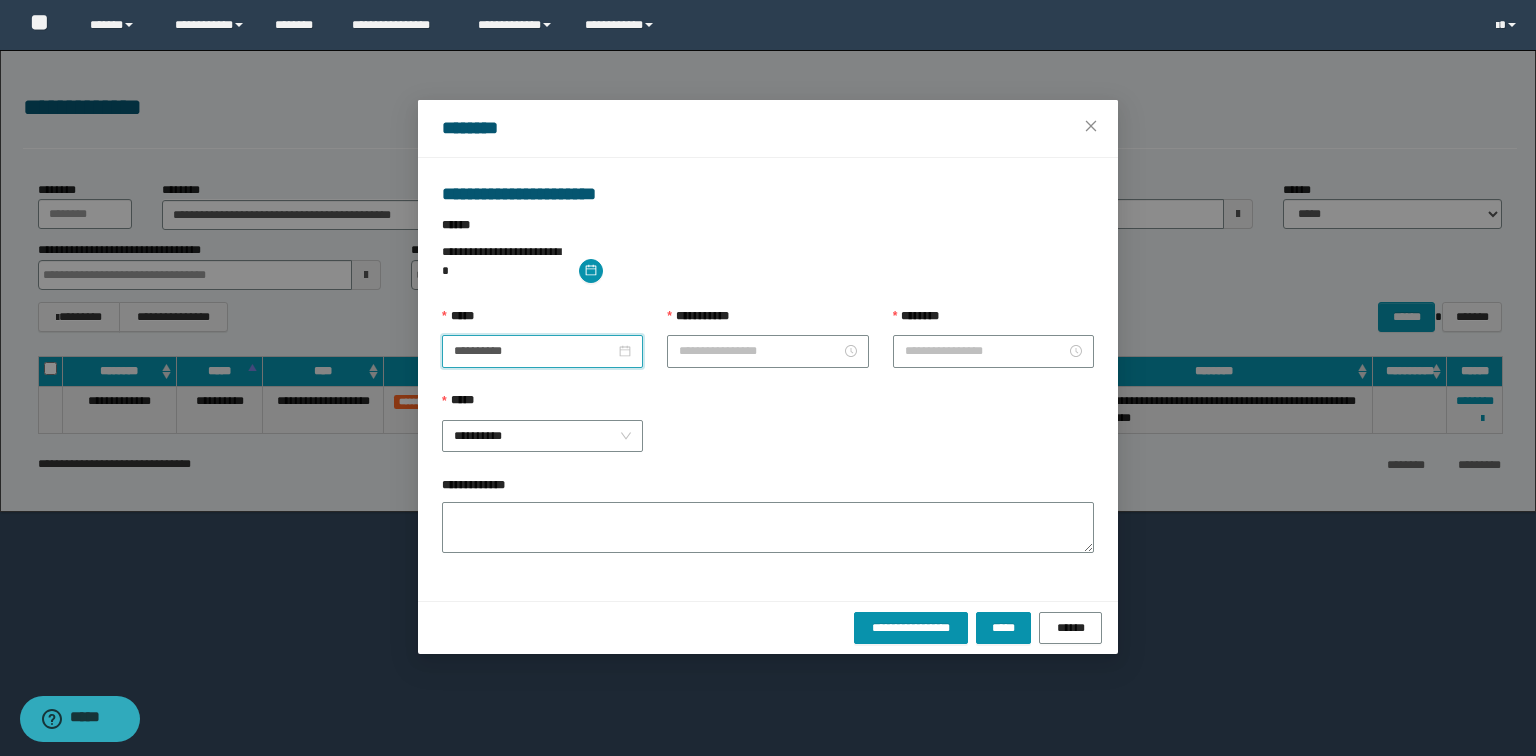 click on "**********" at bounding box center (768, 434) 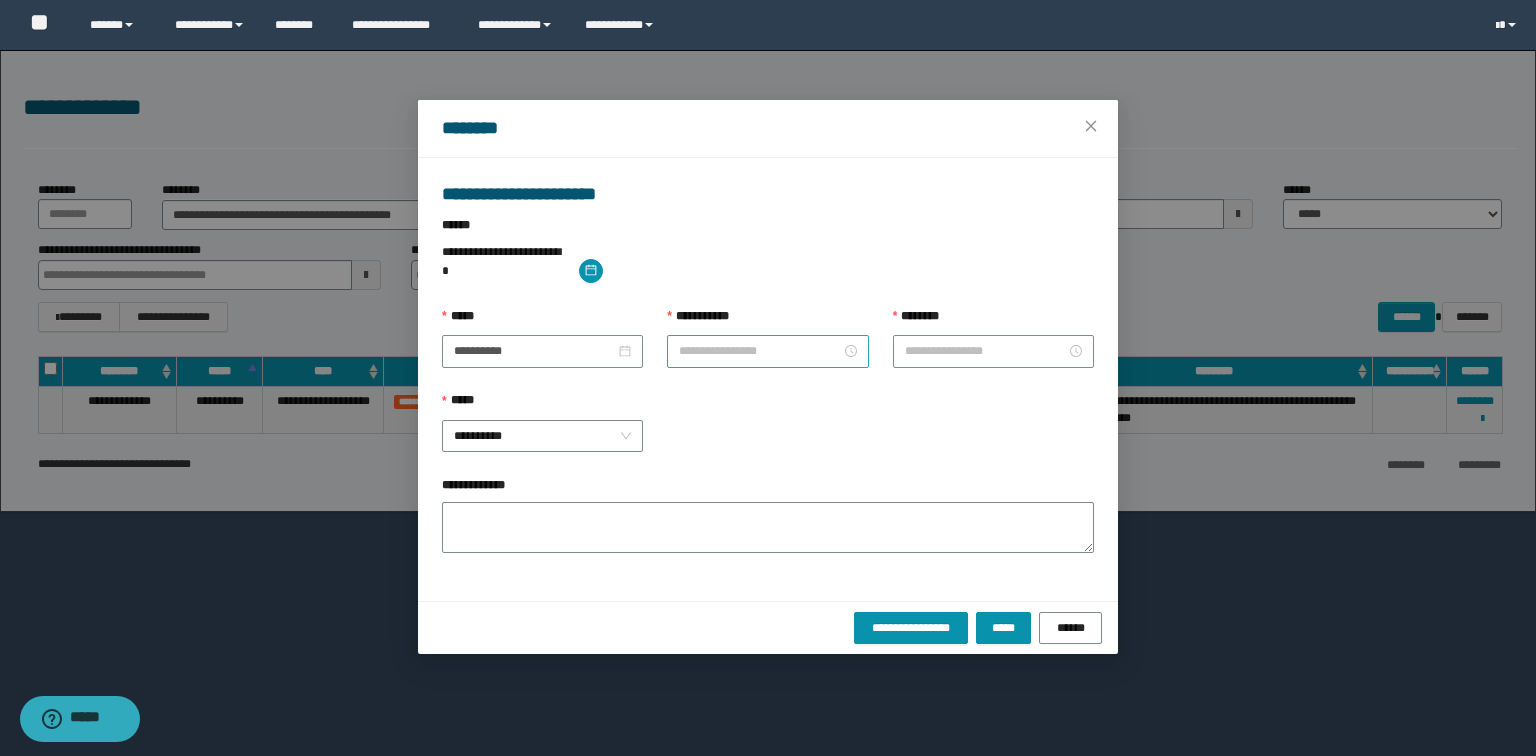 click on "**********" at bounding box center (759, 351) 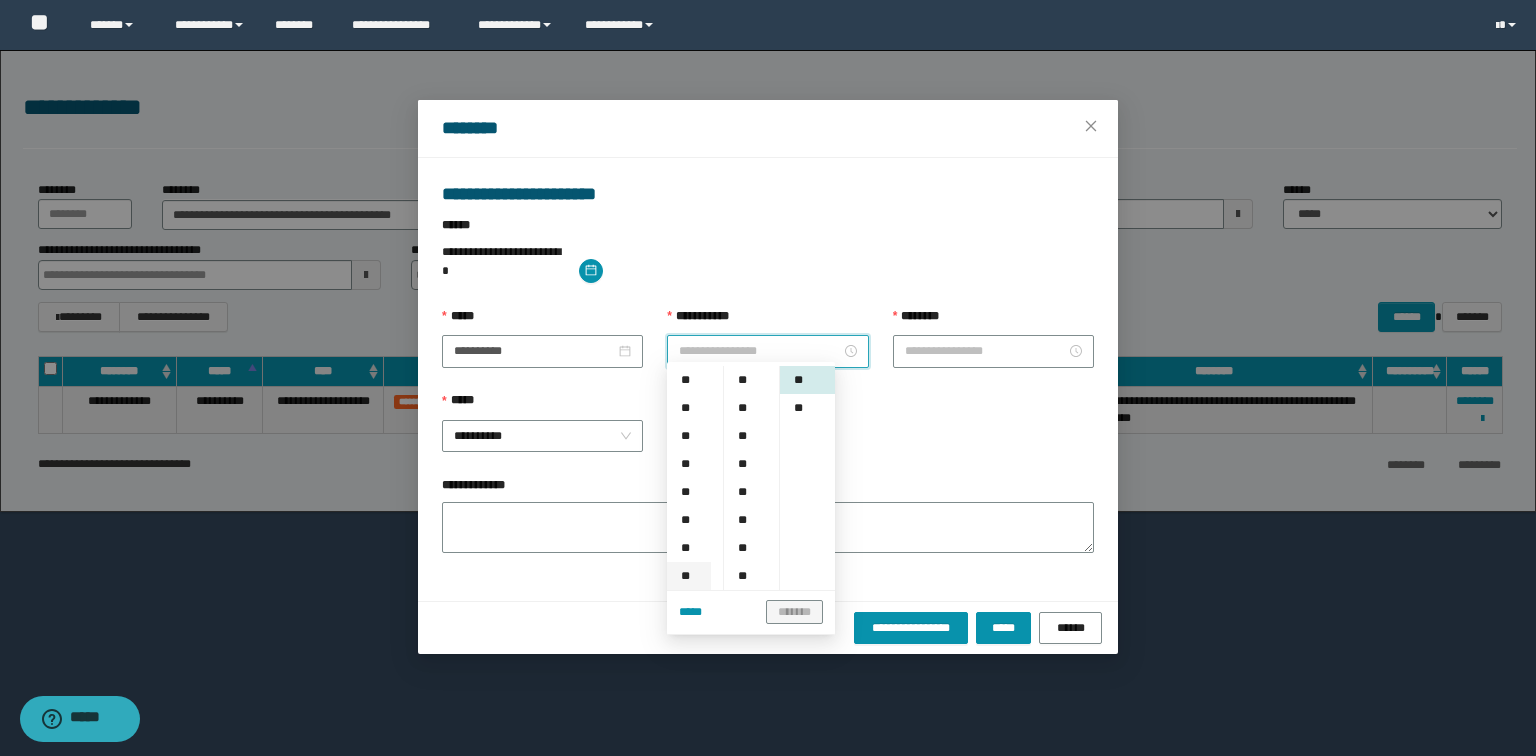 scroll, scrollTop: 160, scrollLeft: 0, axis: vertical 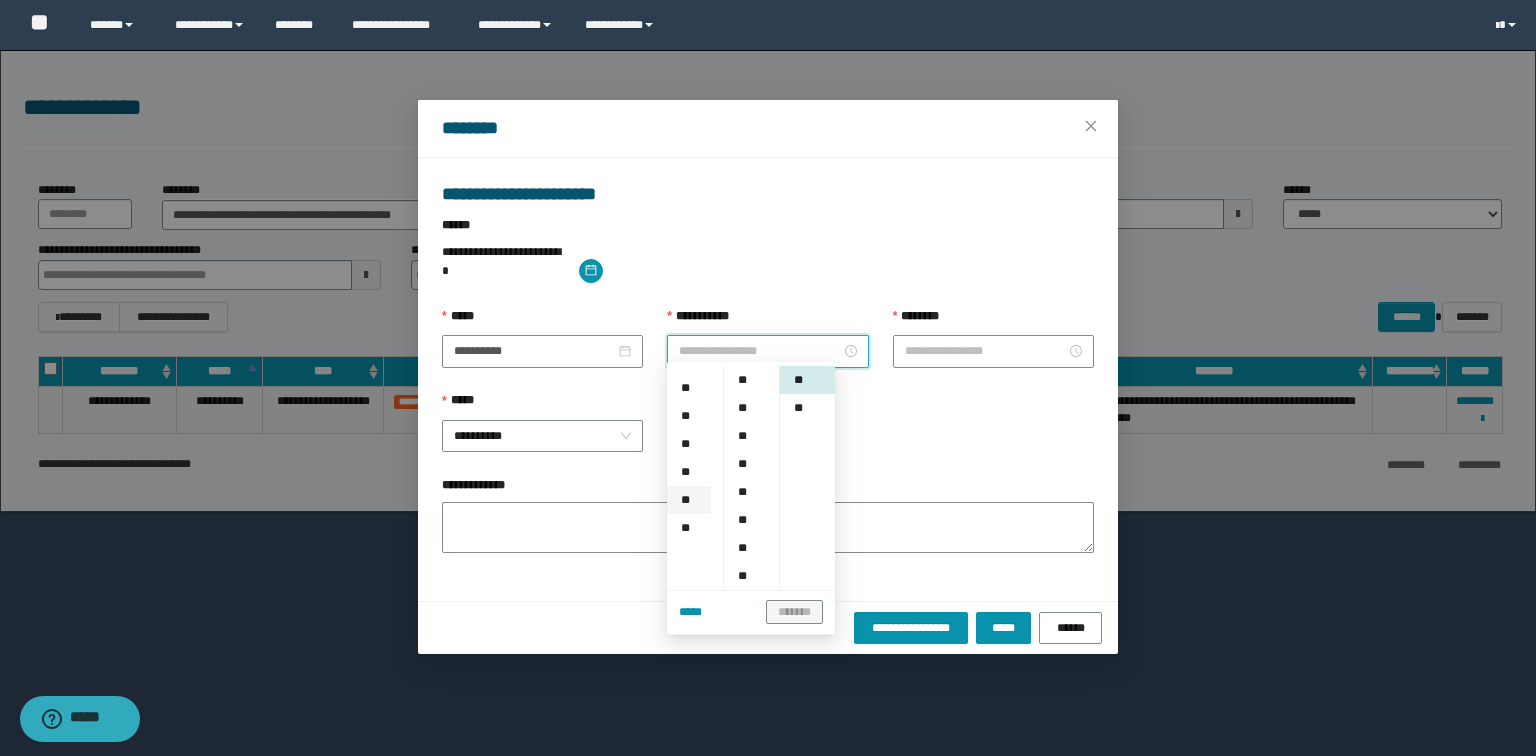 click on "**" at bounding box center [689, 500] 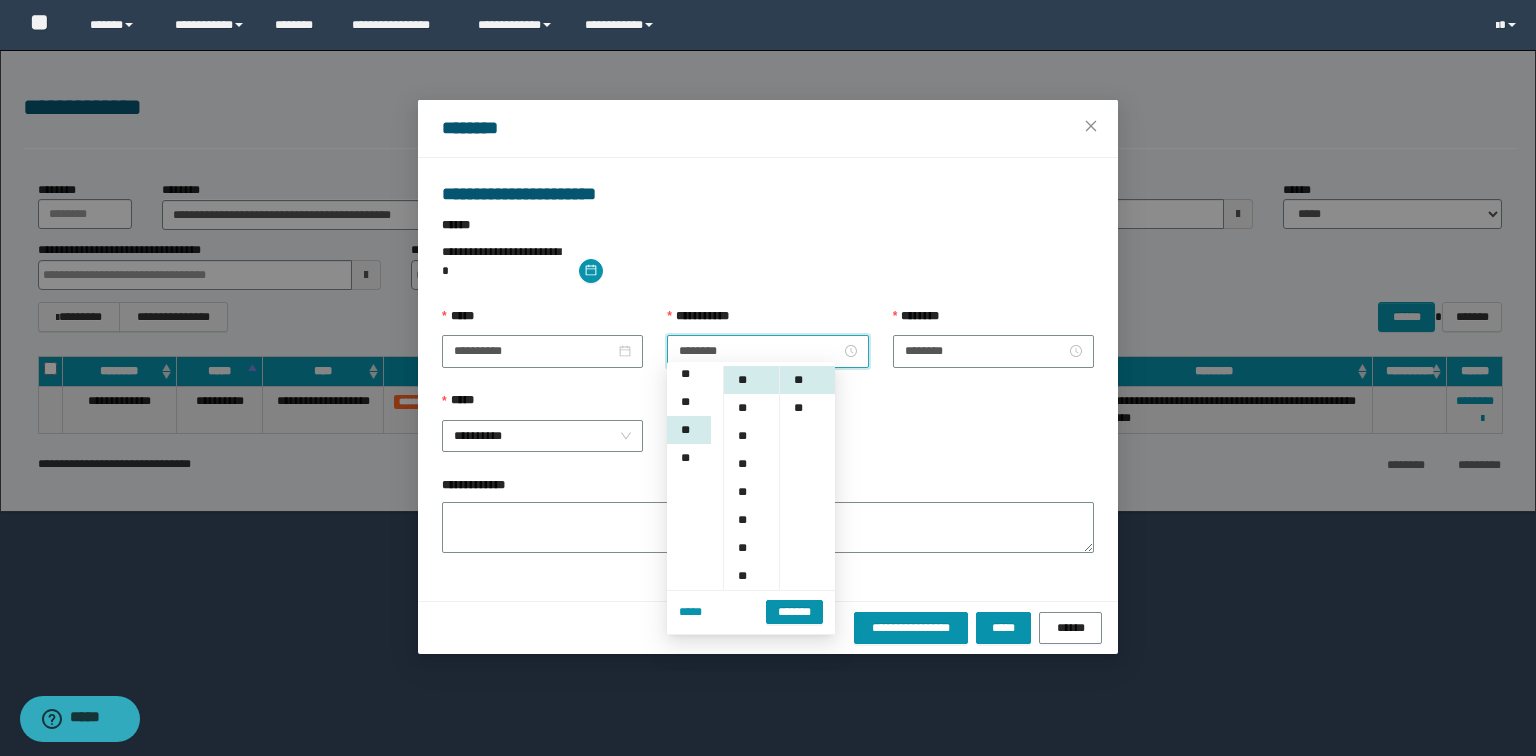 scroll, scrollTop: 280, scrollLeft: 0, axis: vertical 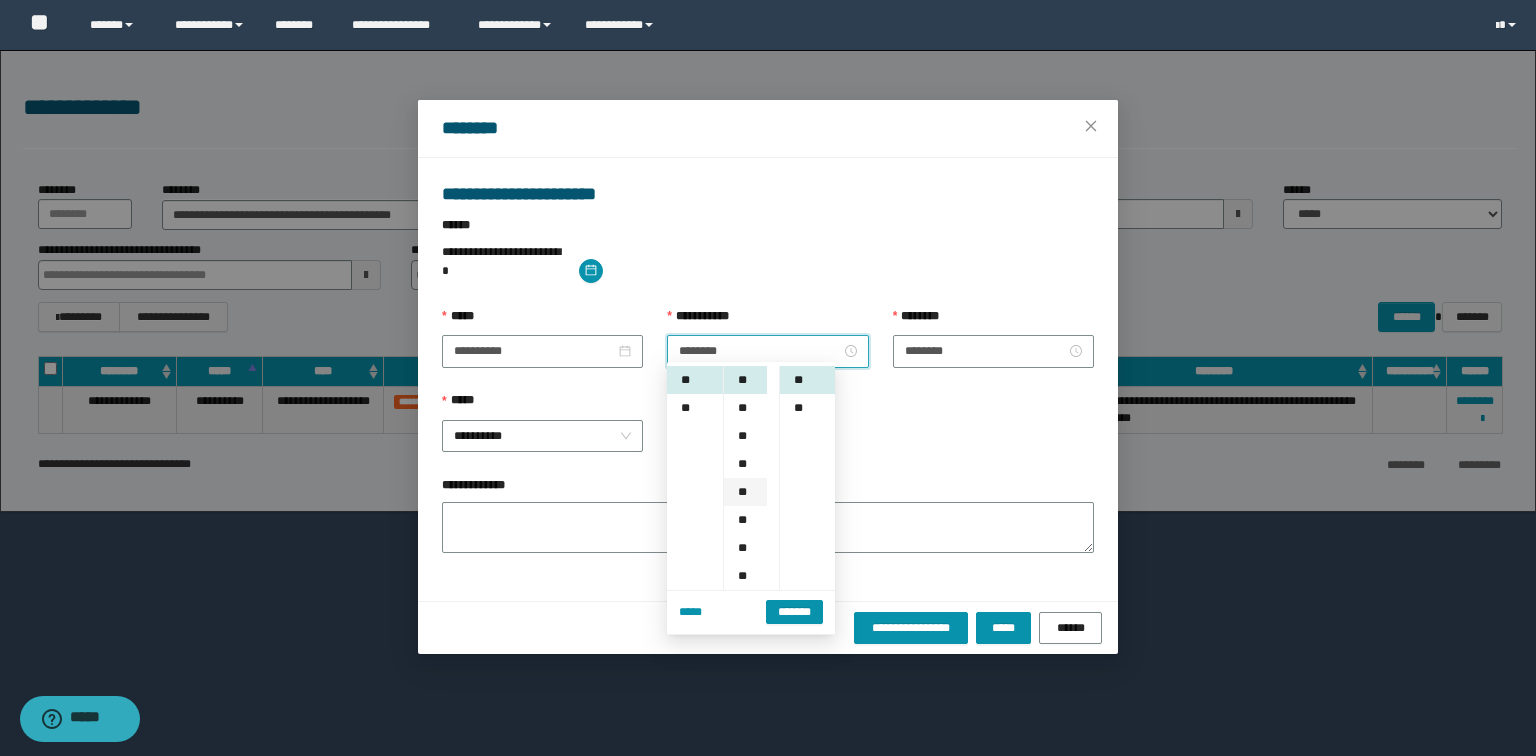 click on "**" at bounding box center [745, 464] 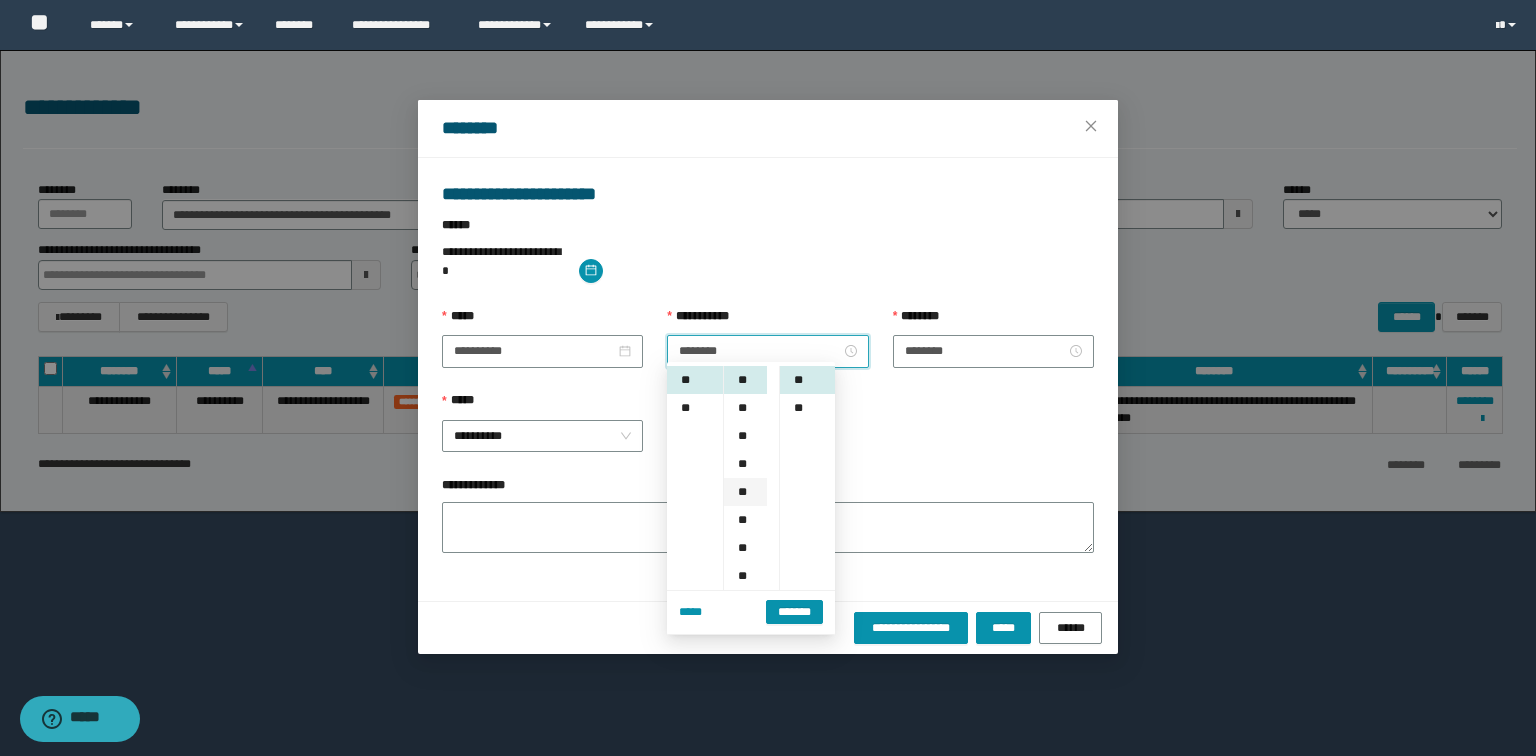 type on "********" 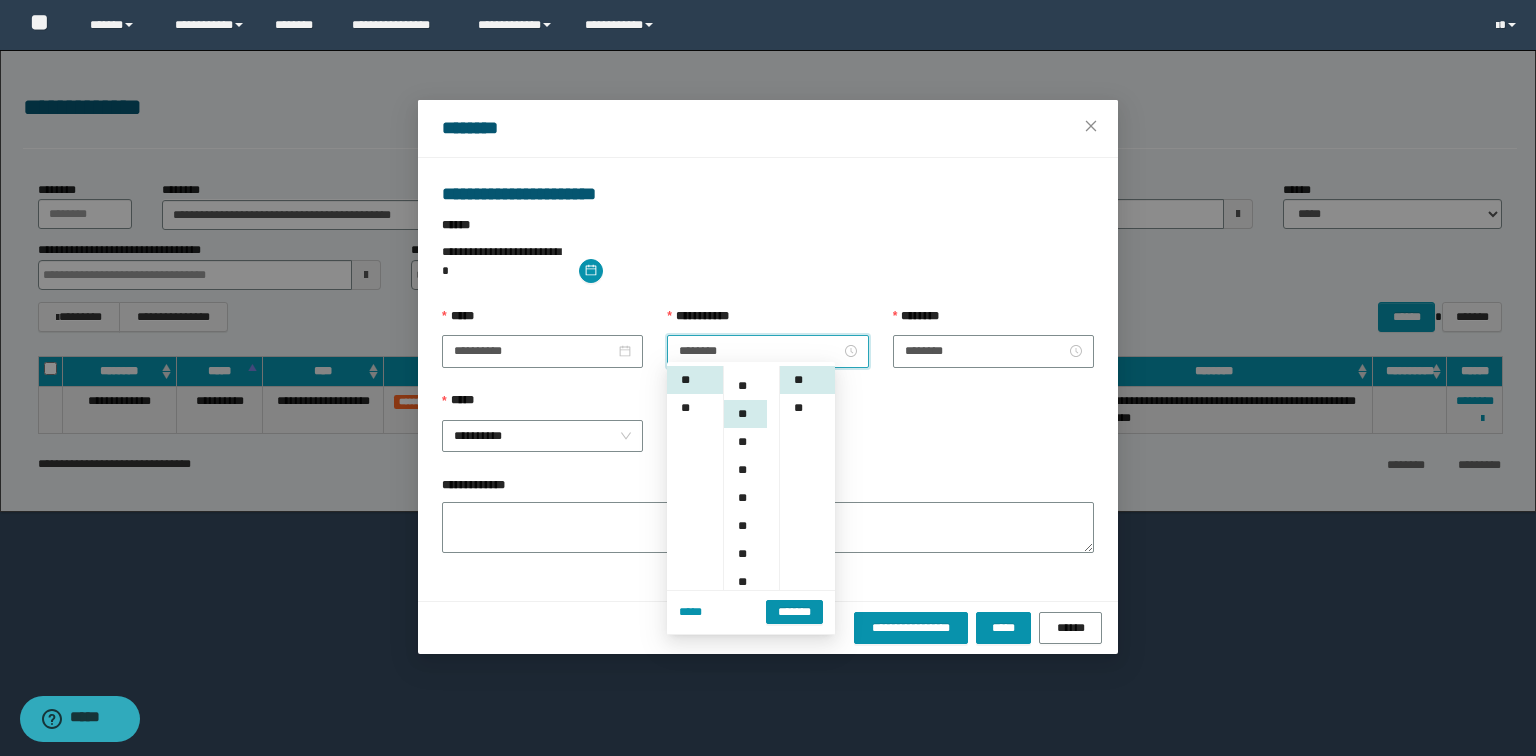 scroll, scrollTop: 84, scrollLeft: 0, axis: vertical 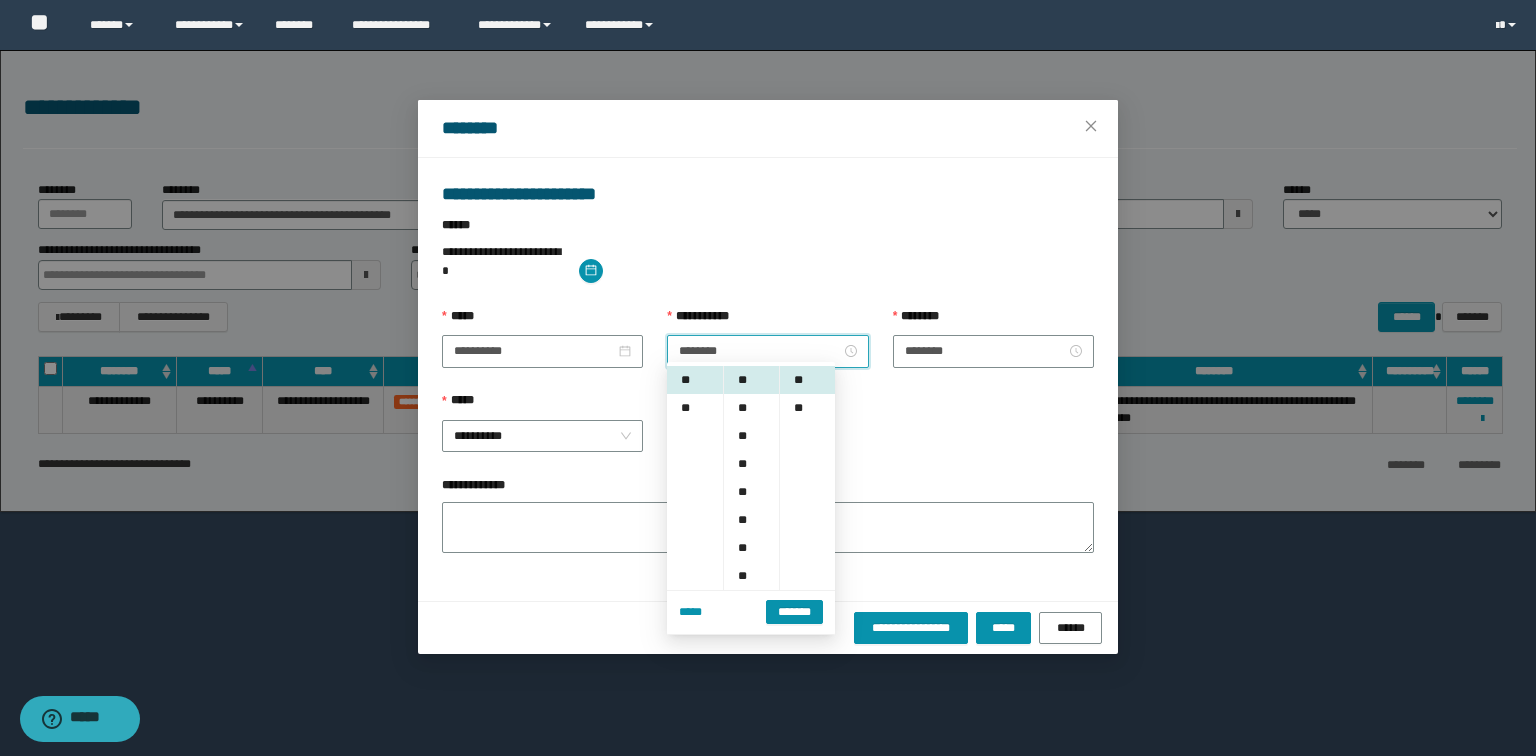 click on "**********" at bounding box center [768, 434] 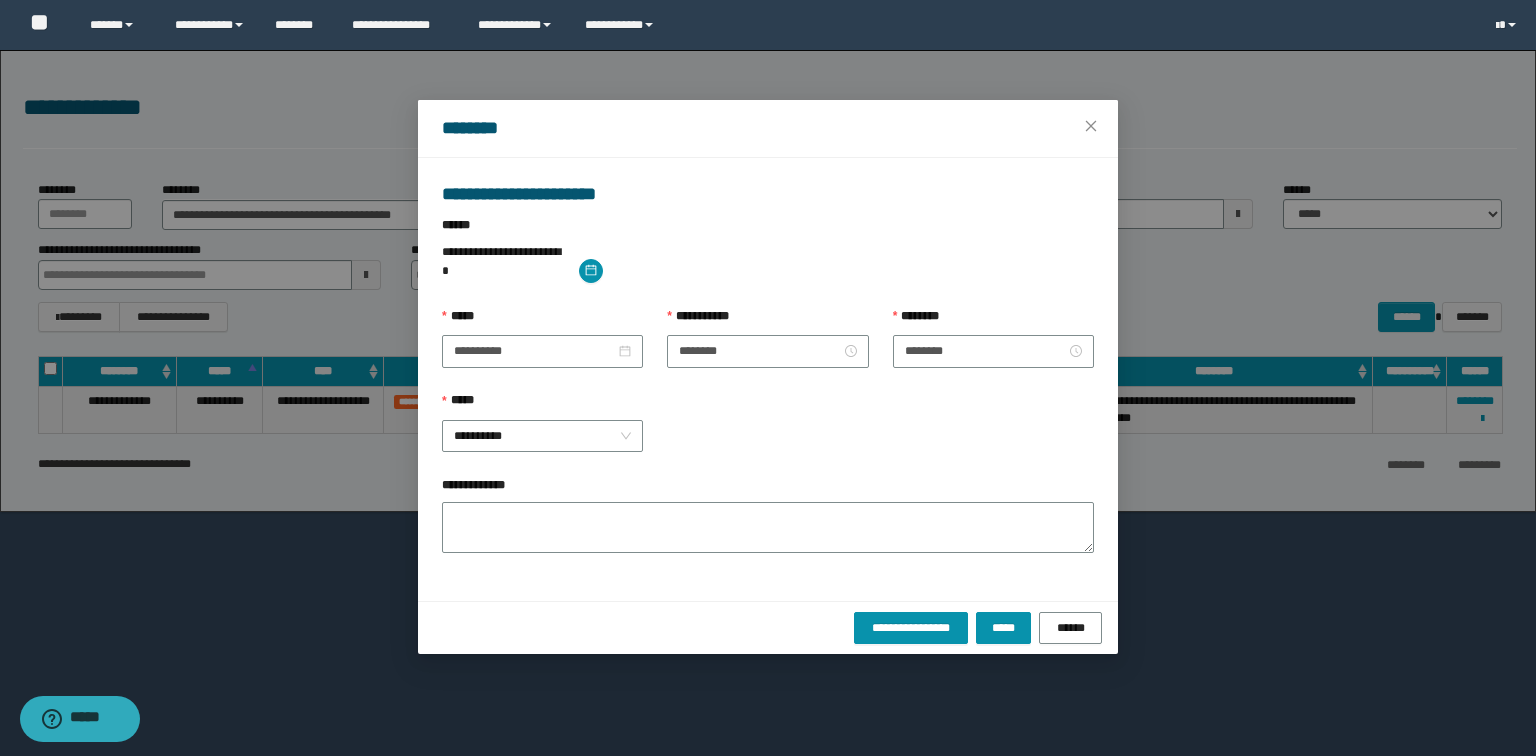 click on "**********" at bounding box center (768, 434) 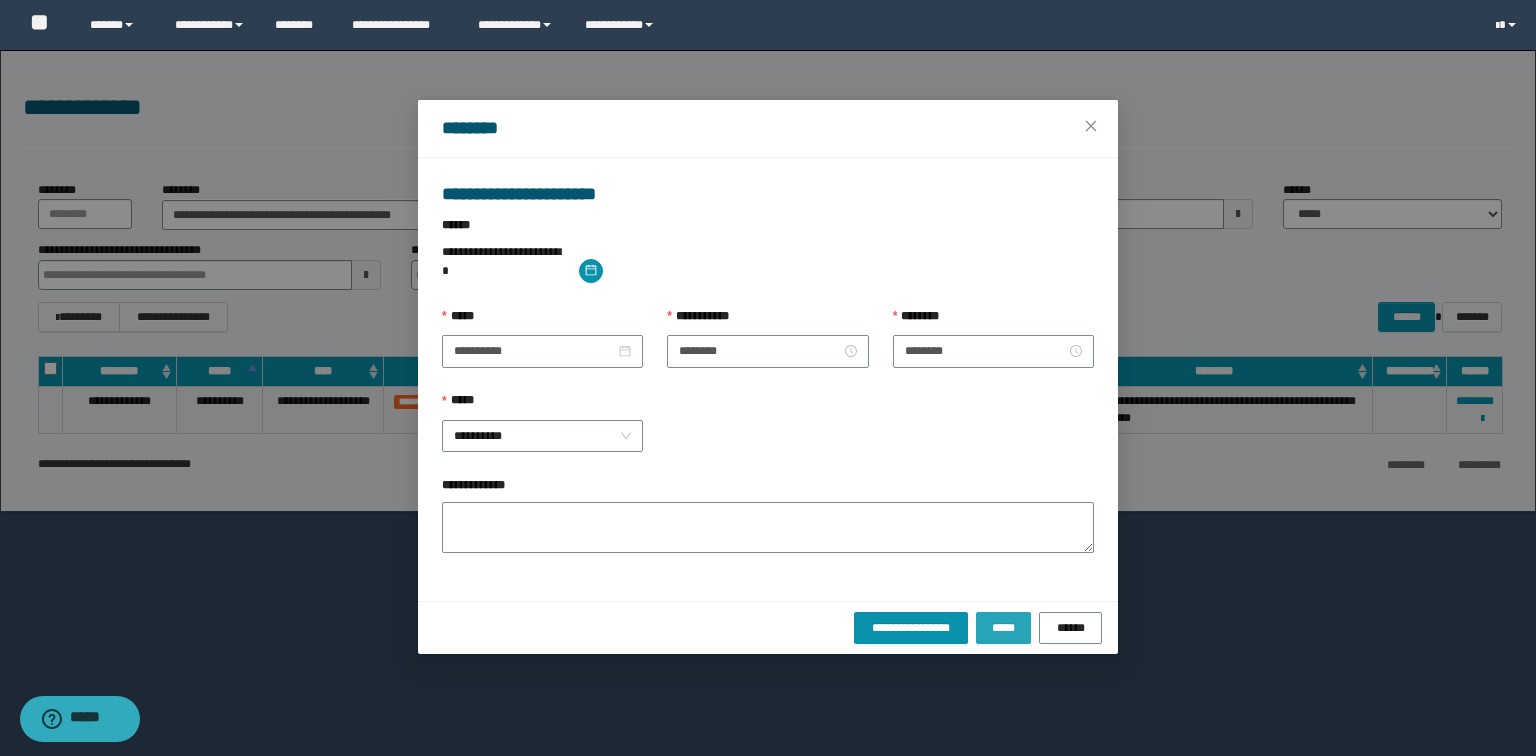 click on "*****" at bounding box center (1004, 628) 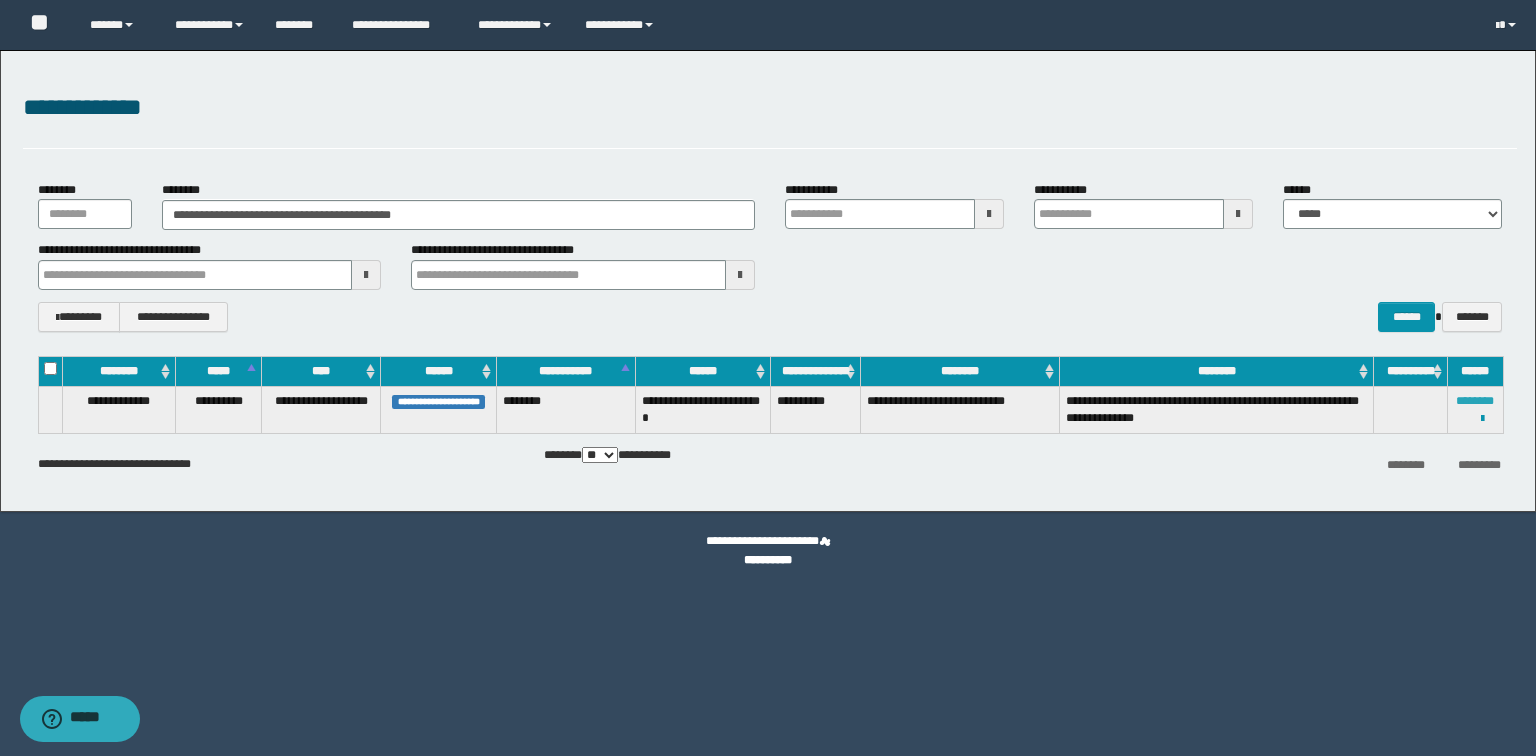 click on "********" at bounding box center [1475, 401] 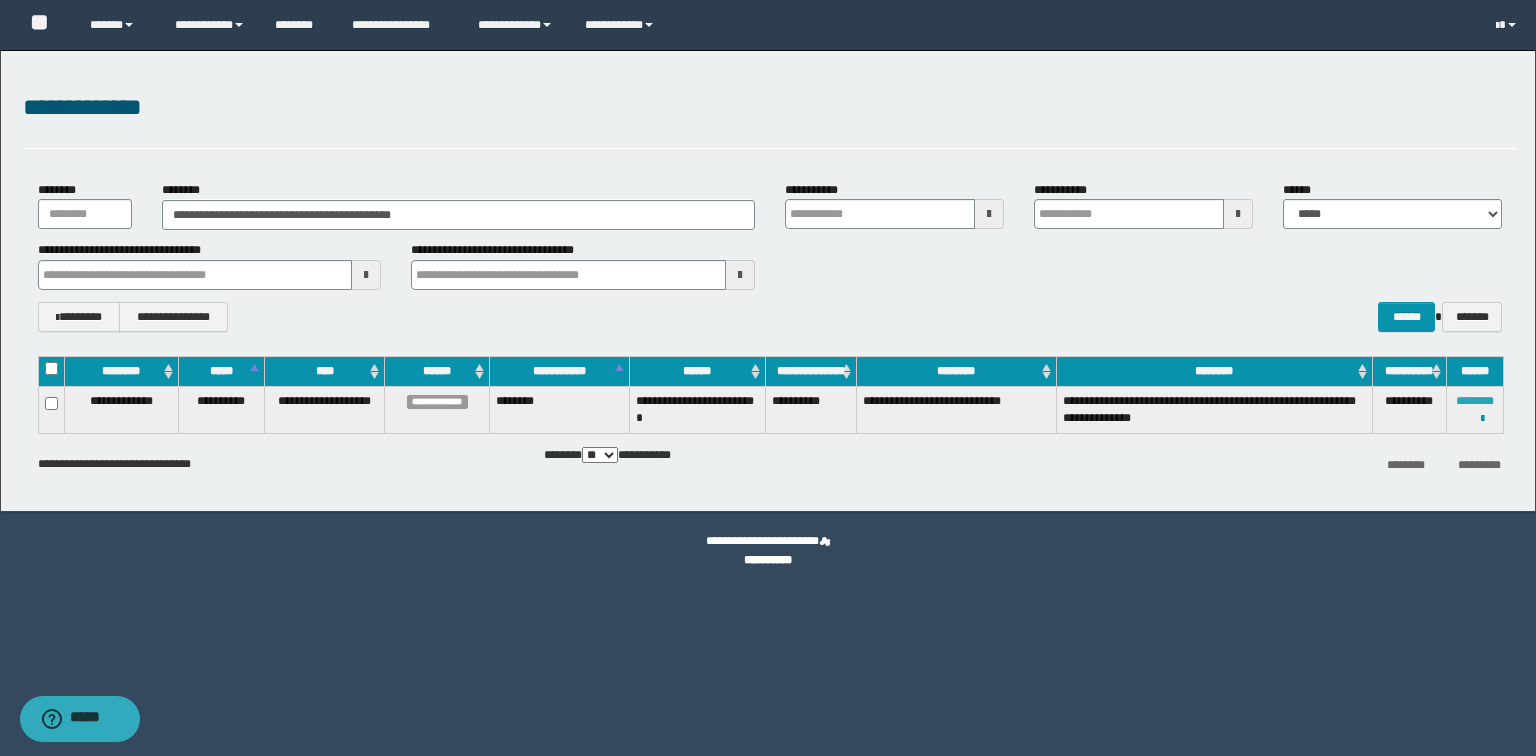 click on "********" at bounding box center (1475, 401) 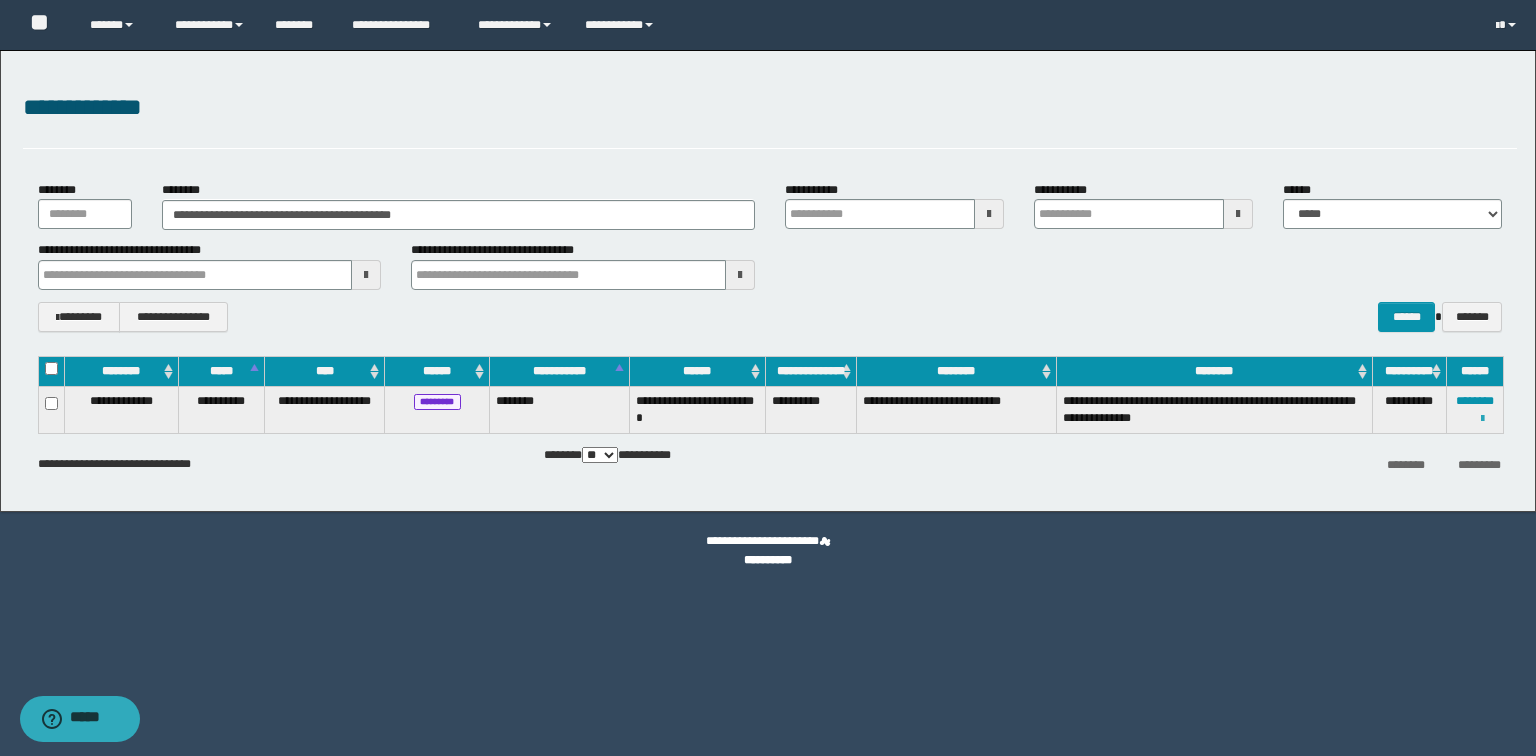 click at bounding box center [1482, 419] 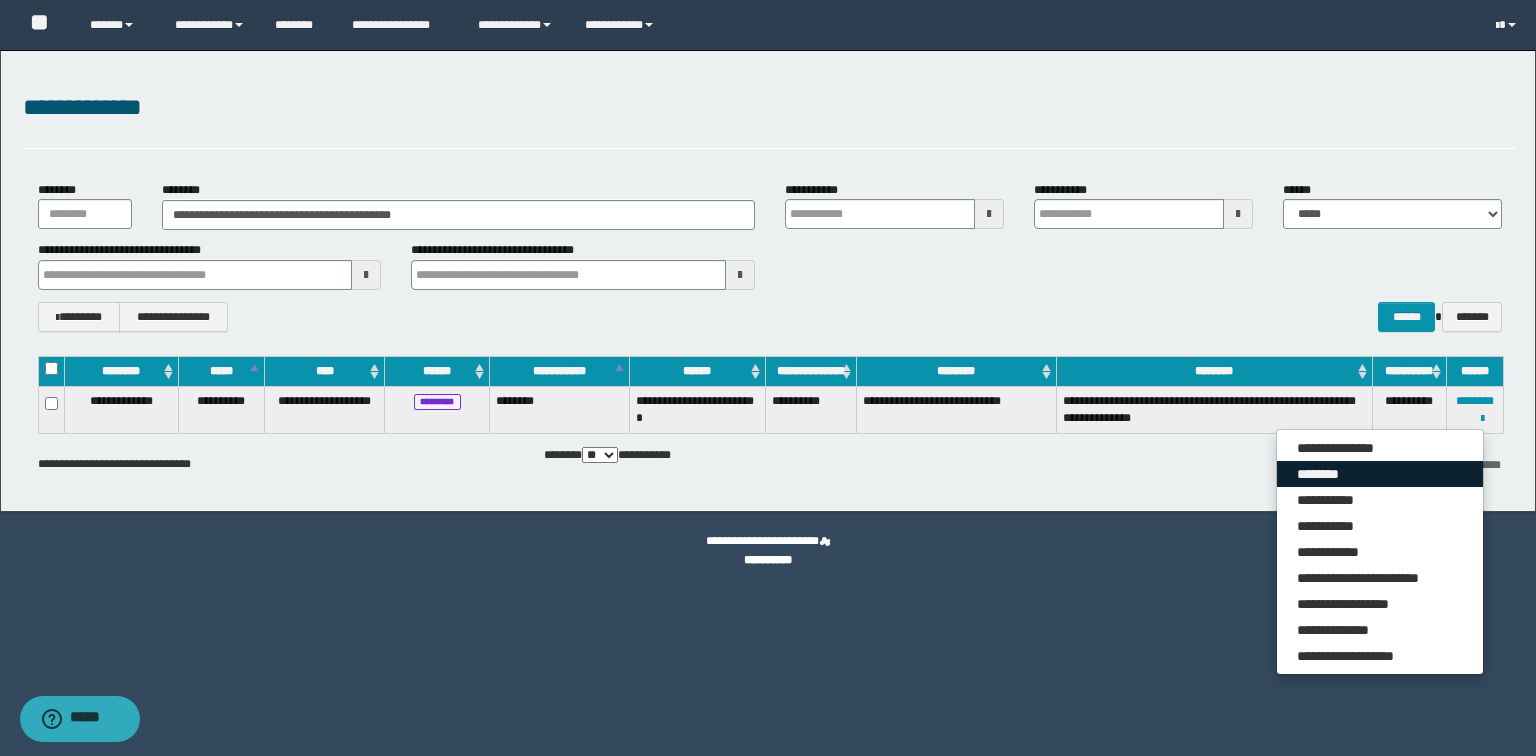 click on "********" at bounding box center (1380, 474) 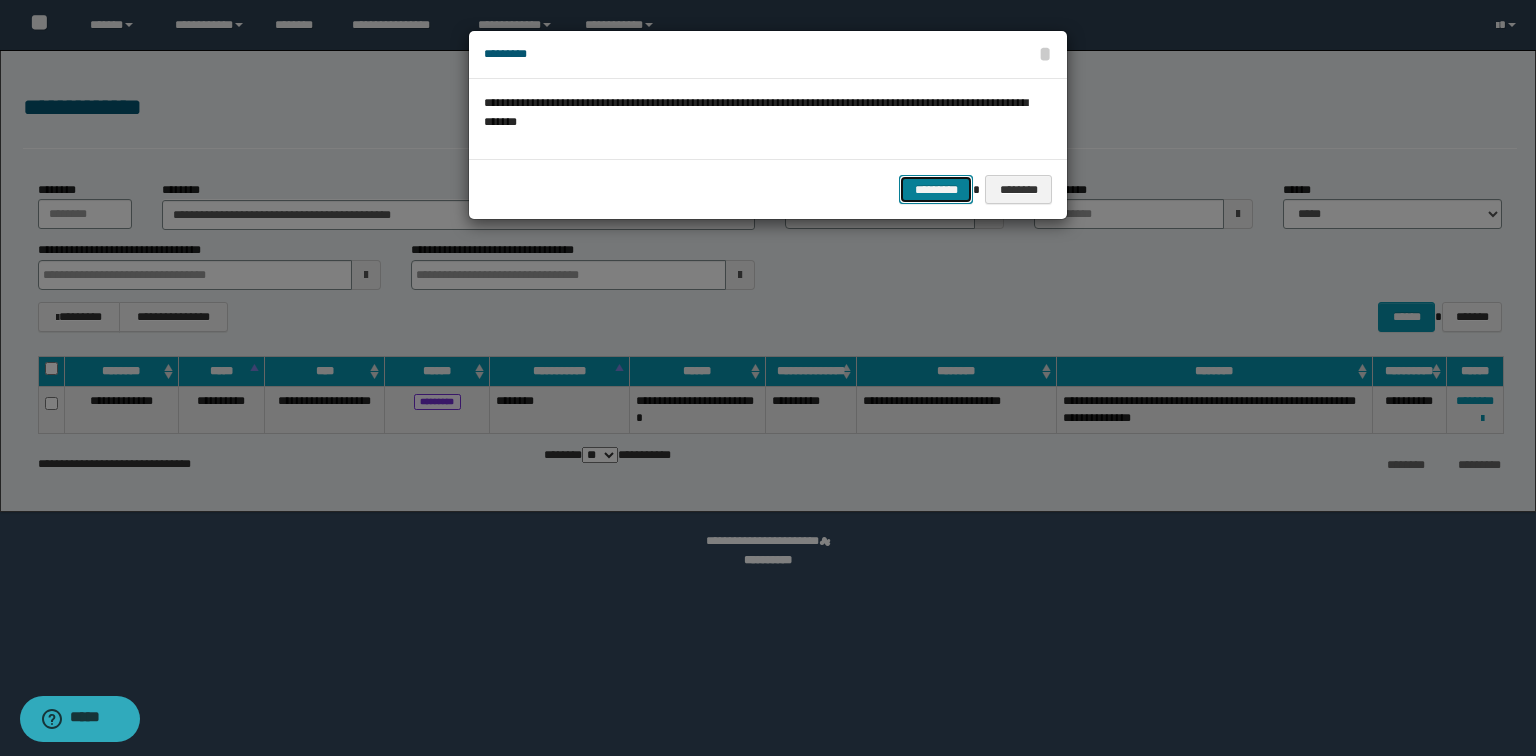 click on "*********" at bounding box center [936, 190] 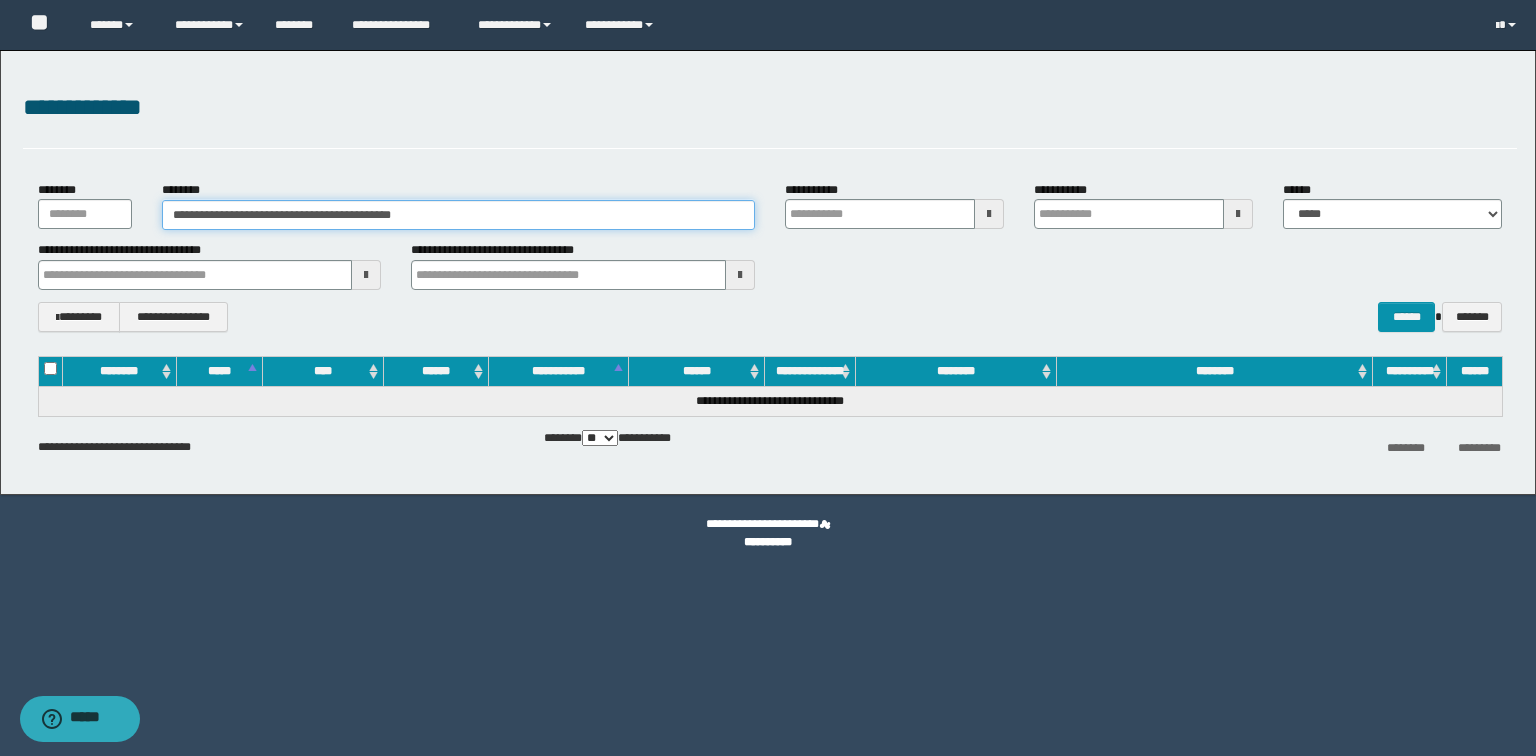 drag, startPoint x: 439, startPoint y: 212, endPoint x: 176, endPoint y: 213, distance: 263.0019 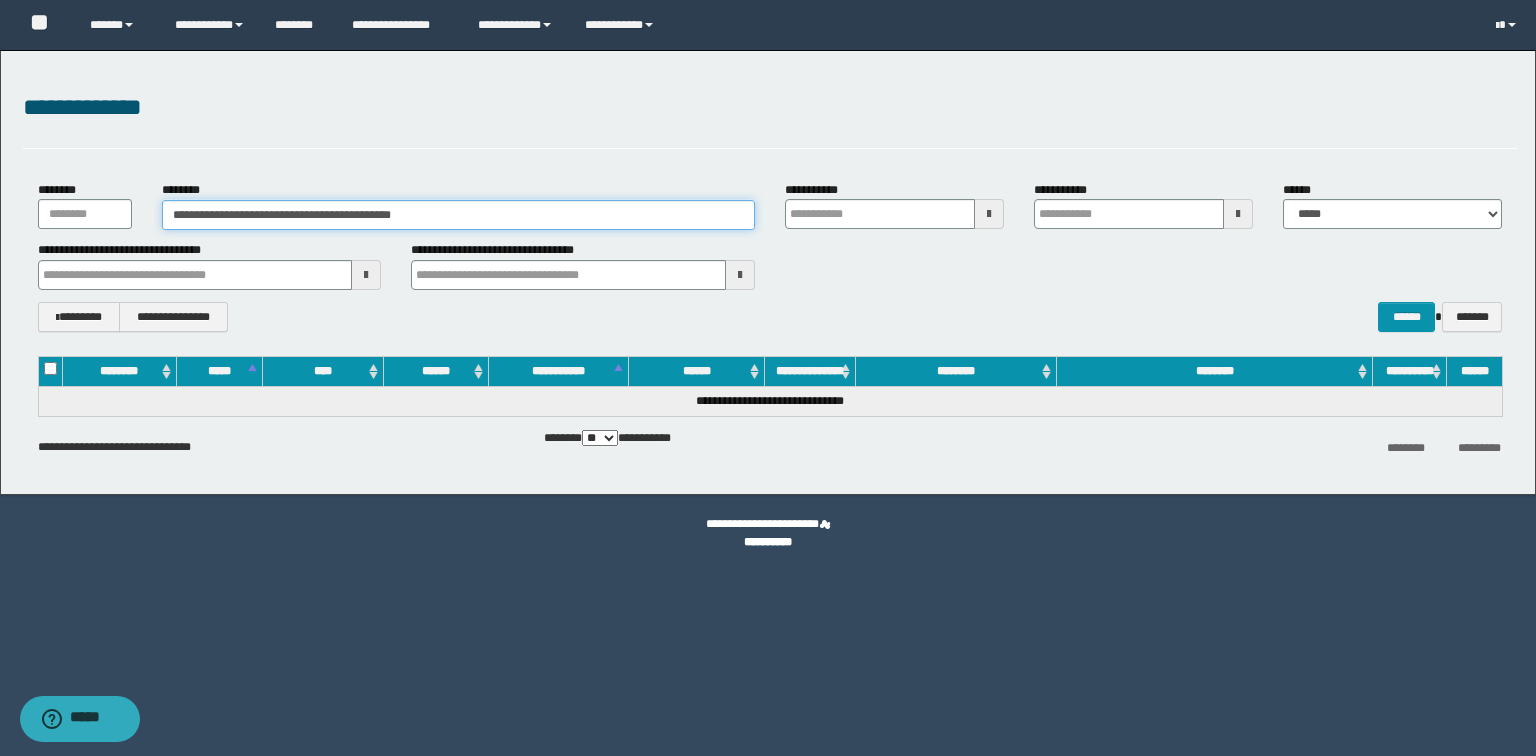 click on "**********" at bounding box center [458, 215] 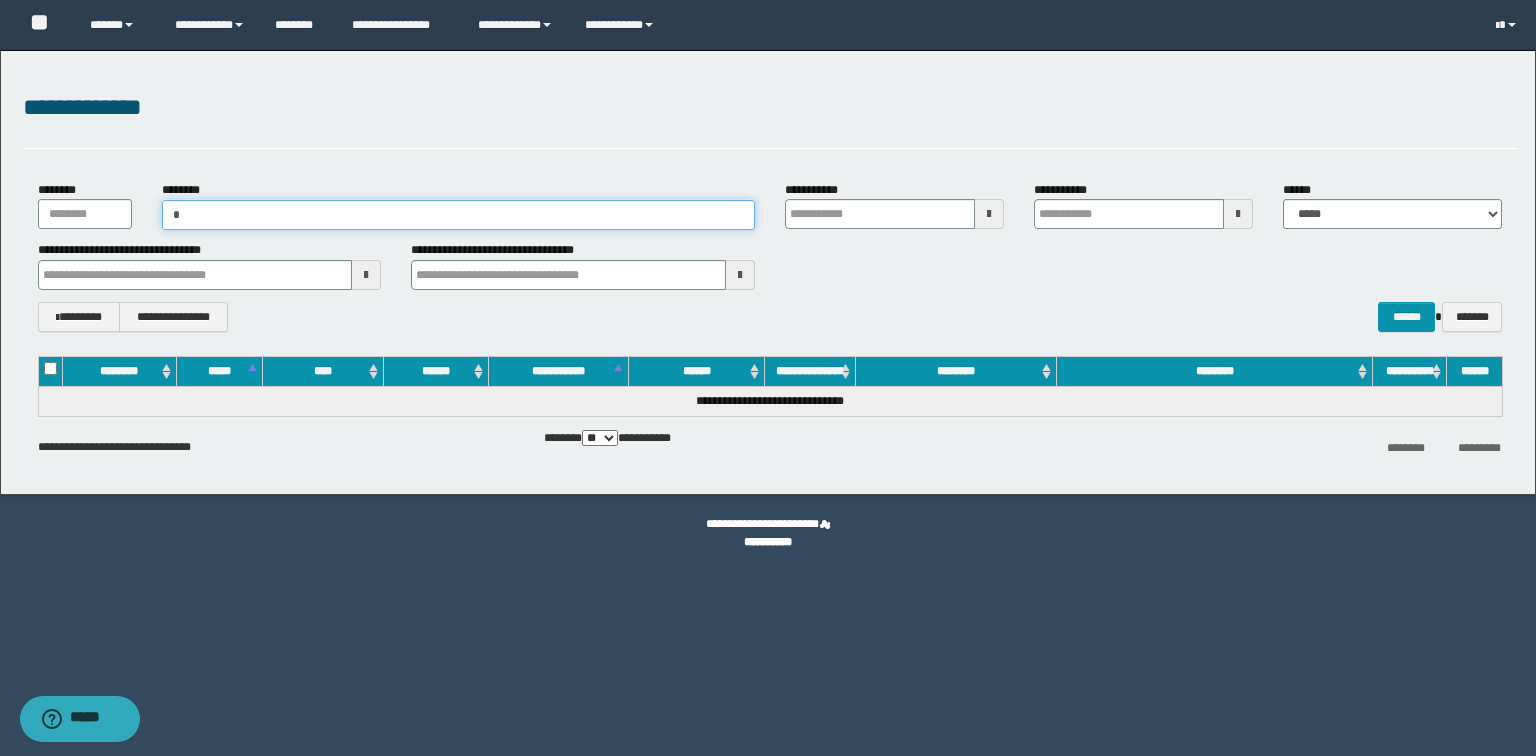 type on "**" 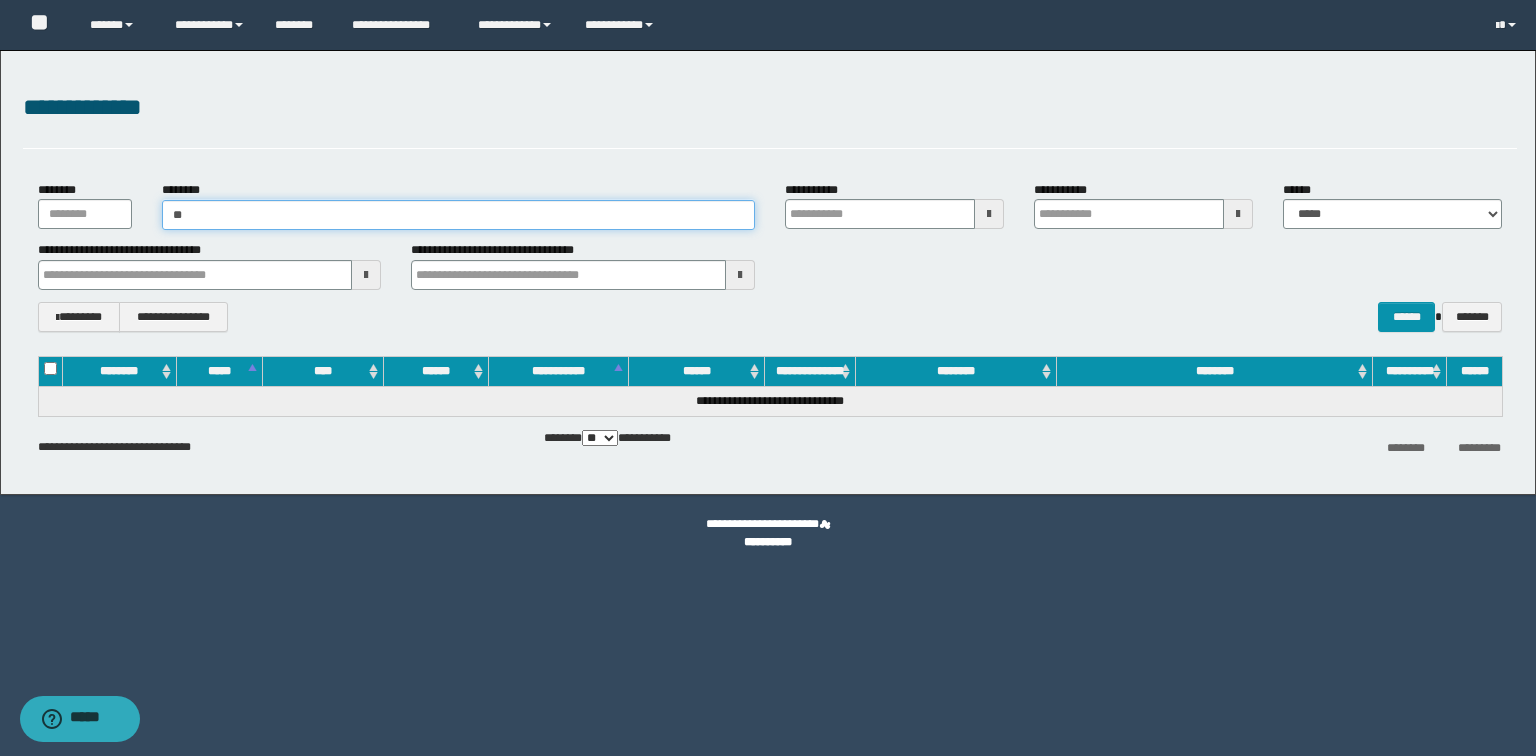 type on "**" 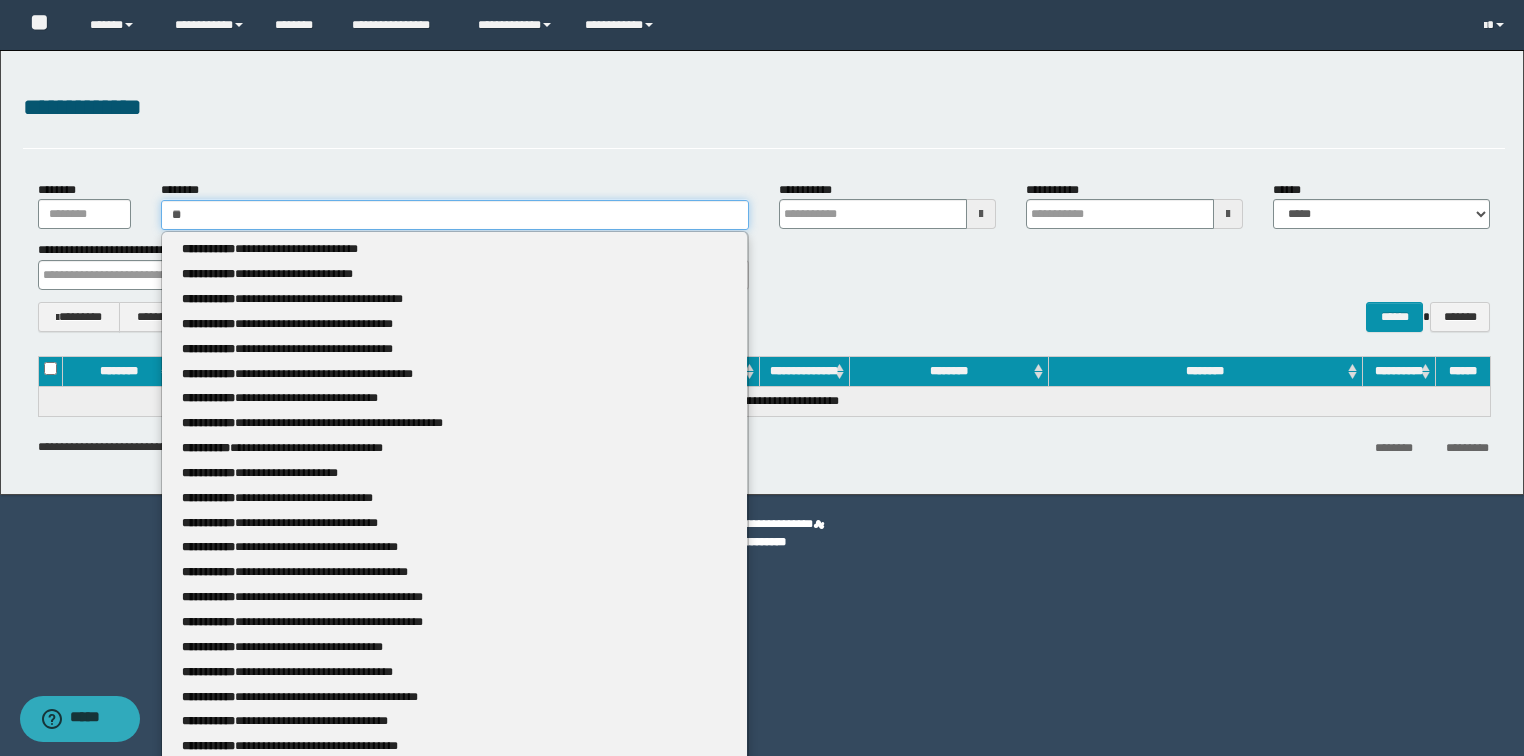 type 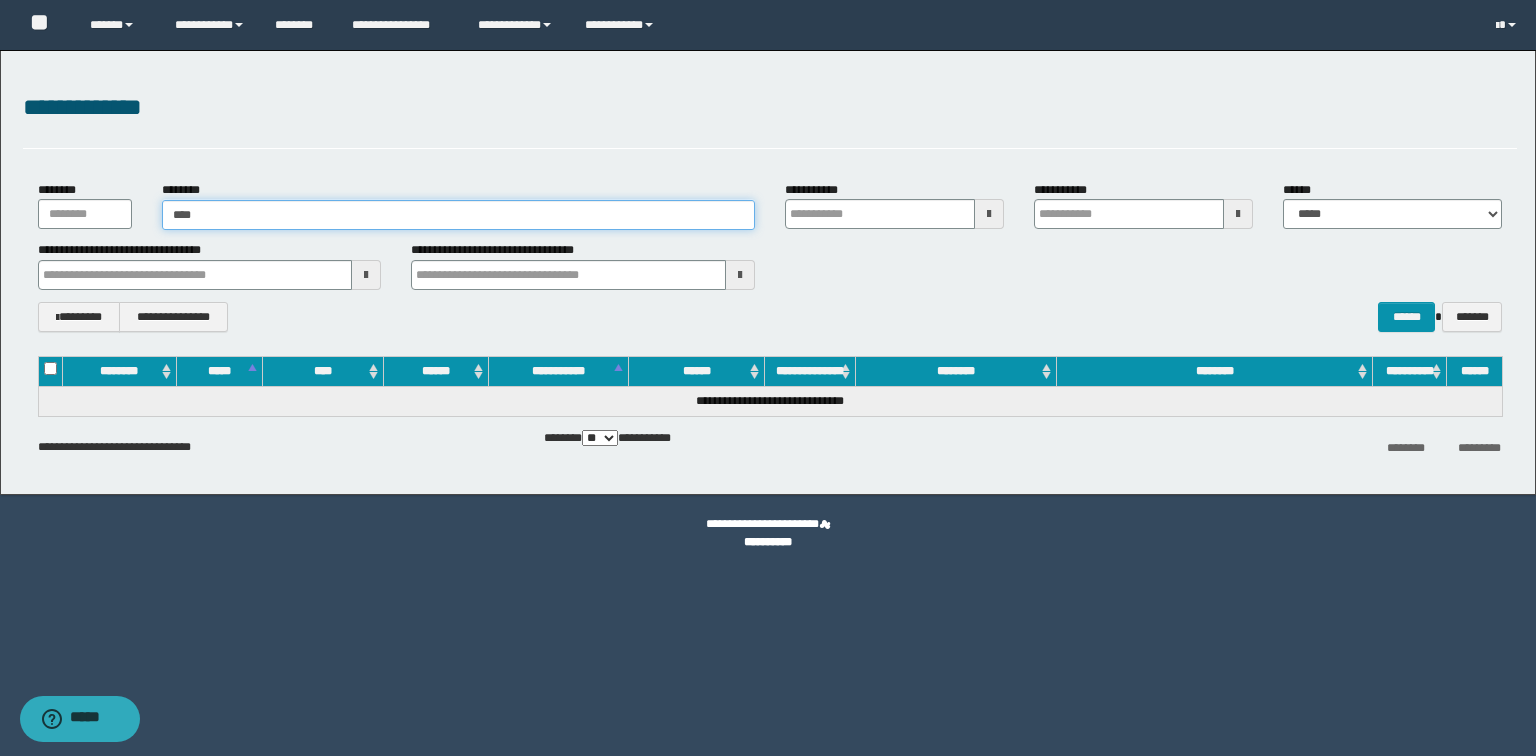 type on "*****" 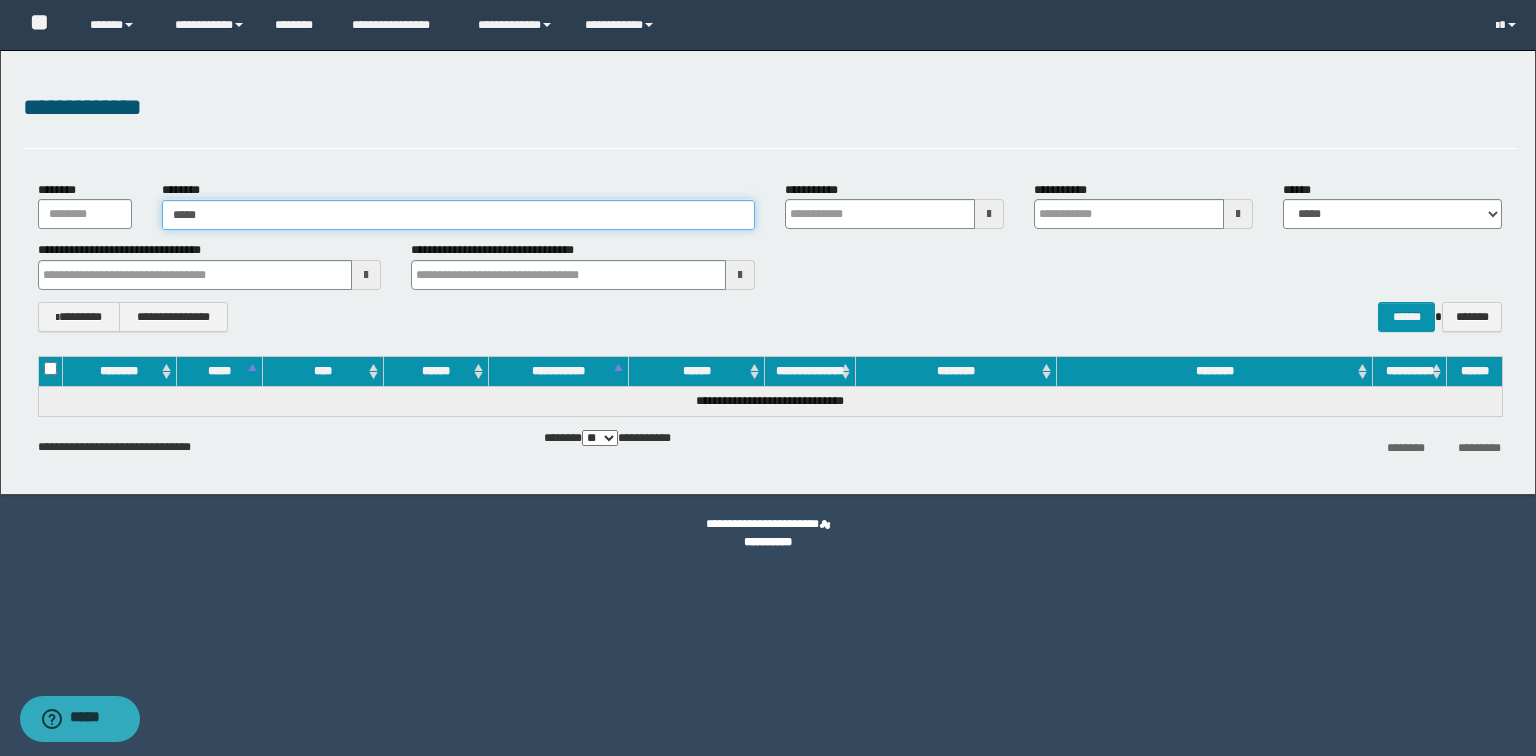 type on "*****" 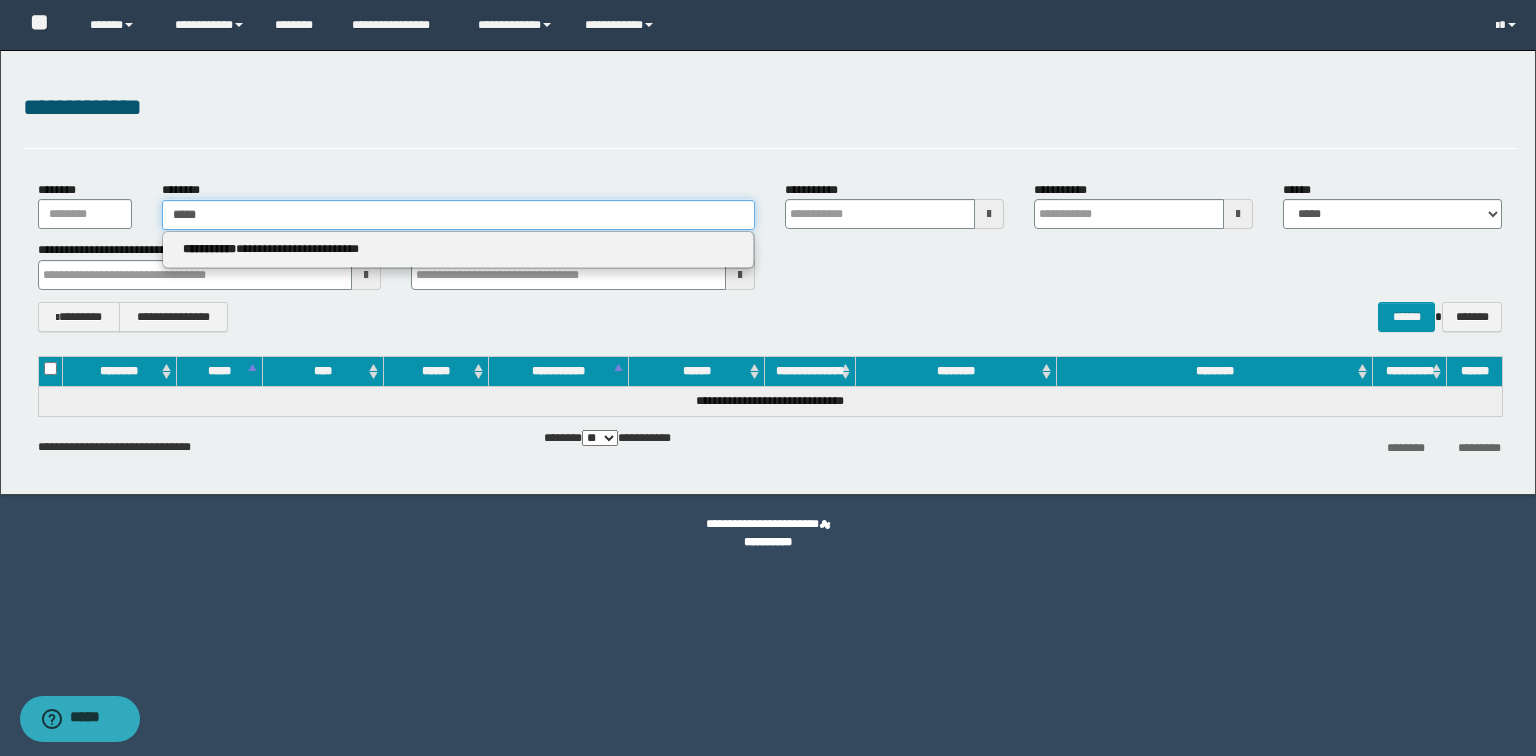 type 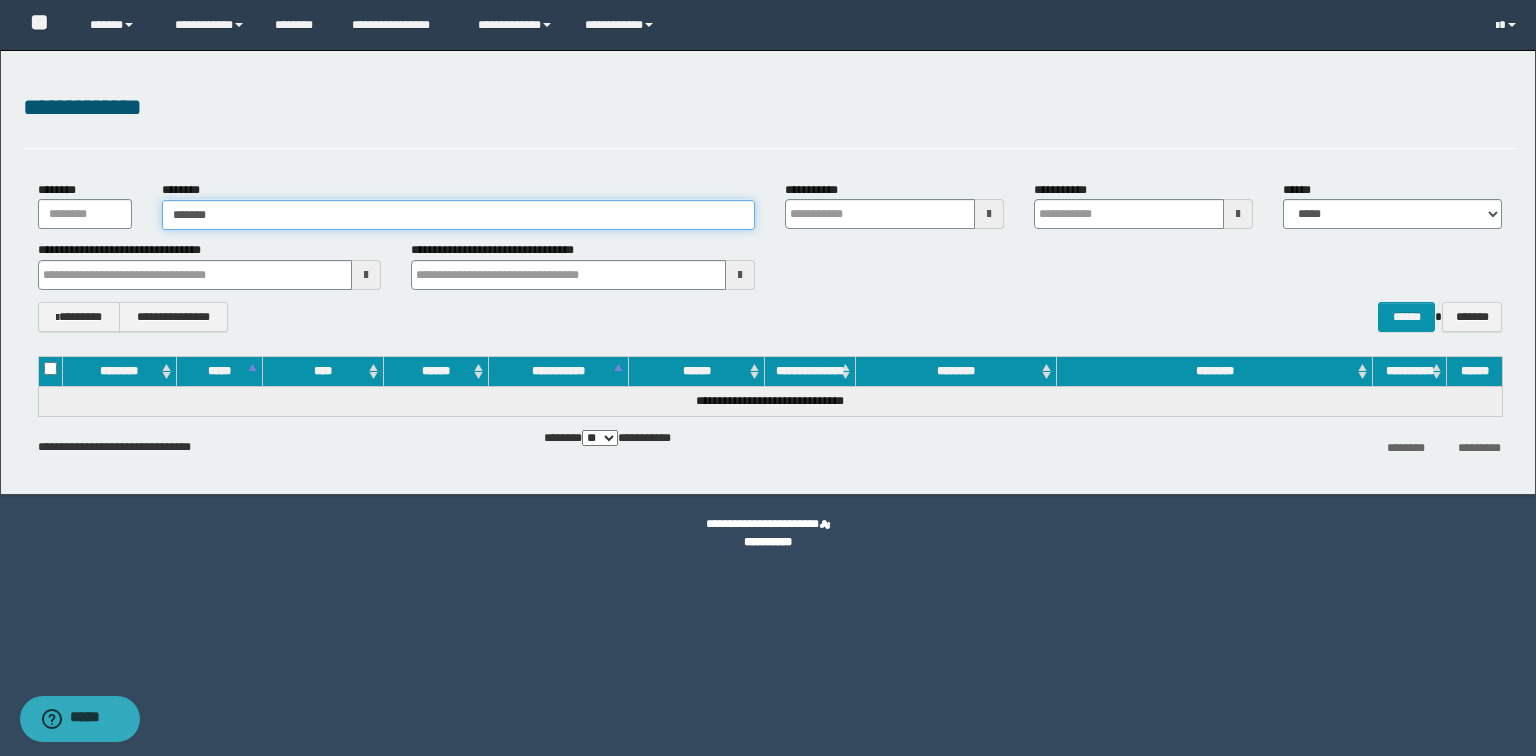 type on "********" 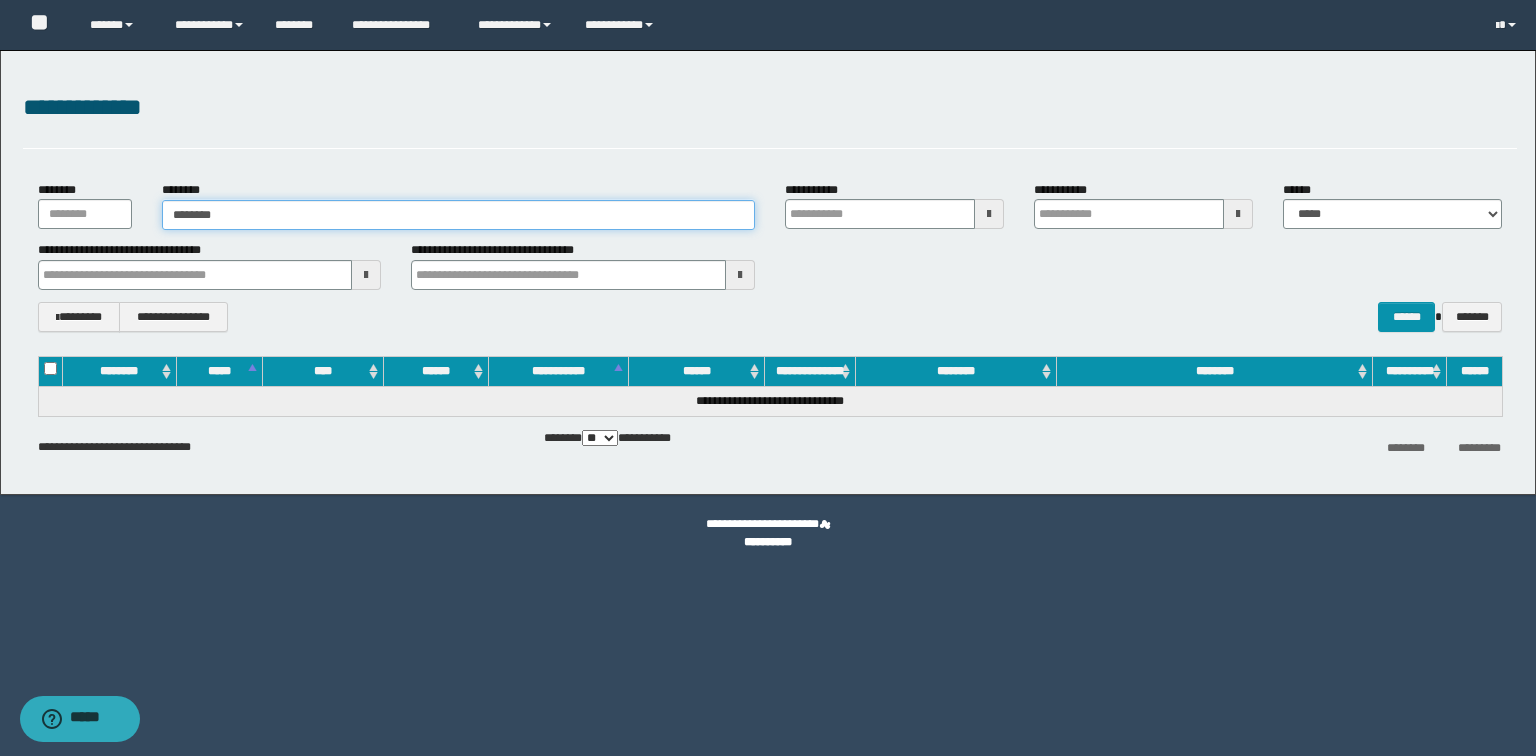type on "********" 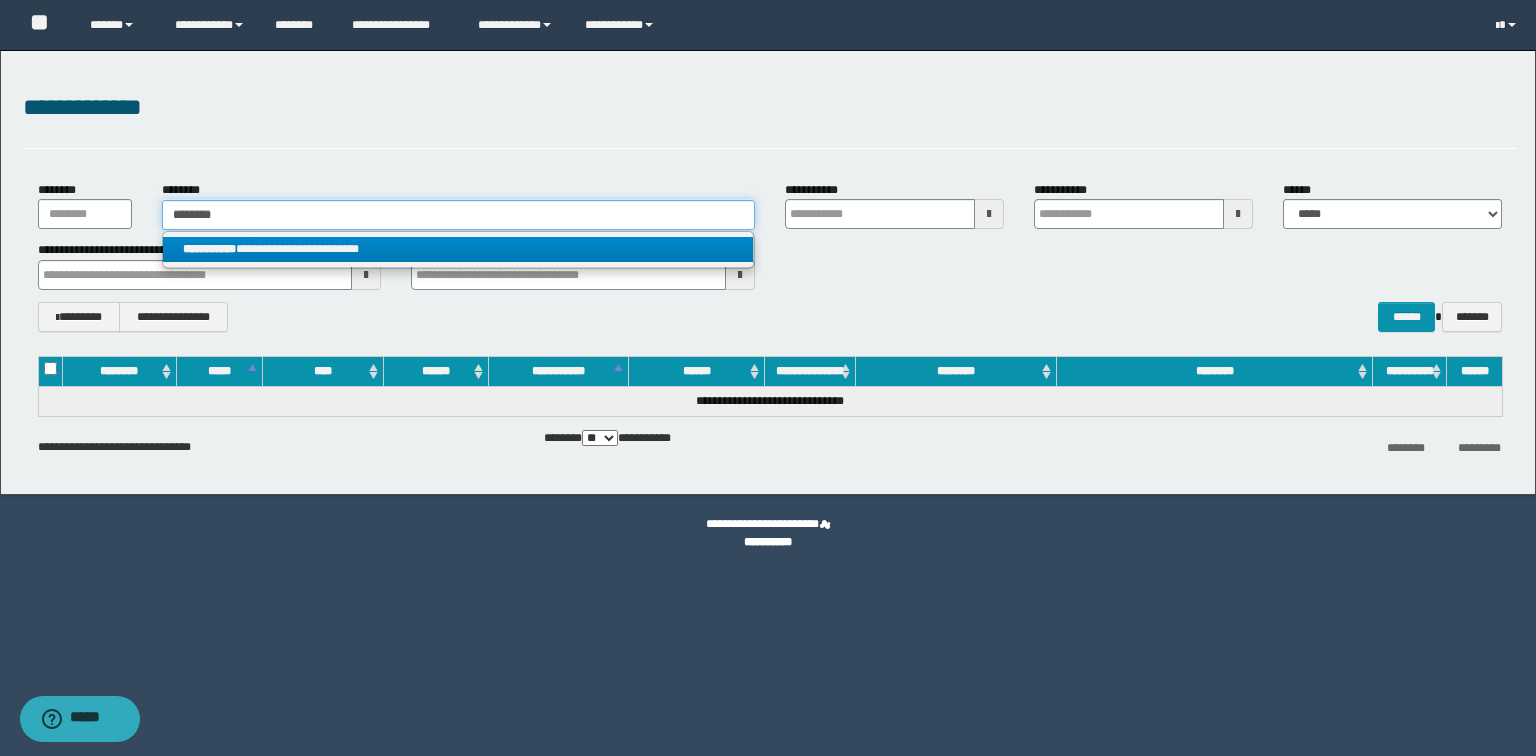 type on "********" 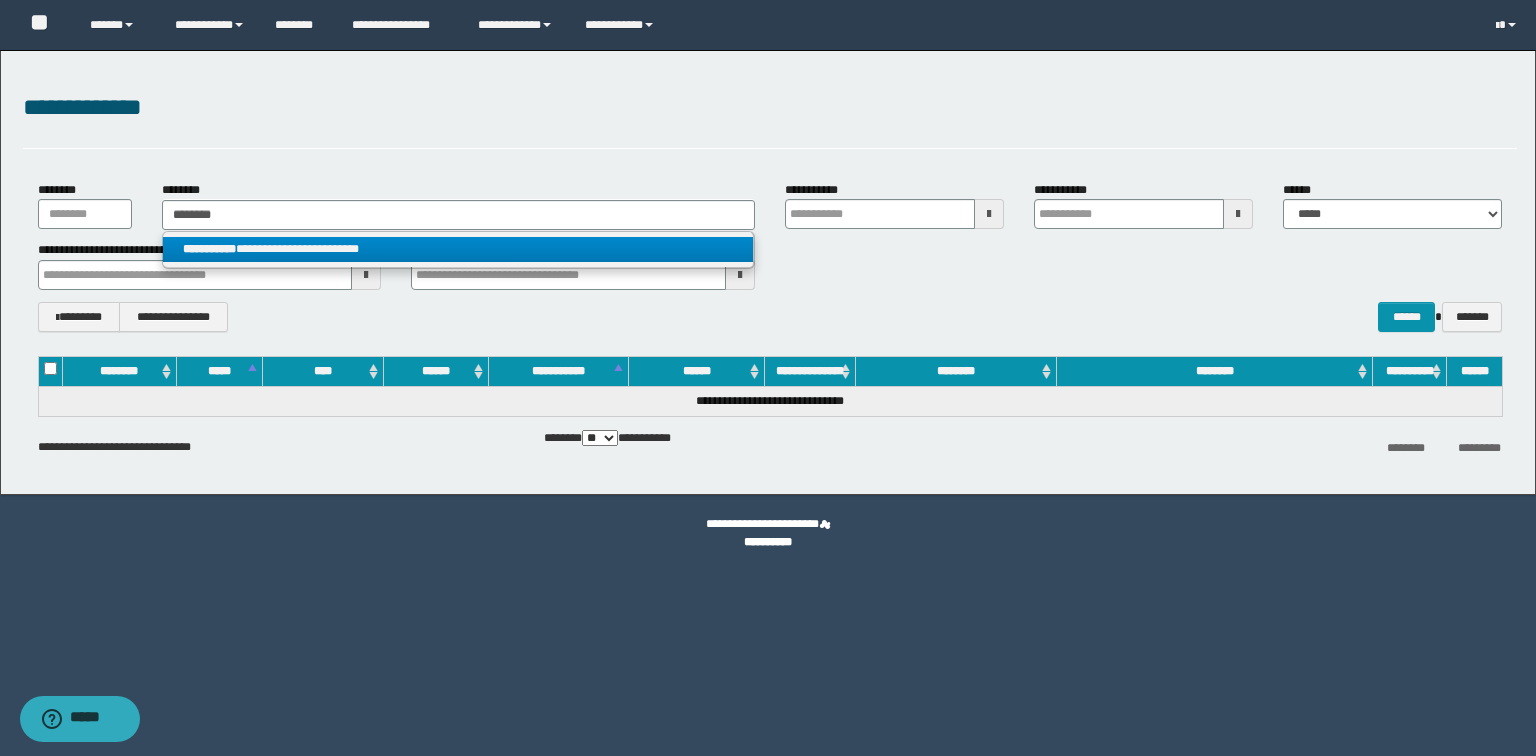 drag, startPoint x: 318, startPoint y: 248, endPoint x: 228, endPoint y: 242, distance: 90.199776 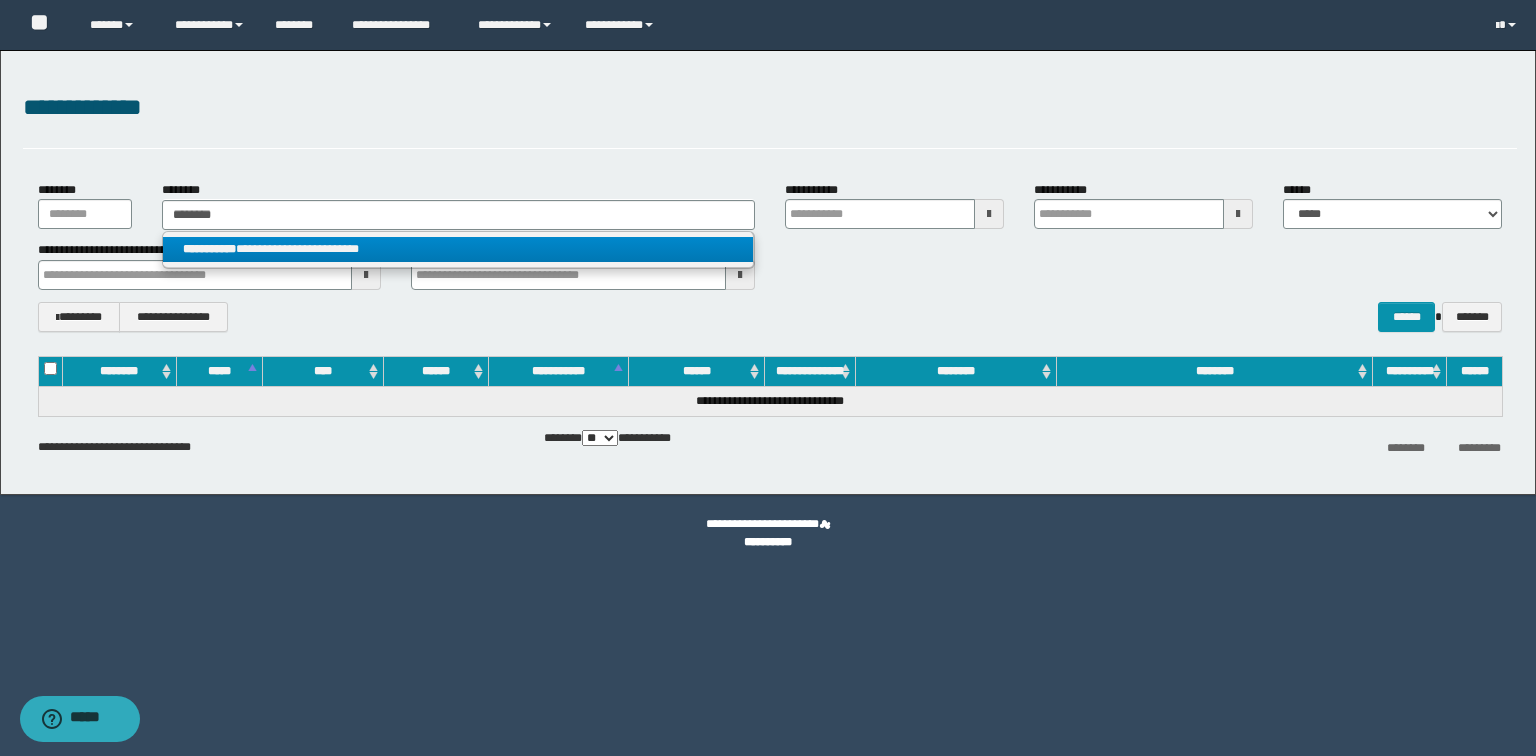 click on "**********" at bounding box center [458, 249] 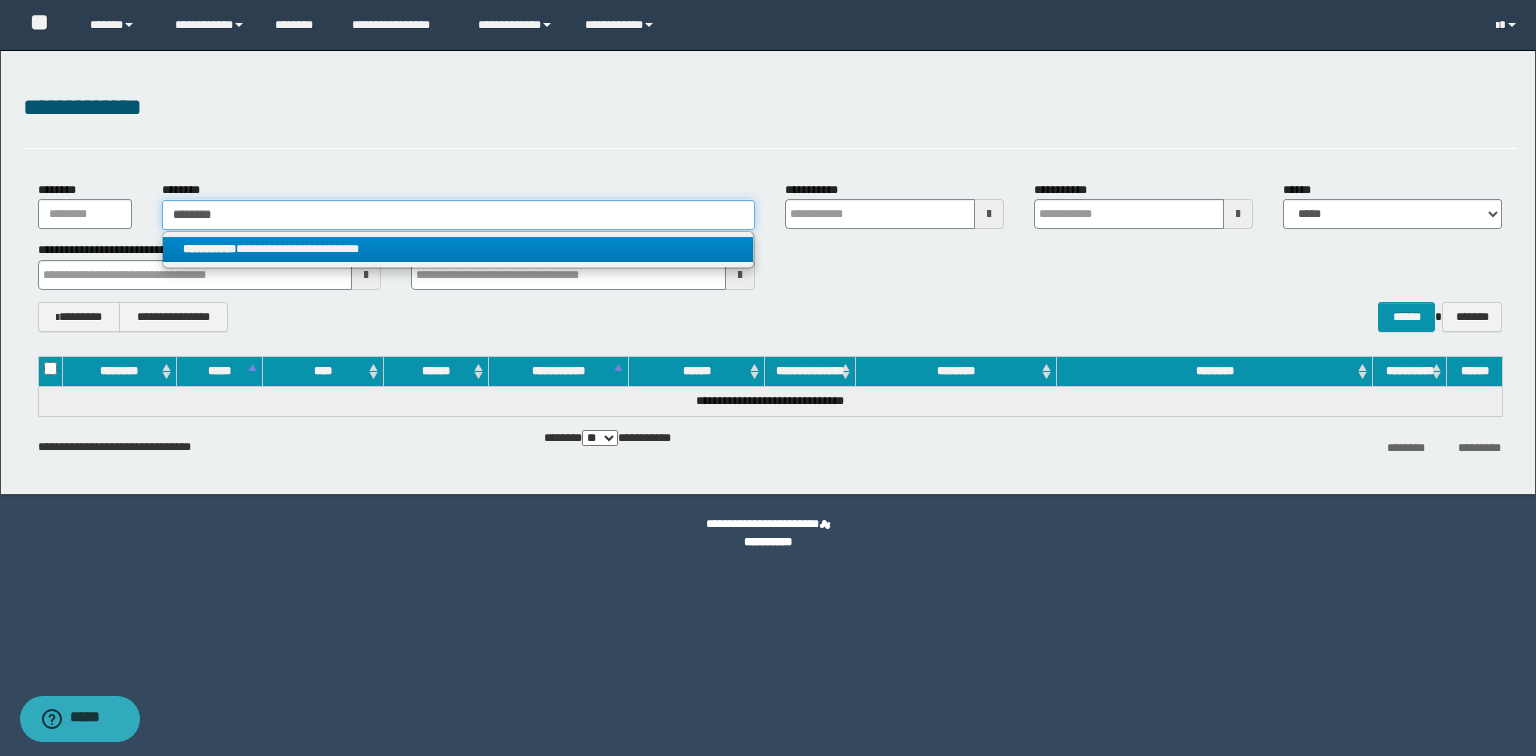 type 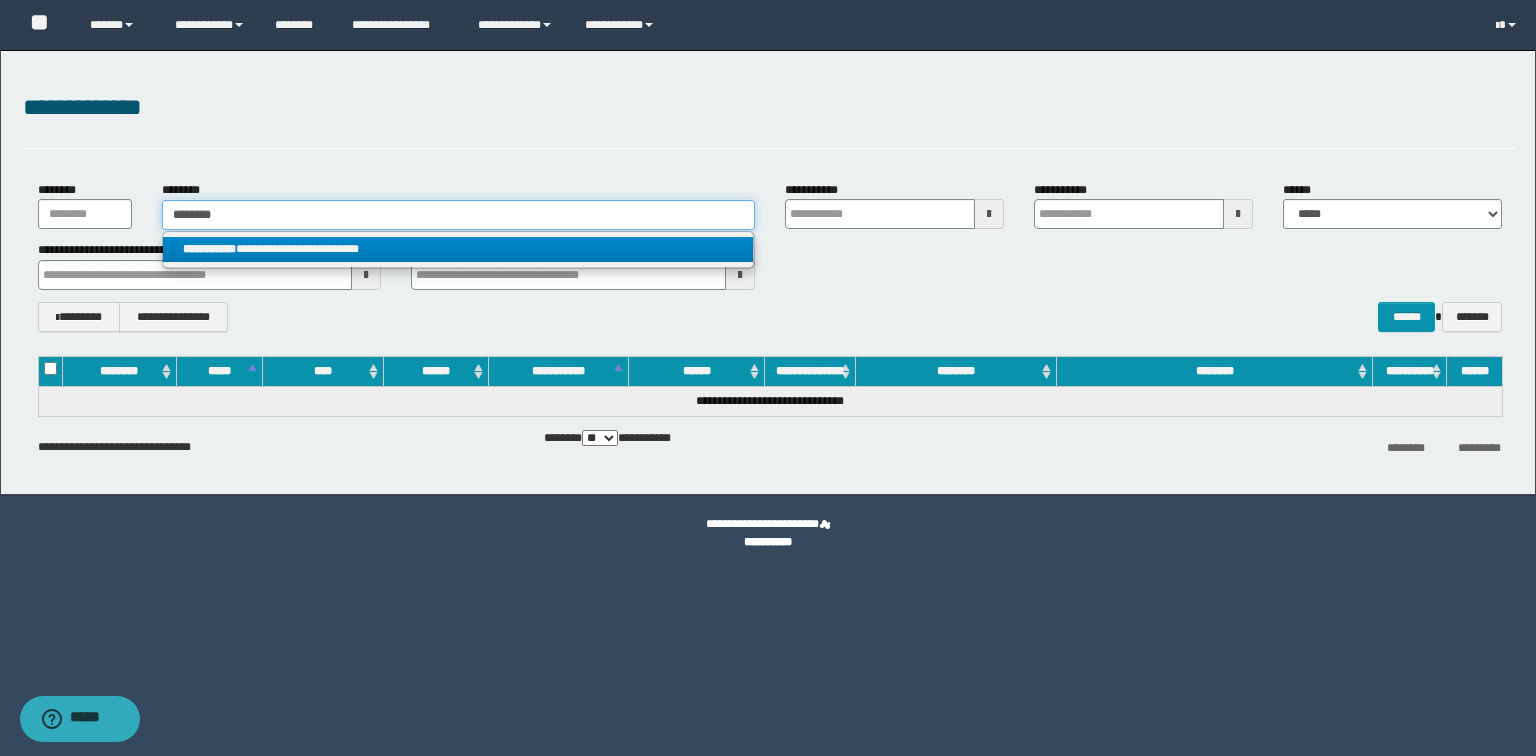 type on "**********" 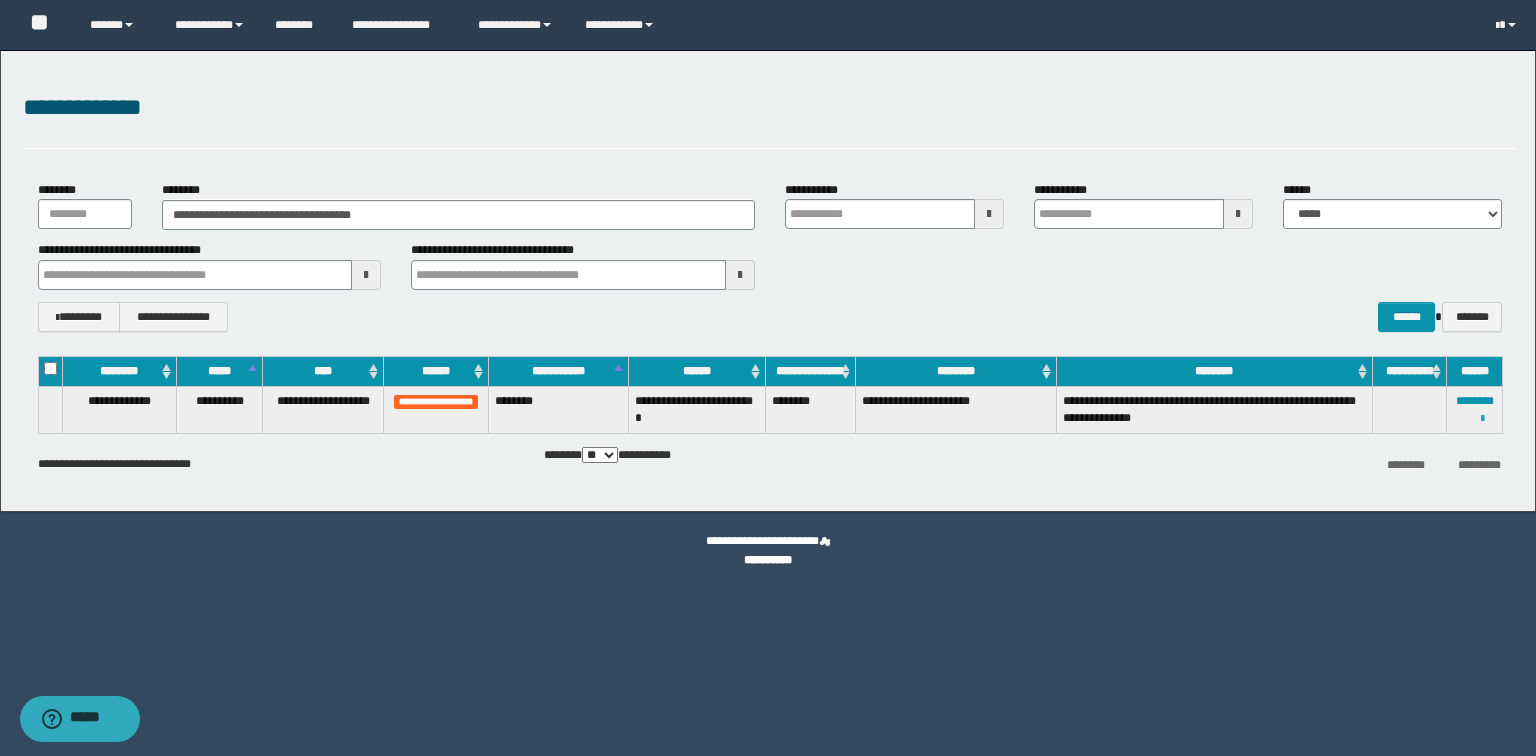 click at bounding box center (1482, 419) 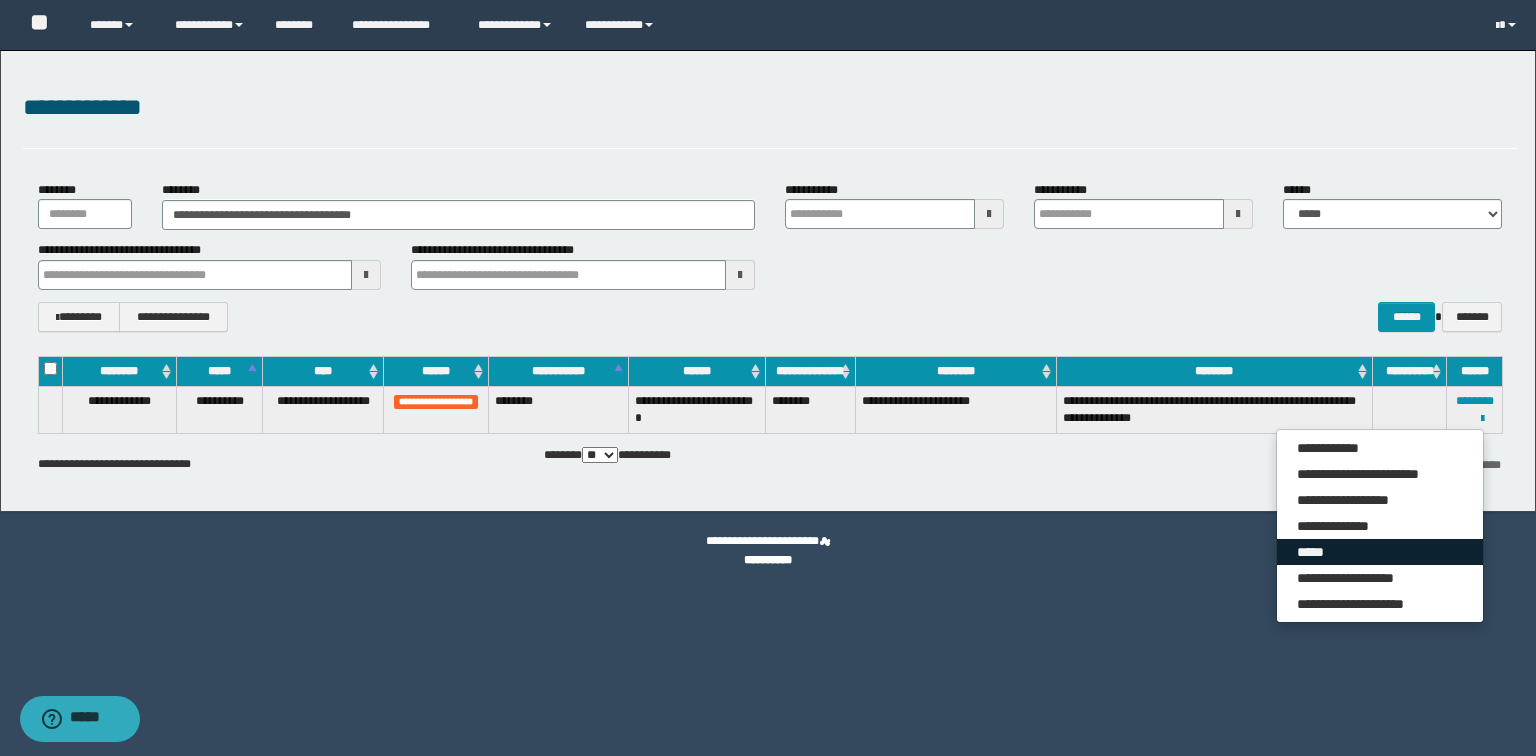 click on "*****" at bounding box center [1380, 552] 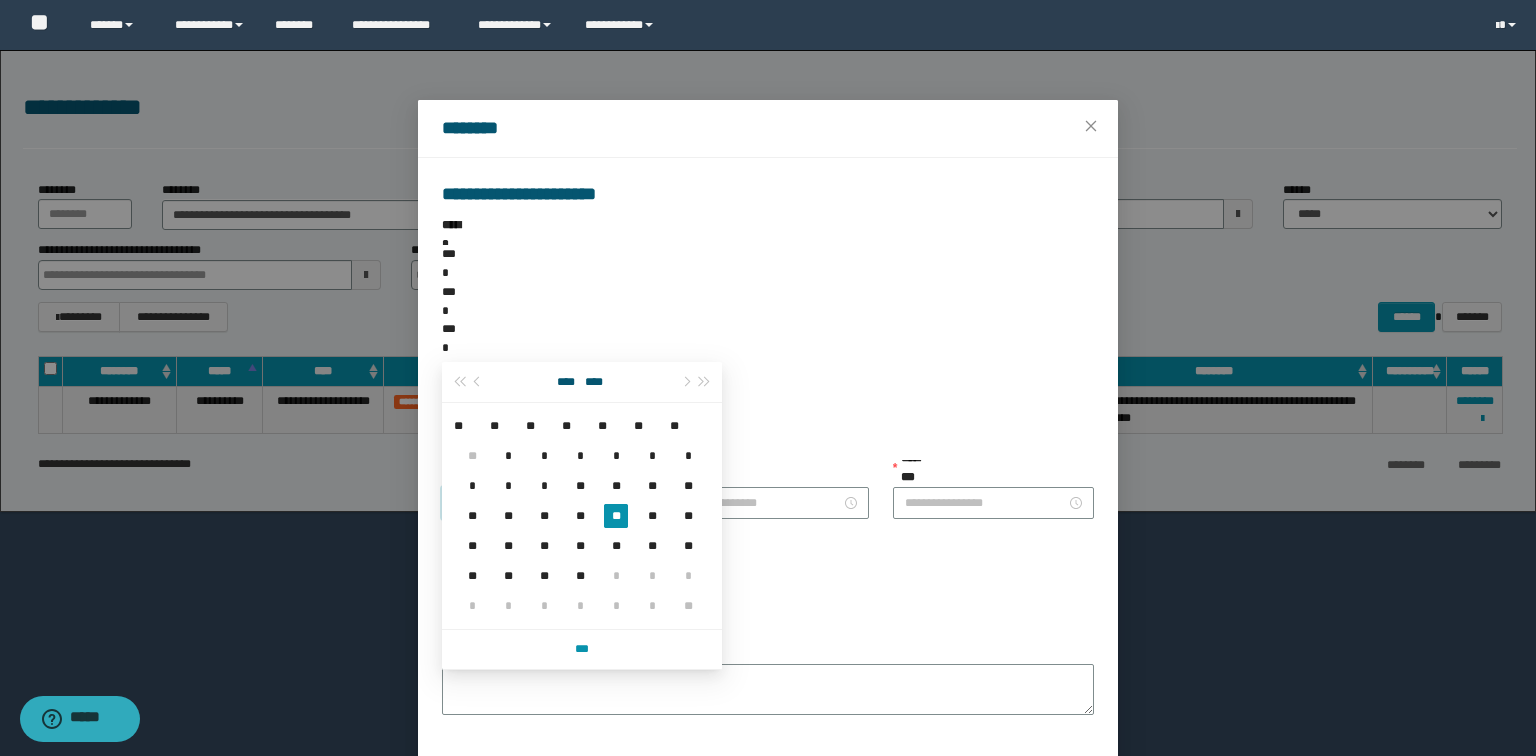 drag, startPoint x: 536, startPoint y: 341, endPoint x: 464, endPoint y: 353, distance: 72.99315 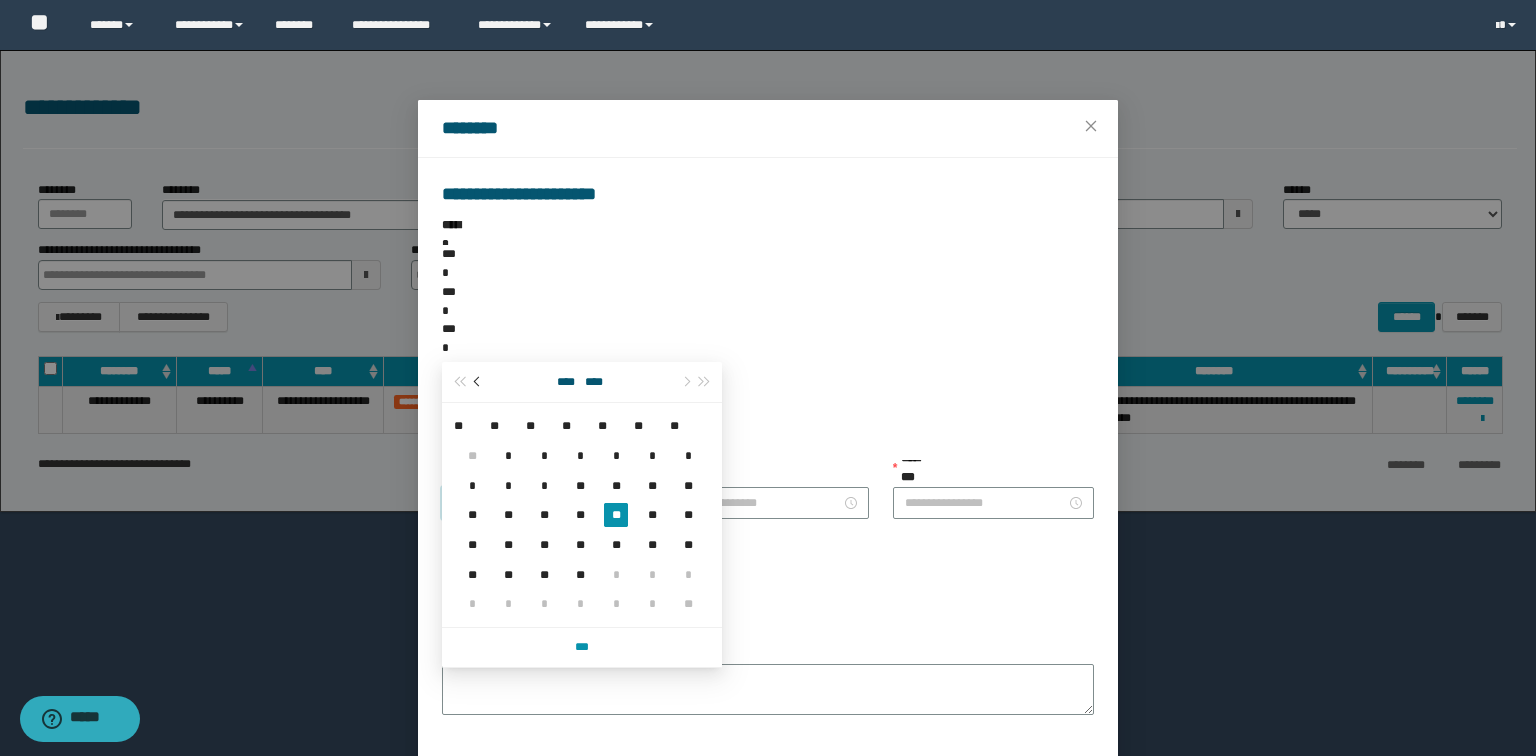click at bounding box center [478, 382] 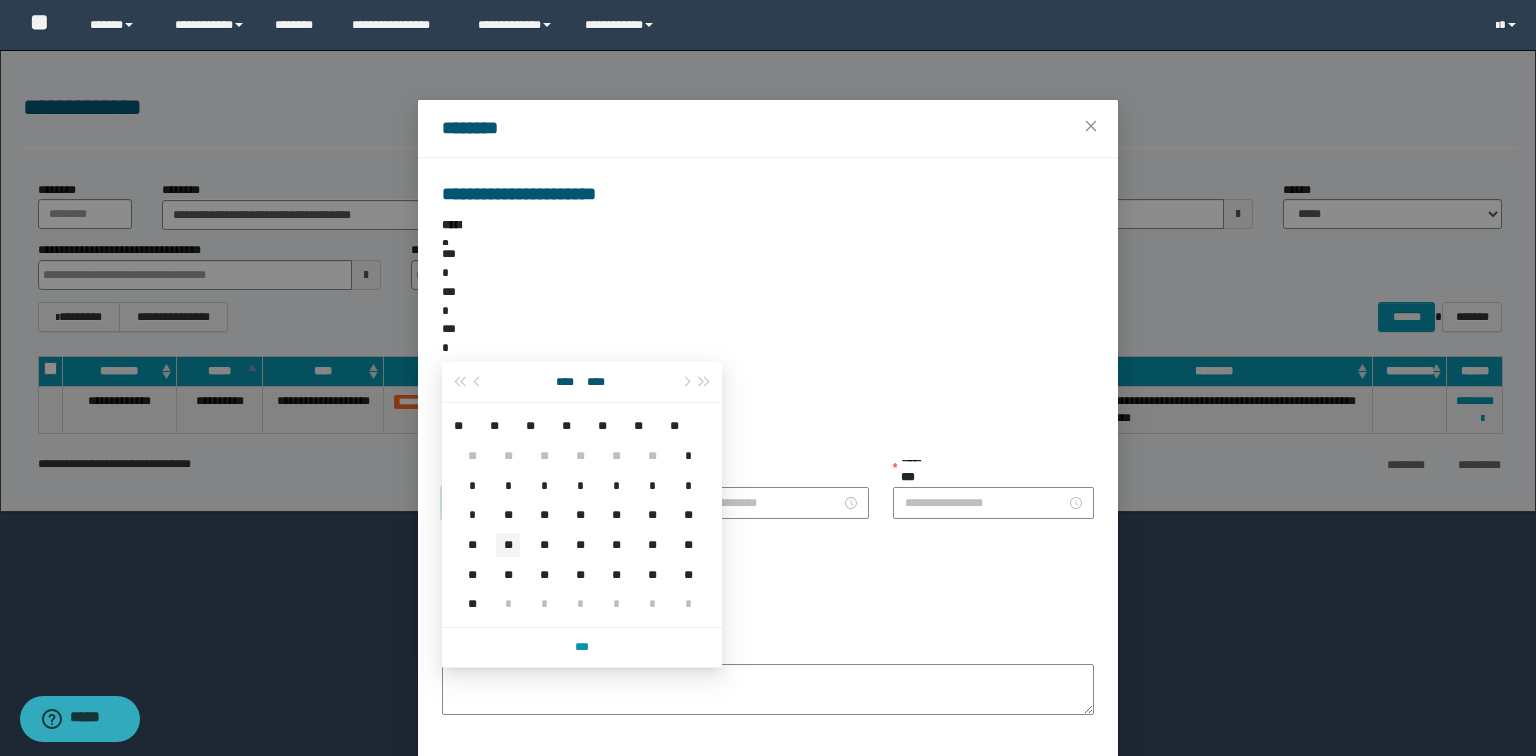 type on "**********" 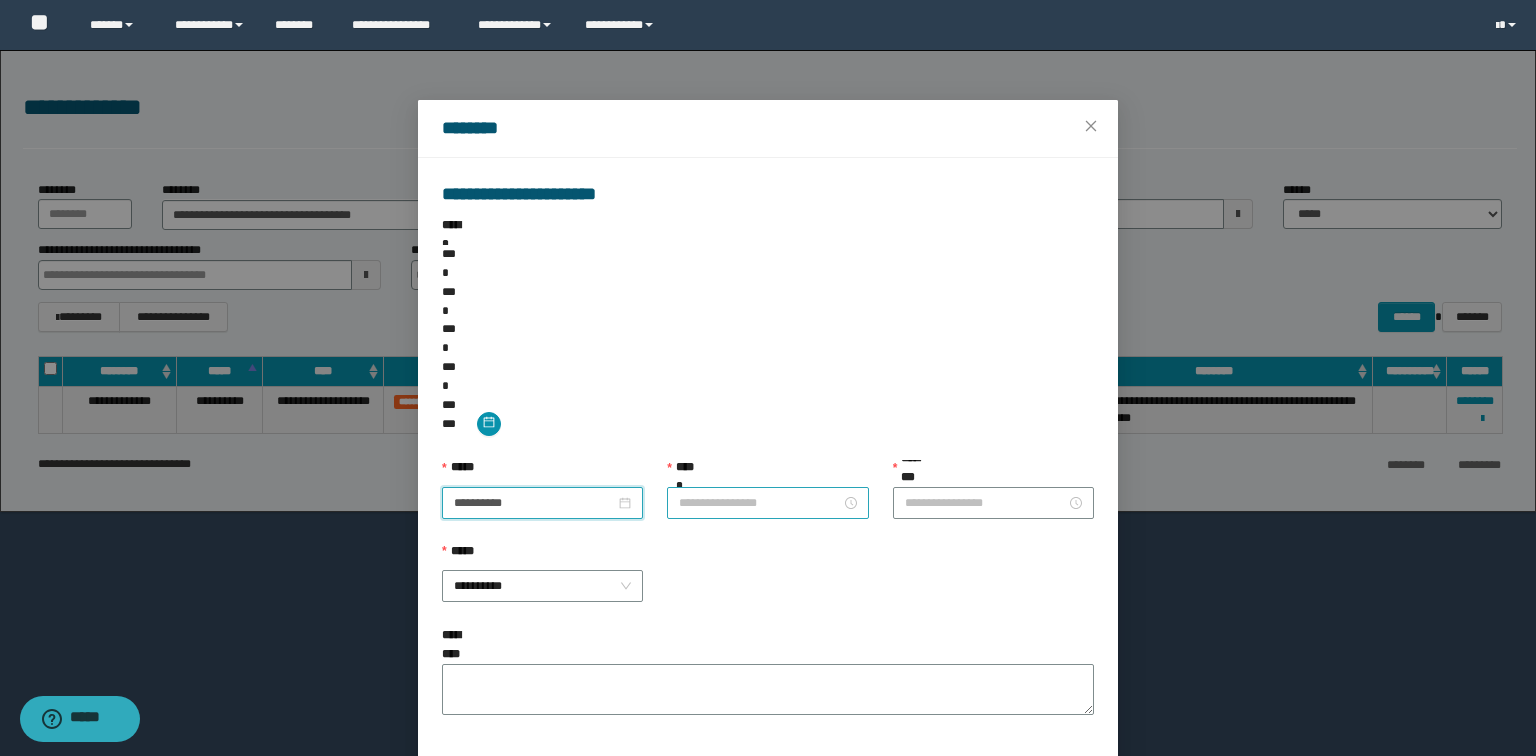 click on "**********" at bounding box center (759, 503) 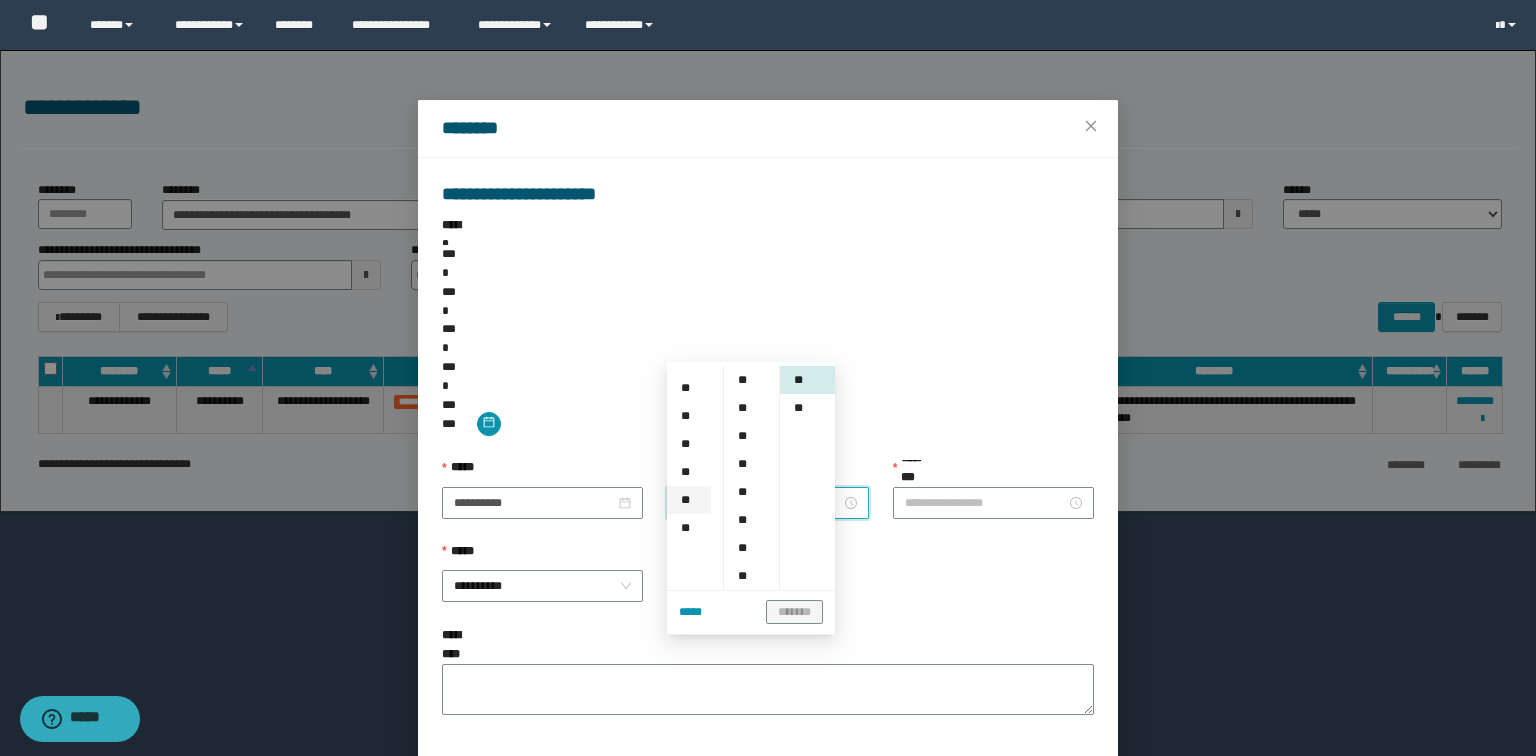 click on "**" at bounding box center (689, 500) 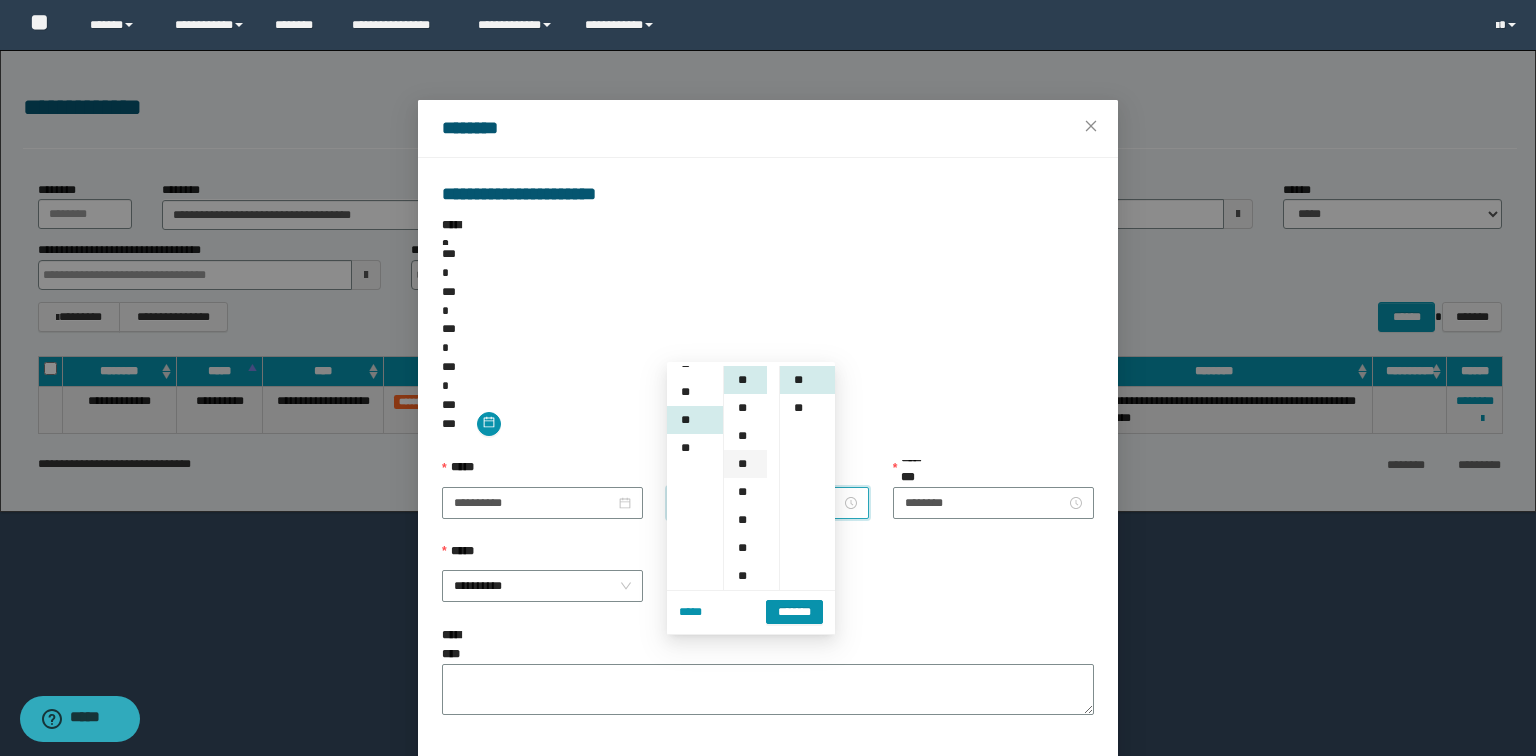 scroll, scrollTop: 280, scrollLeft: 0, axis: vertical 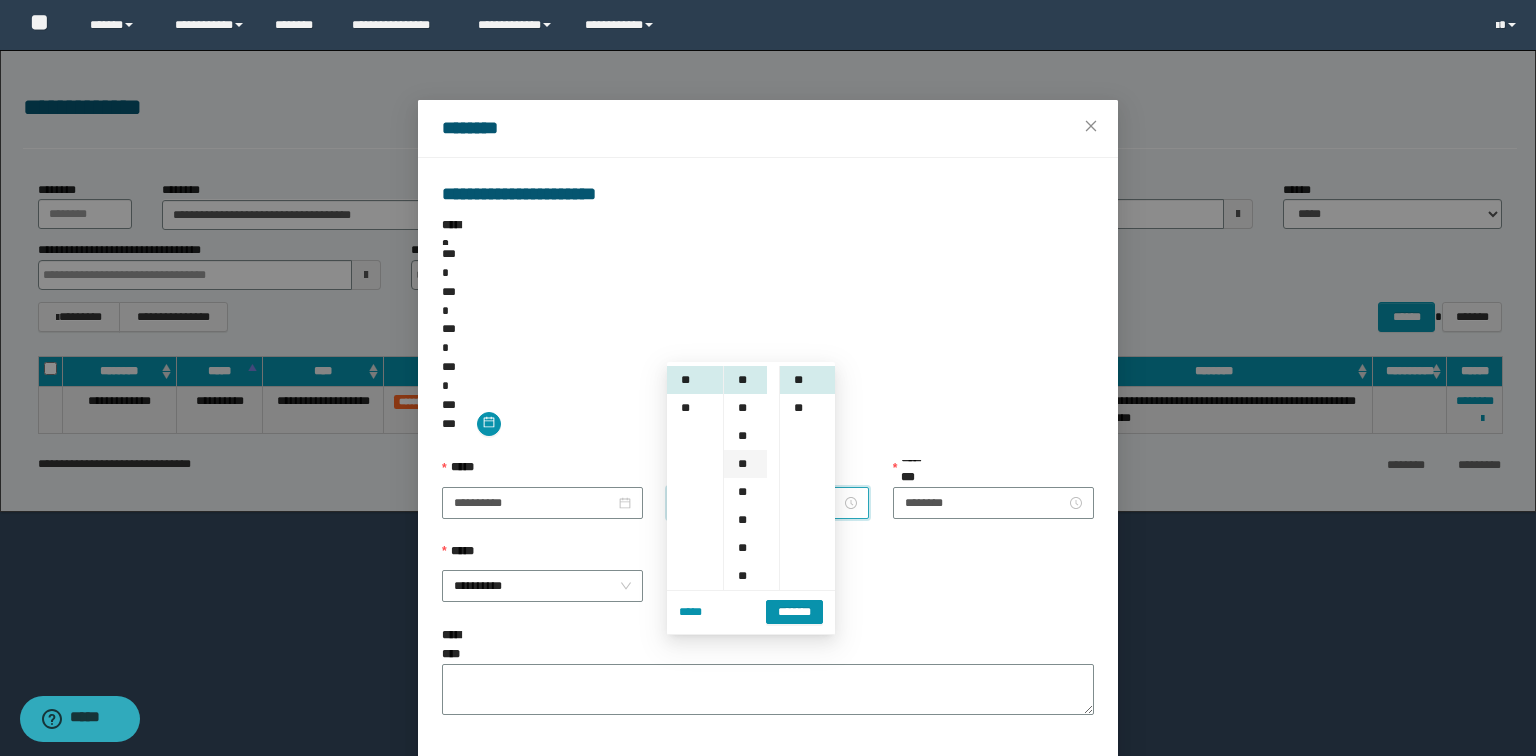 click on "**" at bounding box center (745, 464) 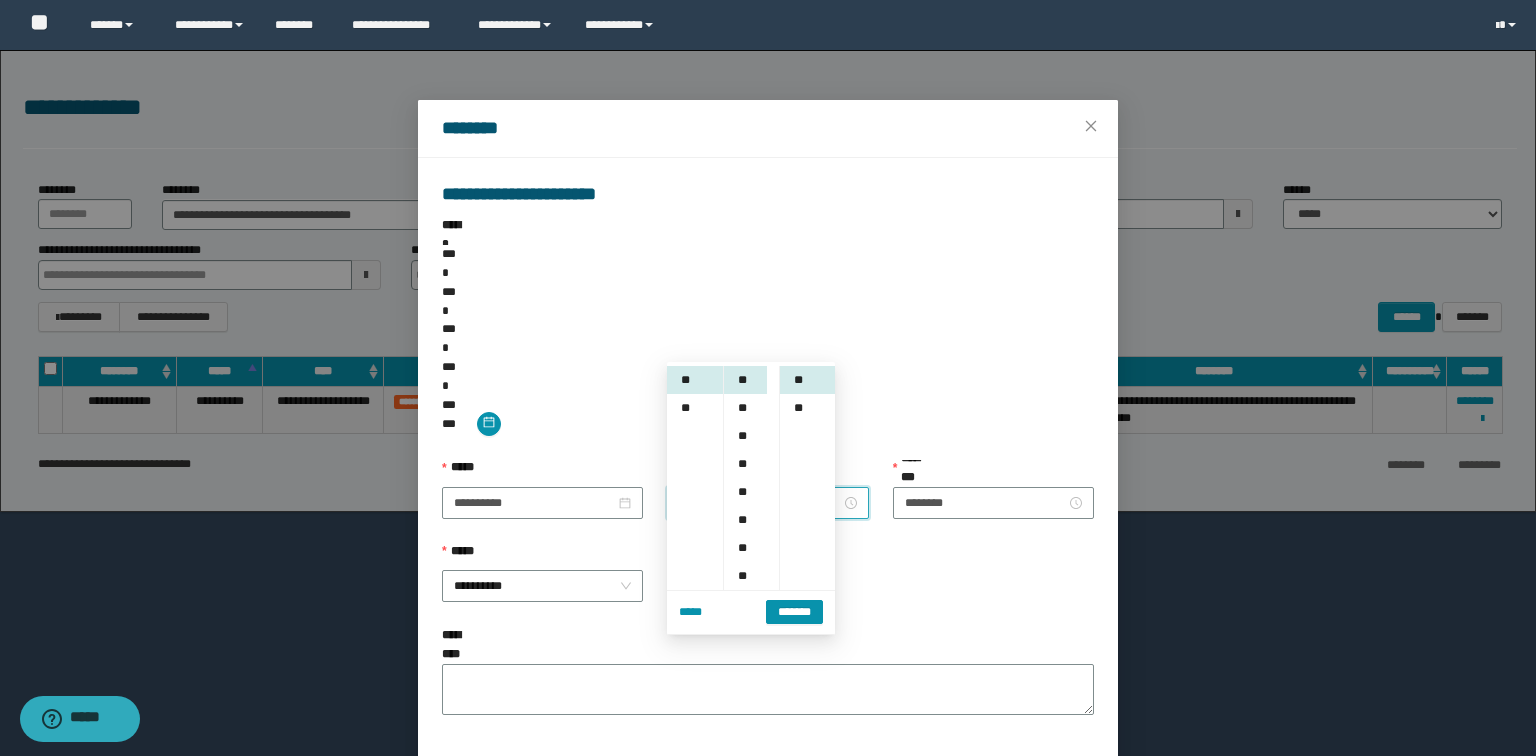 type on "********" 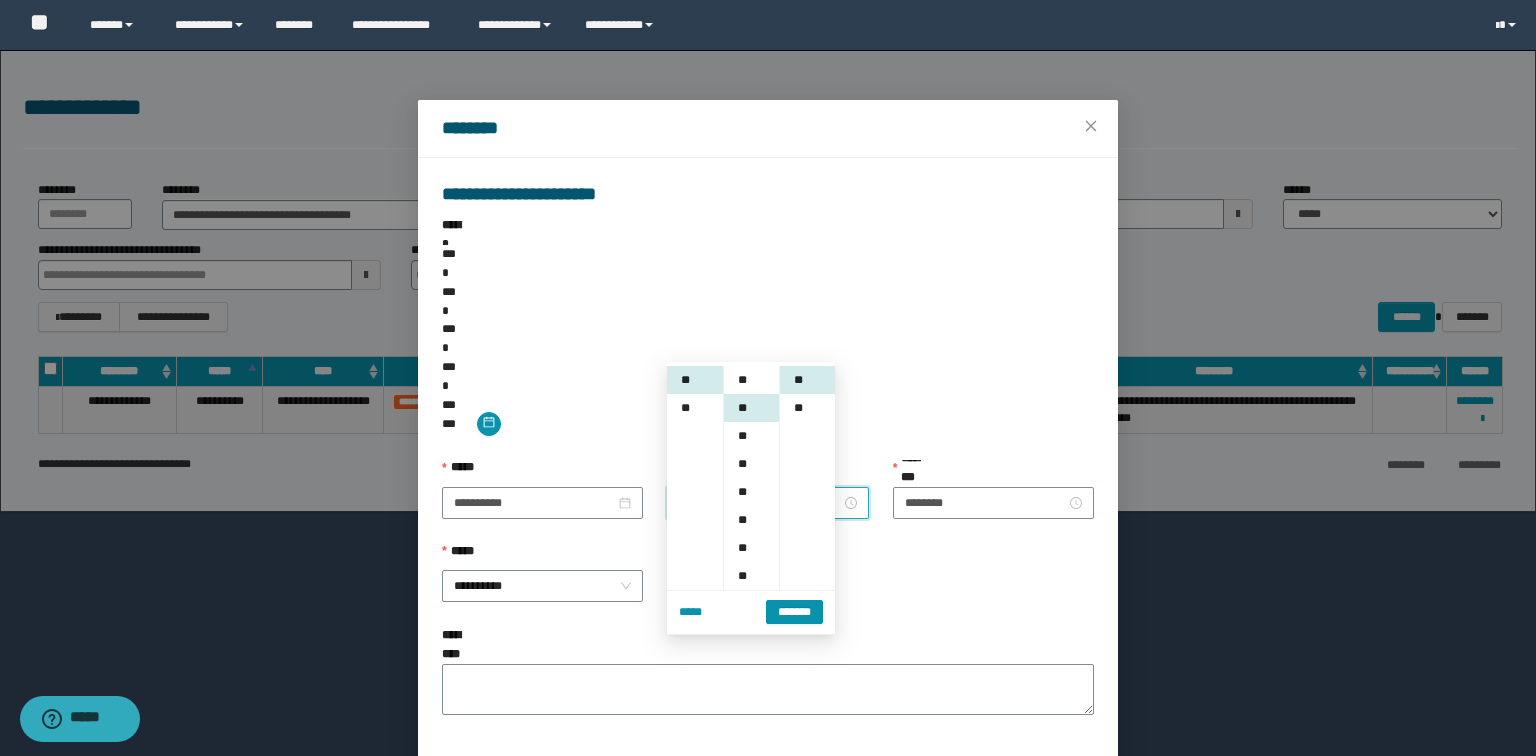 scroll, scrollTop: 84, scrollLeft: 0, axis: vertical 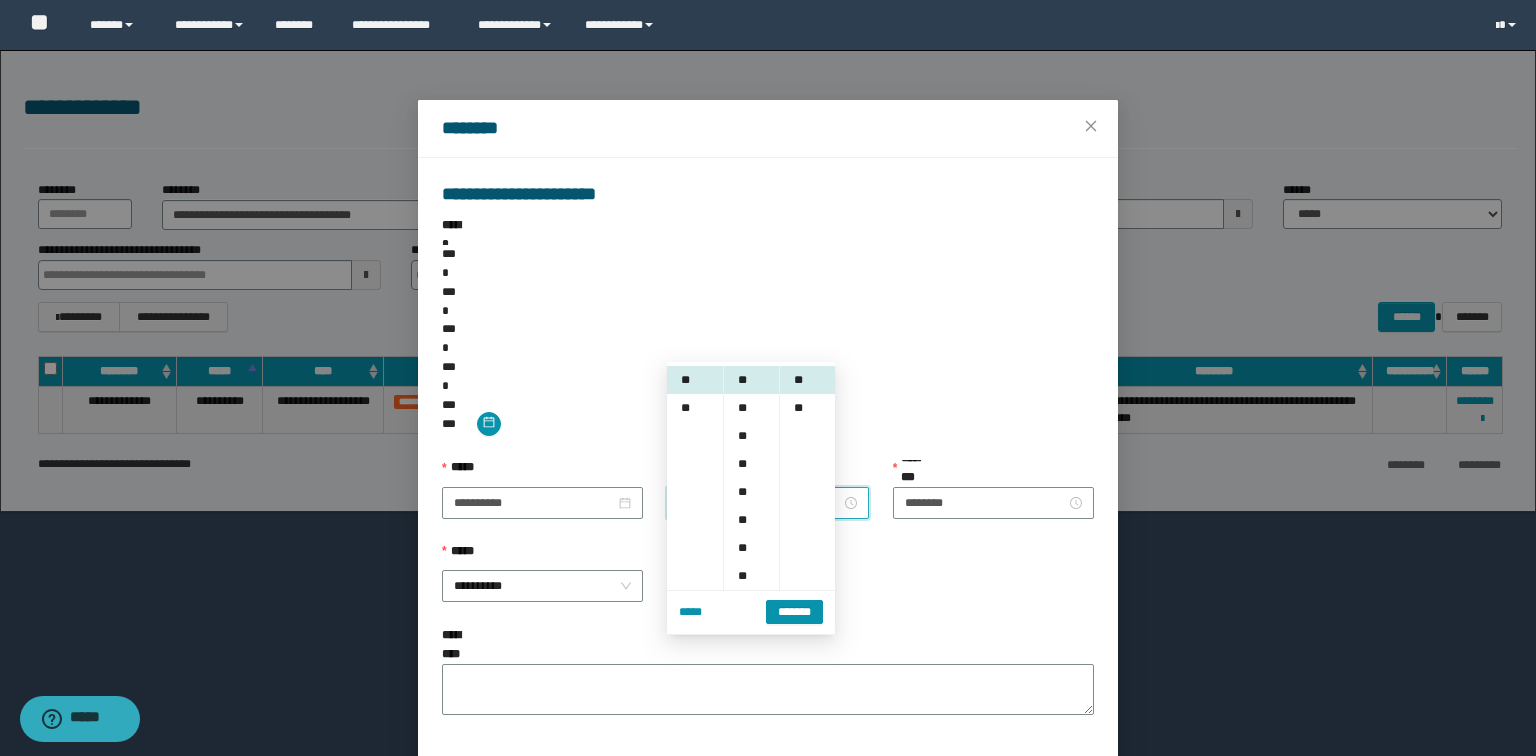 click on "**********" at bounding box center (768, 584) 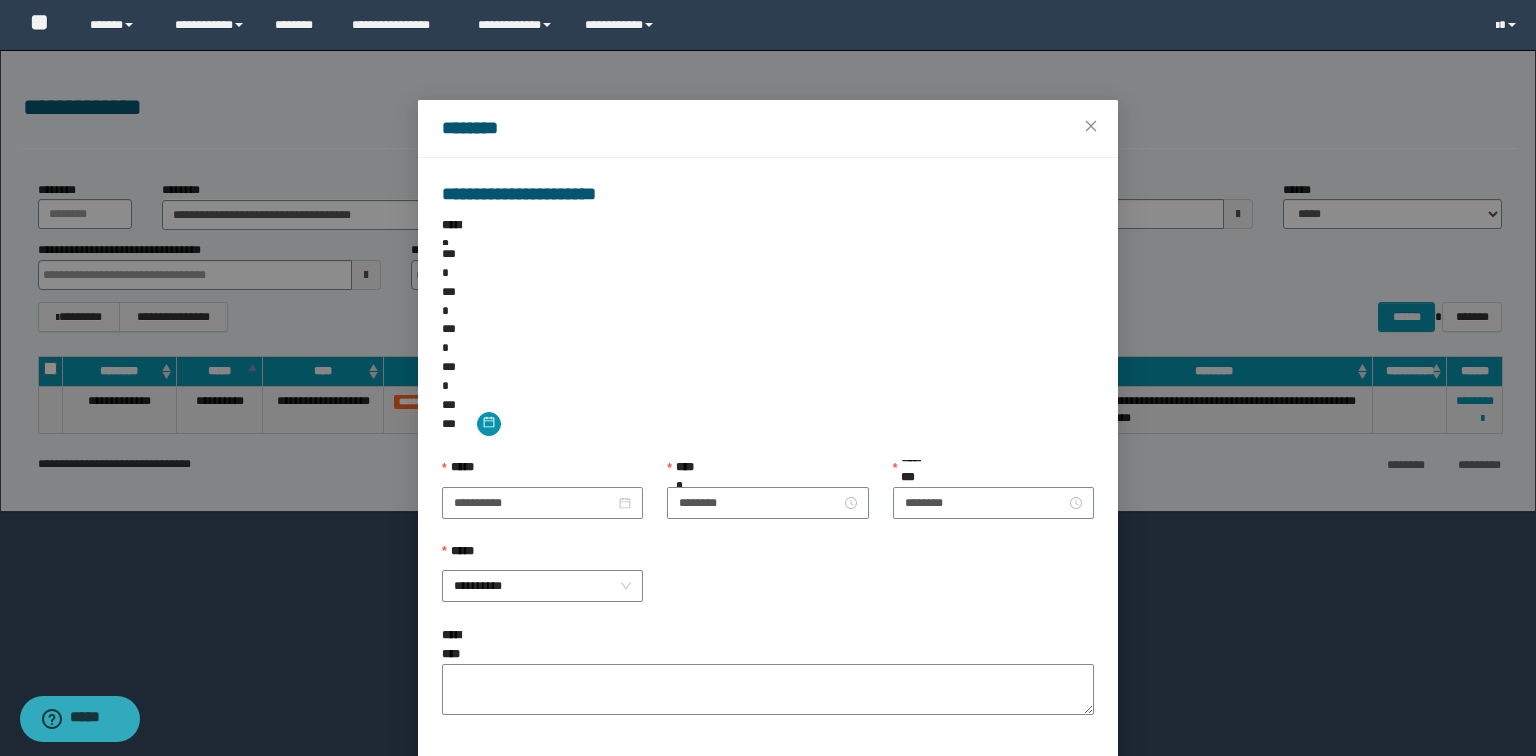 click on "*****" at bounding box center (1037, 783) 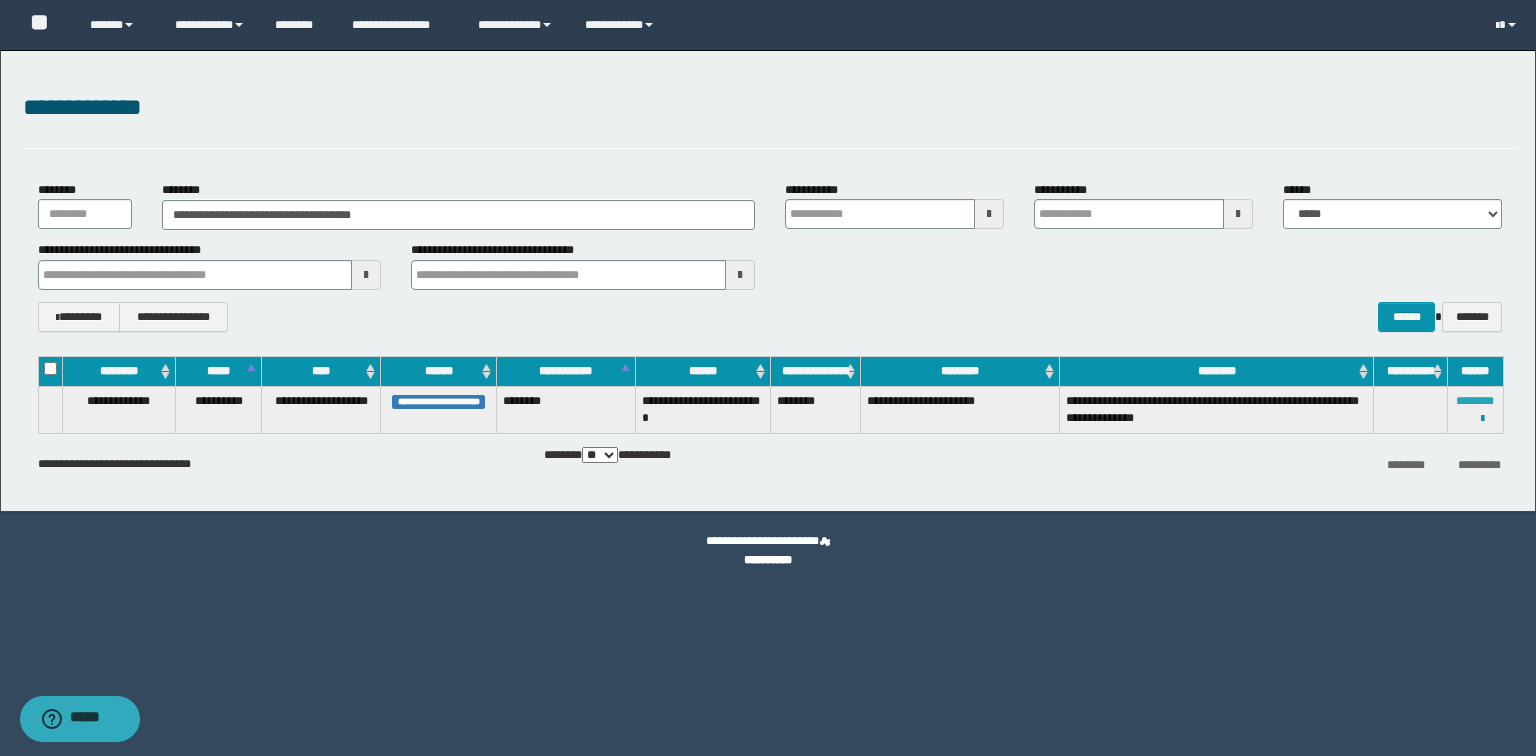 click on "********" at bounding box center (1475, 401) 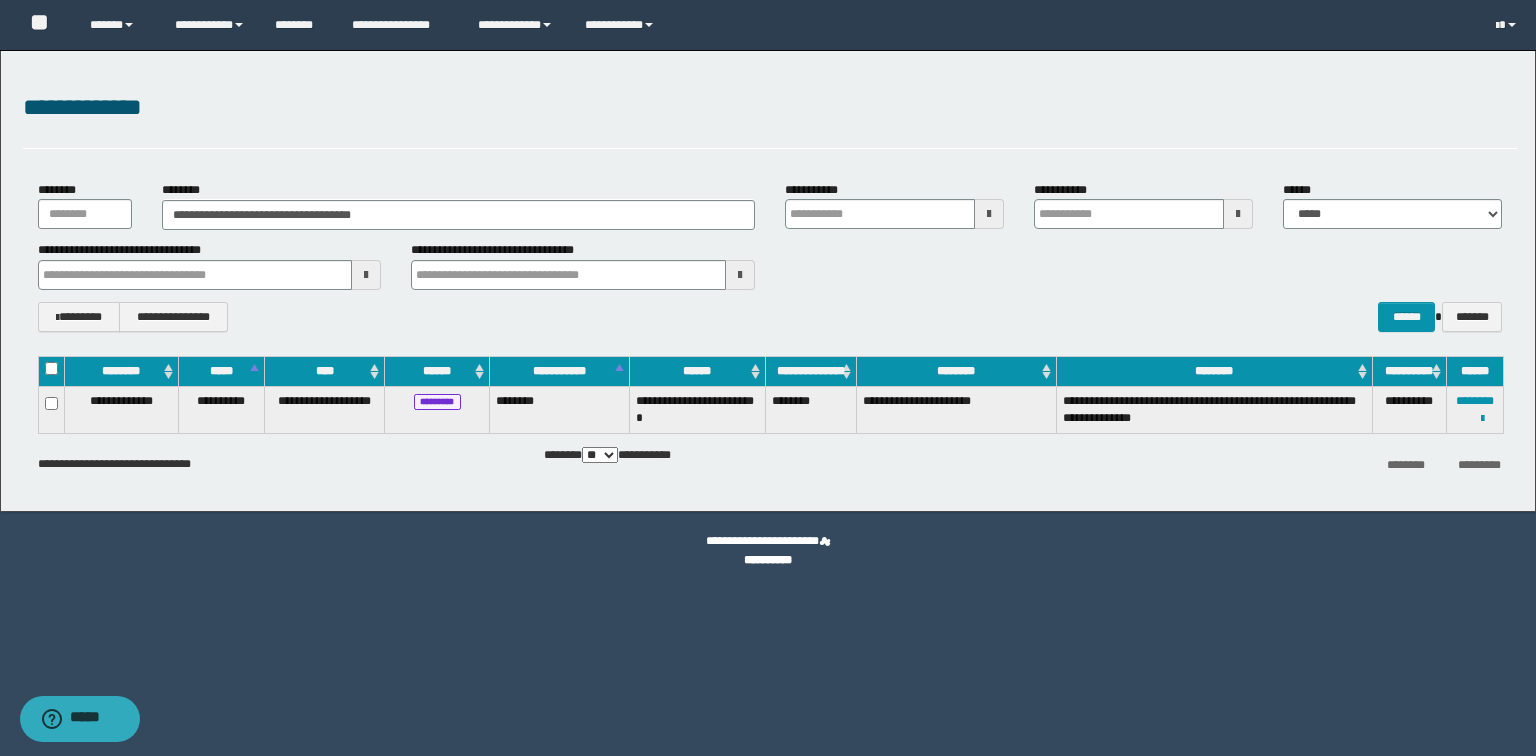click on "**********" at bounding box center (770, 119) 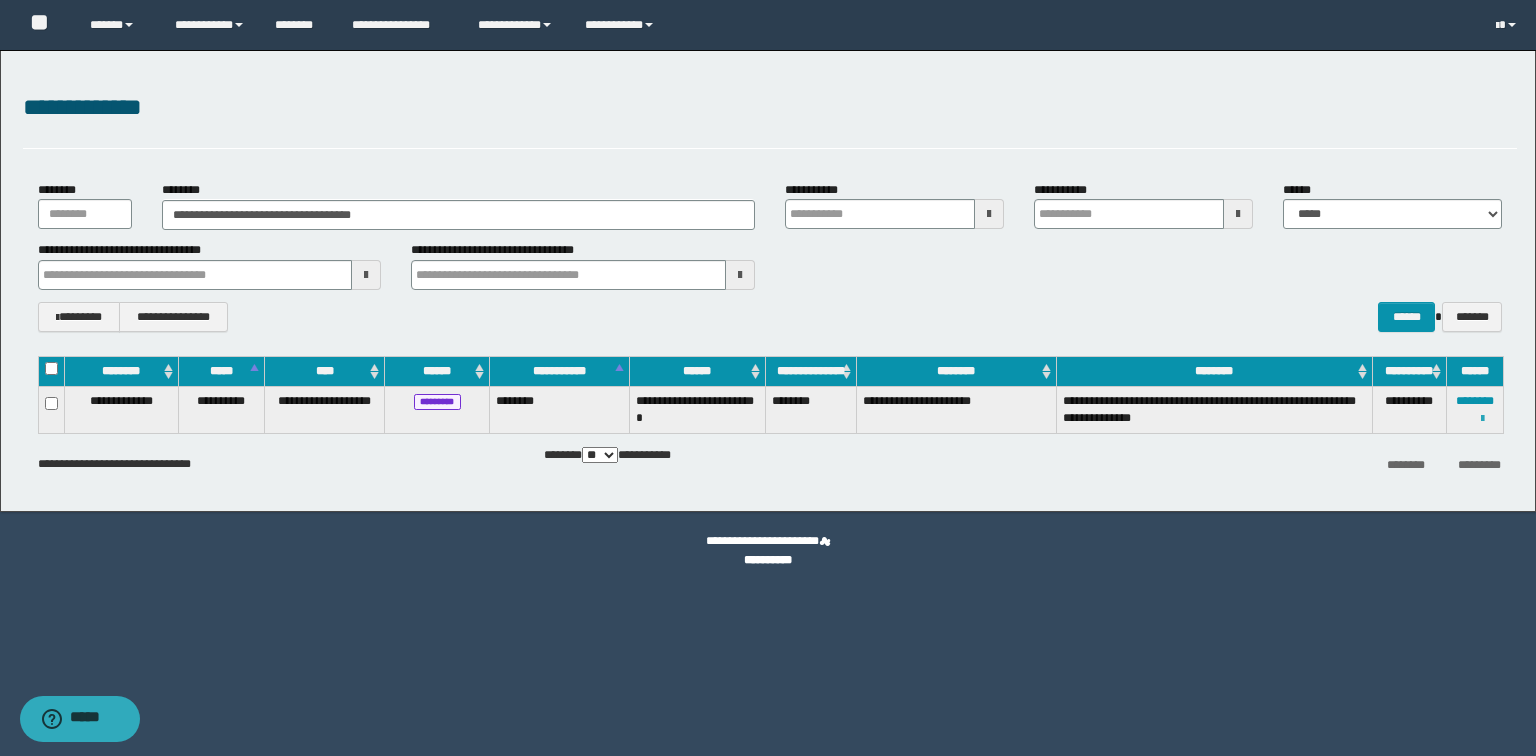 click at bounding box center [1482, 419] 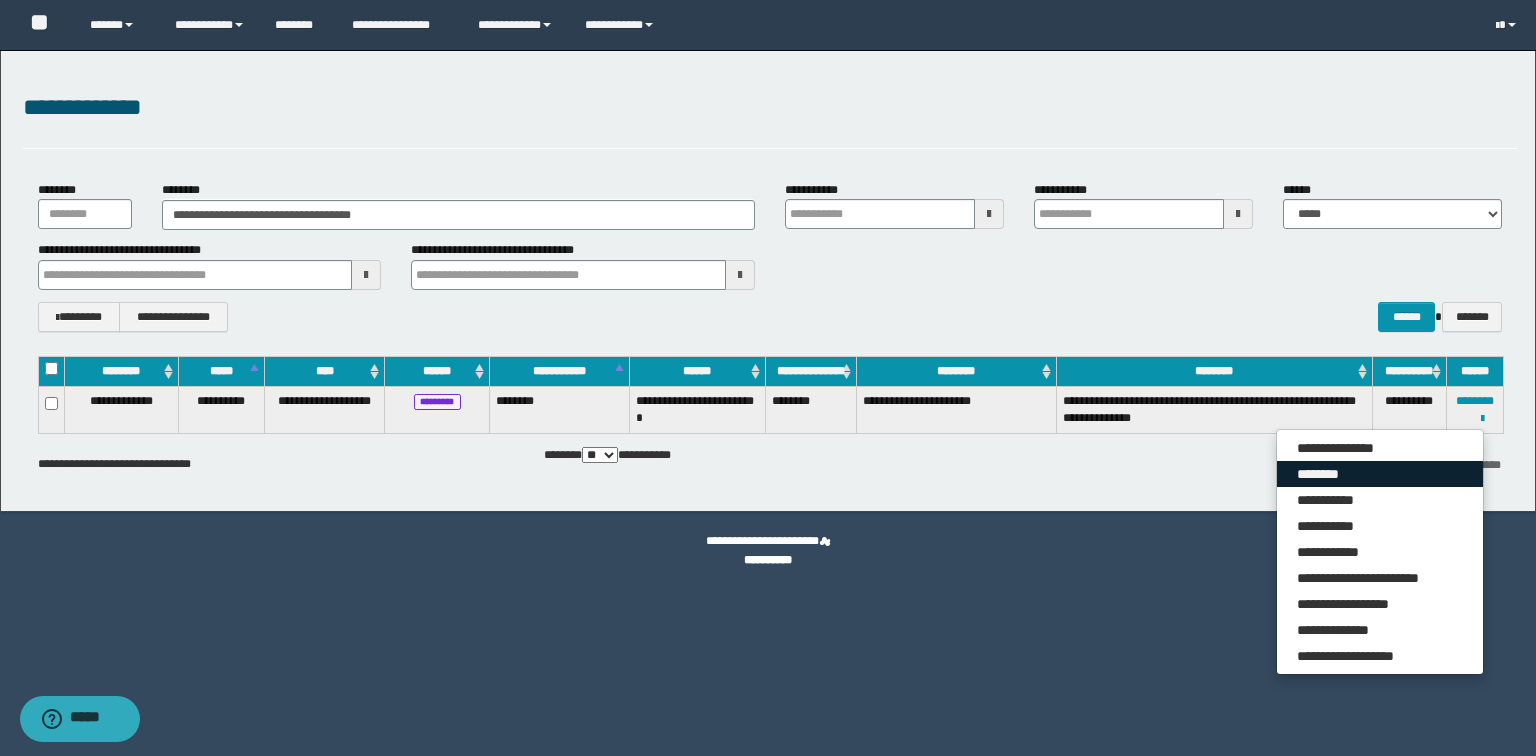 click on "********" at bounding box center (1380, 474) 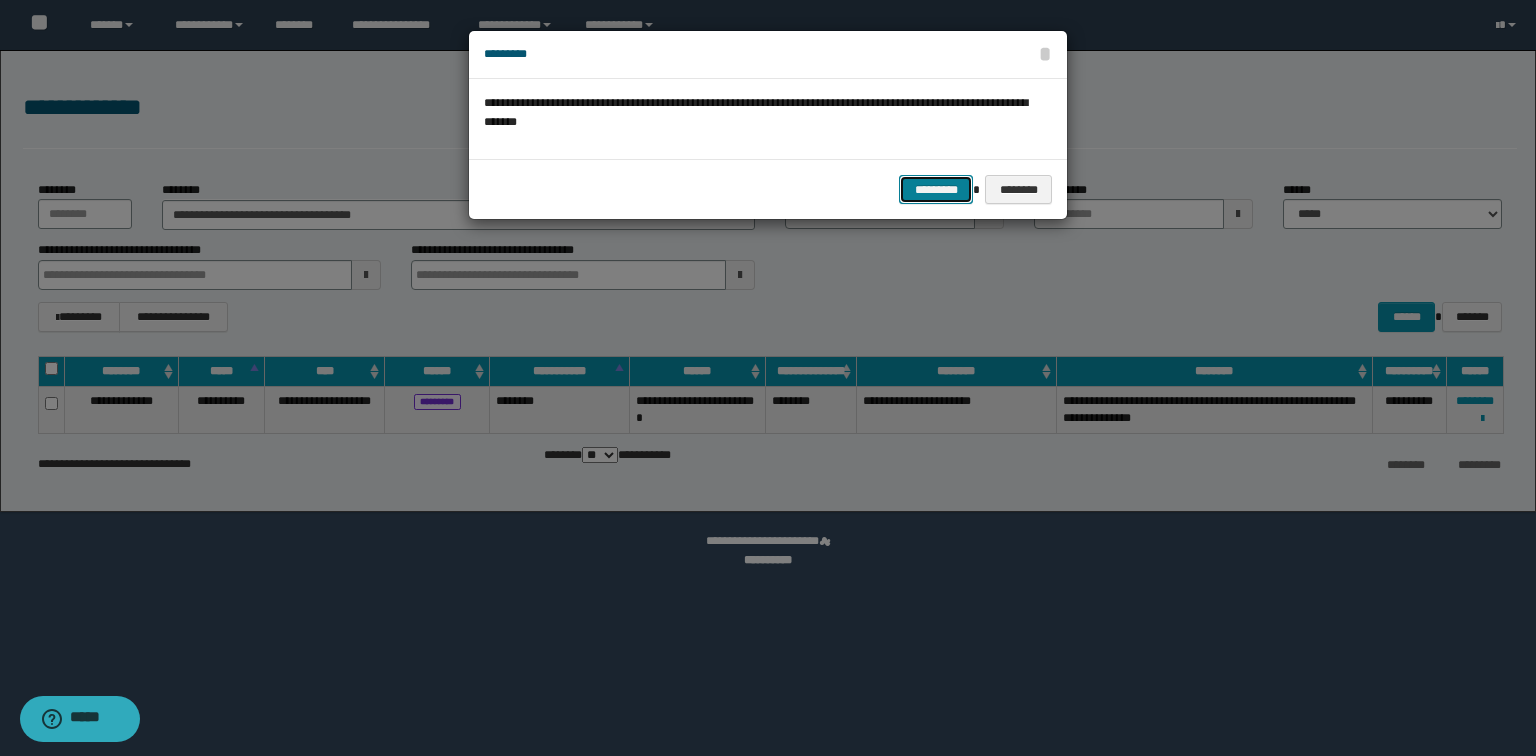 click on "*********" at bounding box center (936, 190) 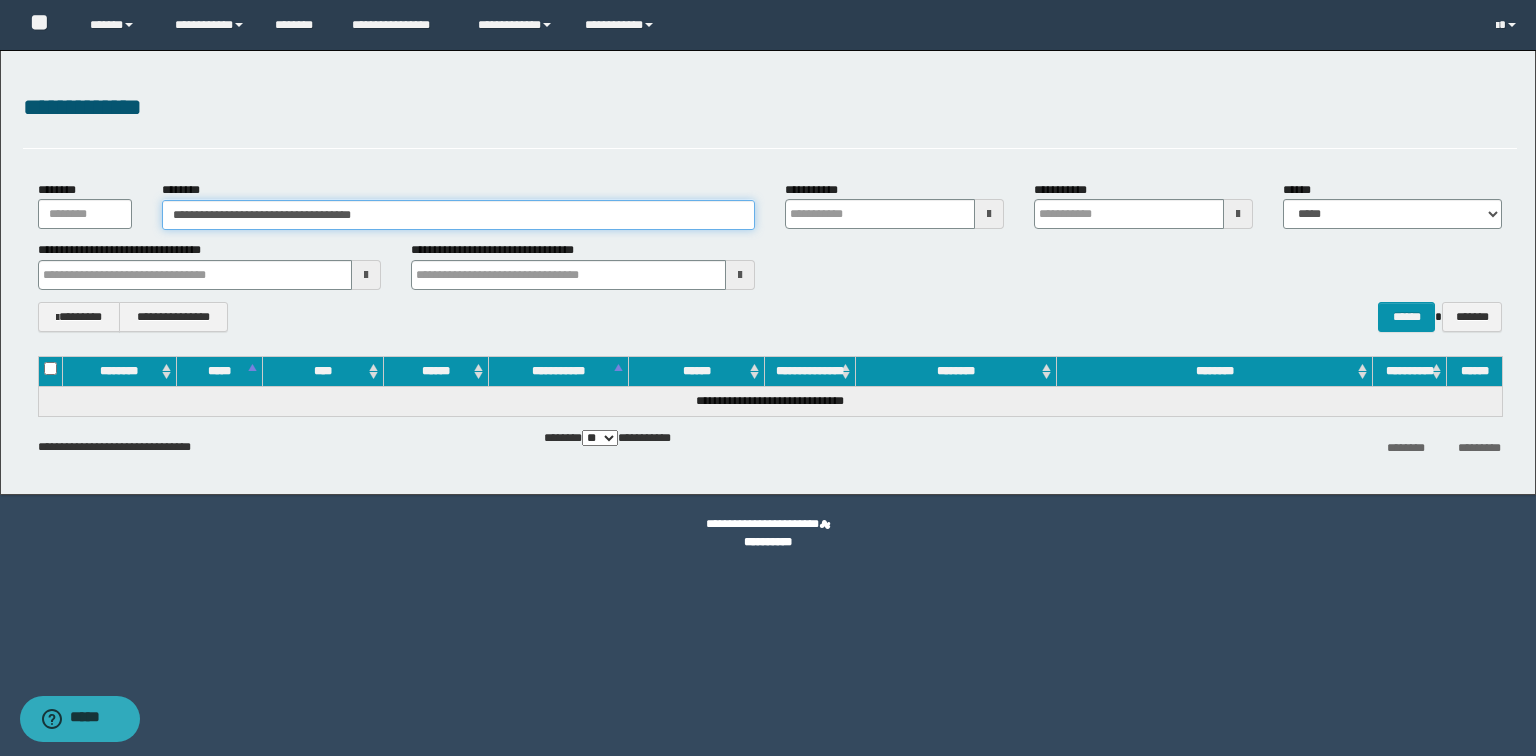 drag, startPoint x: 471, startPoint y: 214, endPoint x: 0, endPoint y: 214, distance: 471 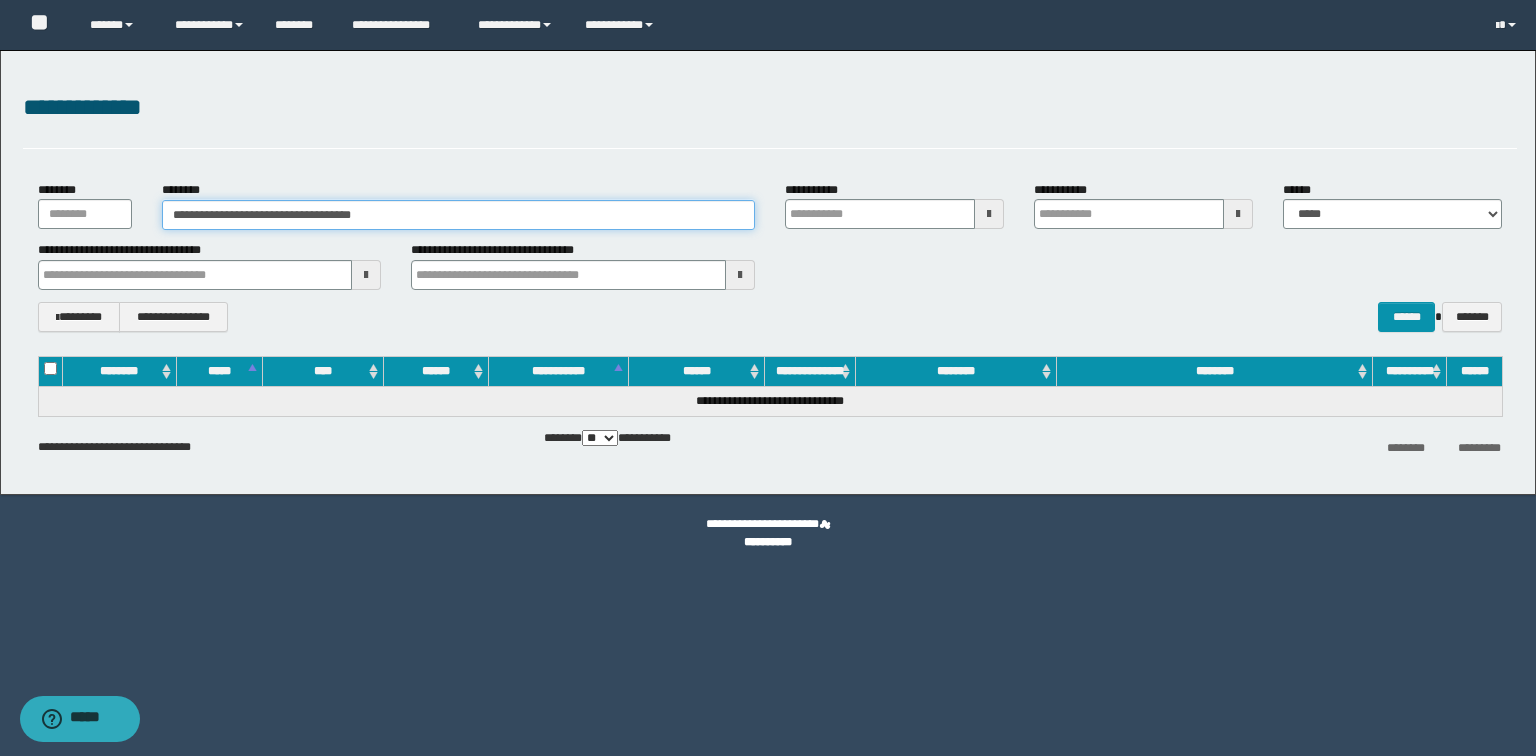 click on "**********" at bounding box center (768, 272) 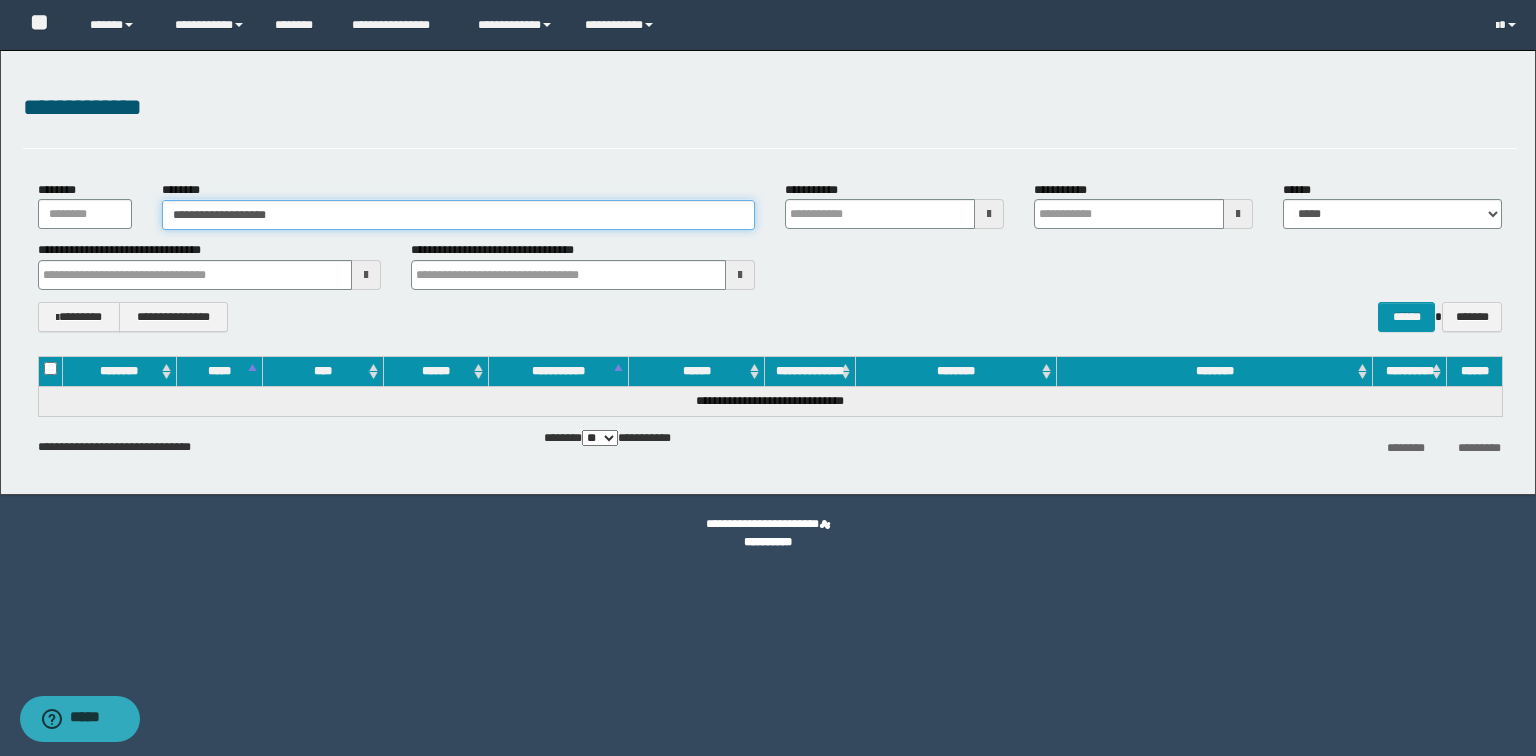 drag, startPoint x: 287, startPoint y: 213, endPoint x: 238, endPoint y: 213, distance: 49 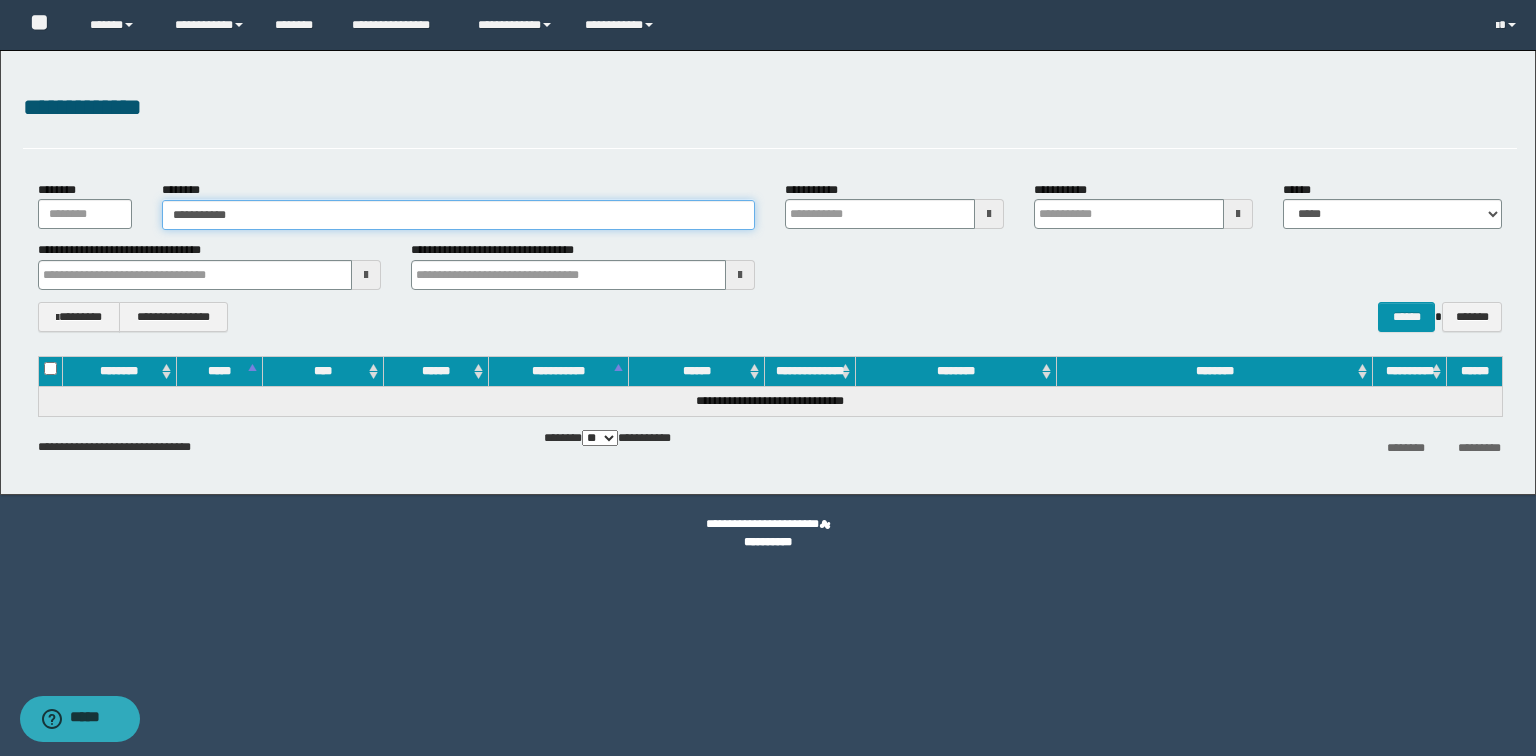 click on "**********" at bounding box center (458, 215) 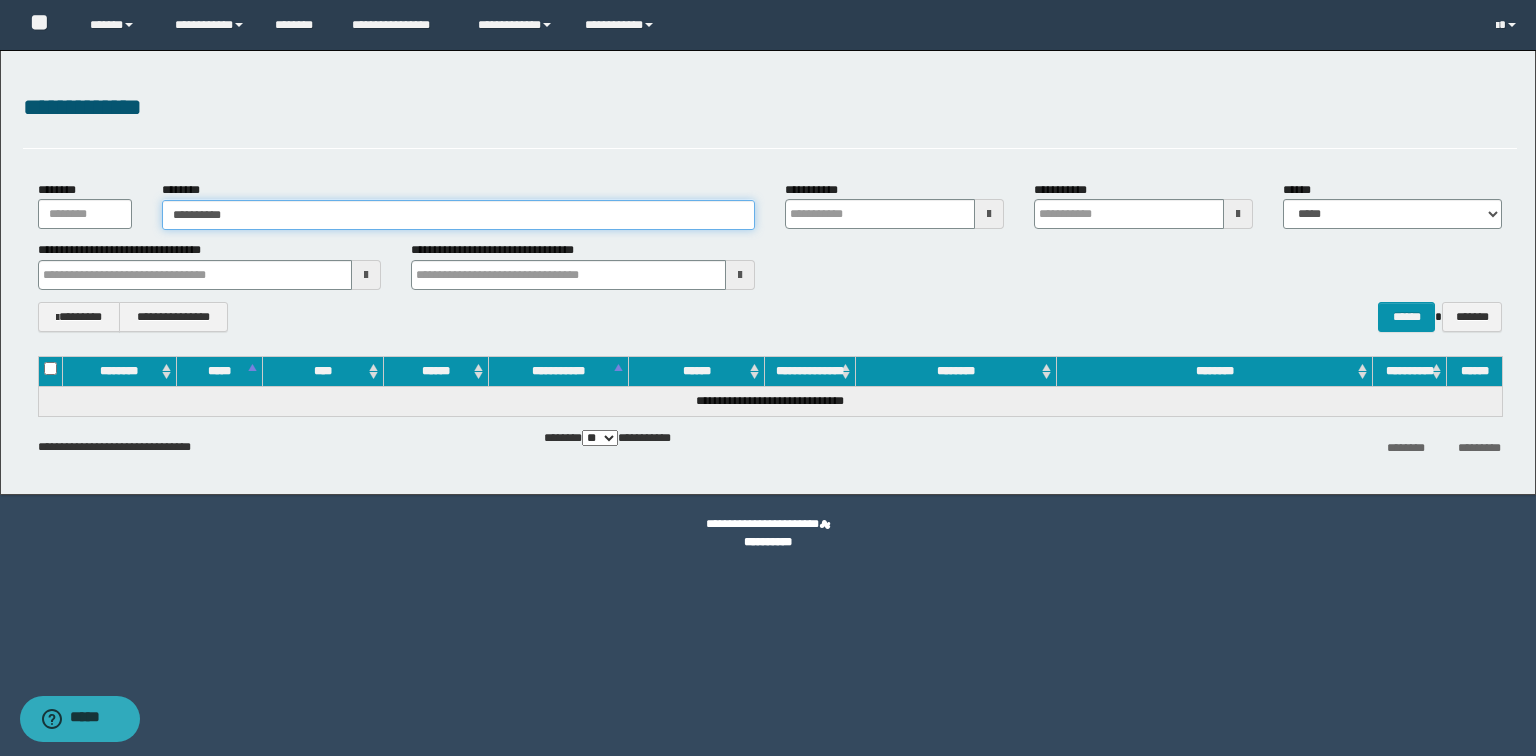 click on "**********" at bounding box center [458, 215] 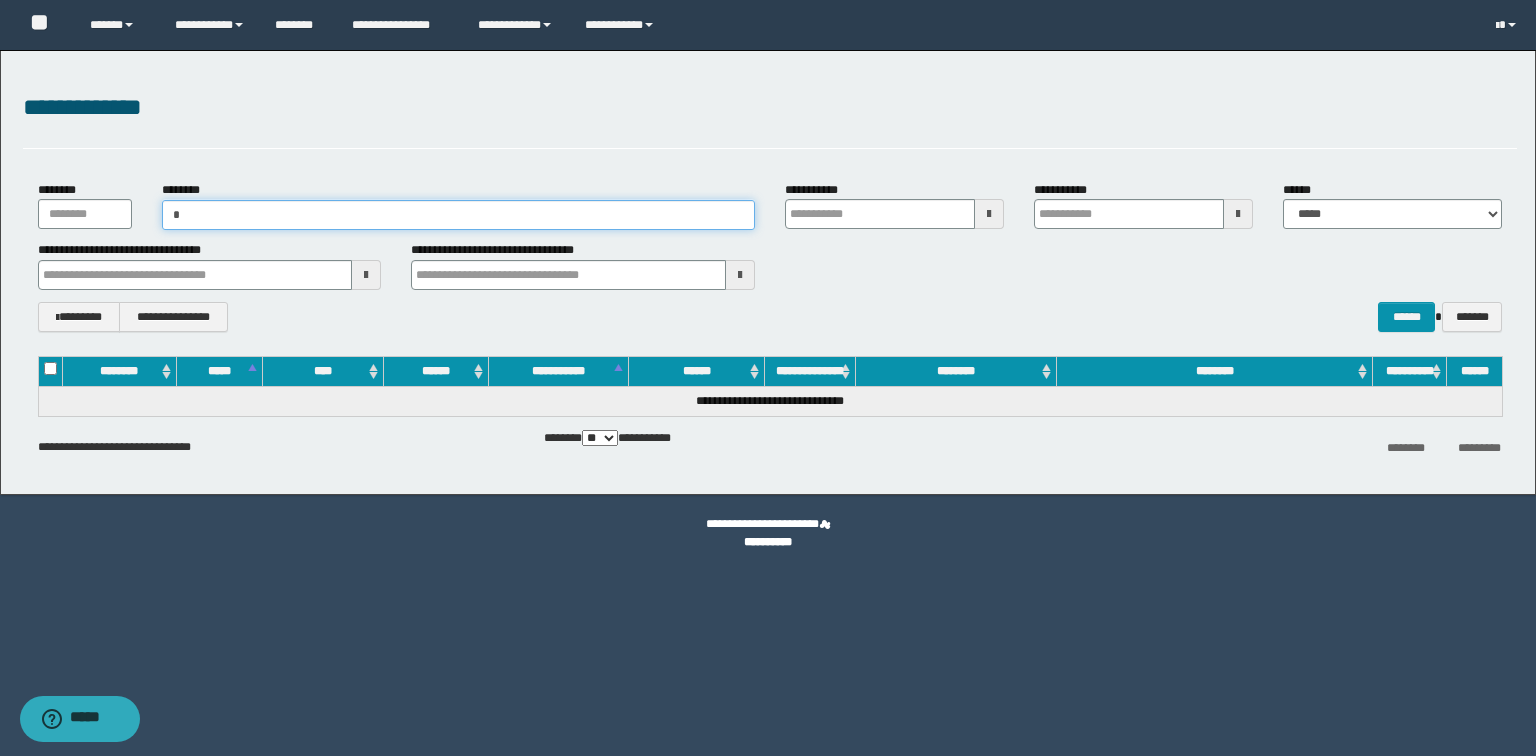 type on "**" 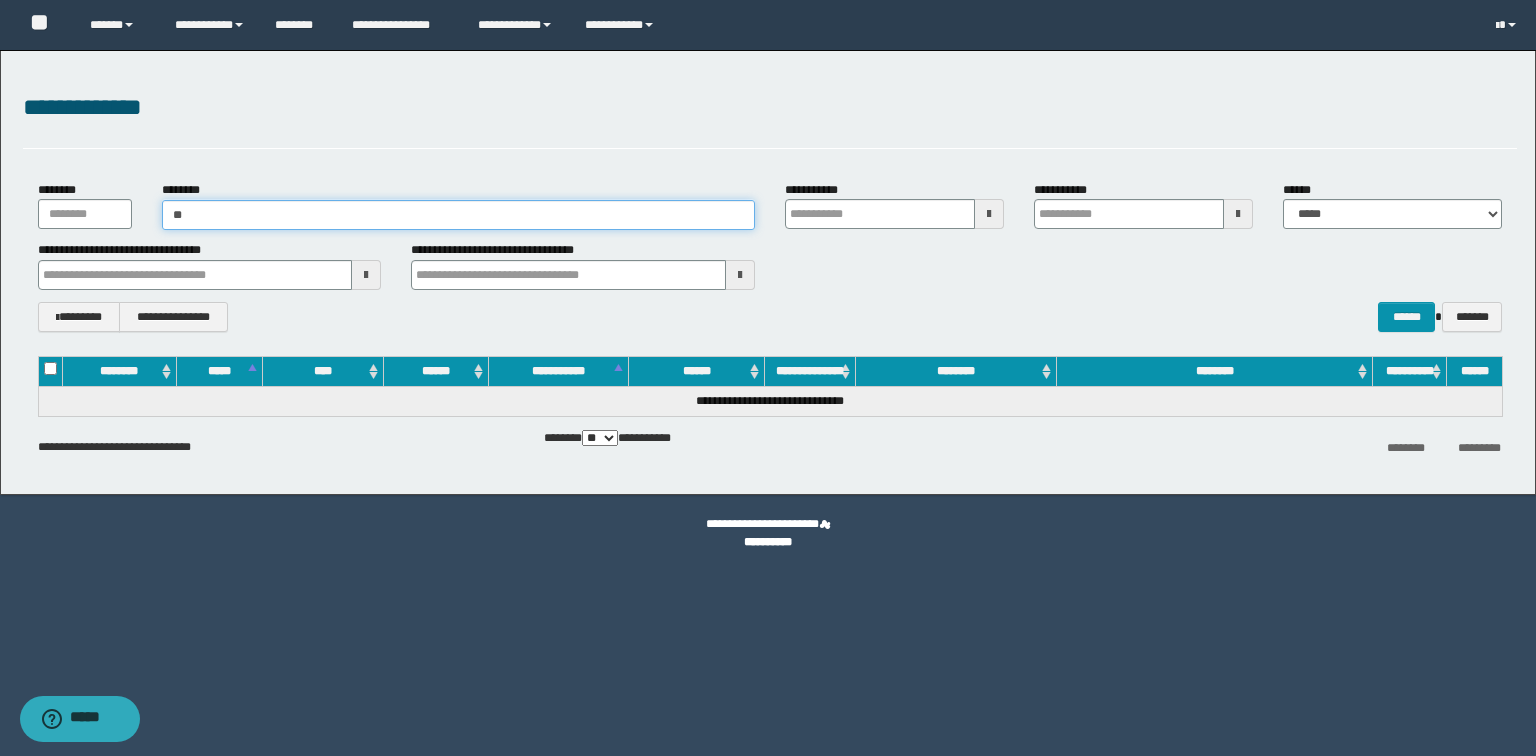type on "**" 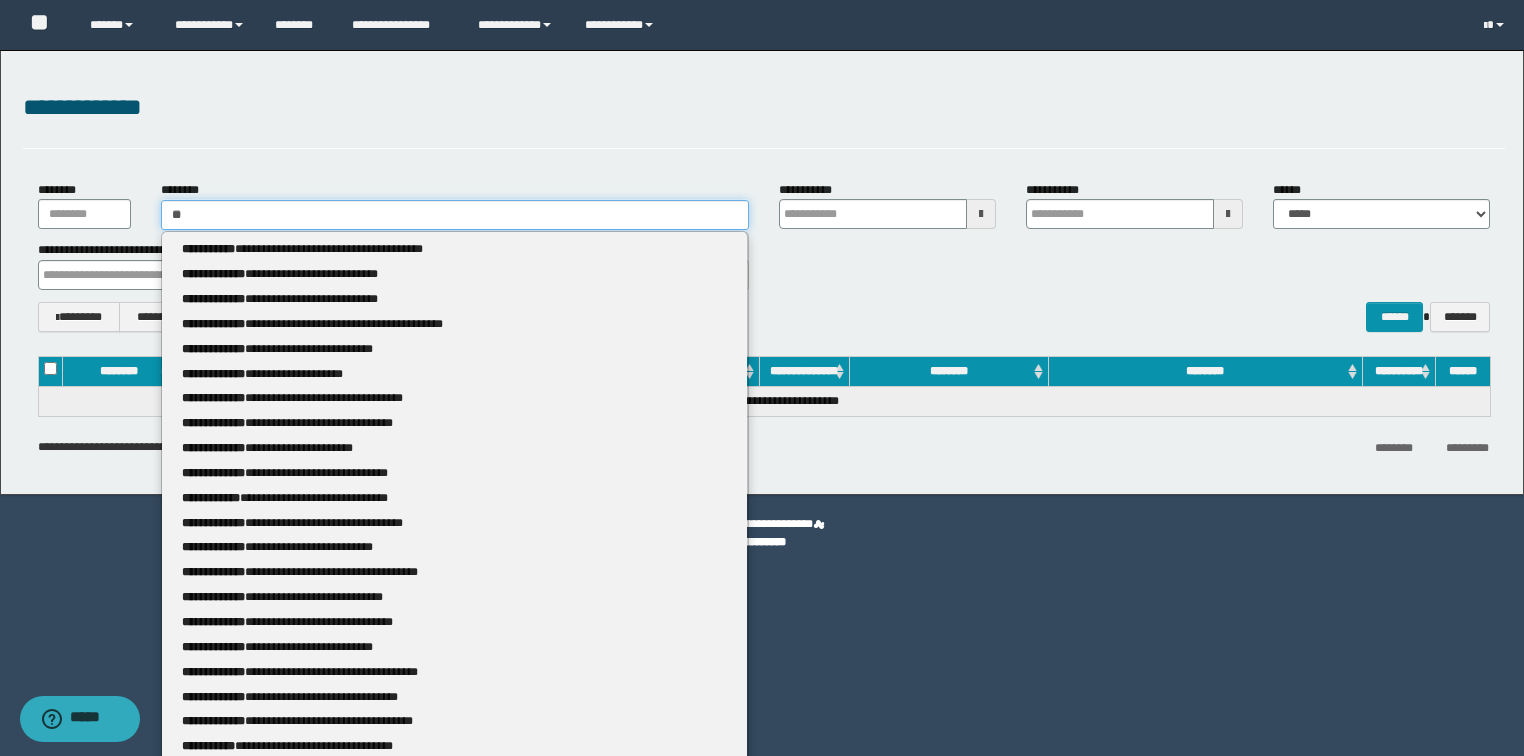 type 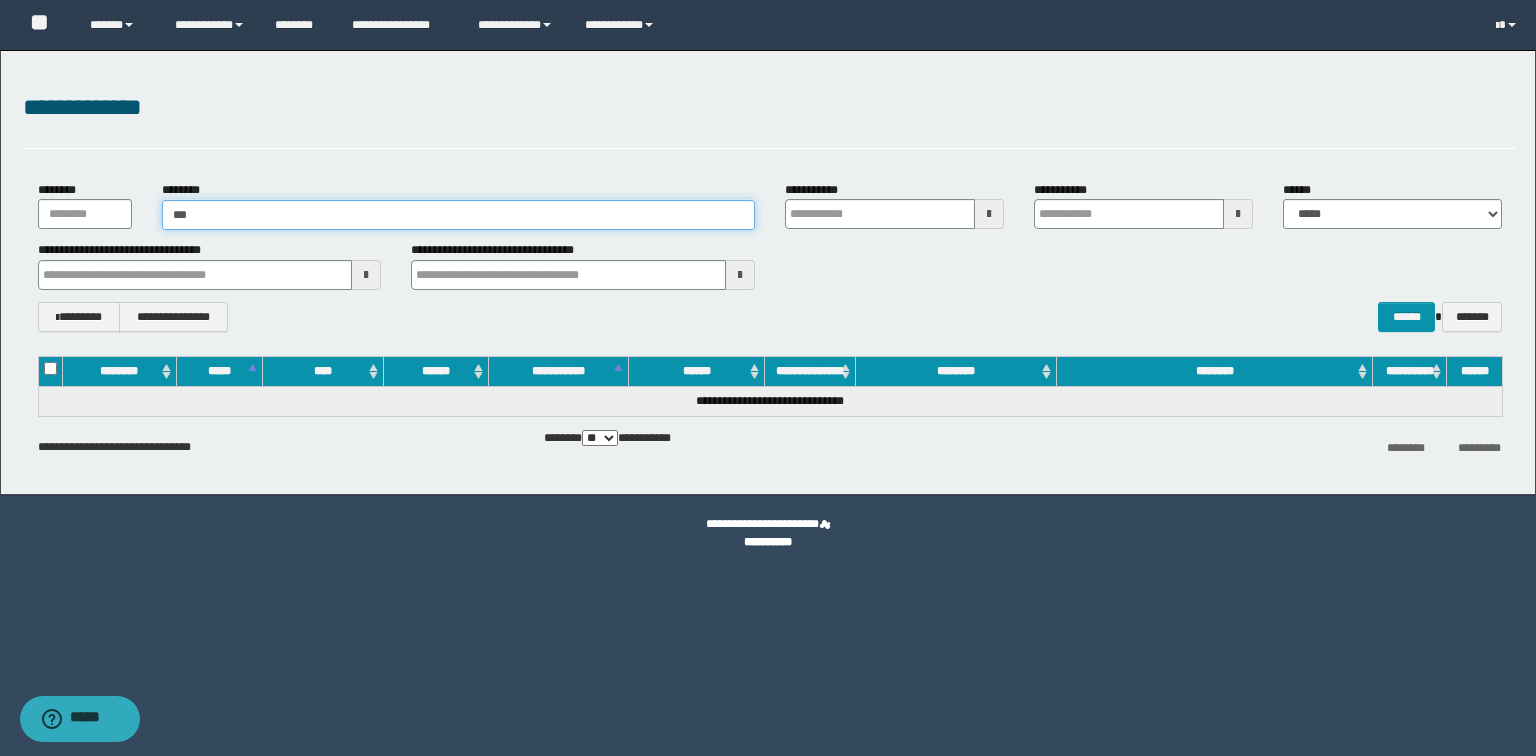 type on "****" 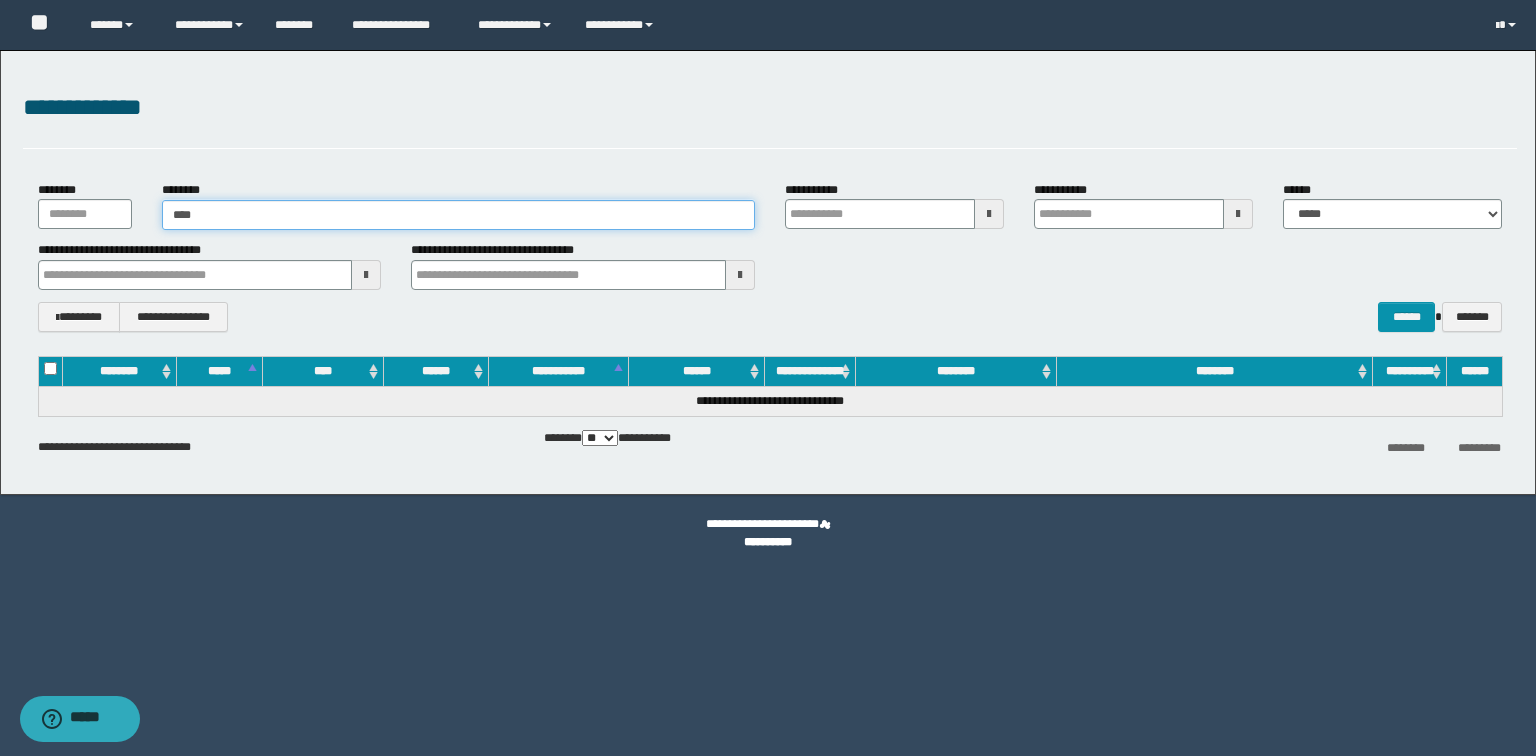 type on "****" 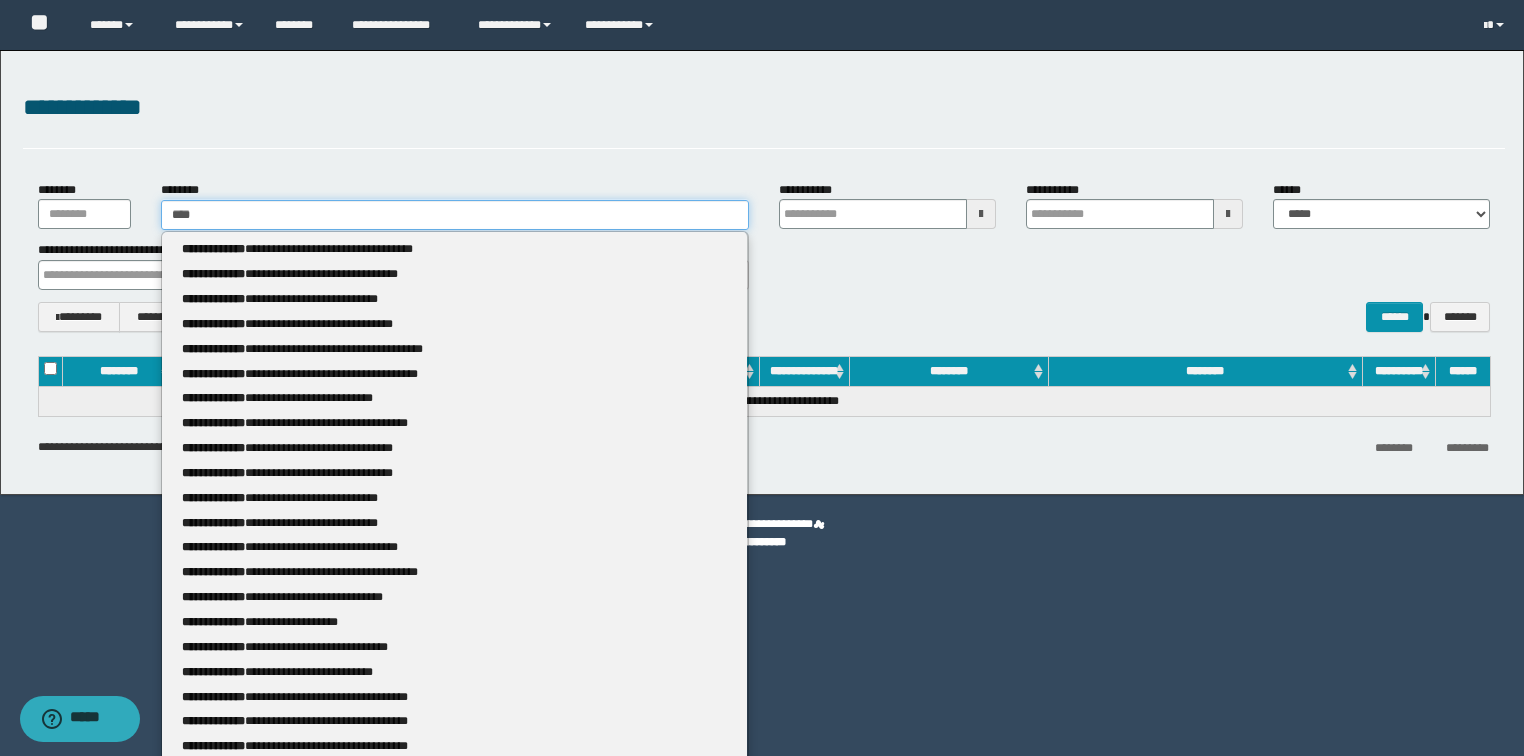 type 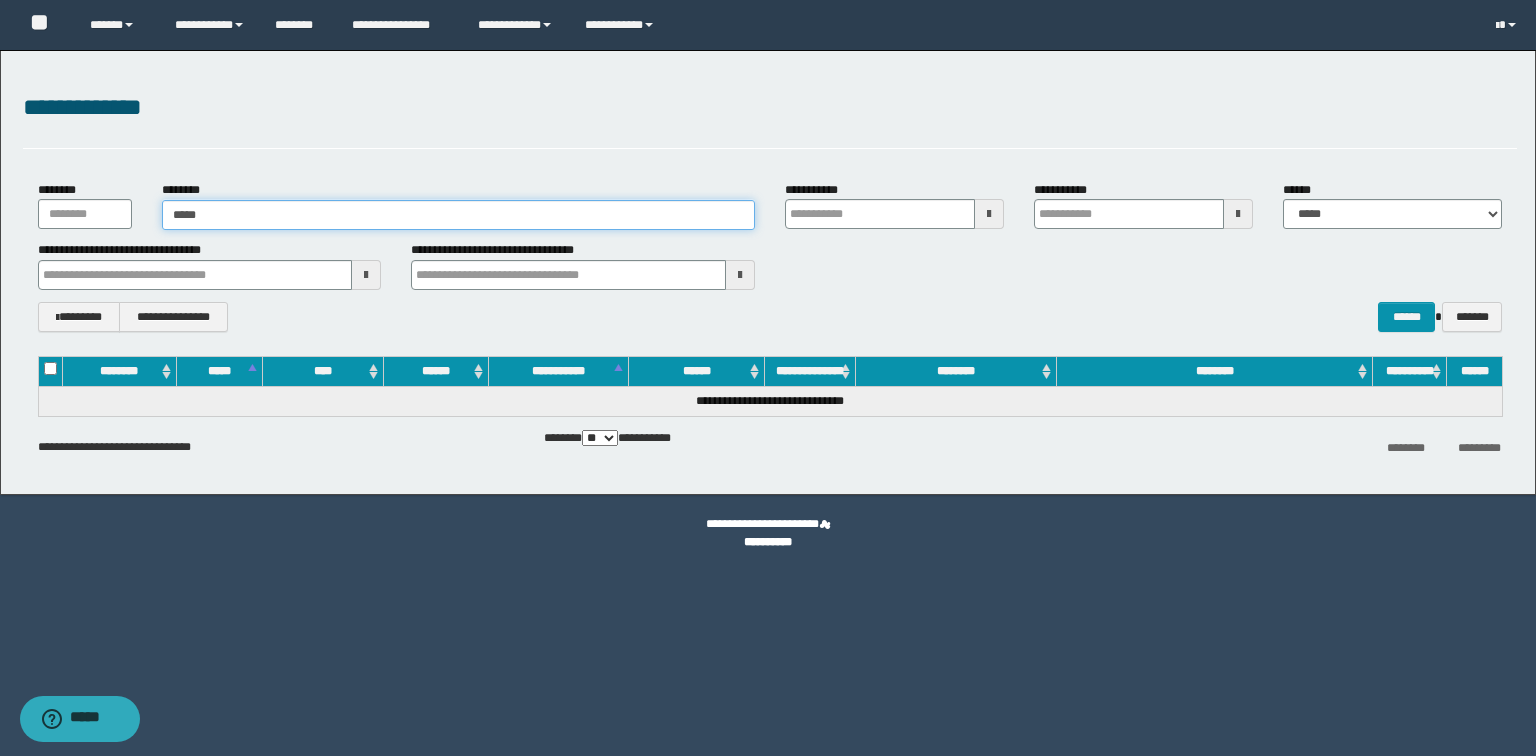 type on "******" 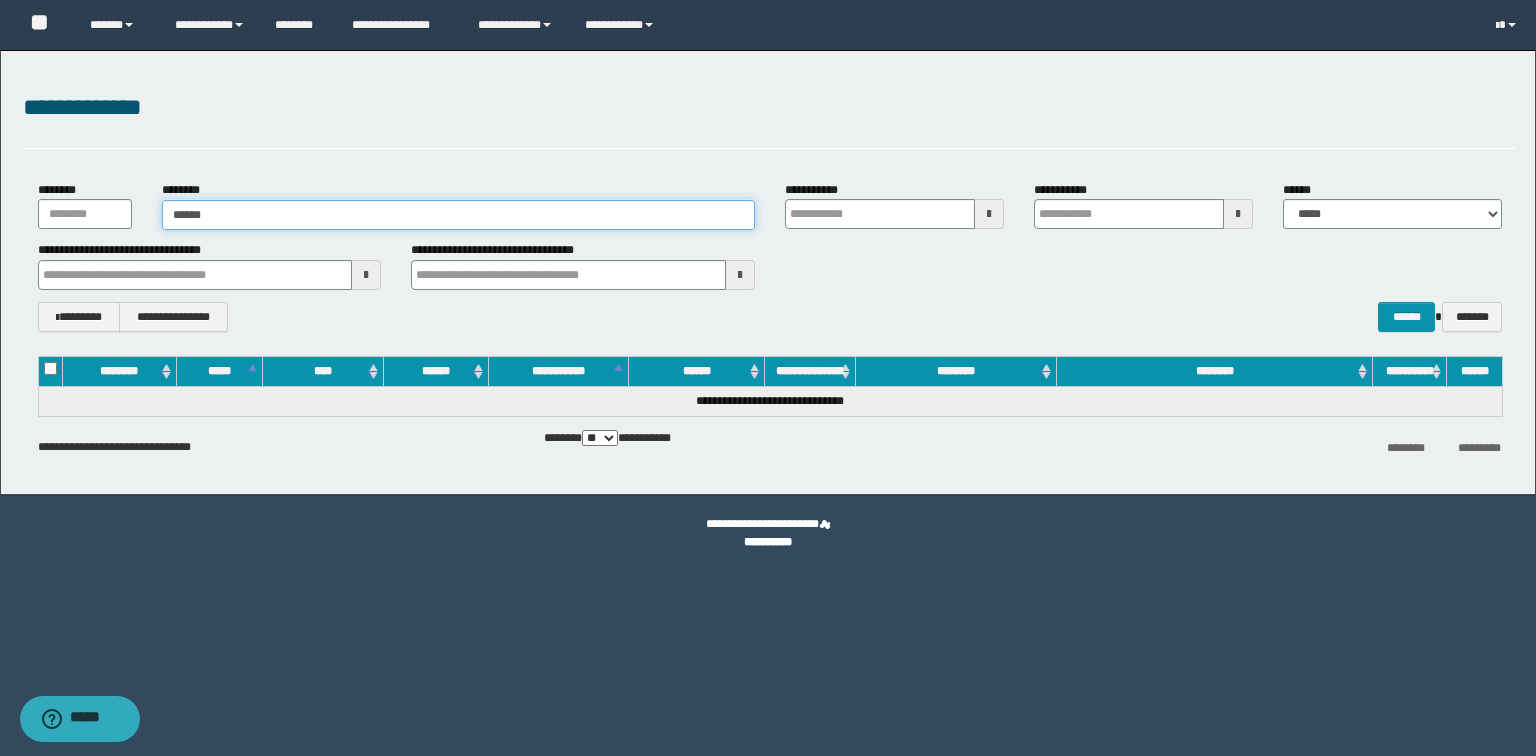 type on "******" 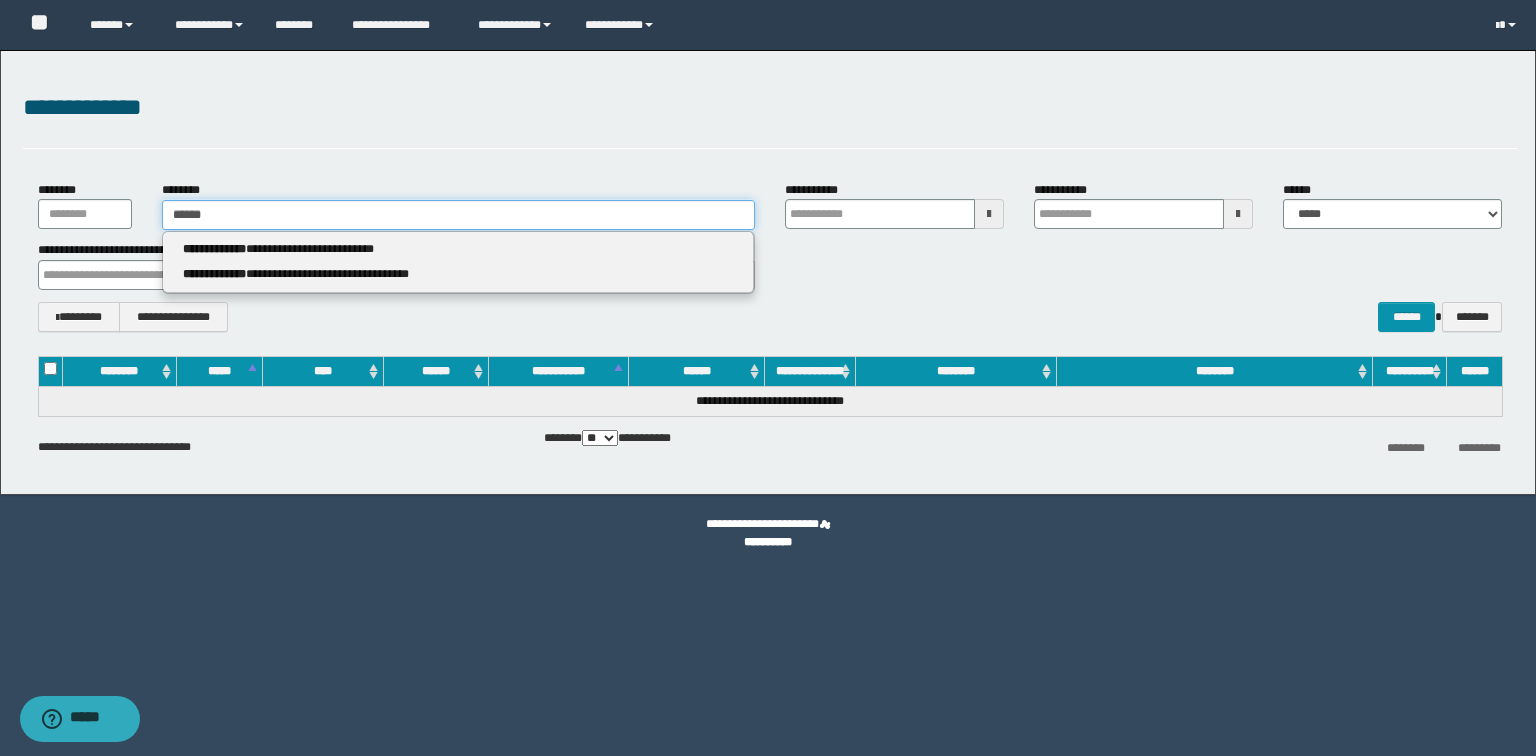 type 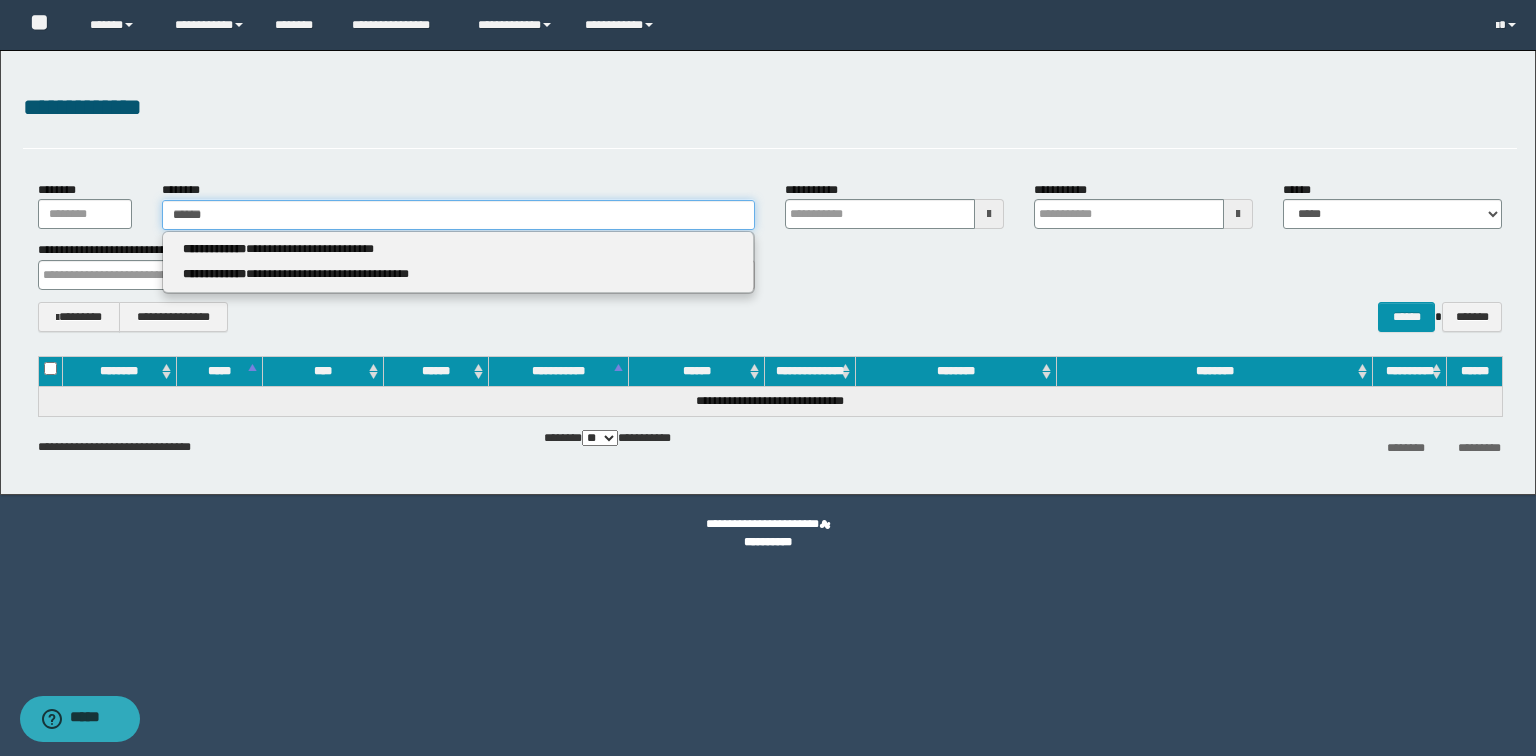 type on "*******" 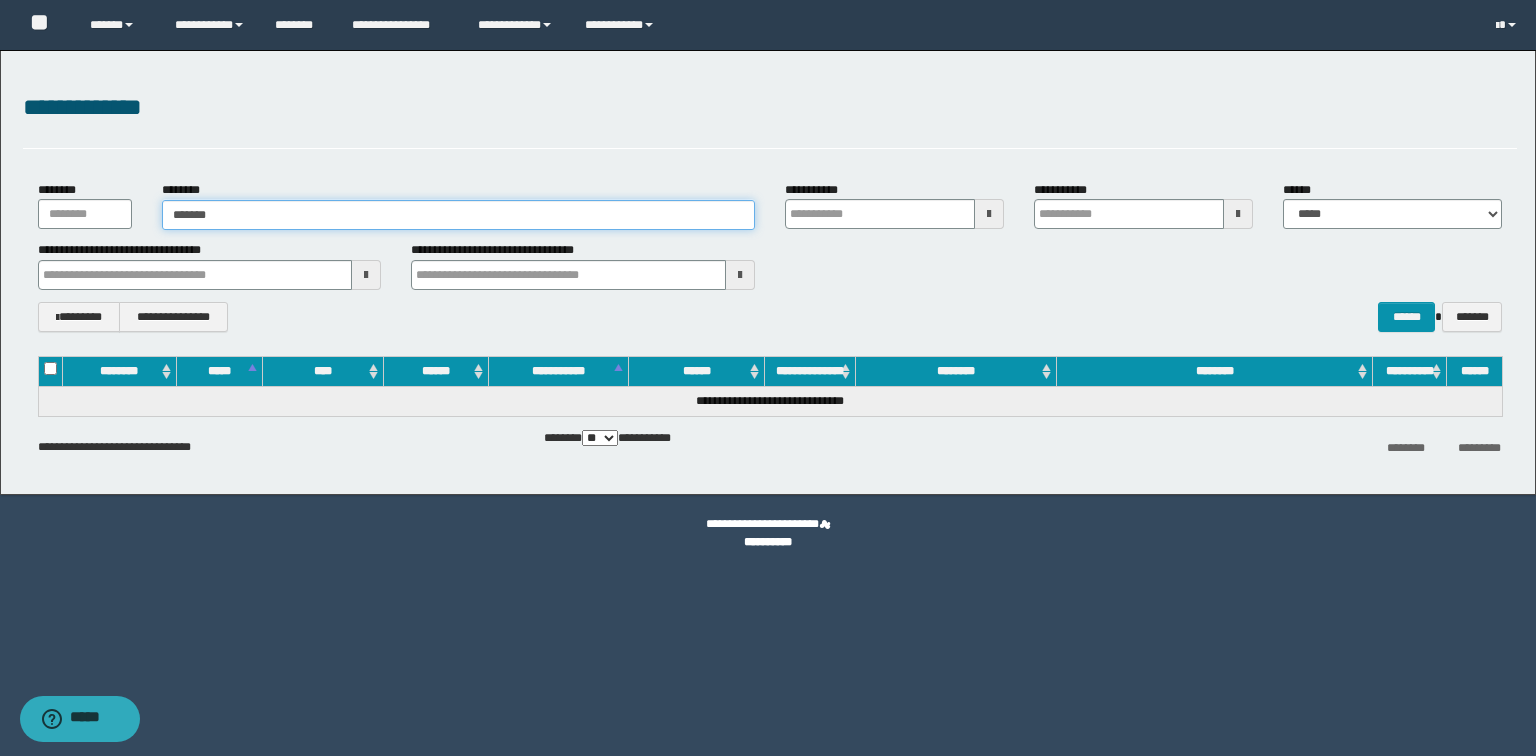 type on "*******" 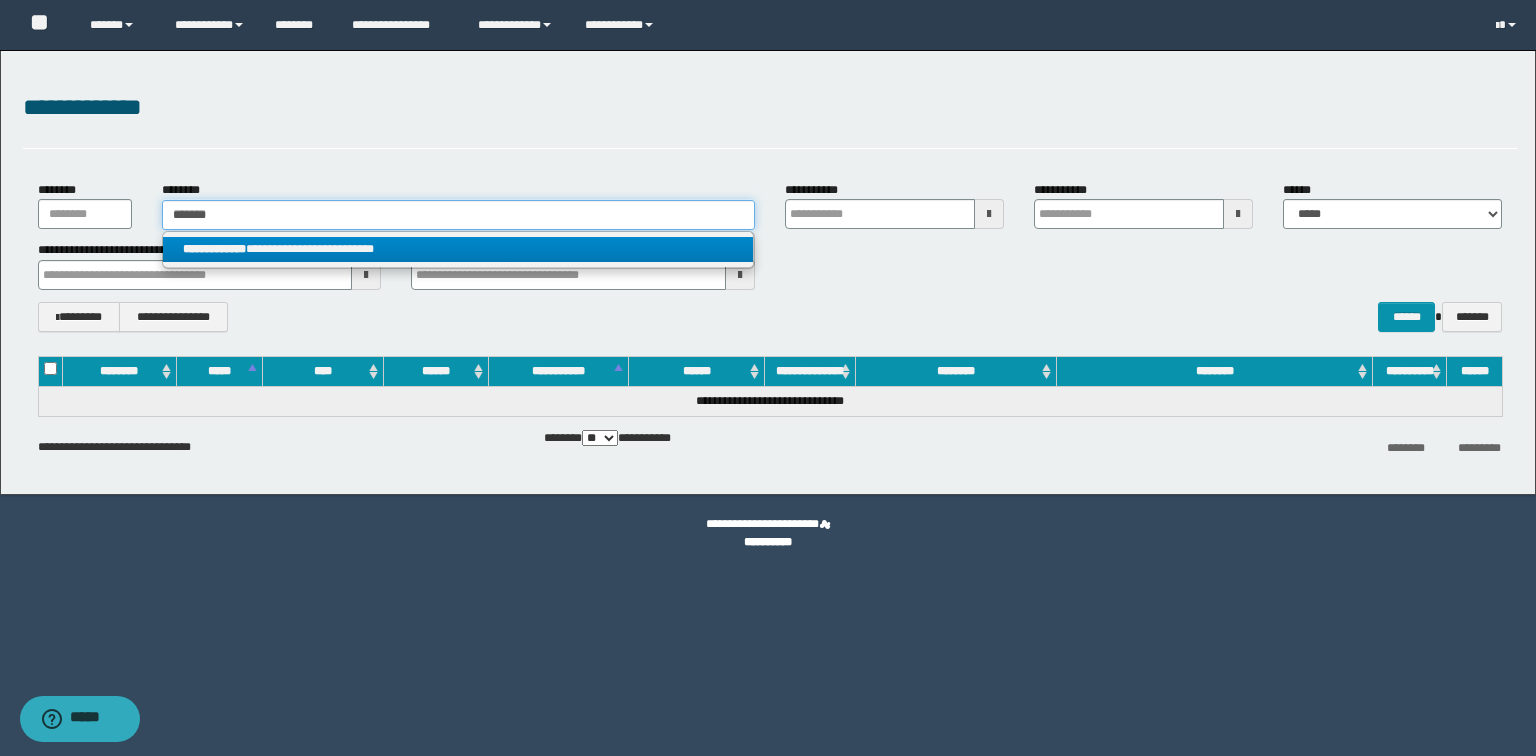 type on "*******" 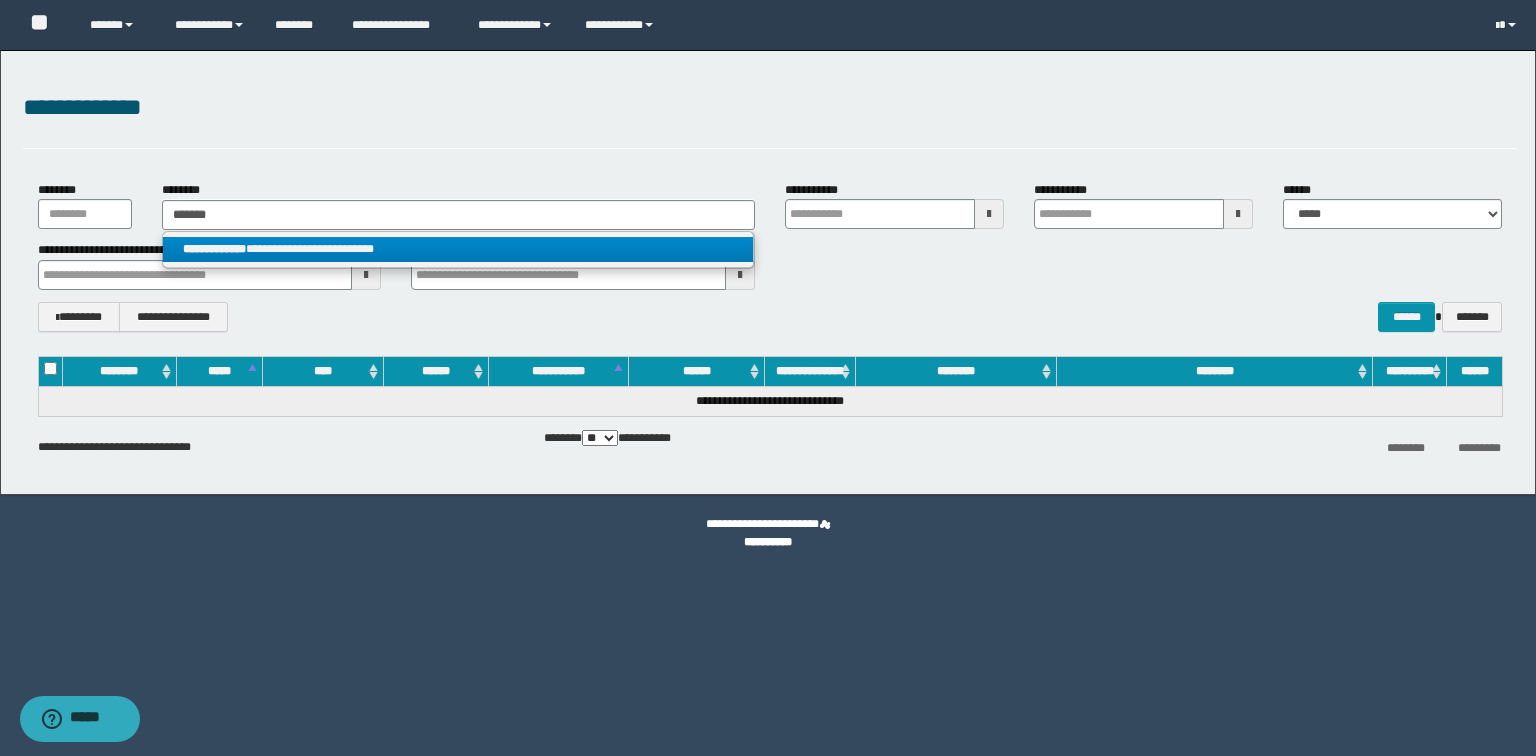 click on "**********" at bounding box center (458, 249) 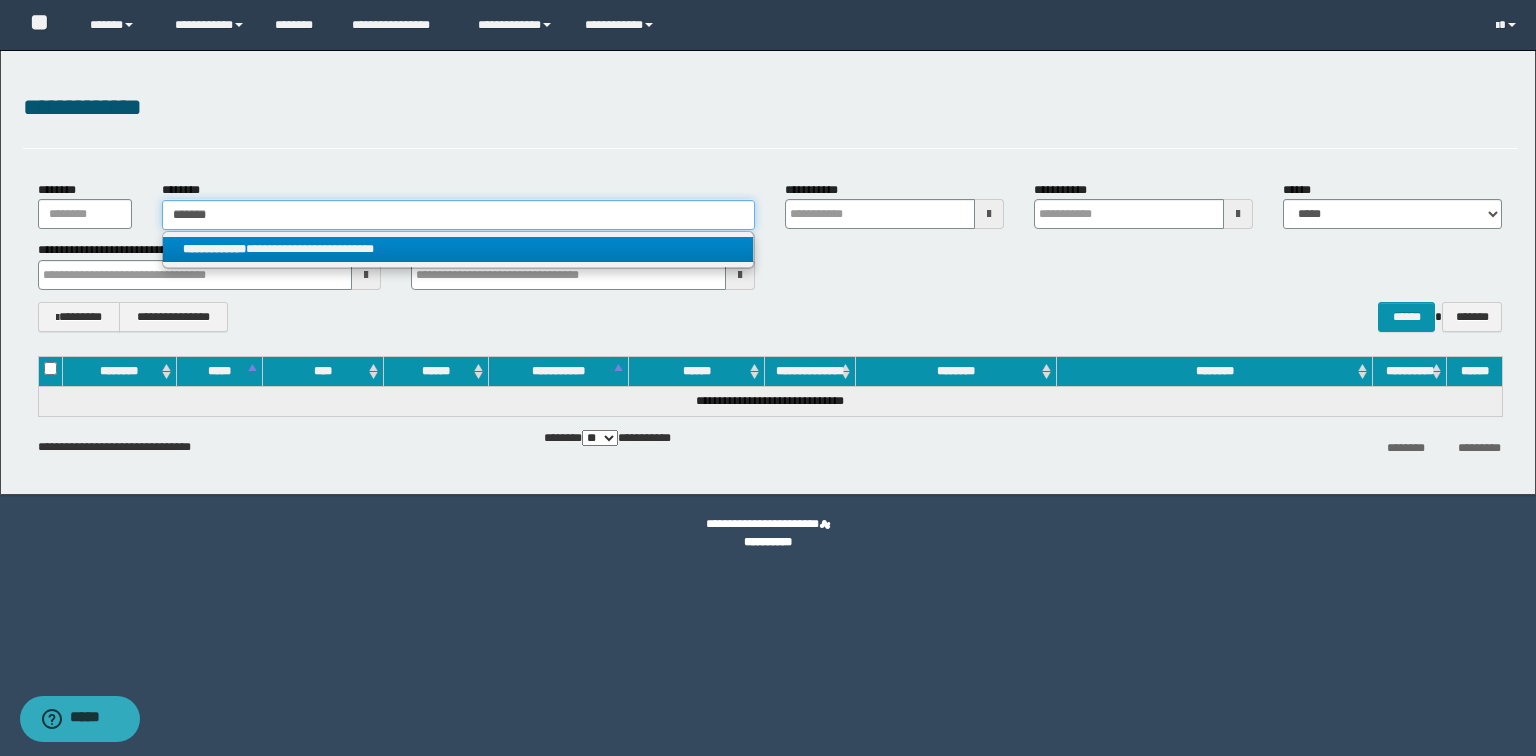 type 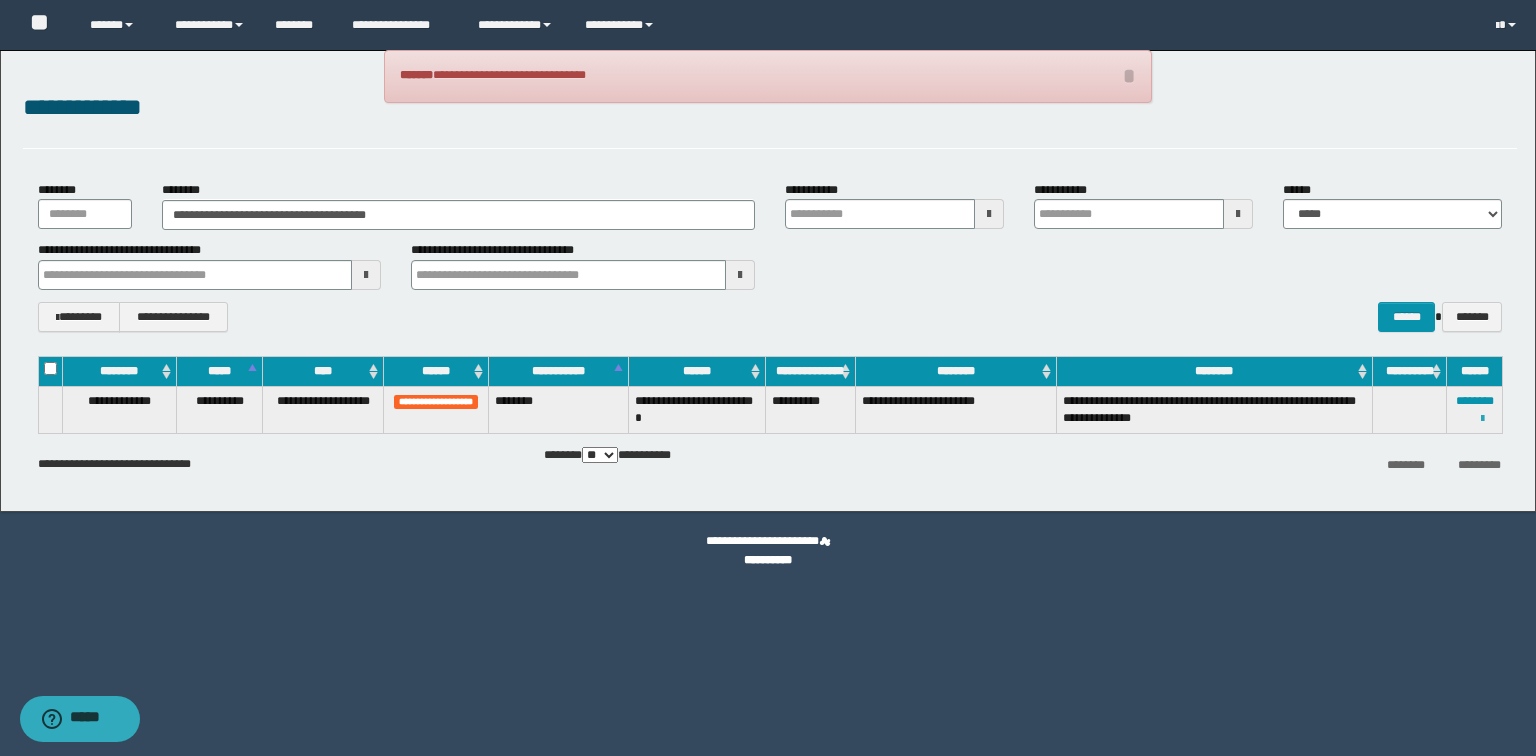 click at bounding box center (1482, 419) 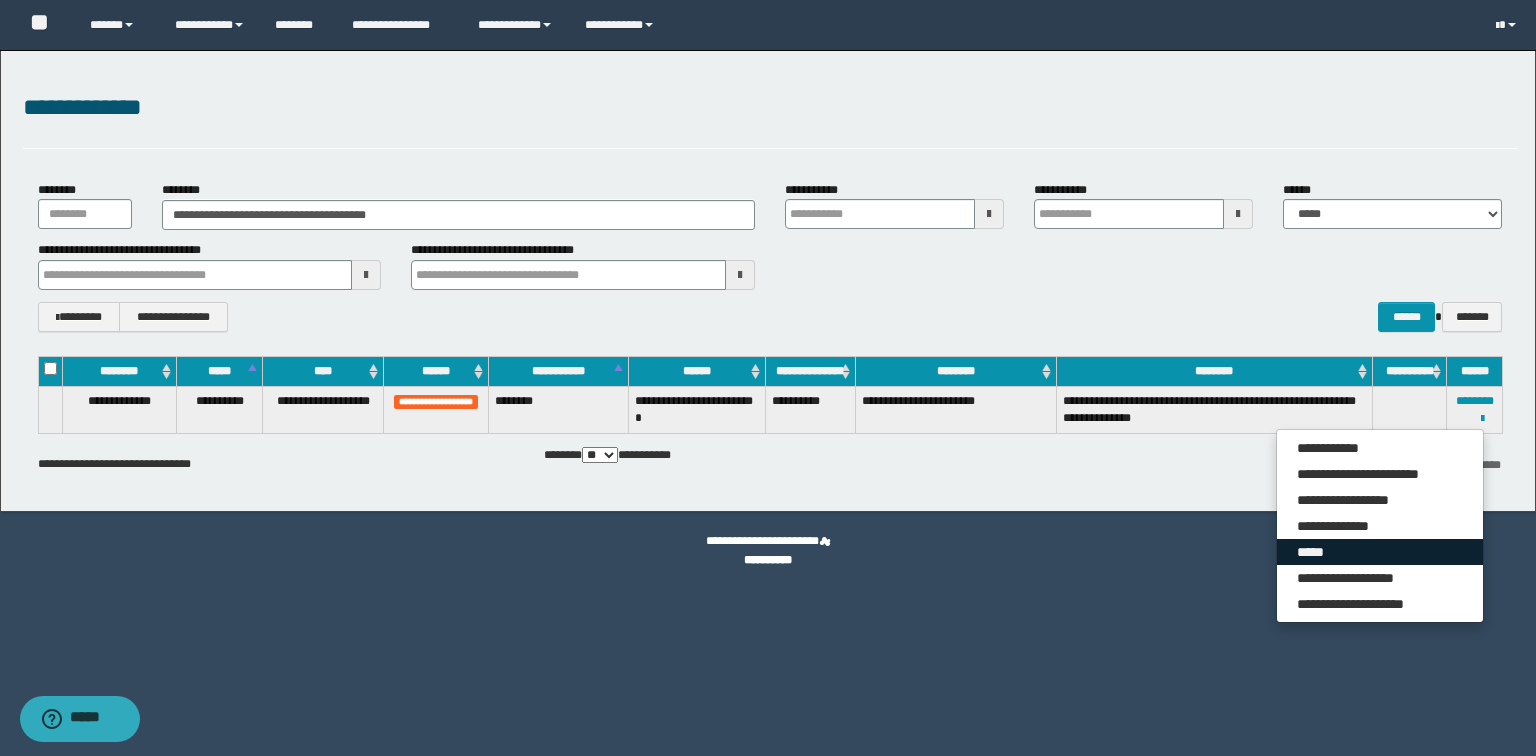 click on "*****" at bounding box center (1380, 552) 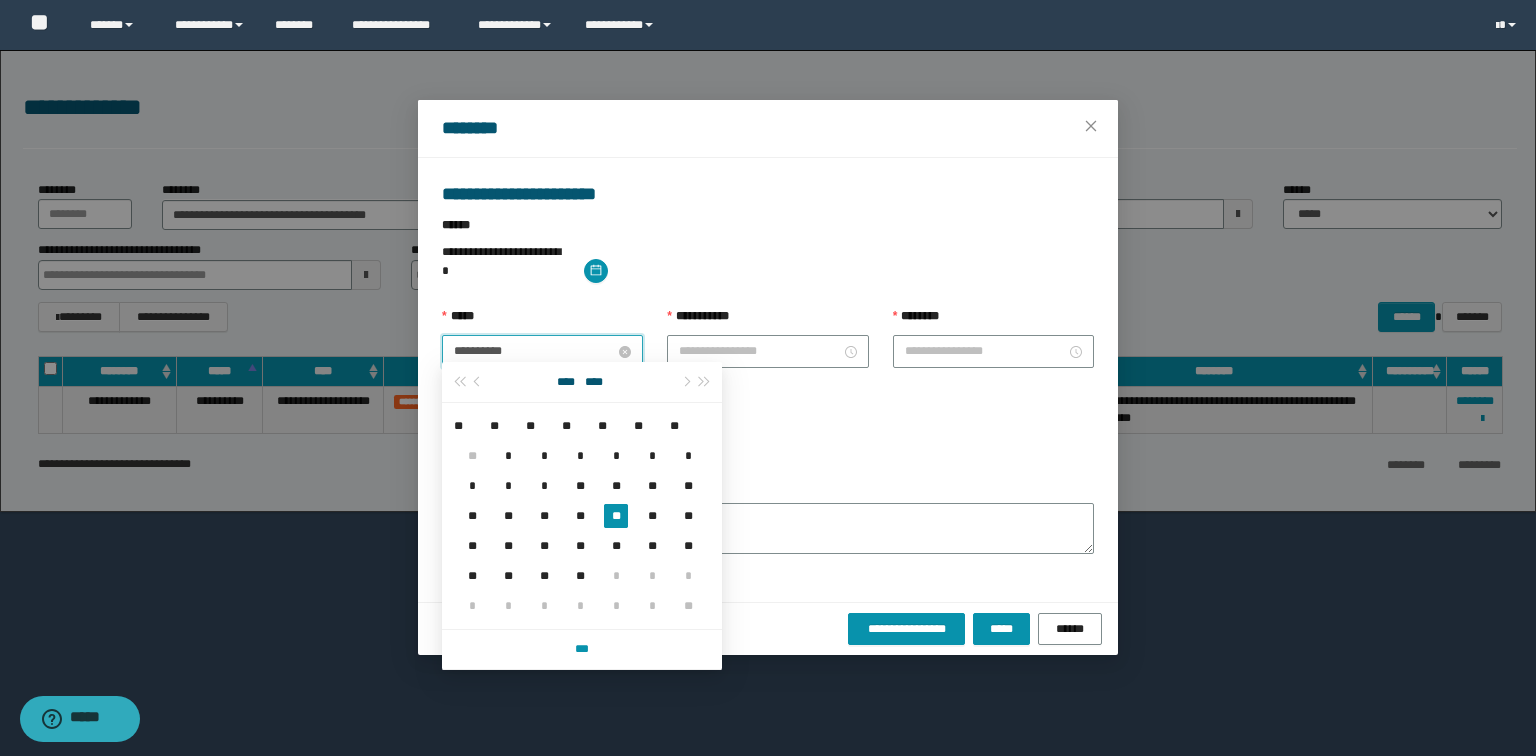 click on "**********" at bounding box center [534, 351] 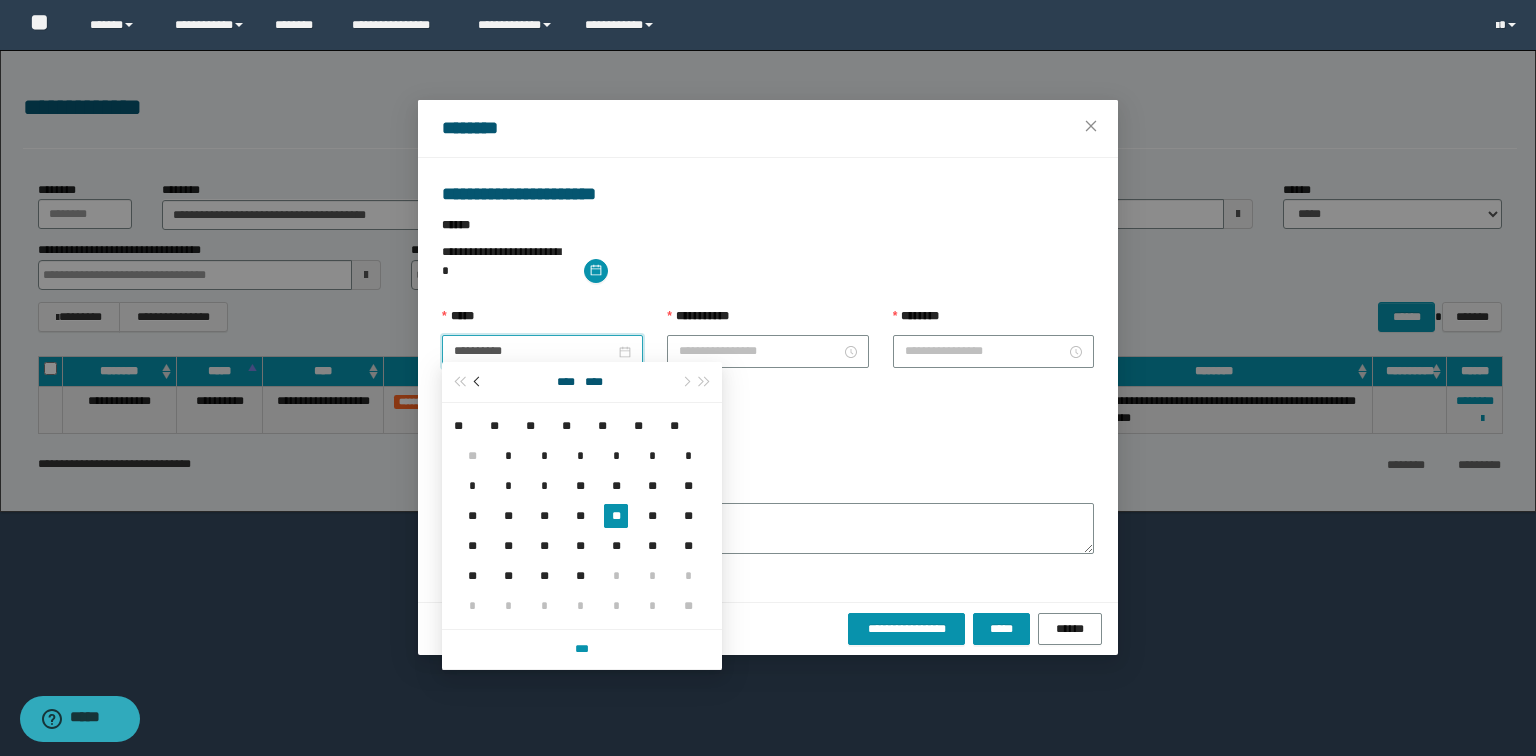 click at bounding box center (478, 382) 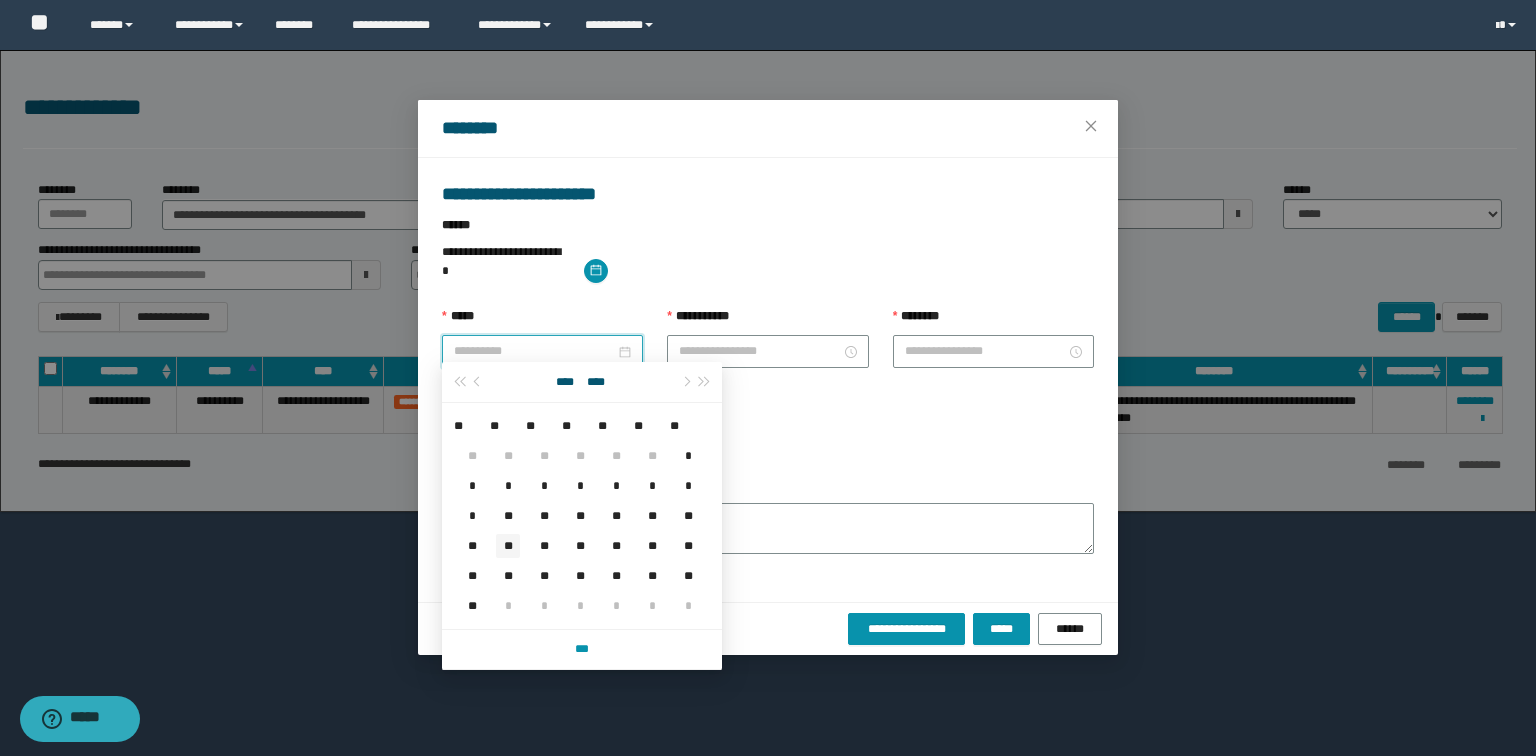 type on "**********" 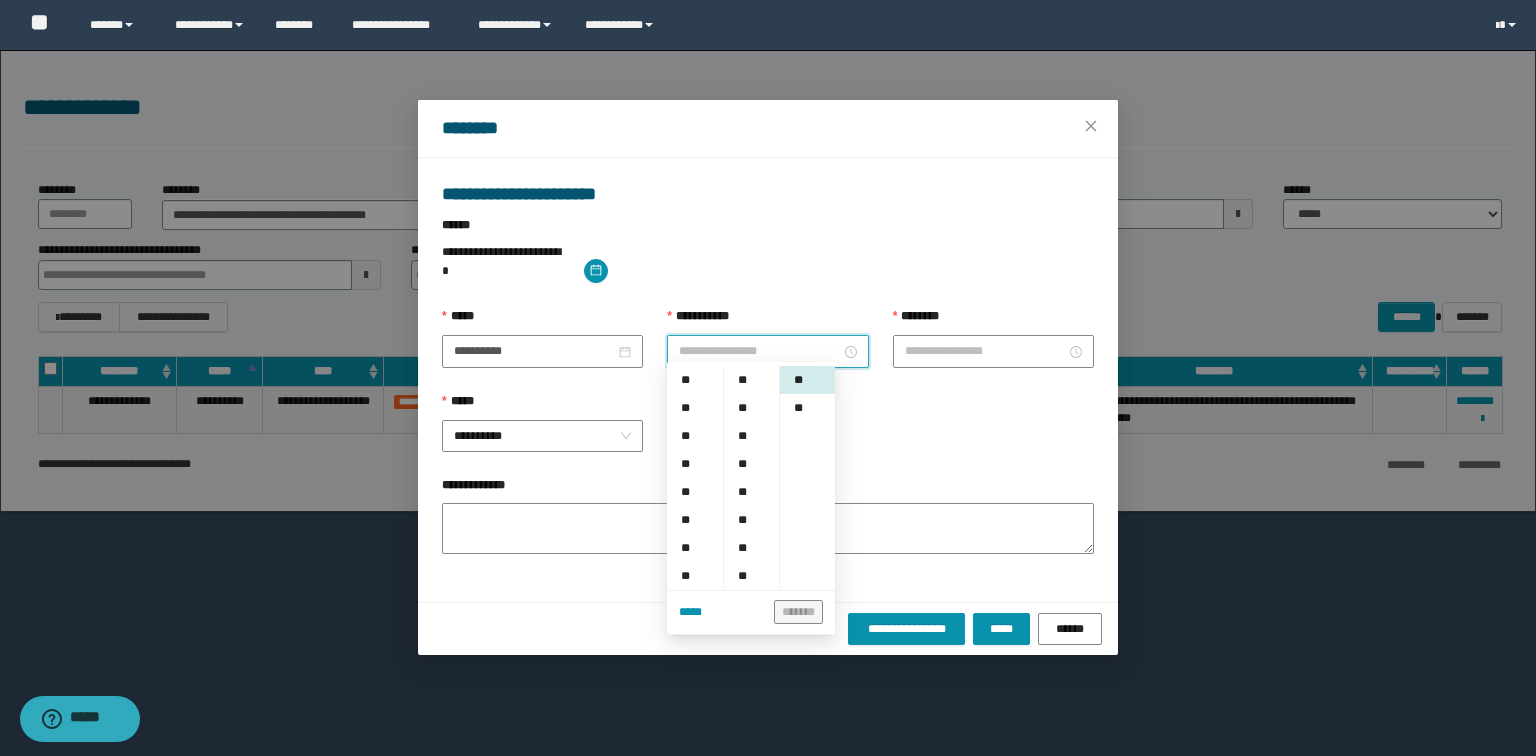 click on "**********" at bounding box center [759, 351] 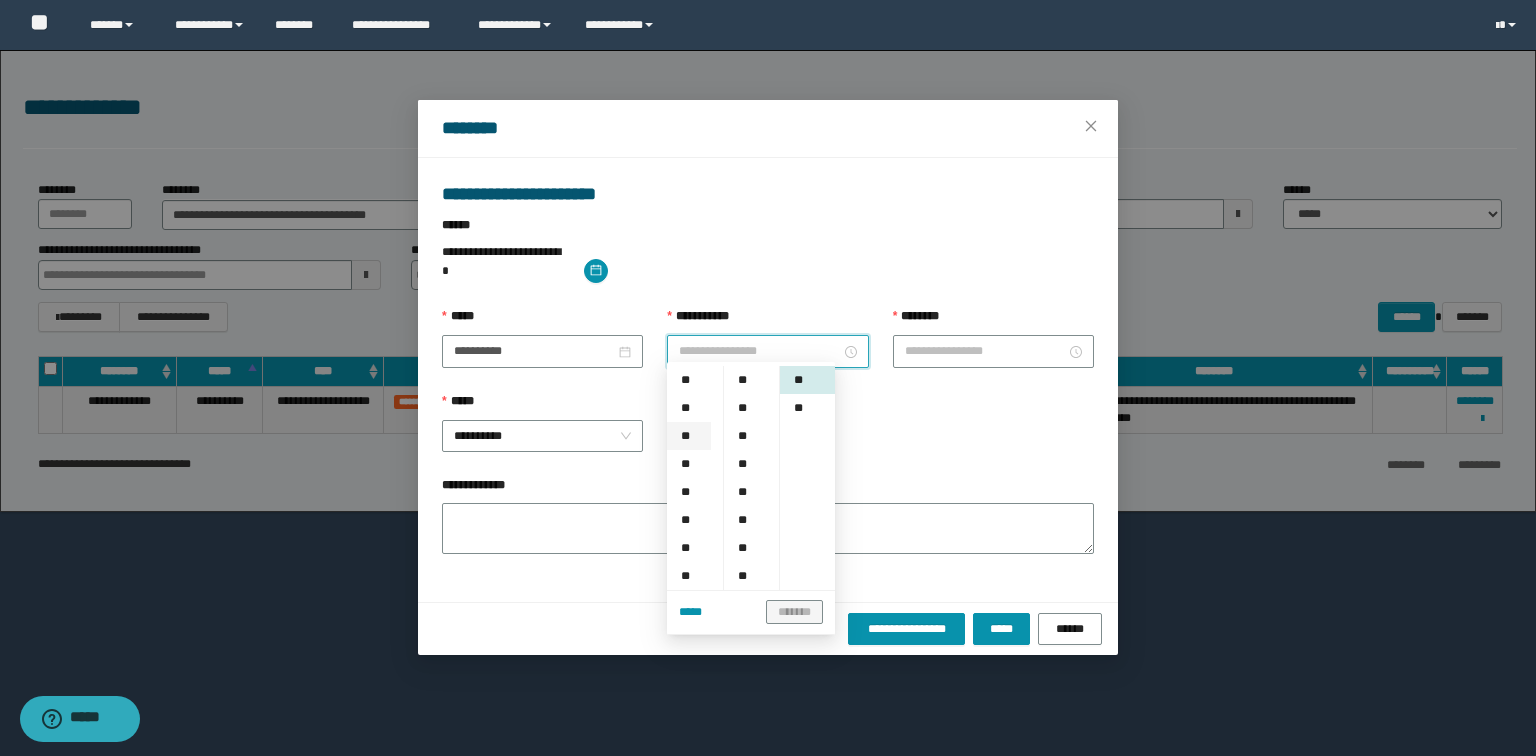 scroll, scrollTop: 160, scrollLeft: 0, axis: vertical 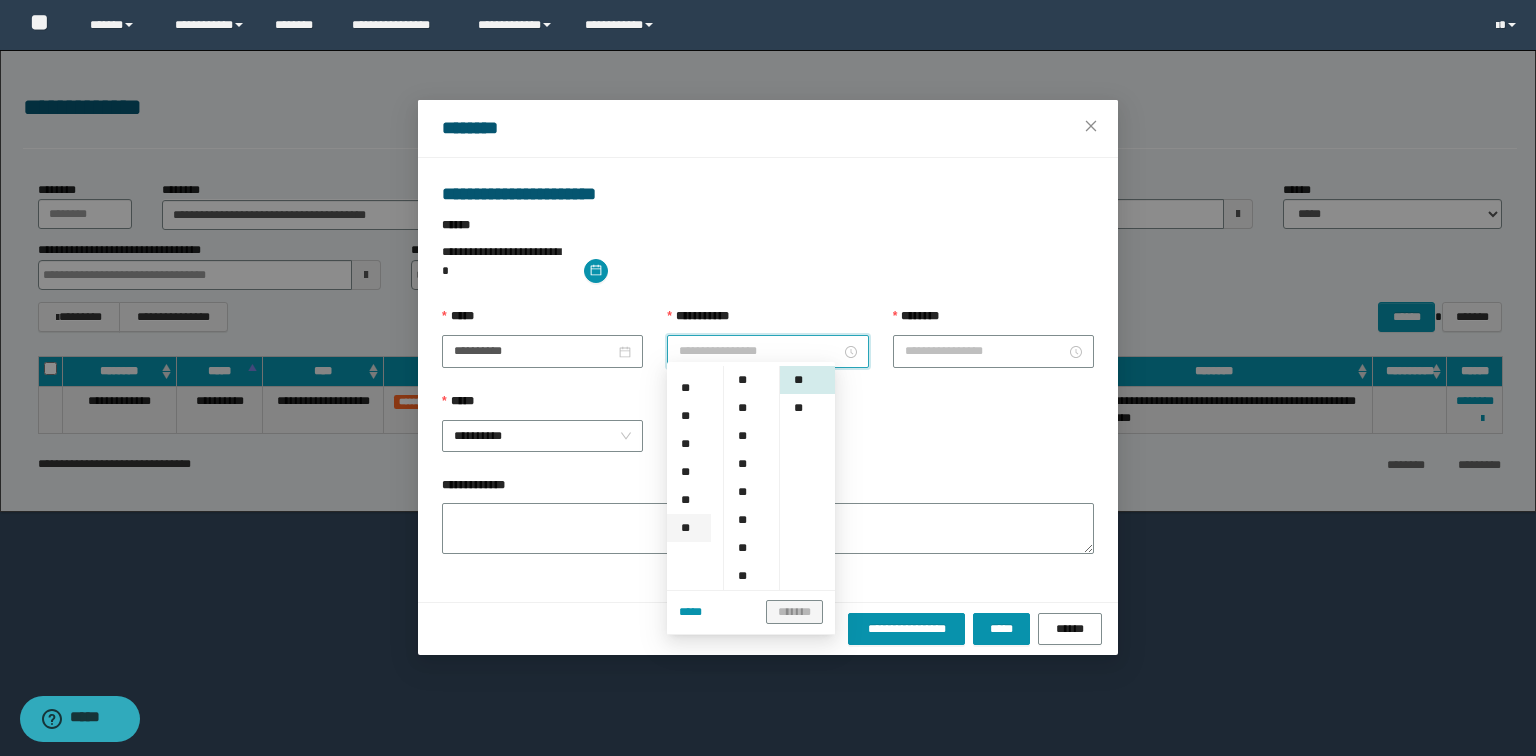 click on "**" at bounding box center [689, 500] 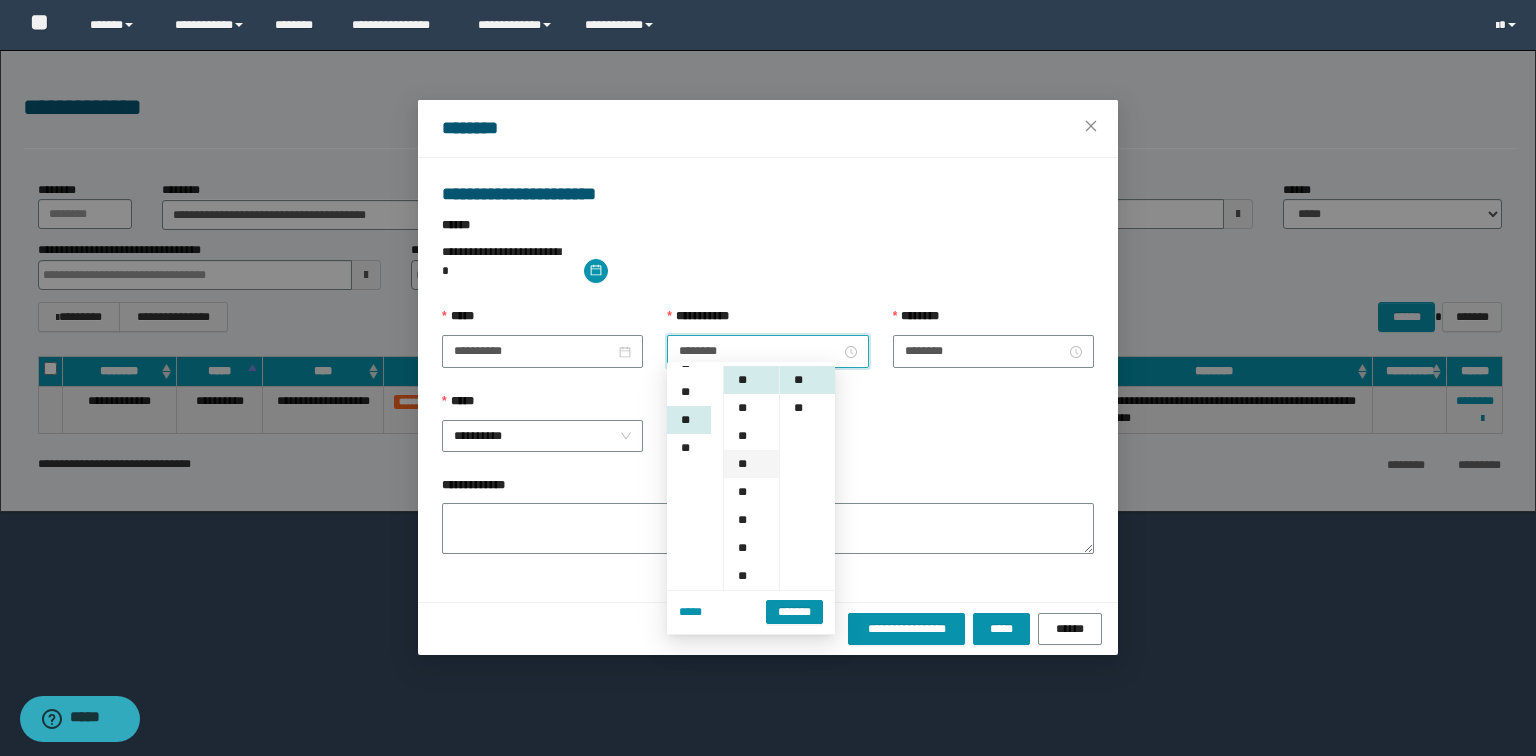 scroll, scrollTop: 280, scrollLeft: 0, axis: vertical 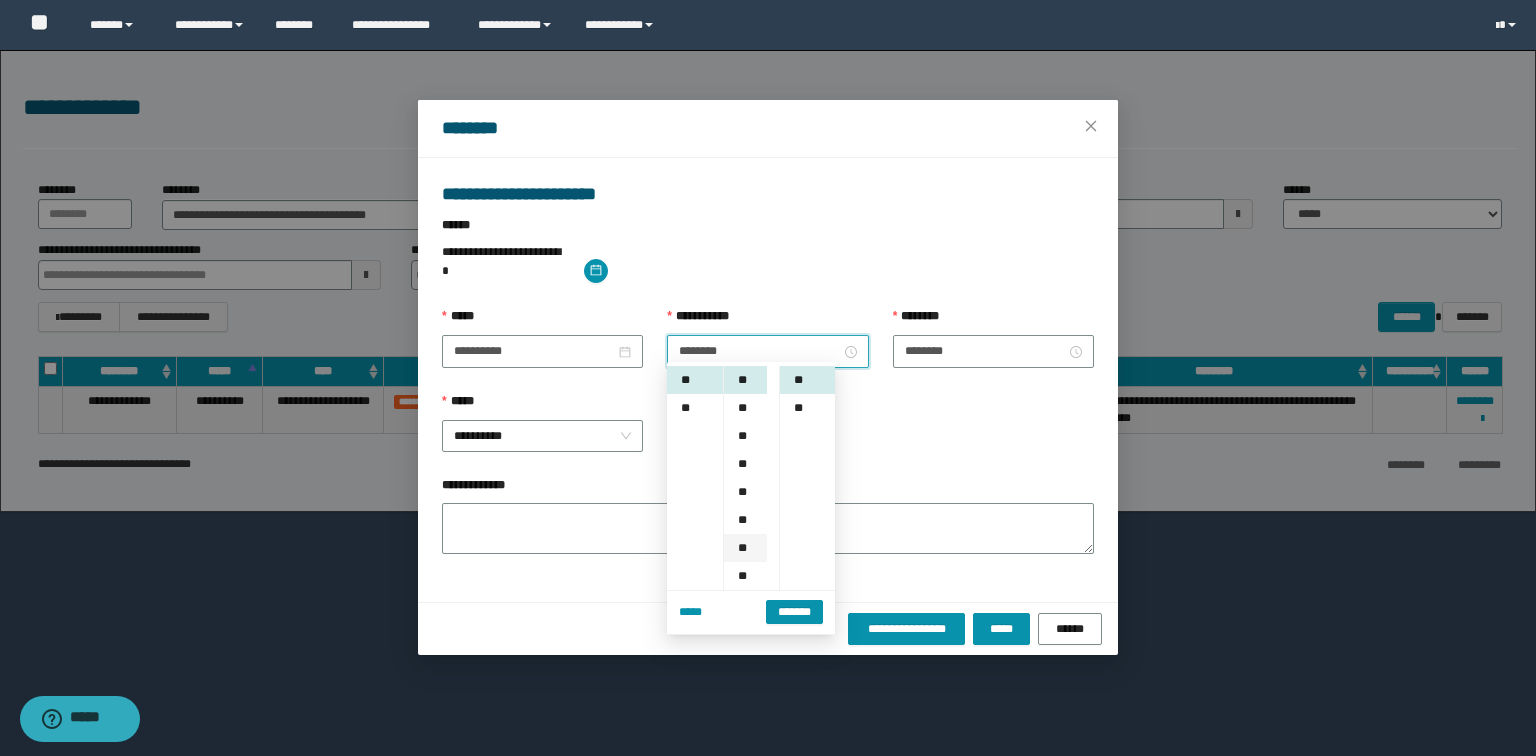 click on "**" at bounding box center (745, 548) 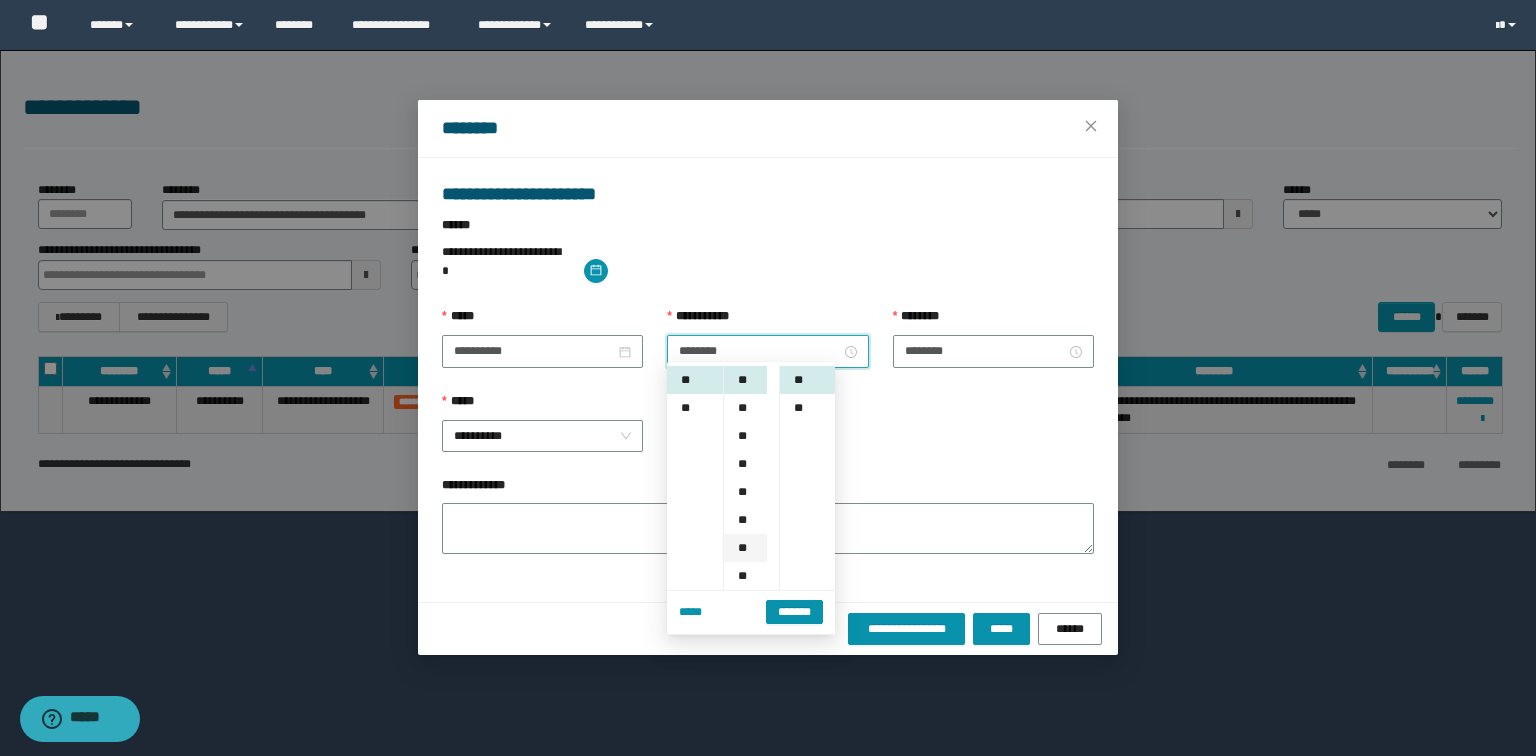 type on "********" 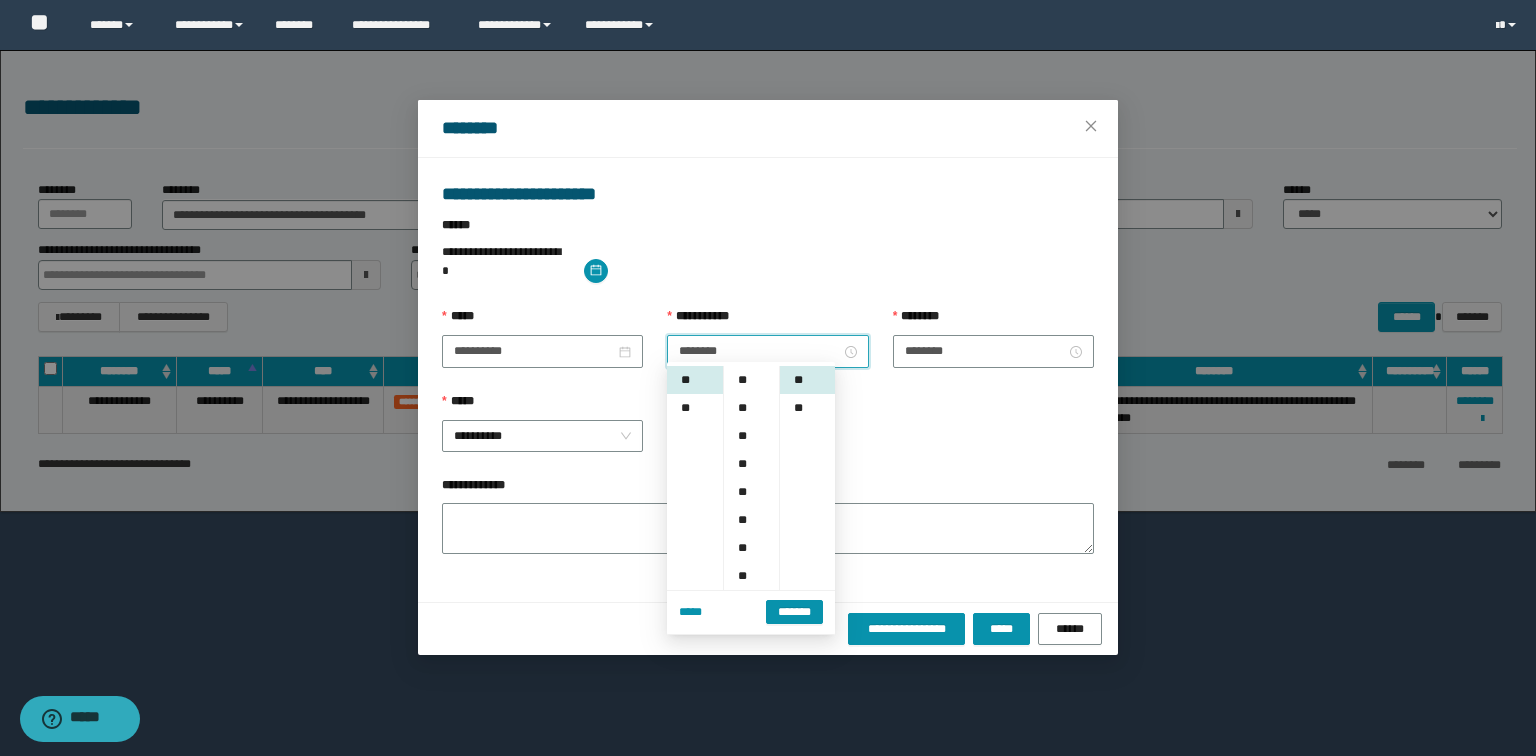 scroll, scrollTop: 168, scrollLeft: 0, axis: vertical 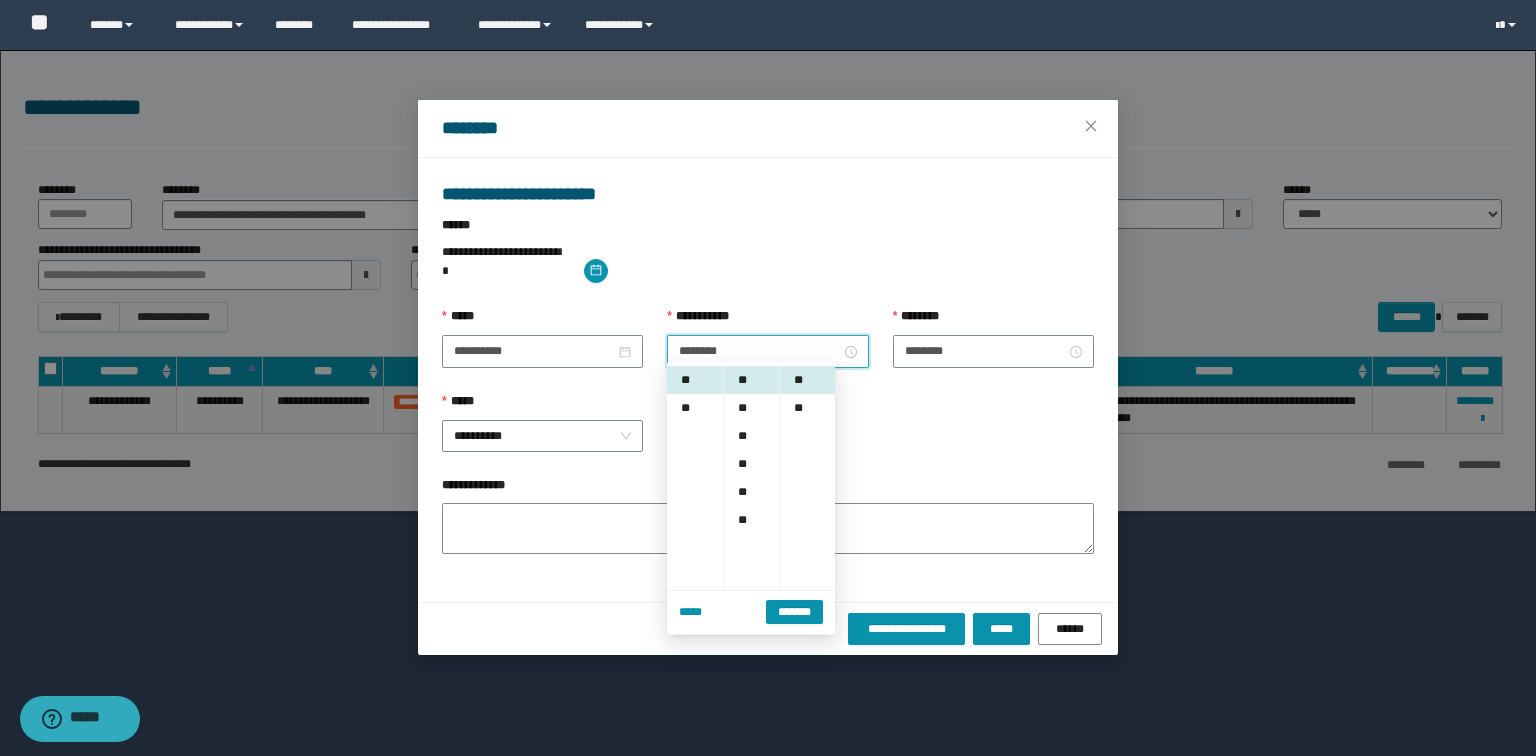 click on "**********" at bounding box center (768, 434) 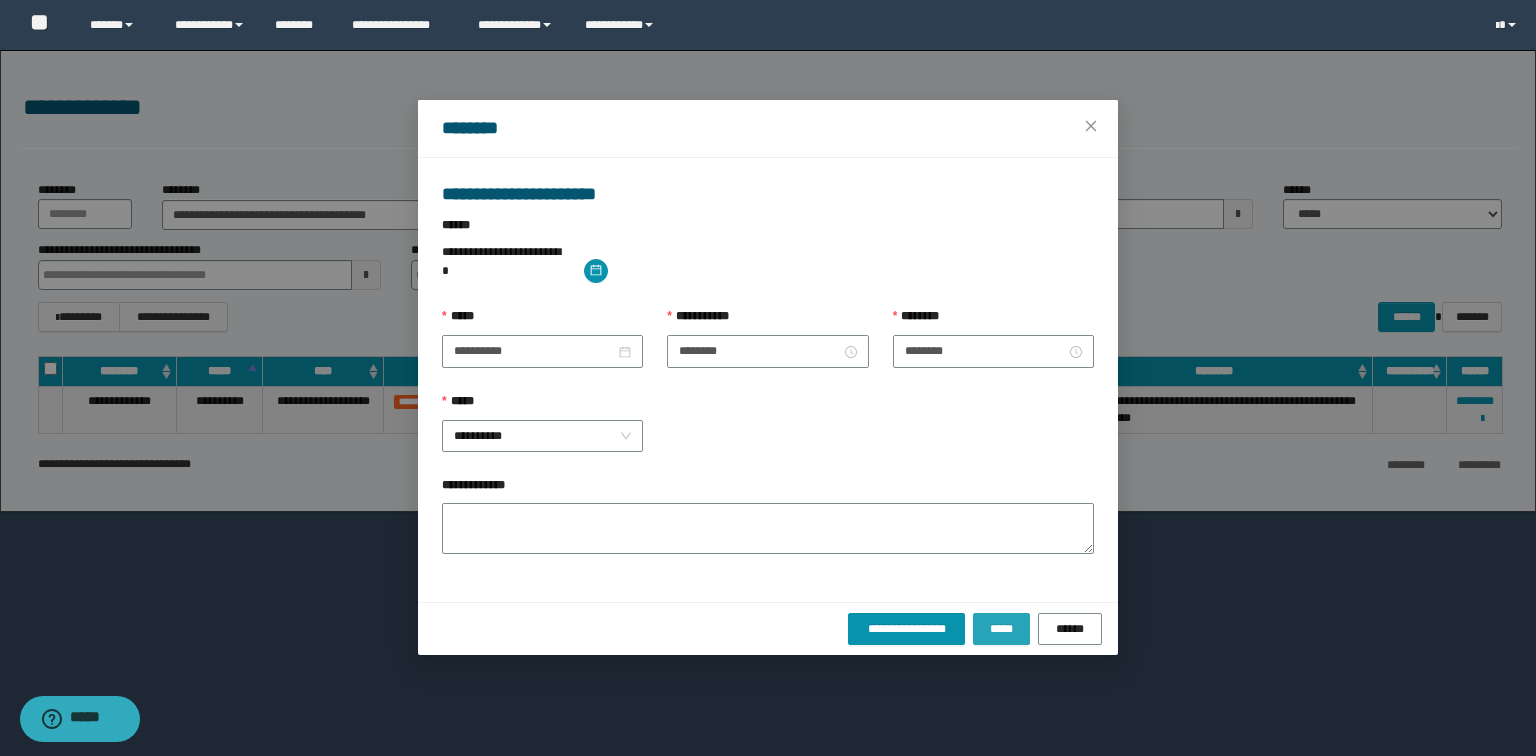 click on "*****" at bounding box center [1001, 629] 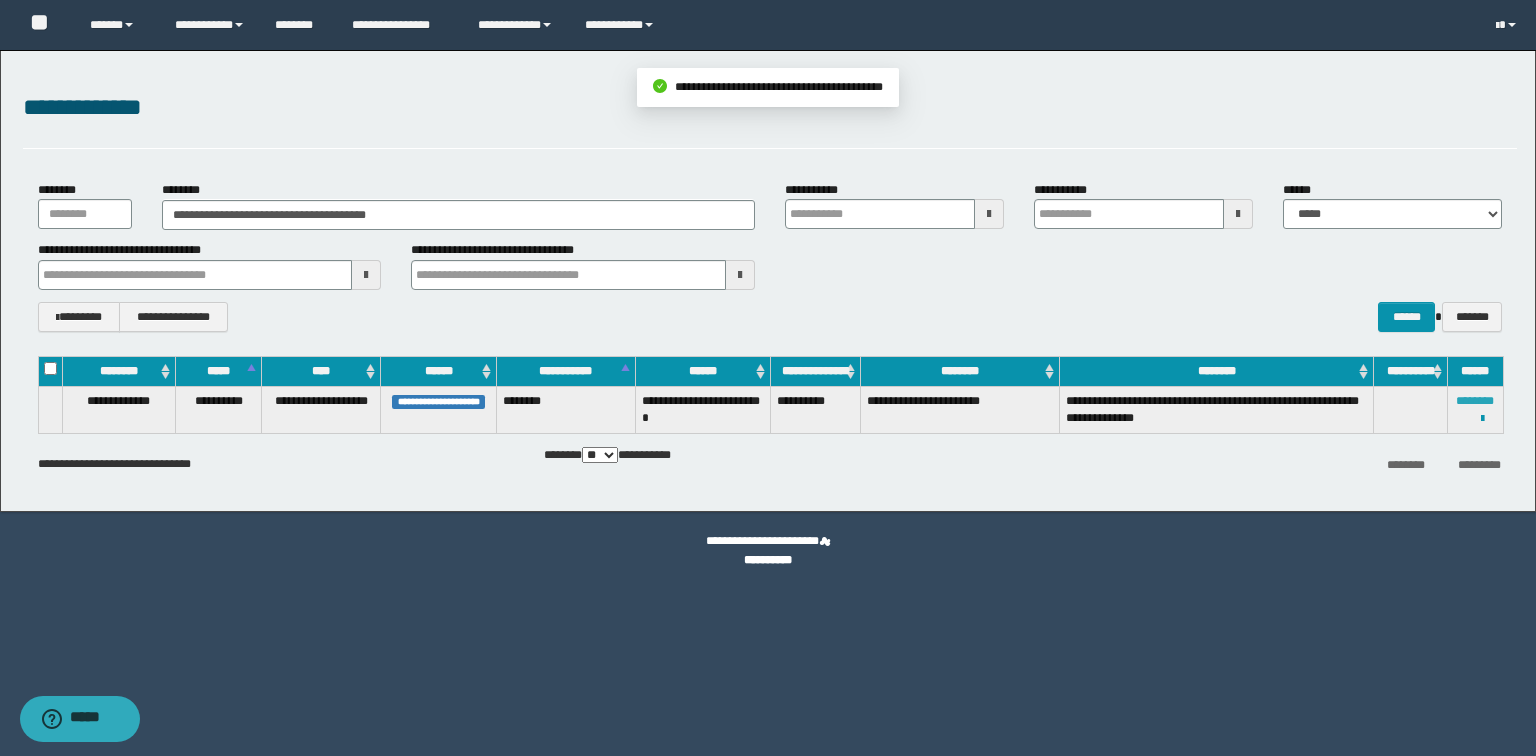click on "********" at bounding box center [1475, 401] 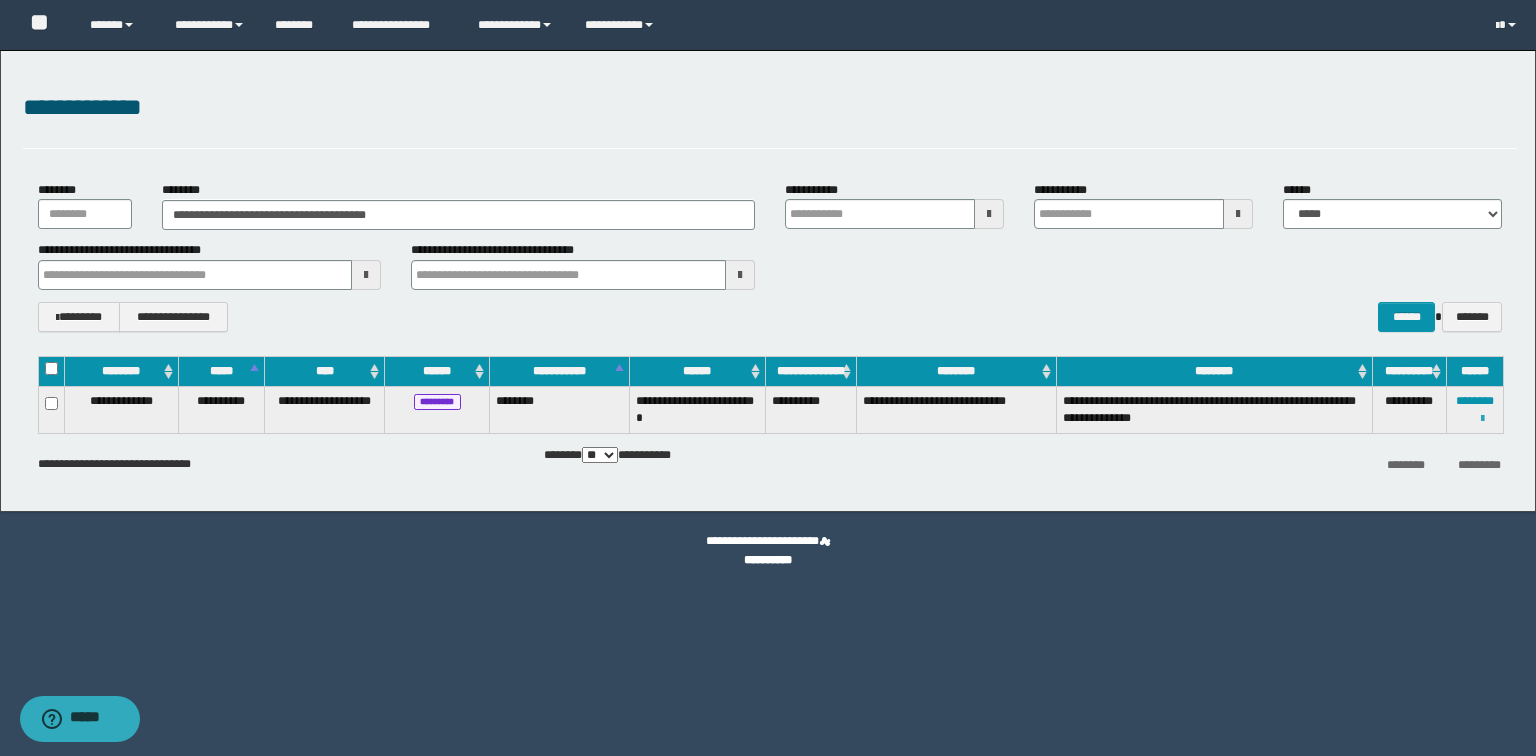 click at bounding box center (1482, 419) 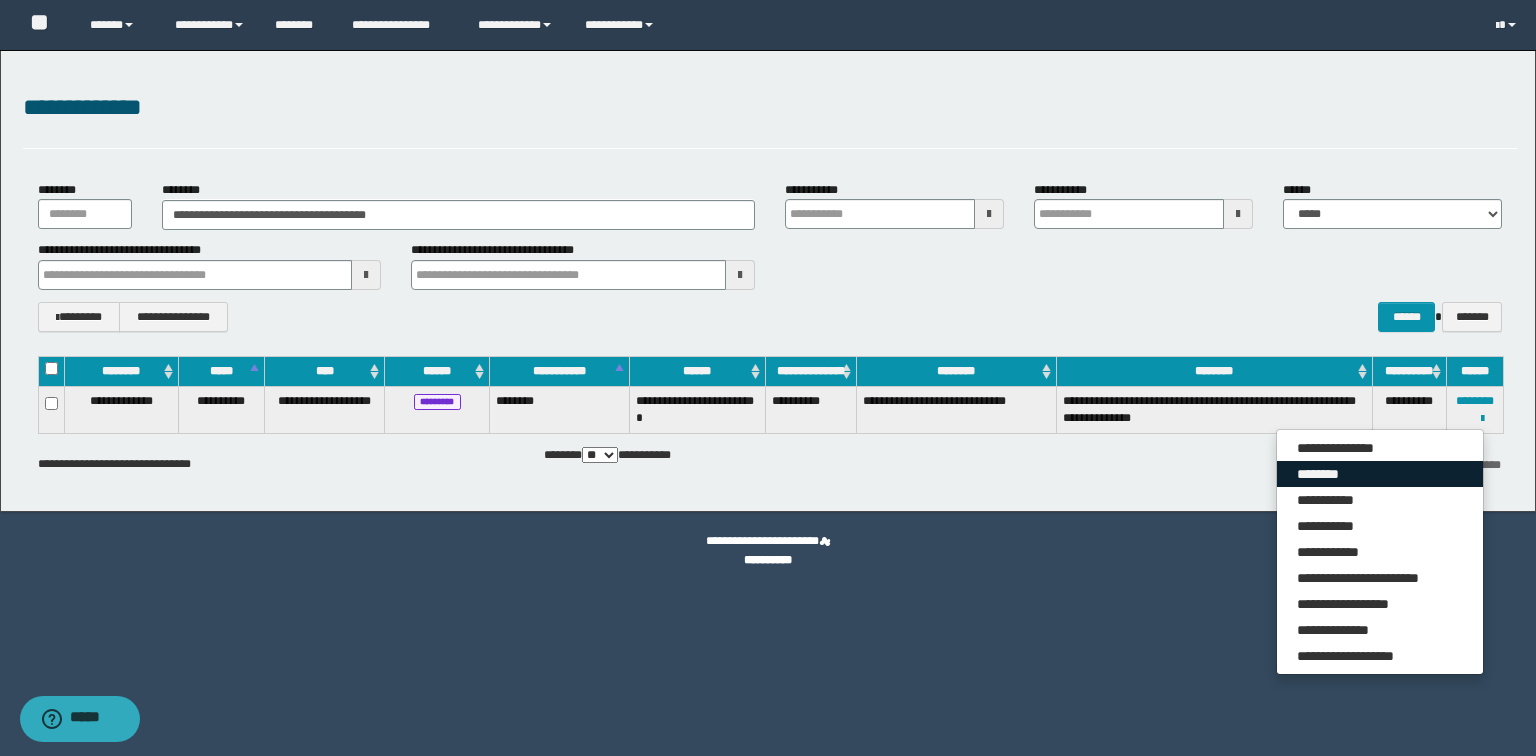 click on "********" at bounding box center (1380, 474) 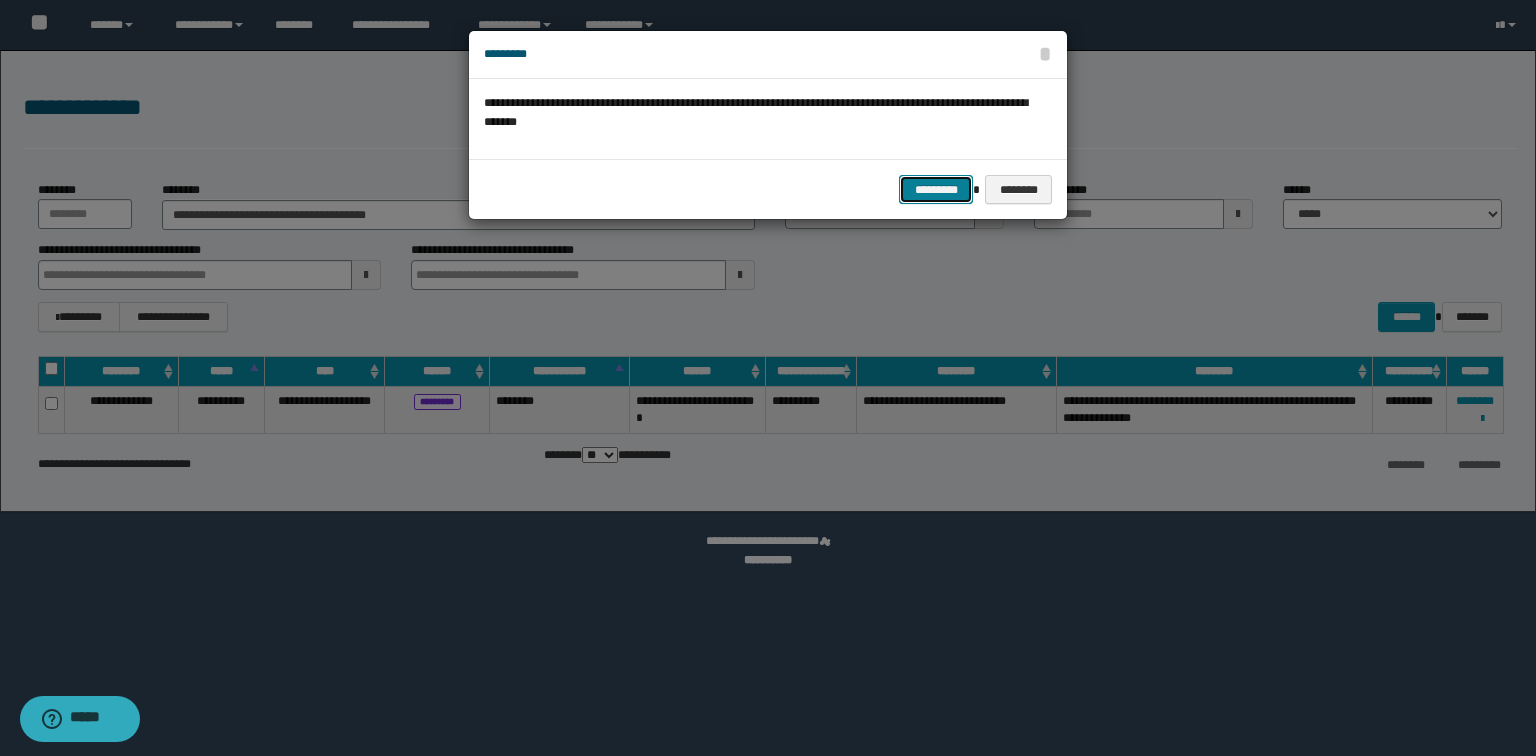 click on "*********" at bounding box center [936, 190] 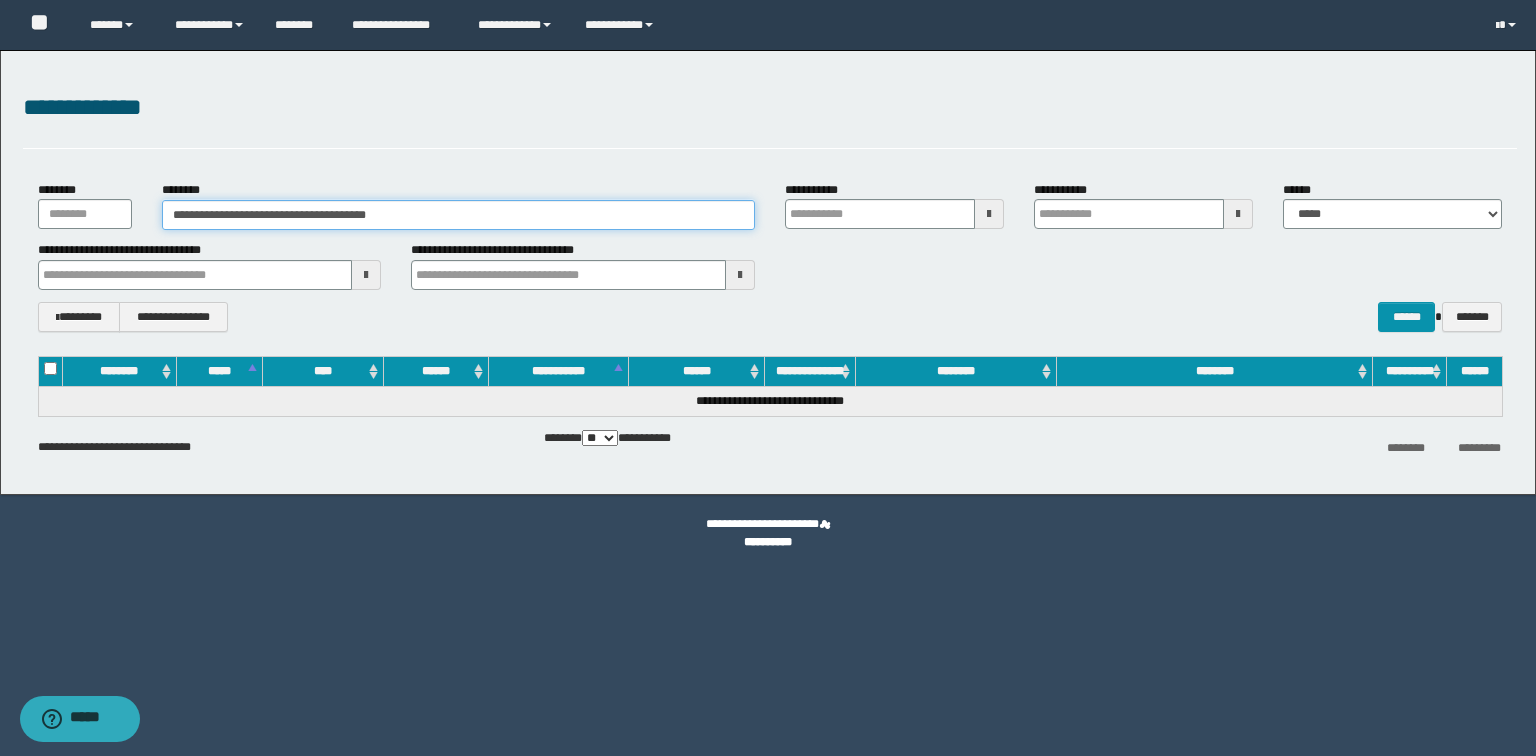drag, startPoint x: 483, startPoint y: 220, endPoint x: 0, endPoint y: 192, distance: 483.8109 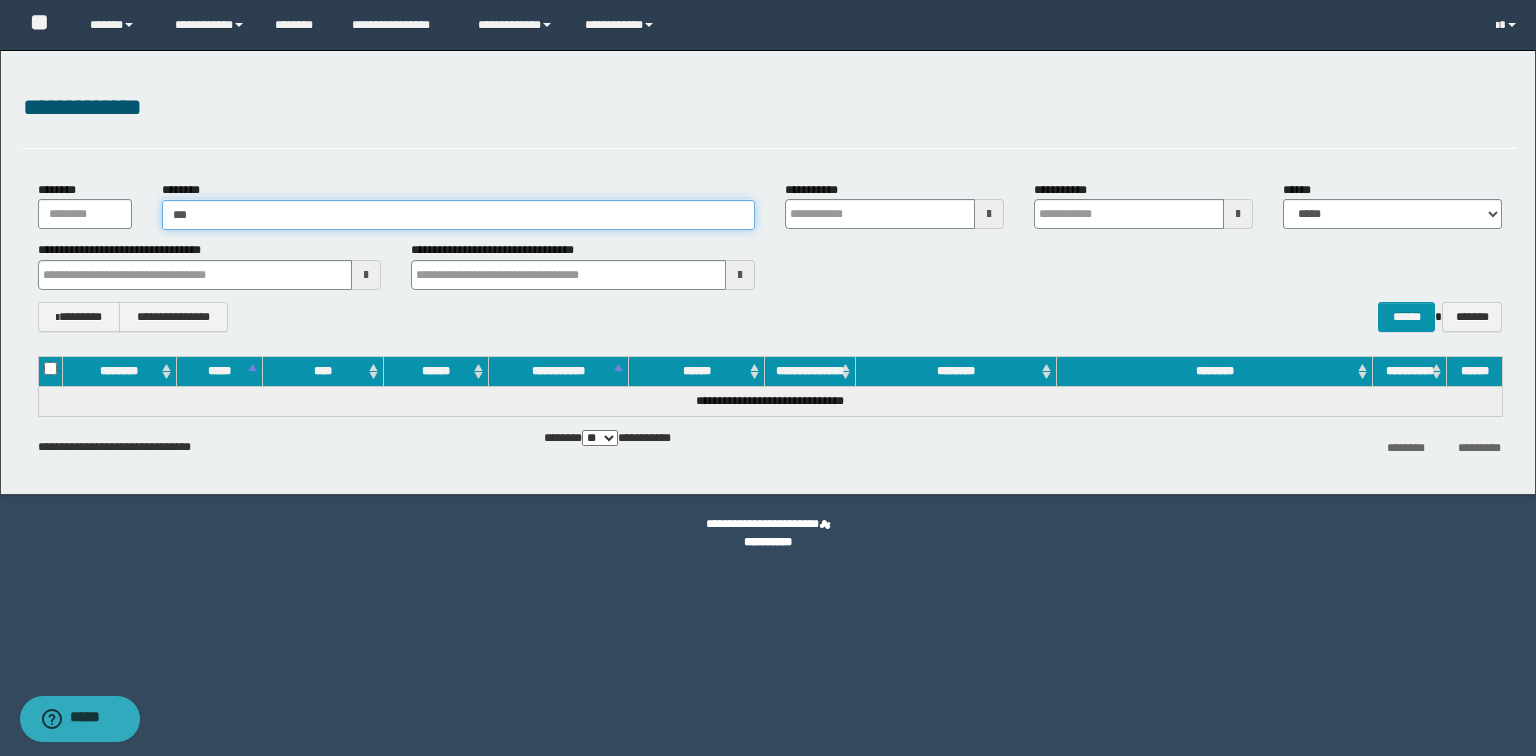 type on "****" 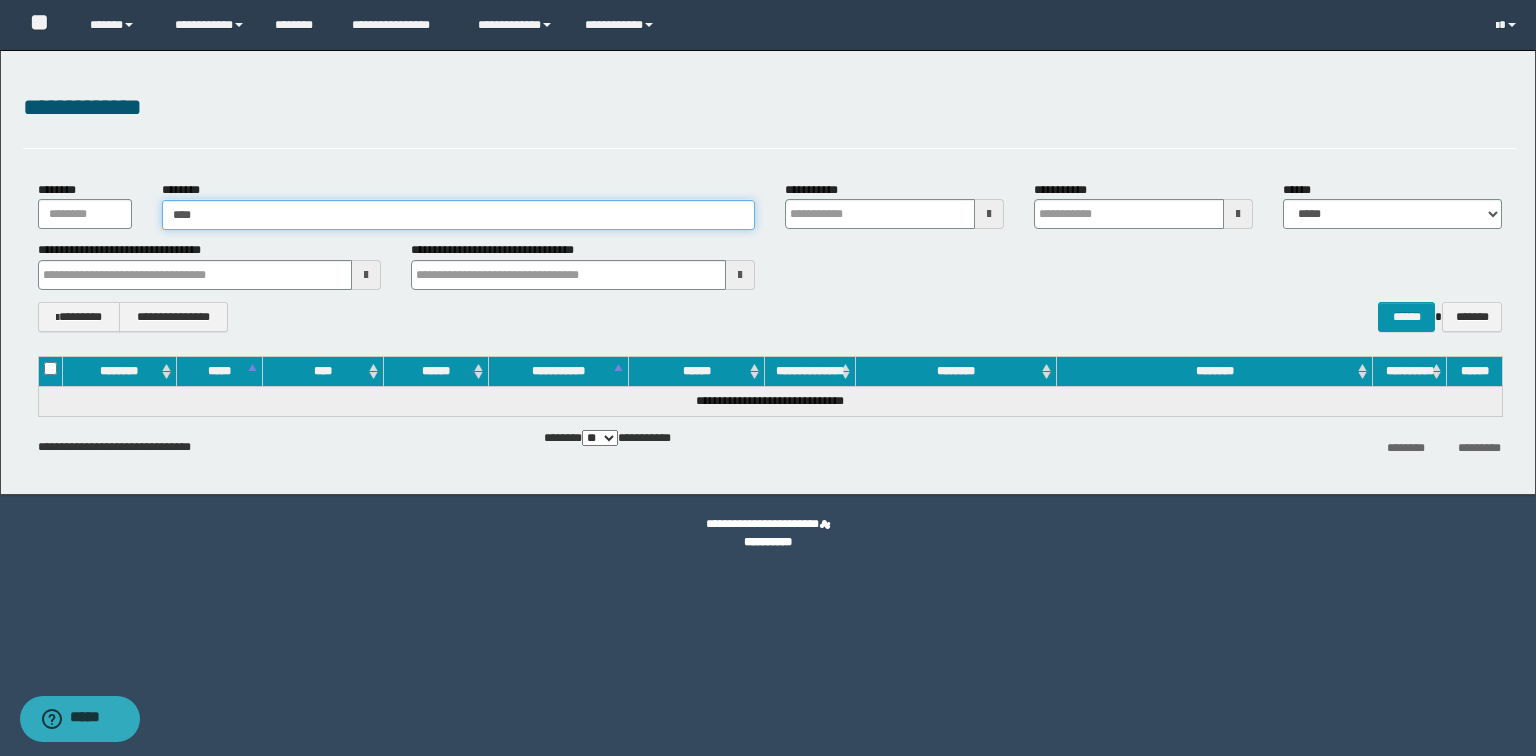 type on "****" 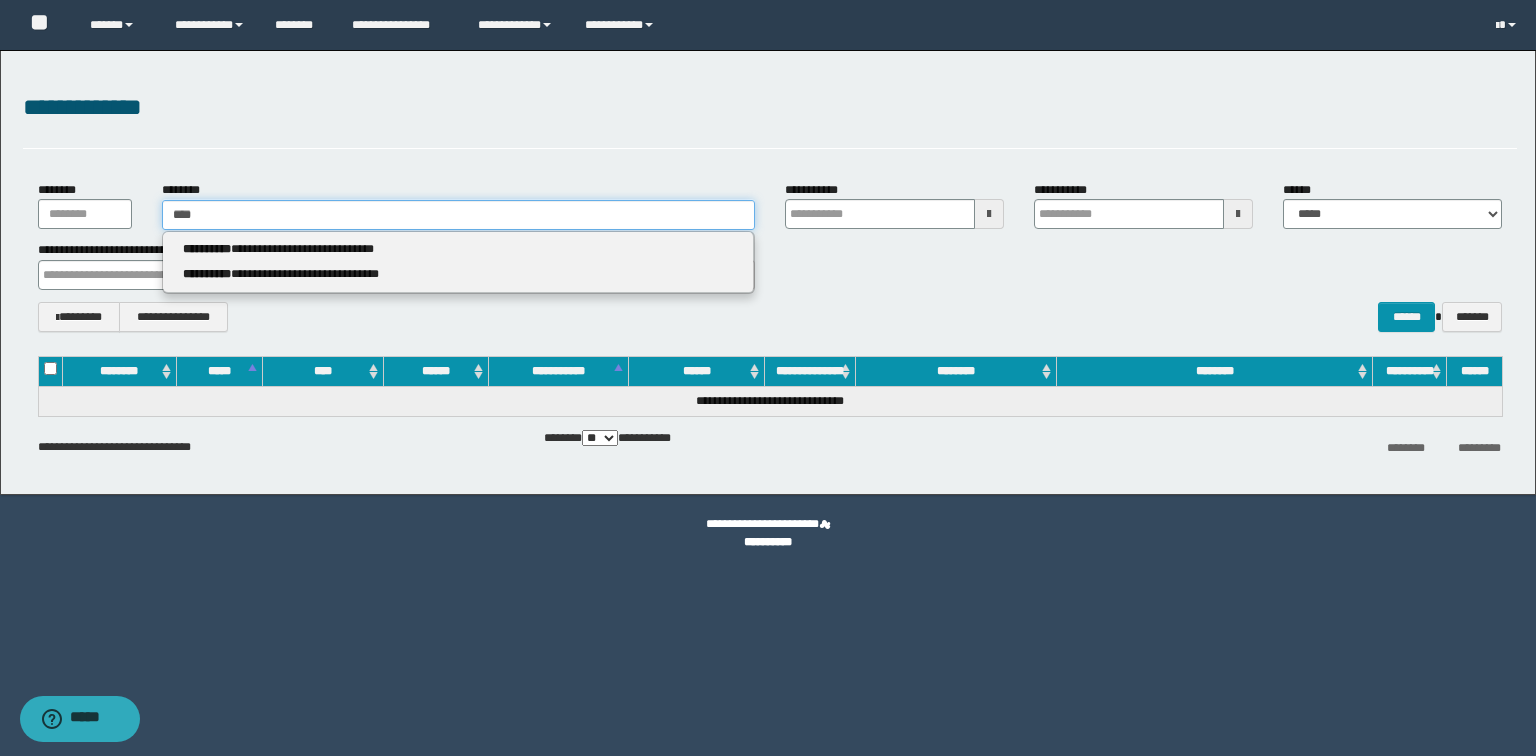type 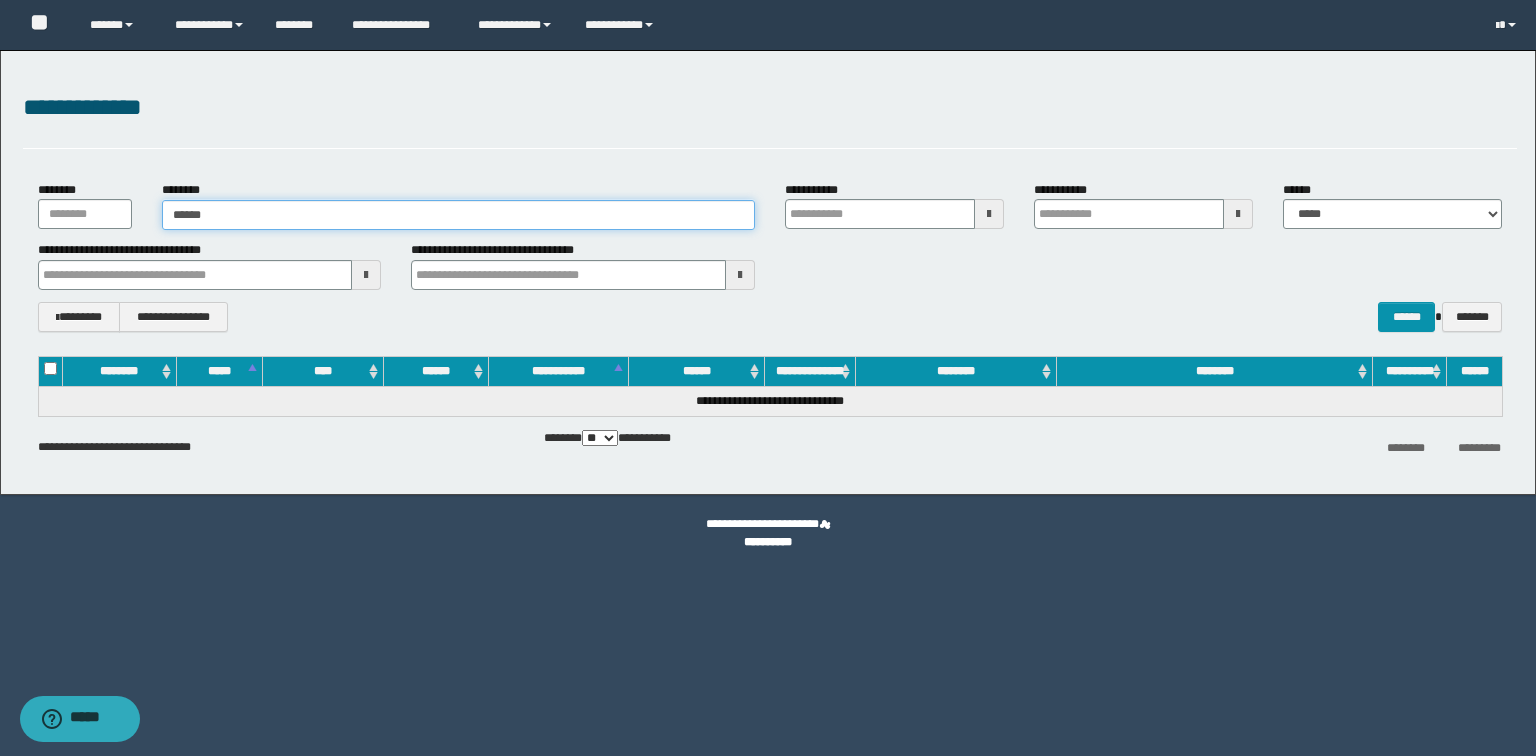 type on "*******" 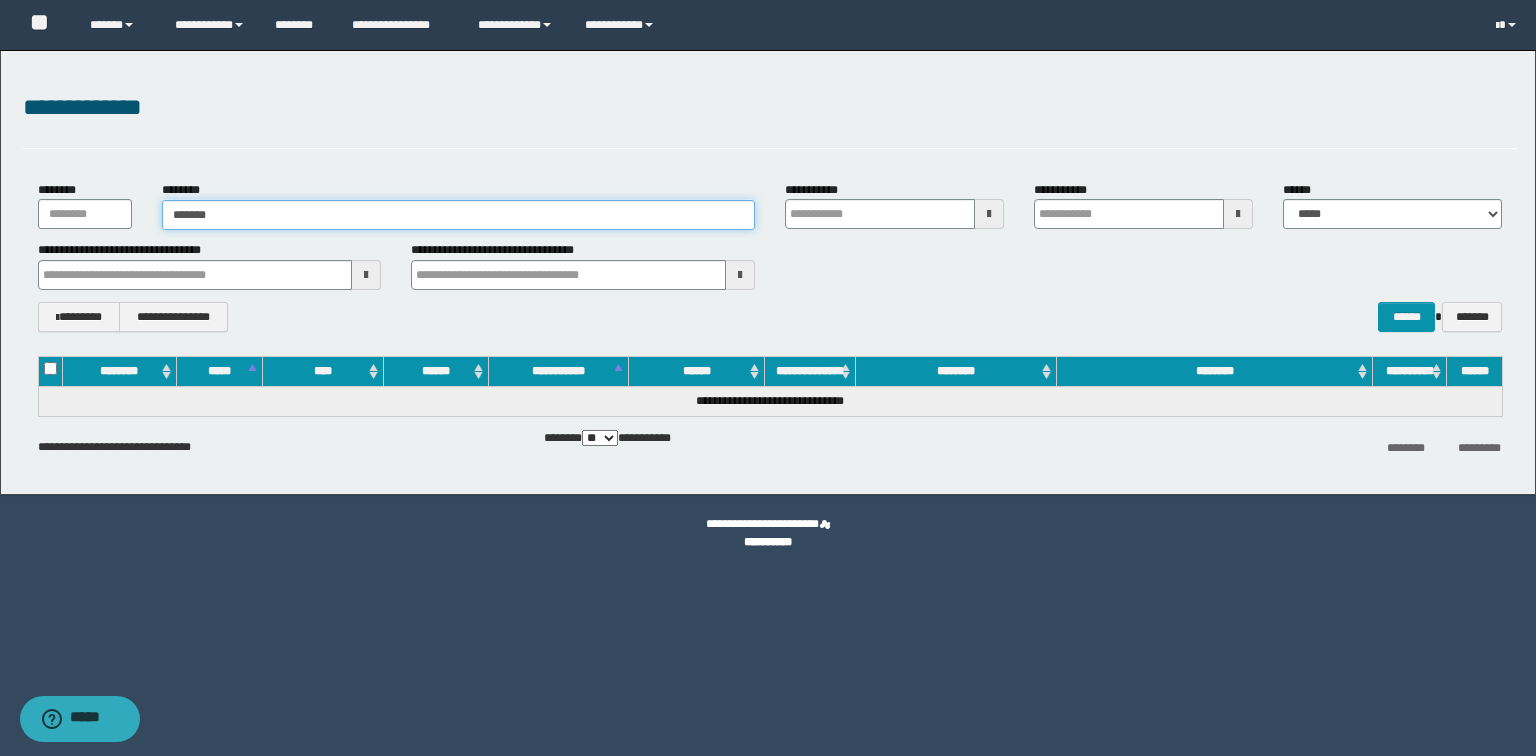type on "*******" 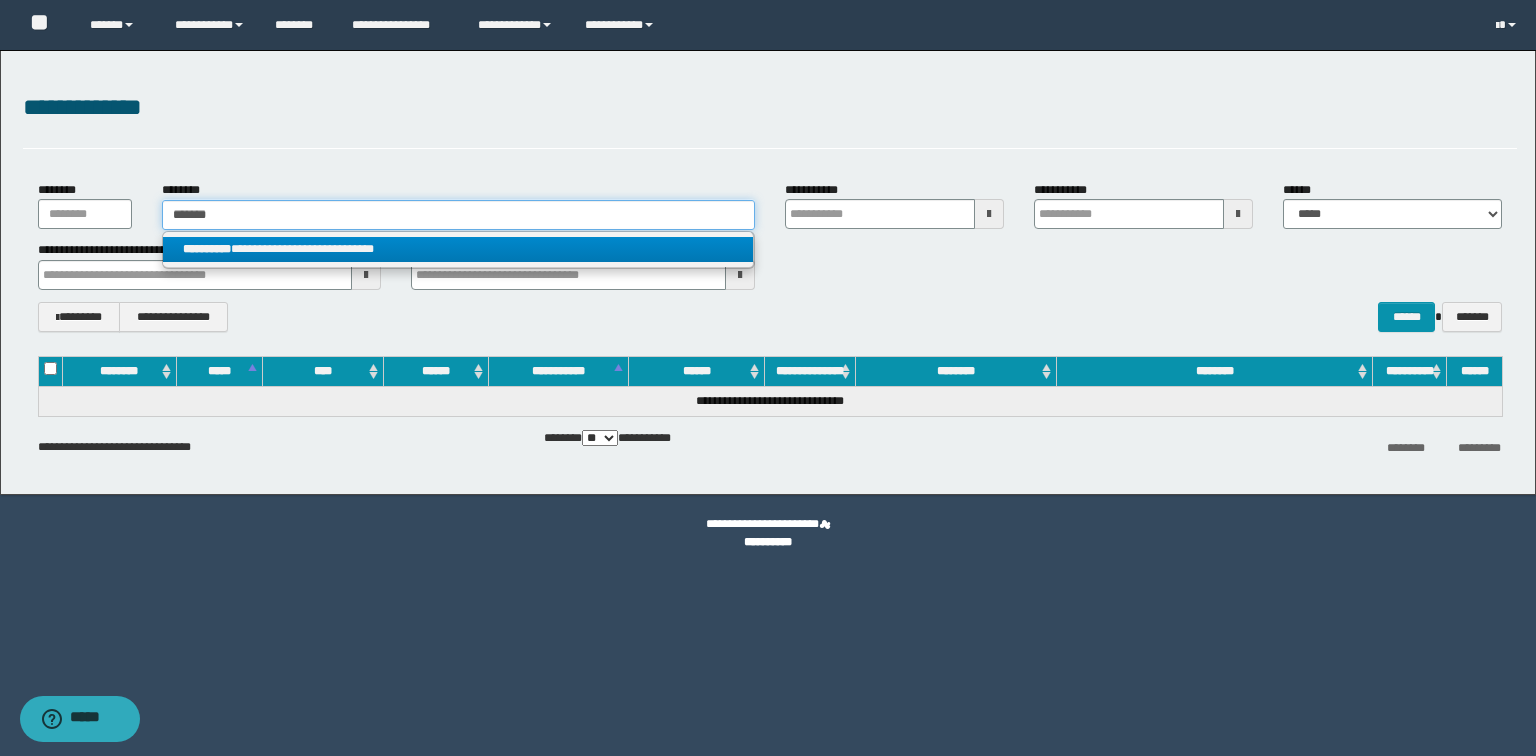 type on "*******" 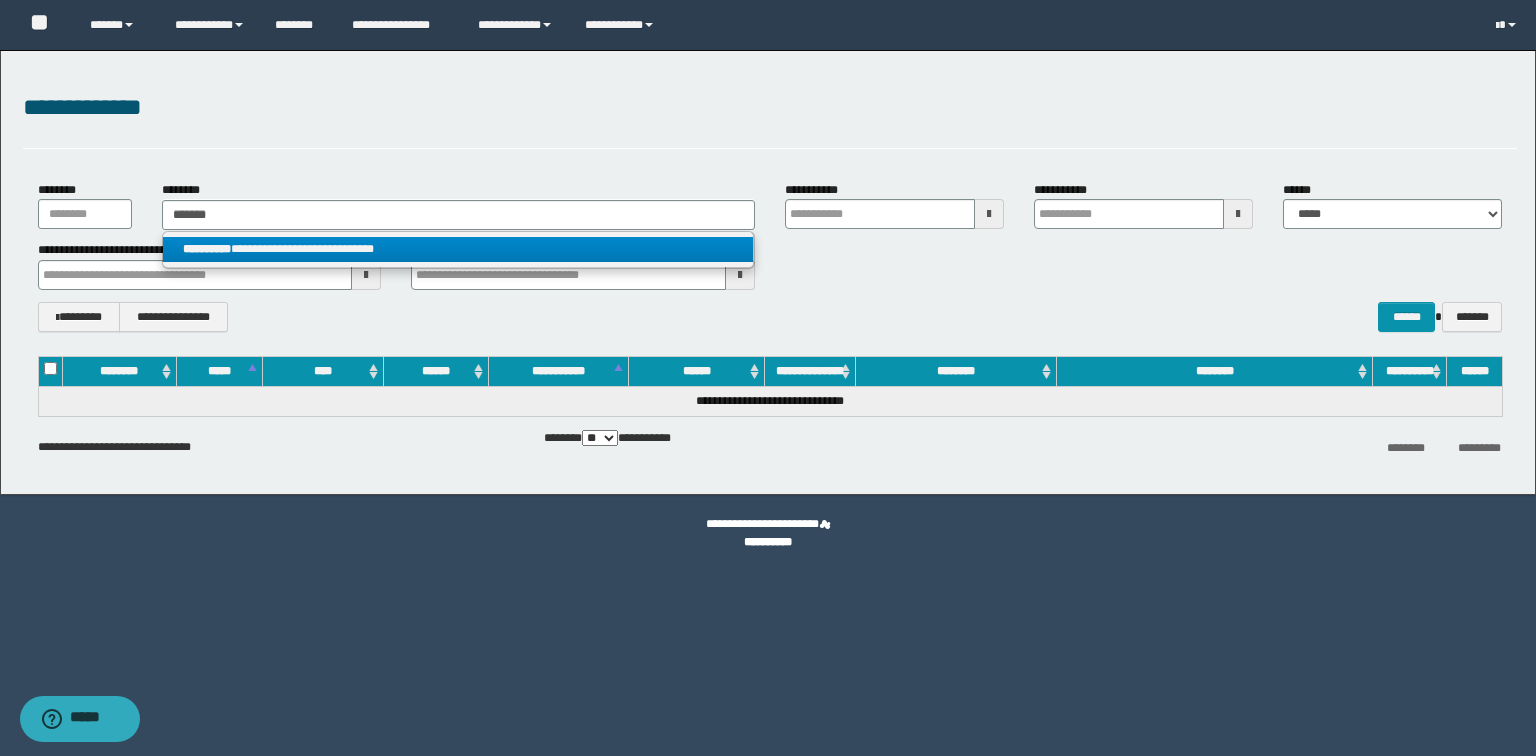 click on "**********" at bounding box center (458, 249) 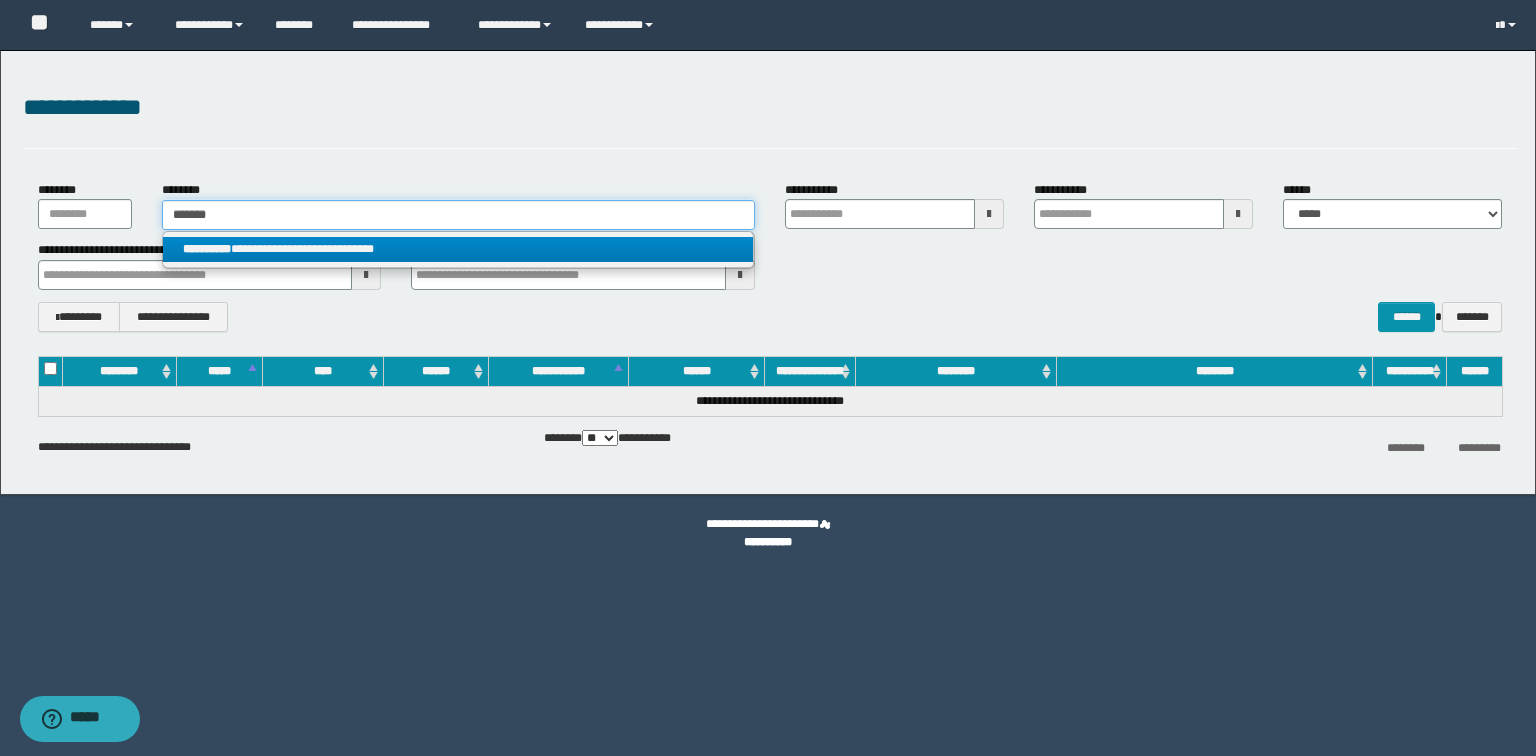 type 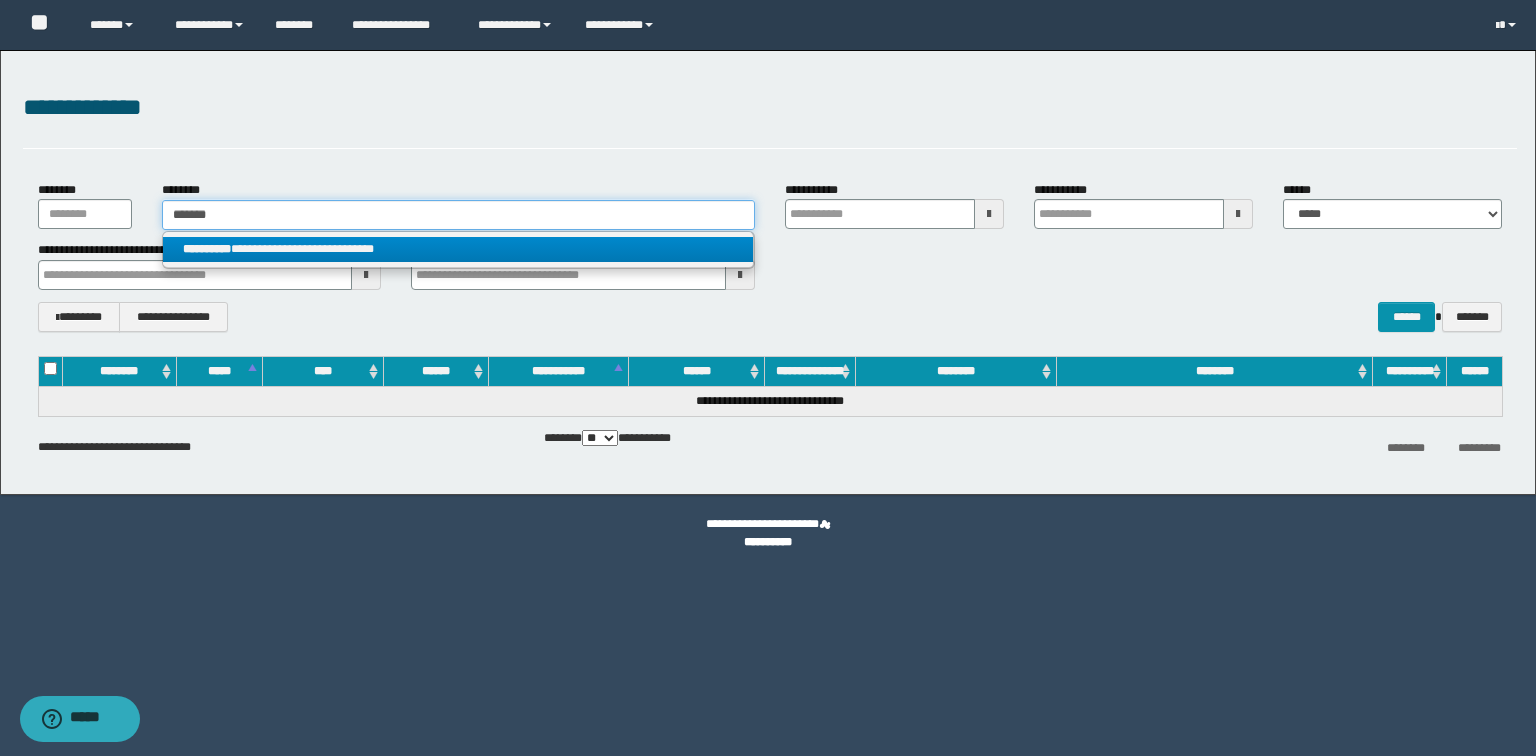 type on "**********" 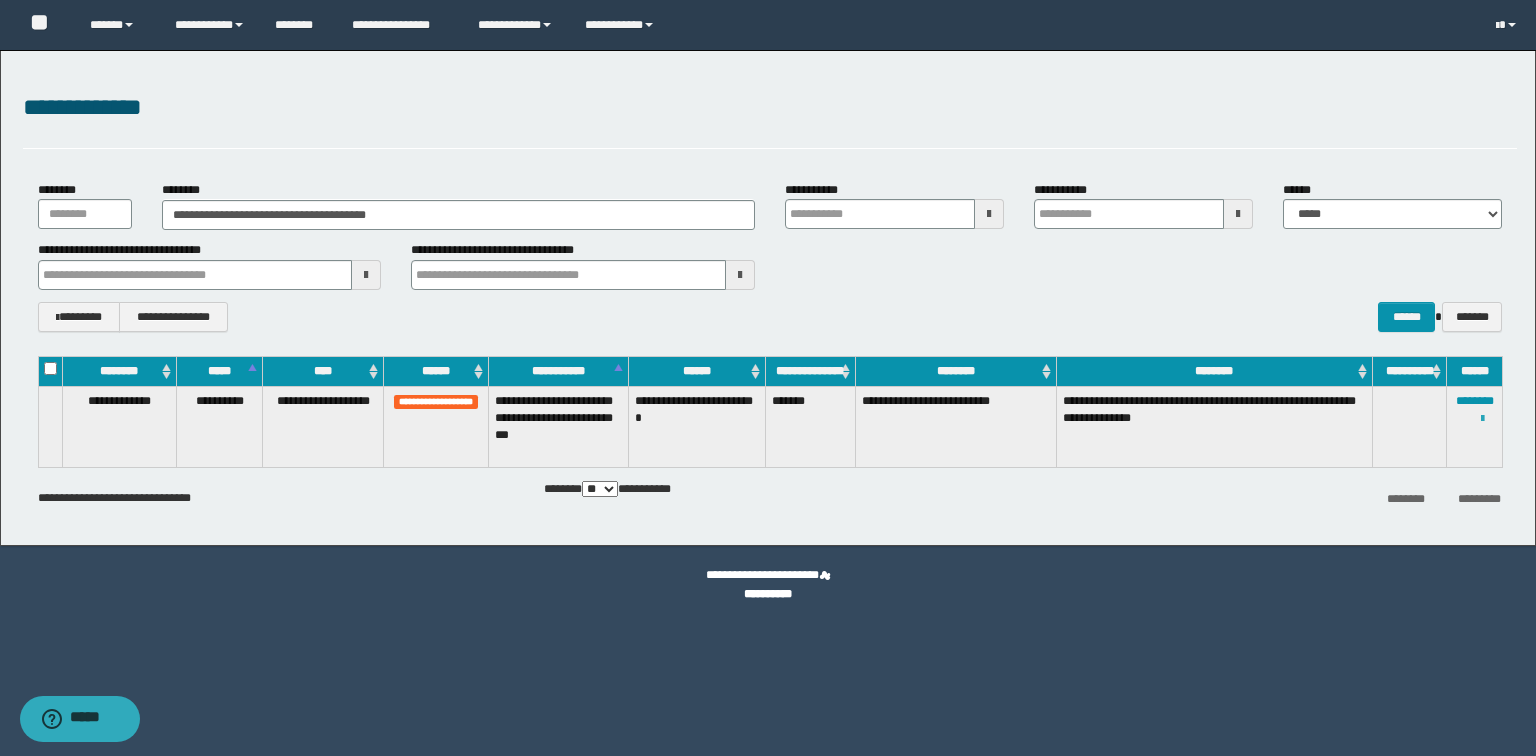 click at bounding box center [1482, 419] 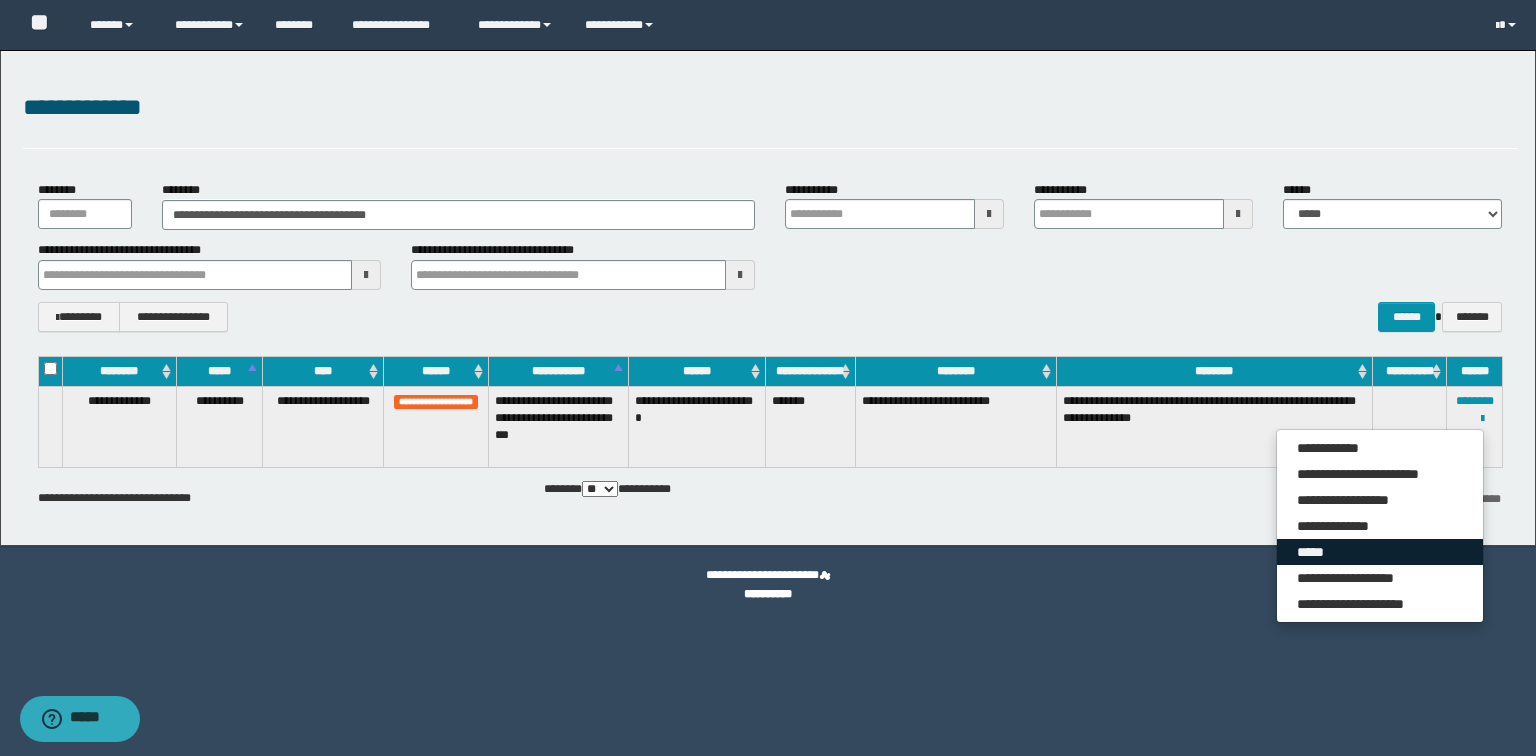 click on "*****" at bounding box center (1380, 552) 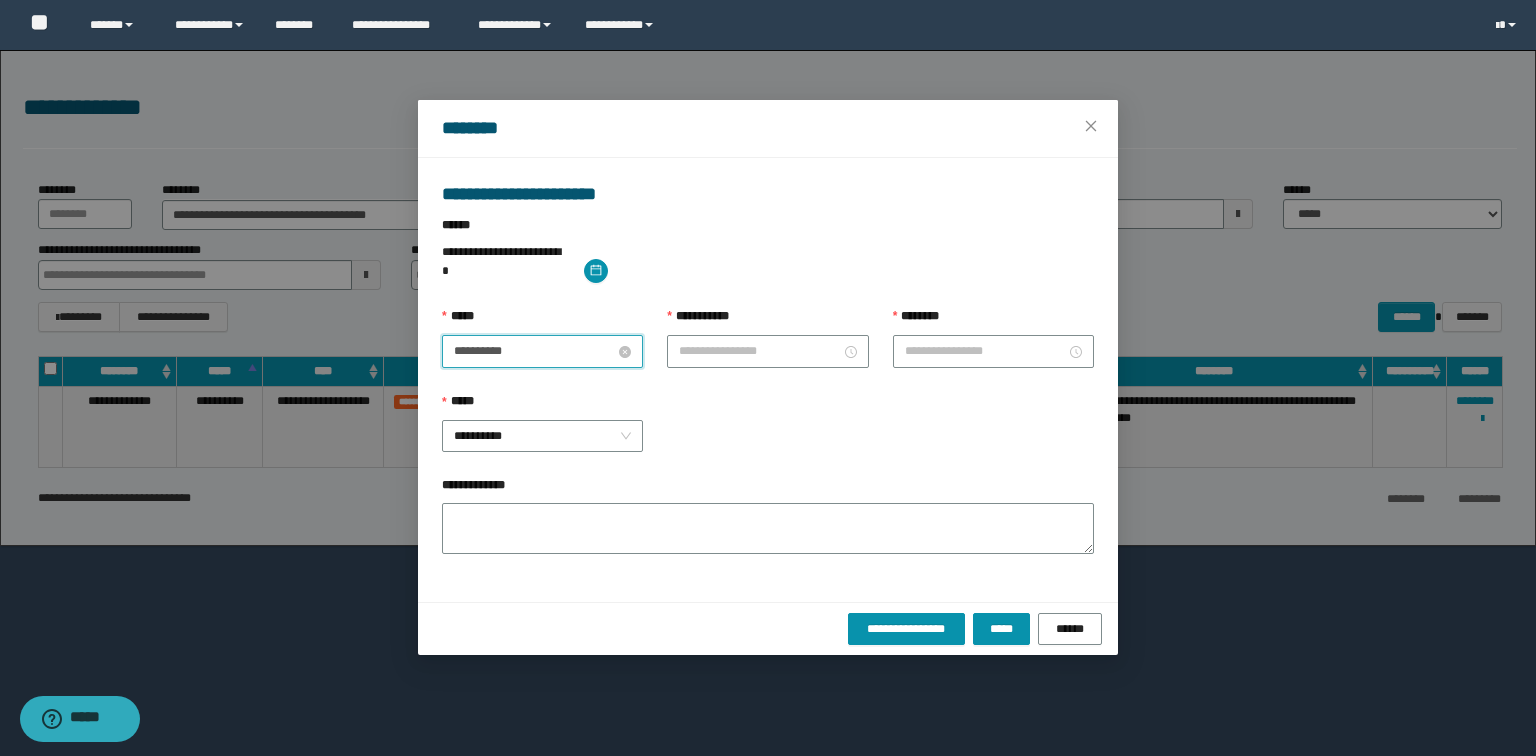click on "**********" at bounding box center [534, 351] 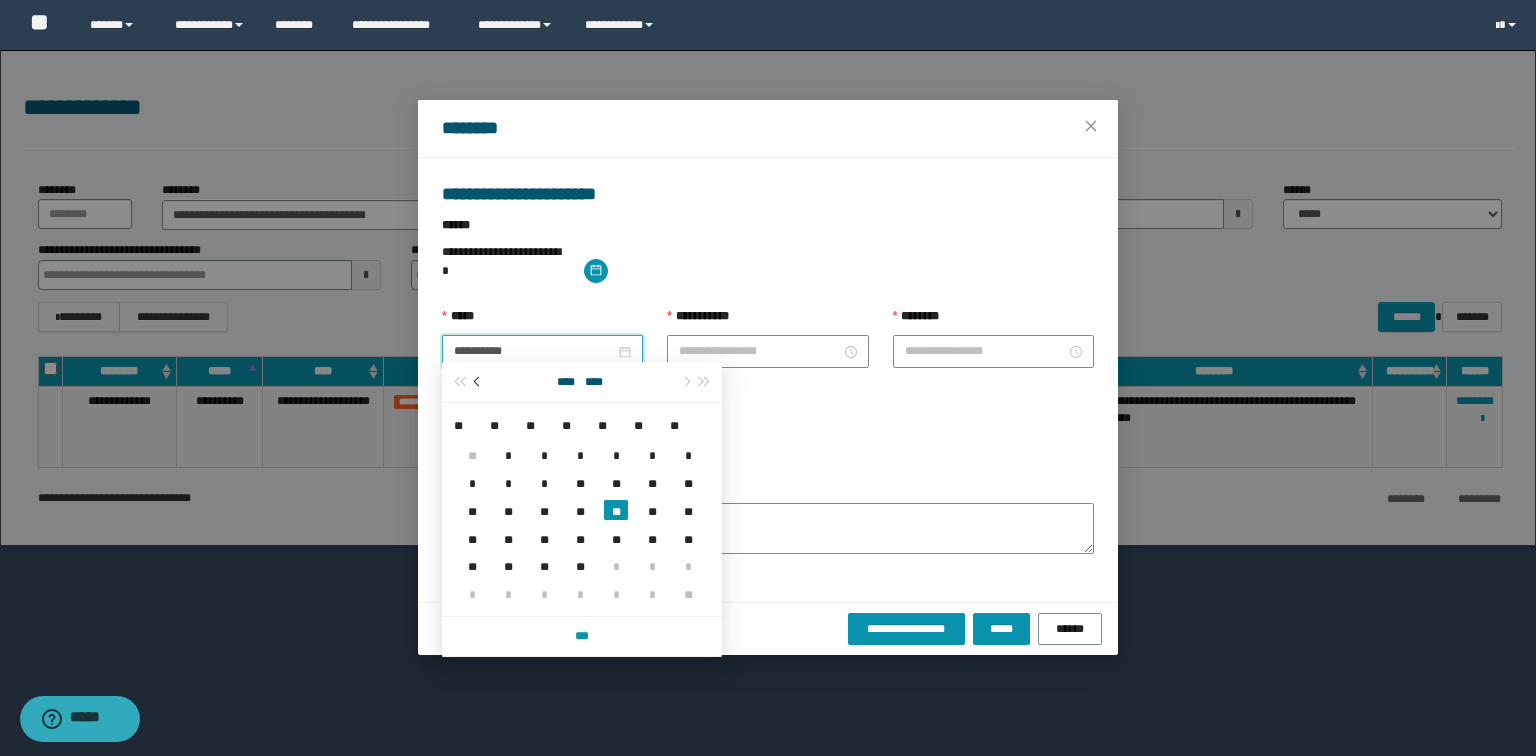click at bounding box center [479, 382] 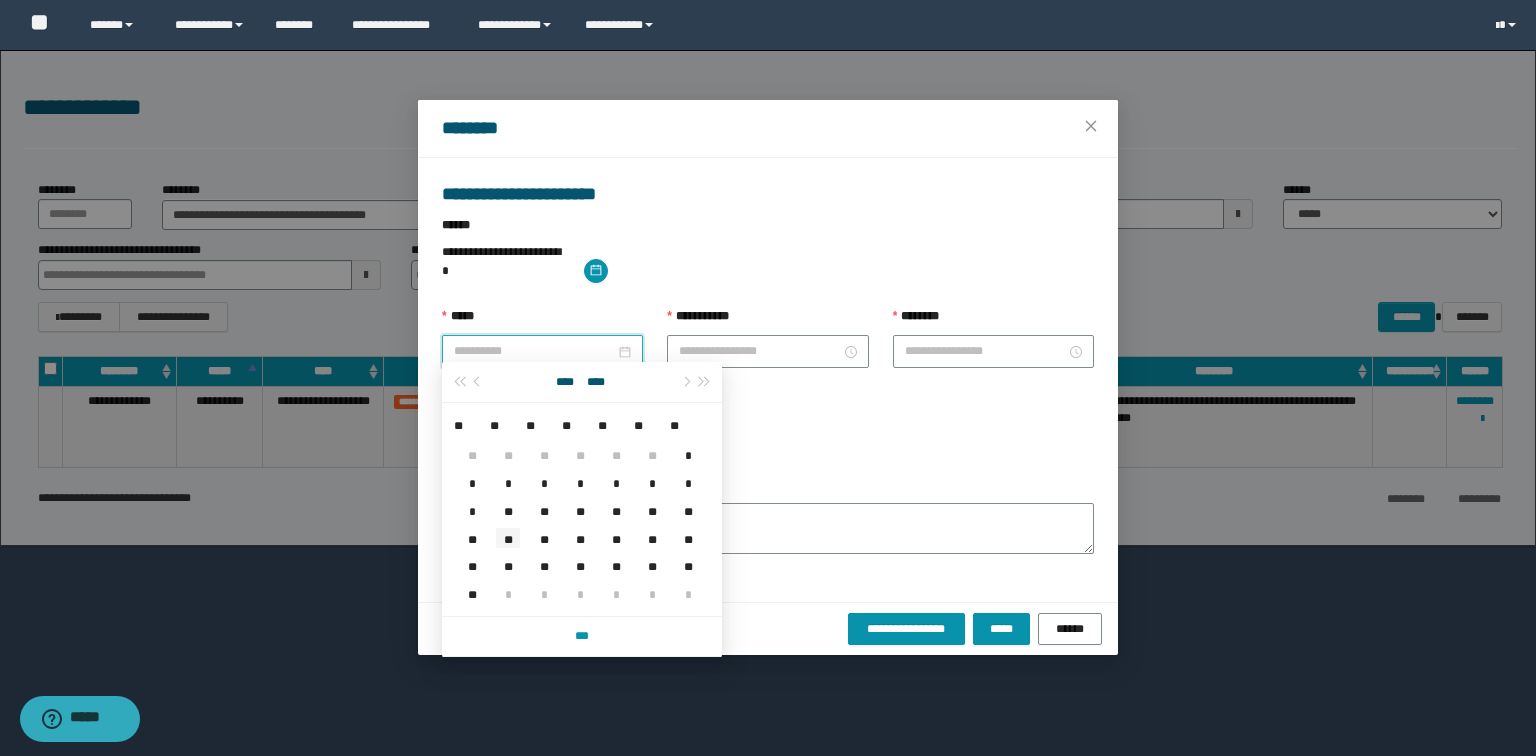 type on "**********" 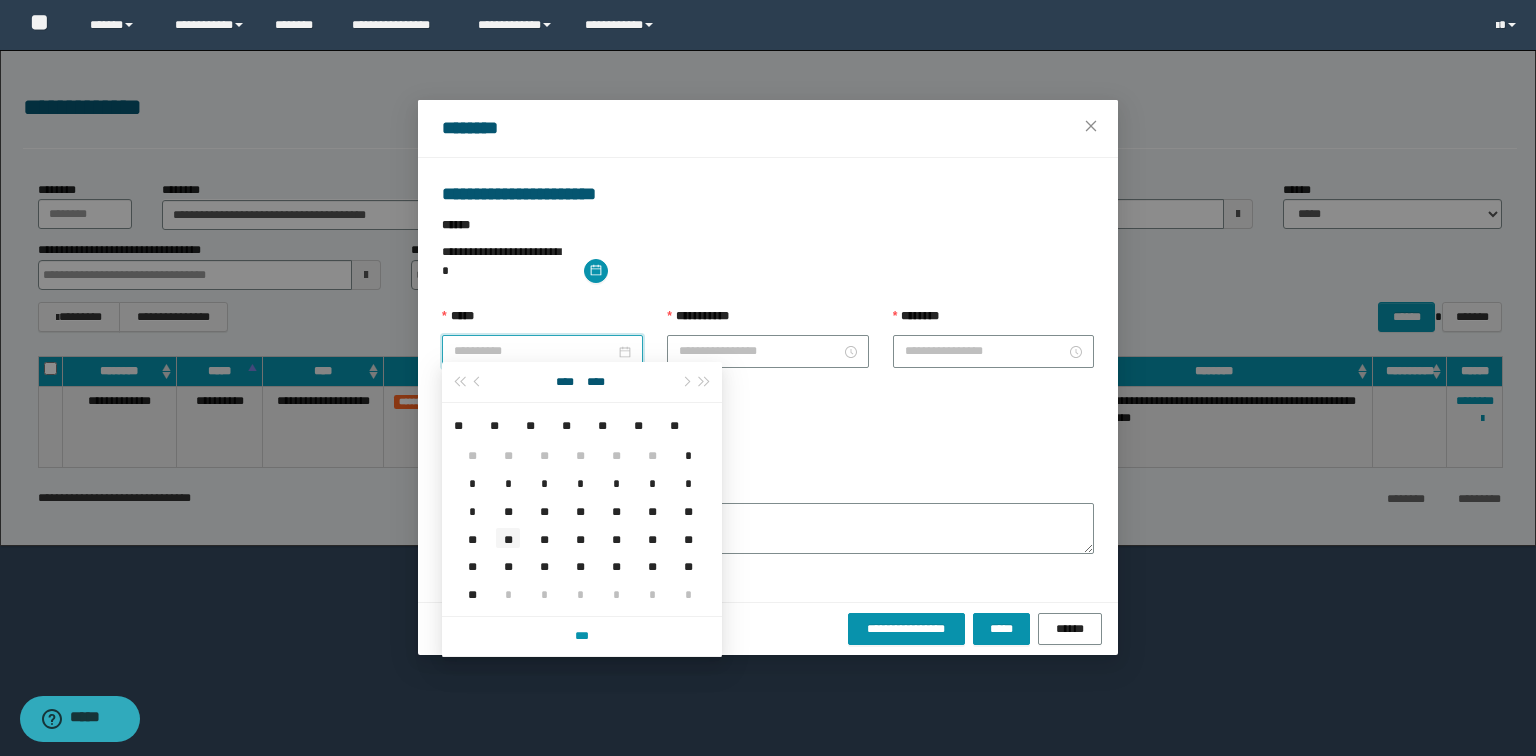 click on "**" at bounding box center [508, 538] 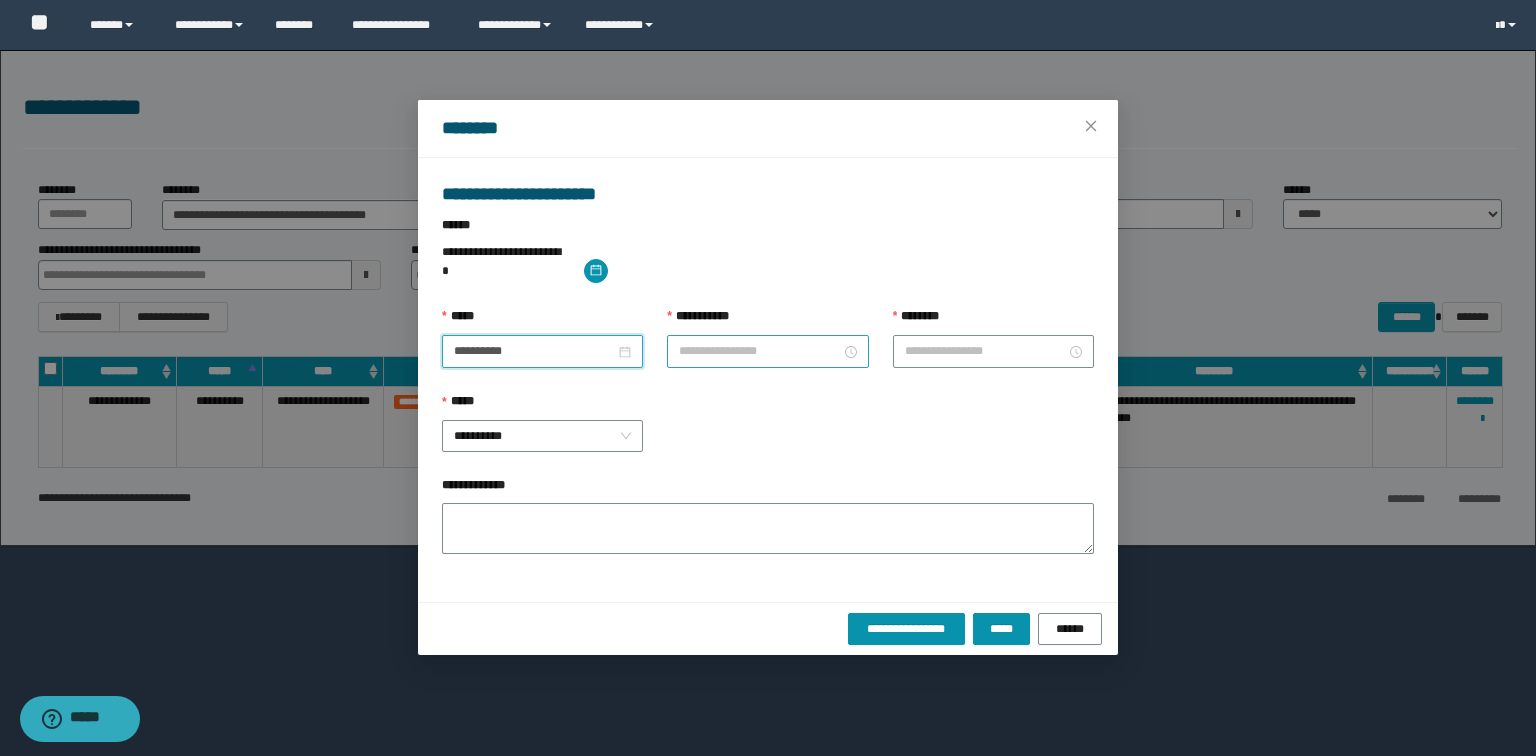 click on "**********" at bounding box center [759, 351] 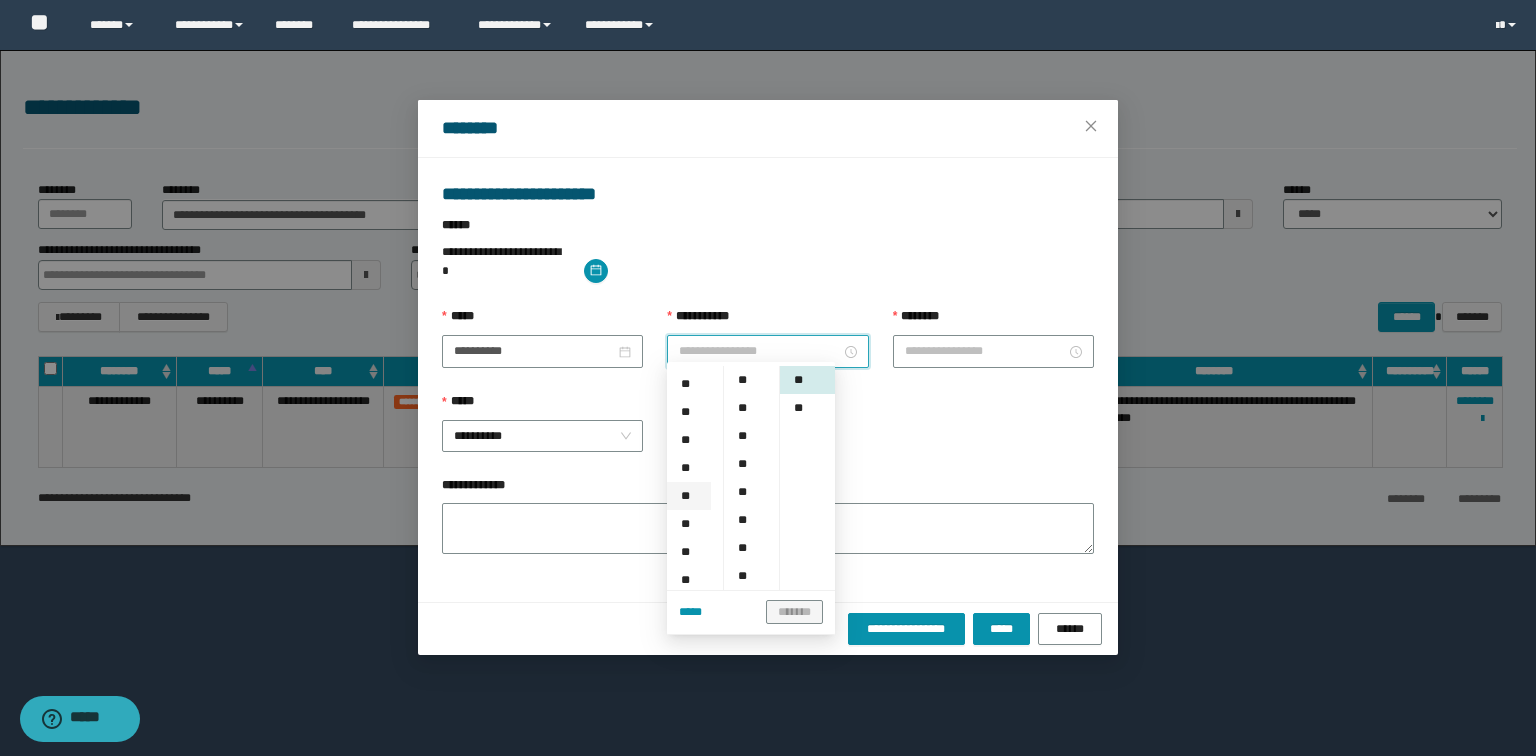 scroll, scrollTop: 160, scrollLeft: 0, axis: vertical 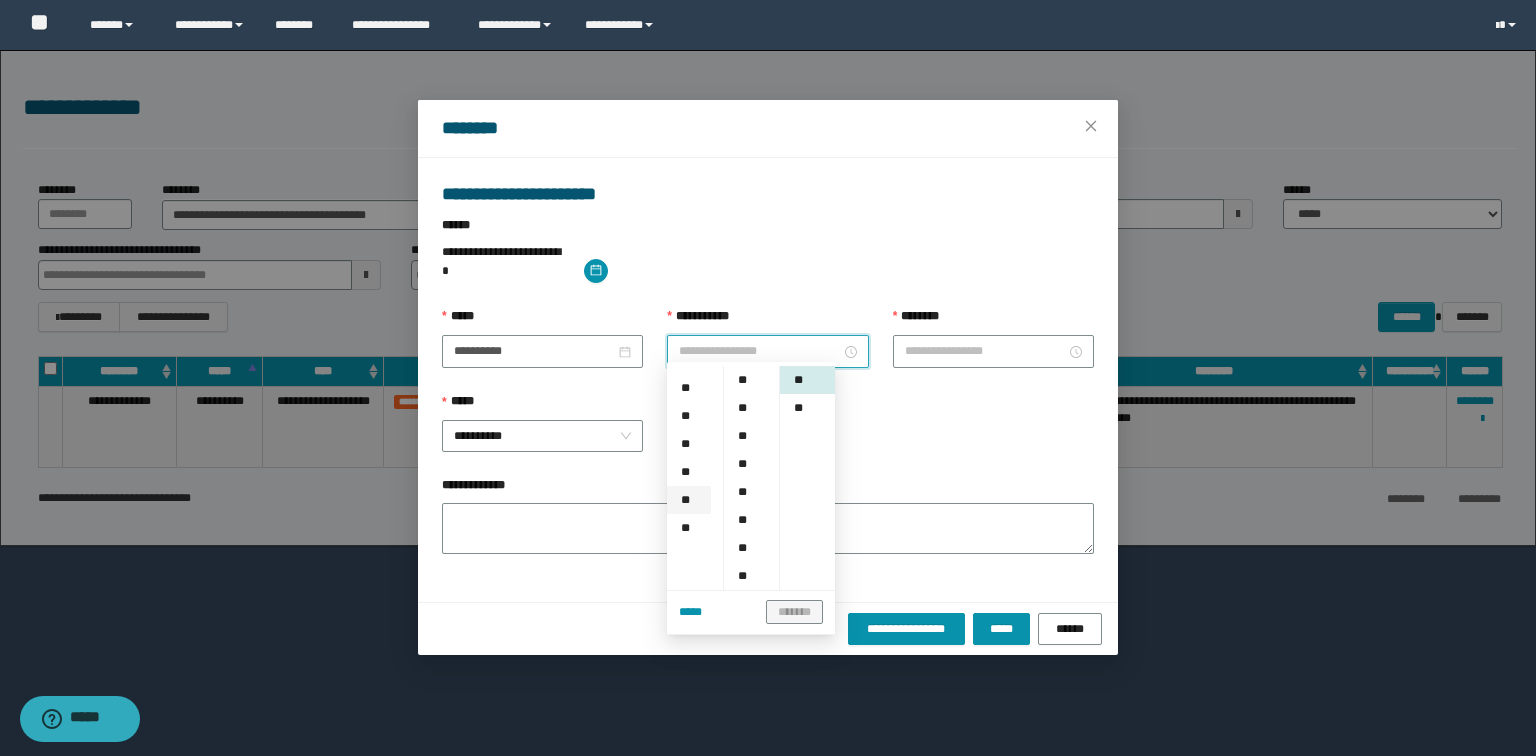 click on "**" at bounding box center [689, 500] 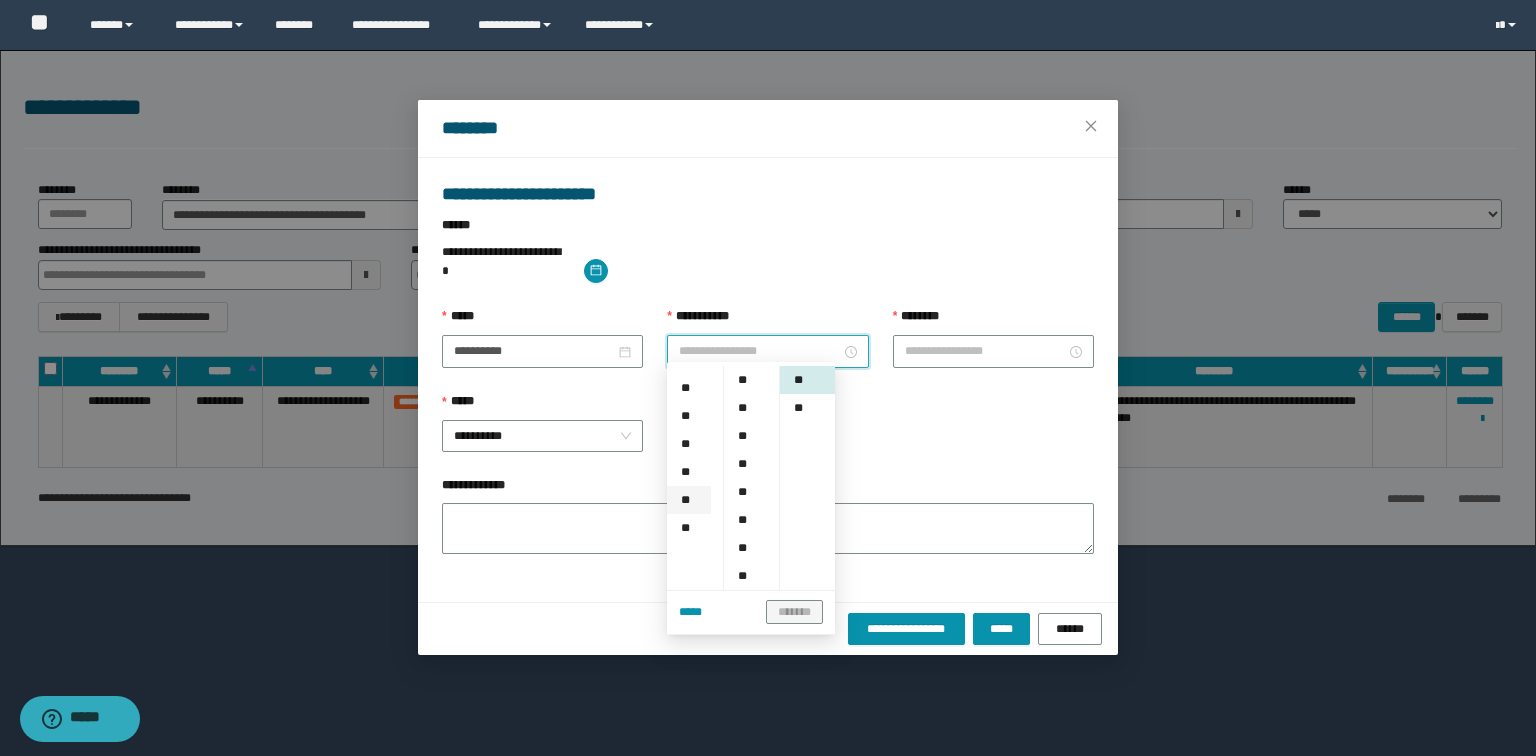 type on "********" 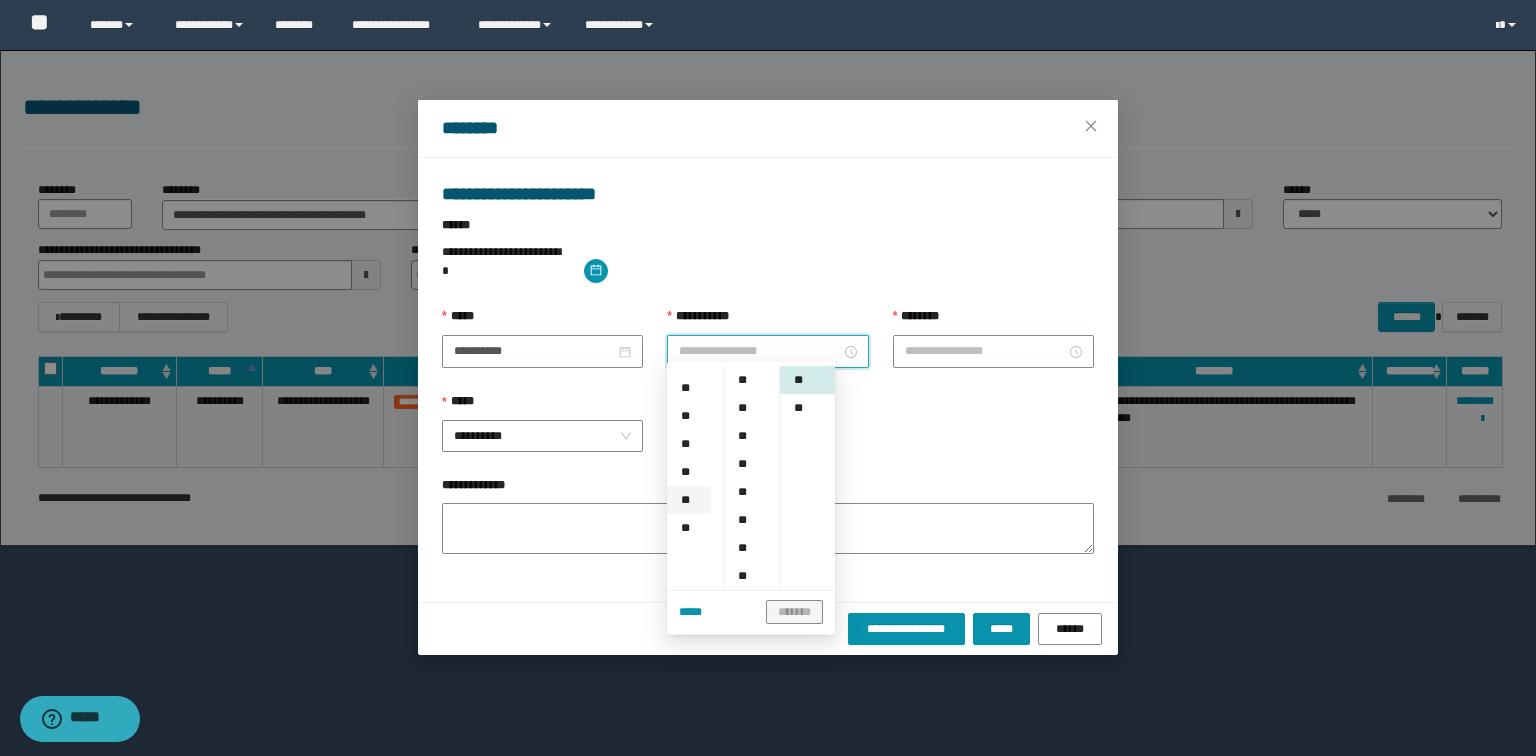 type on "********" 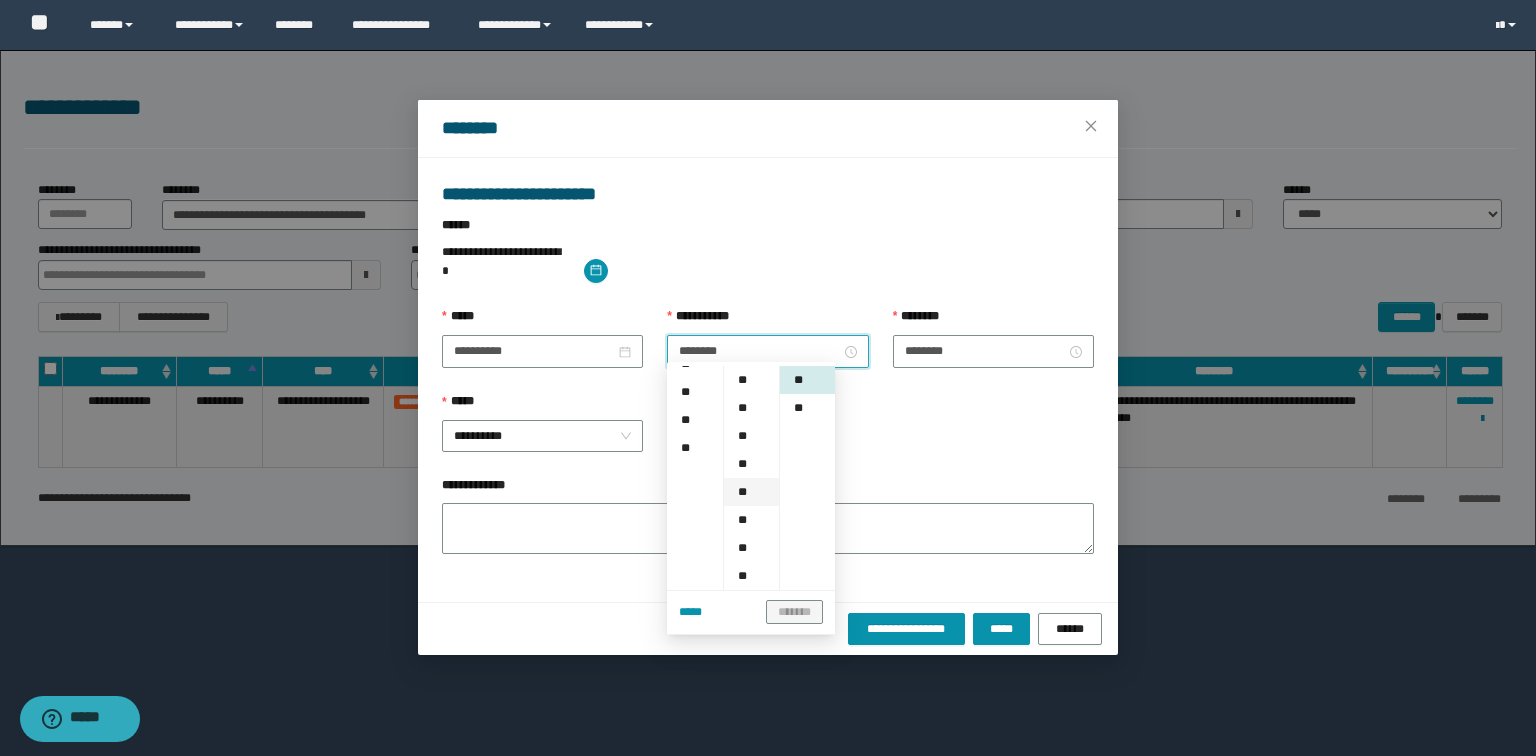 scroll, scrollTop: 280, scrollLeft: 0, axis: vertical 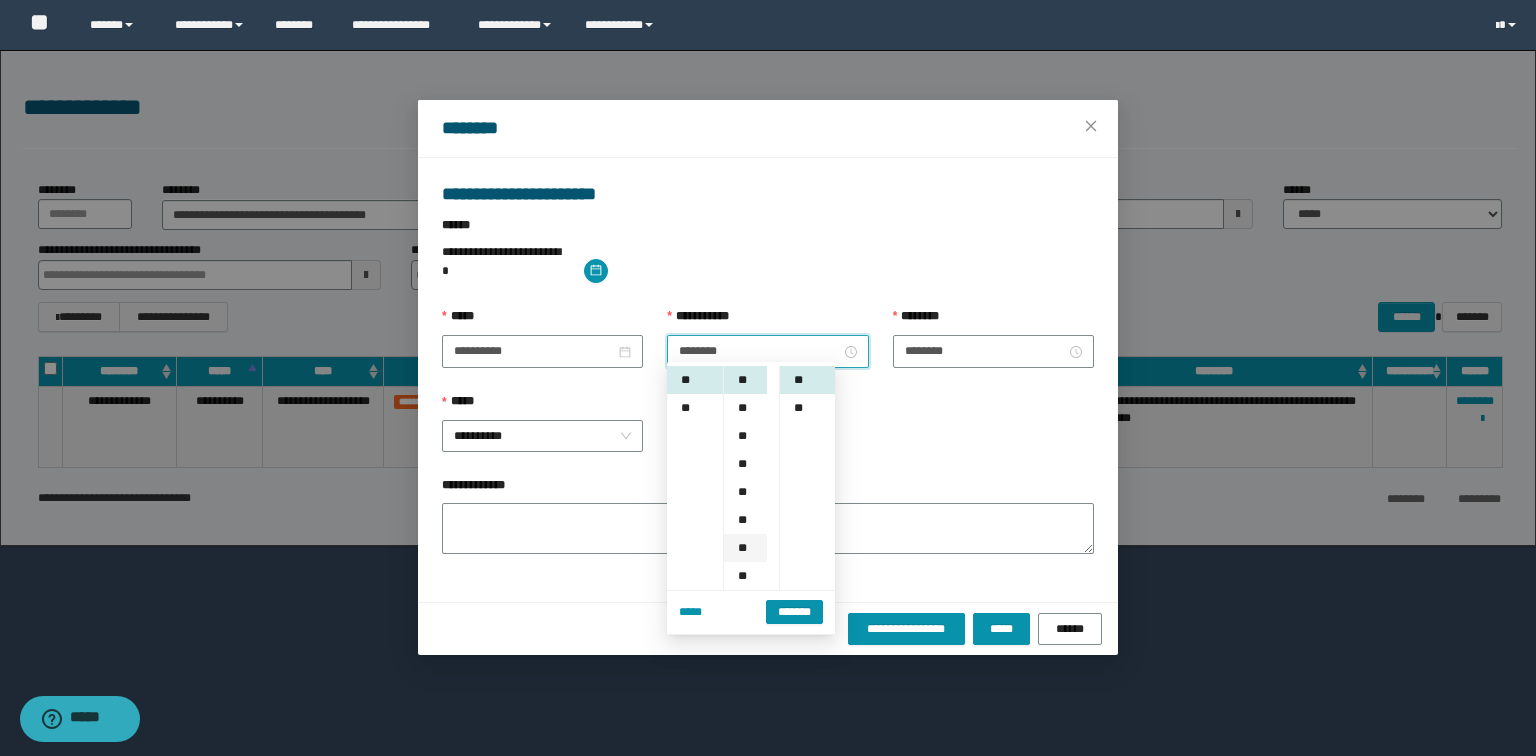 click on "**" at bounding box center [745, 548] 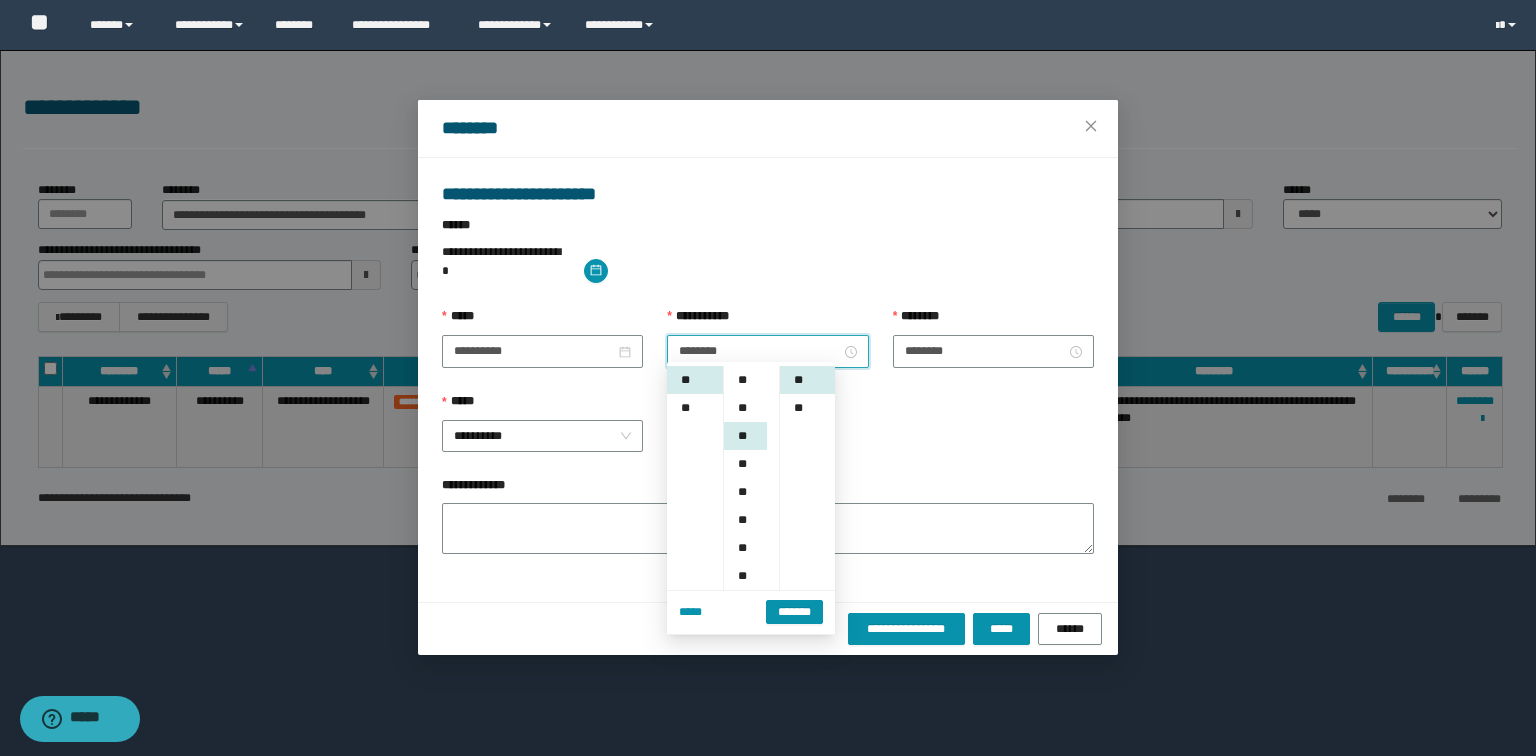 scroll, scrollTop: 168, scrollLeft: 0, axis: vertical 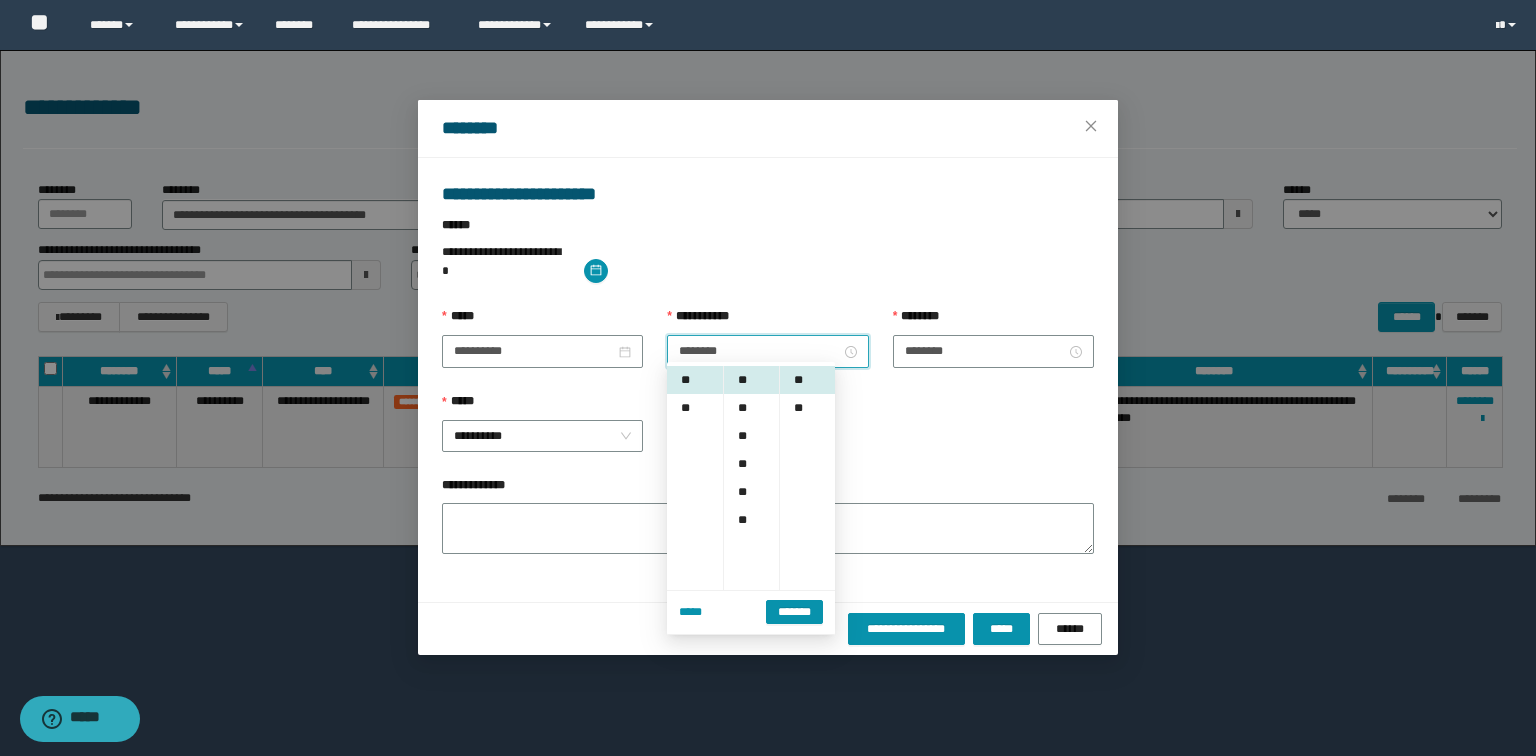 click on "**********" at bounding box center [768, 434] 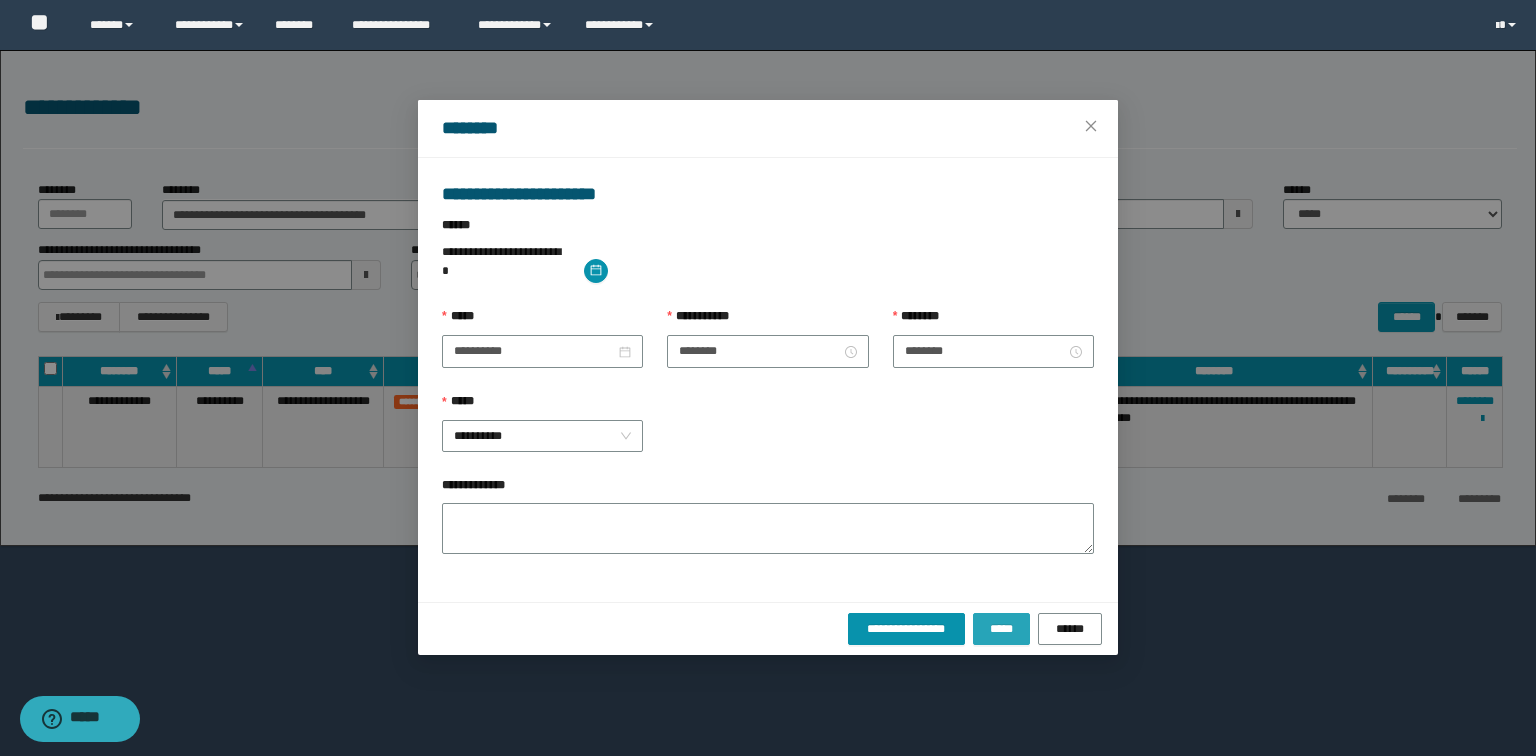 click on "*****" at bounding box center [1001, 629] 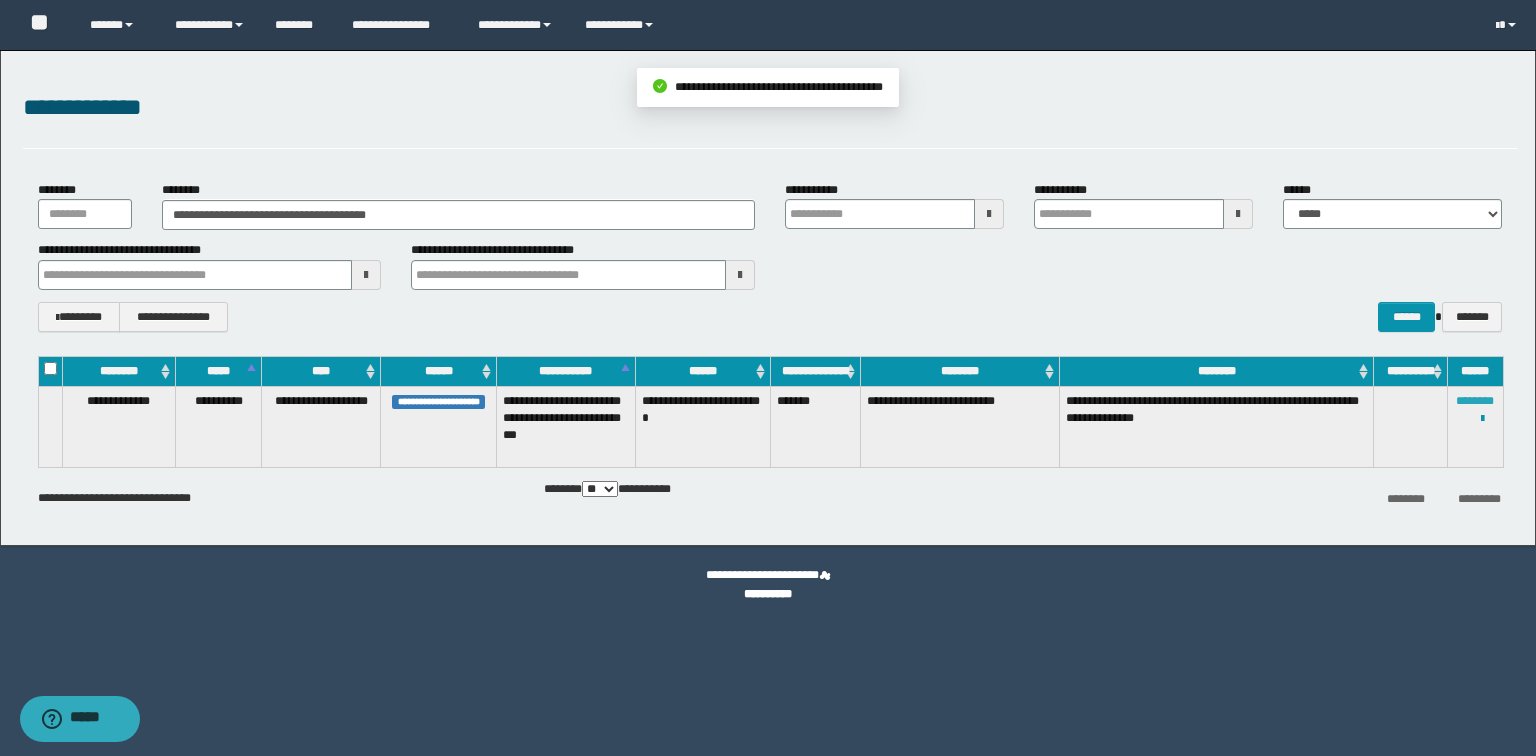 click on "********" at bounding box center [1475, 401] 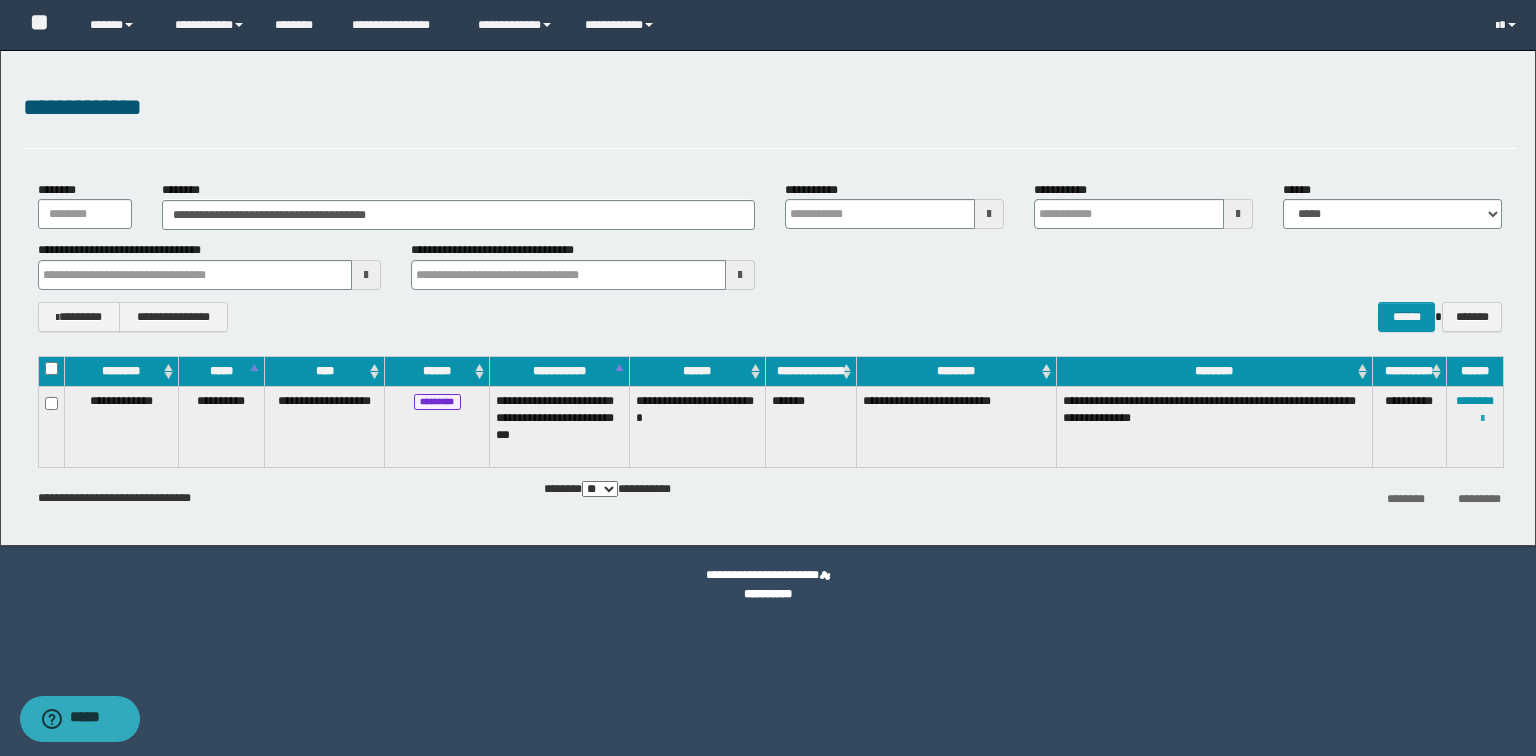click at bounding box center [1482, 419] 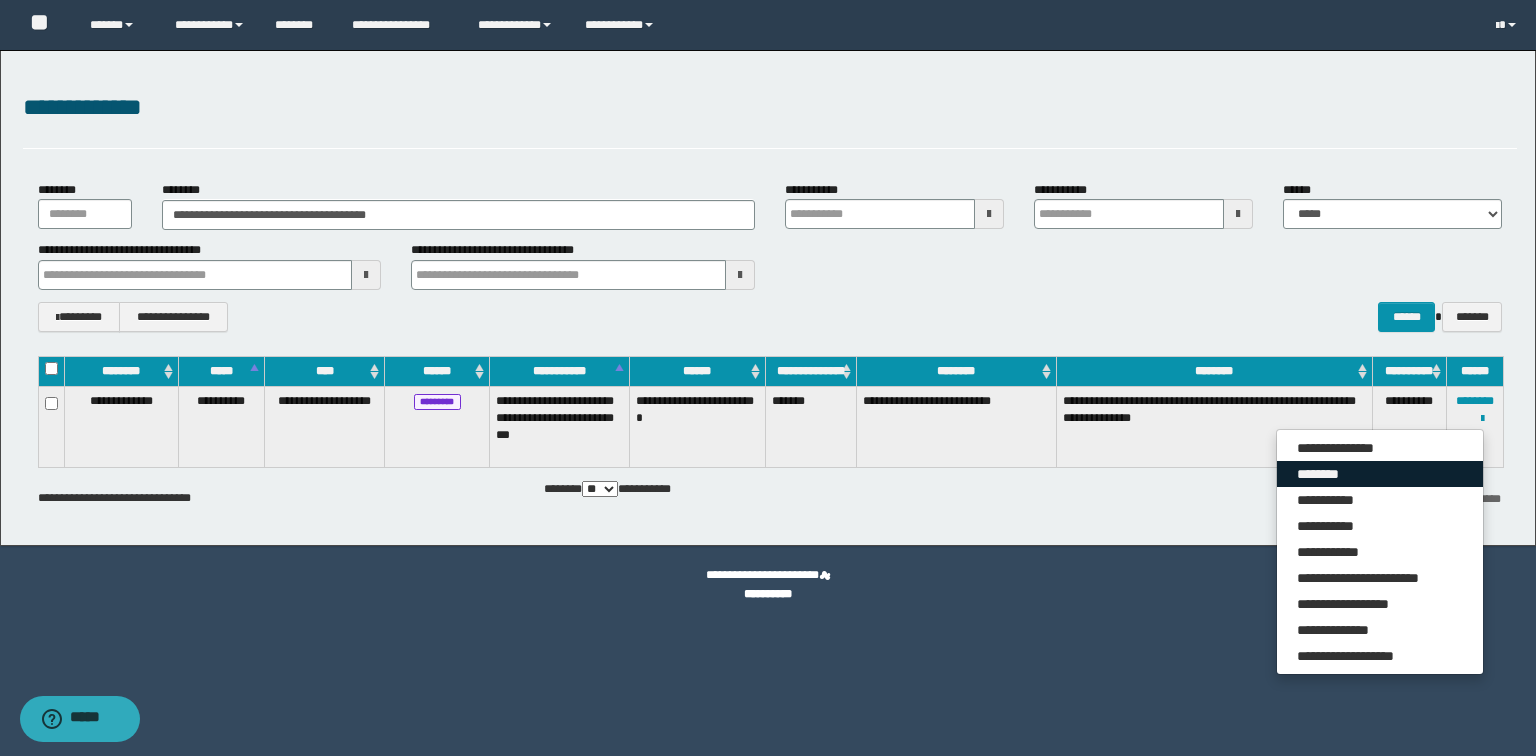 click on "********" at bounding box center (1380, 474) 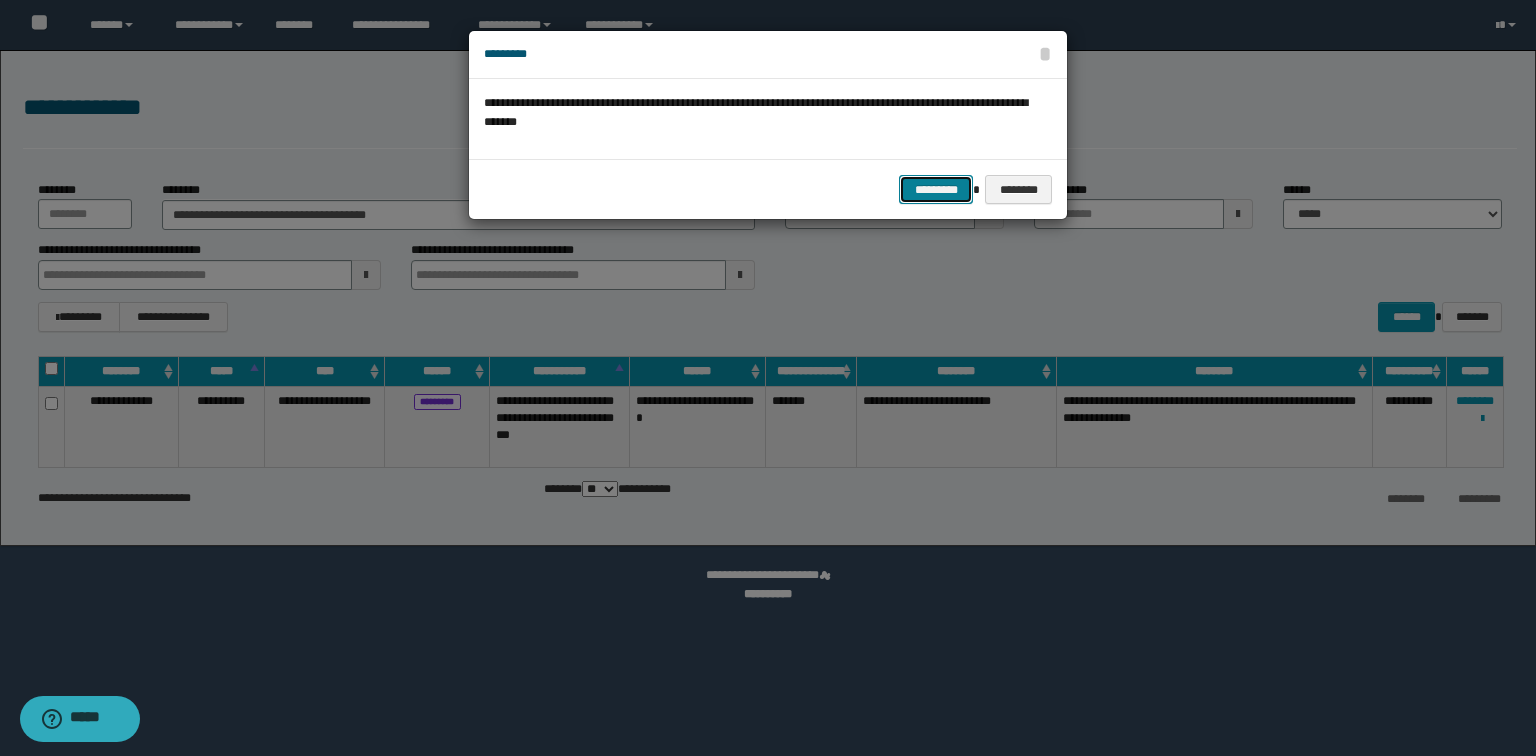 click on "*********" at bounding box center (936, 190) 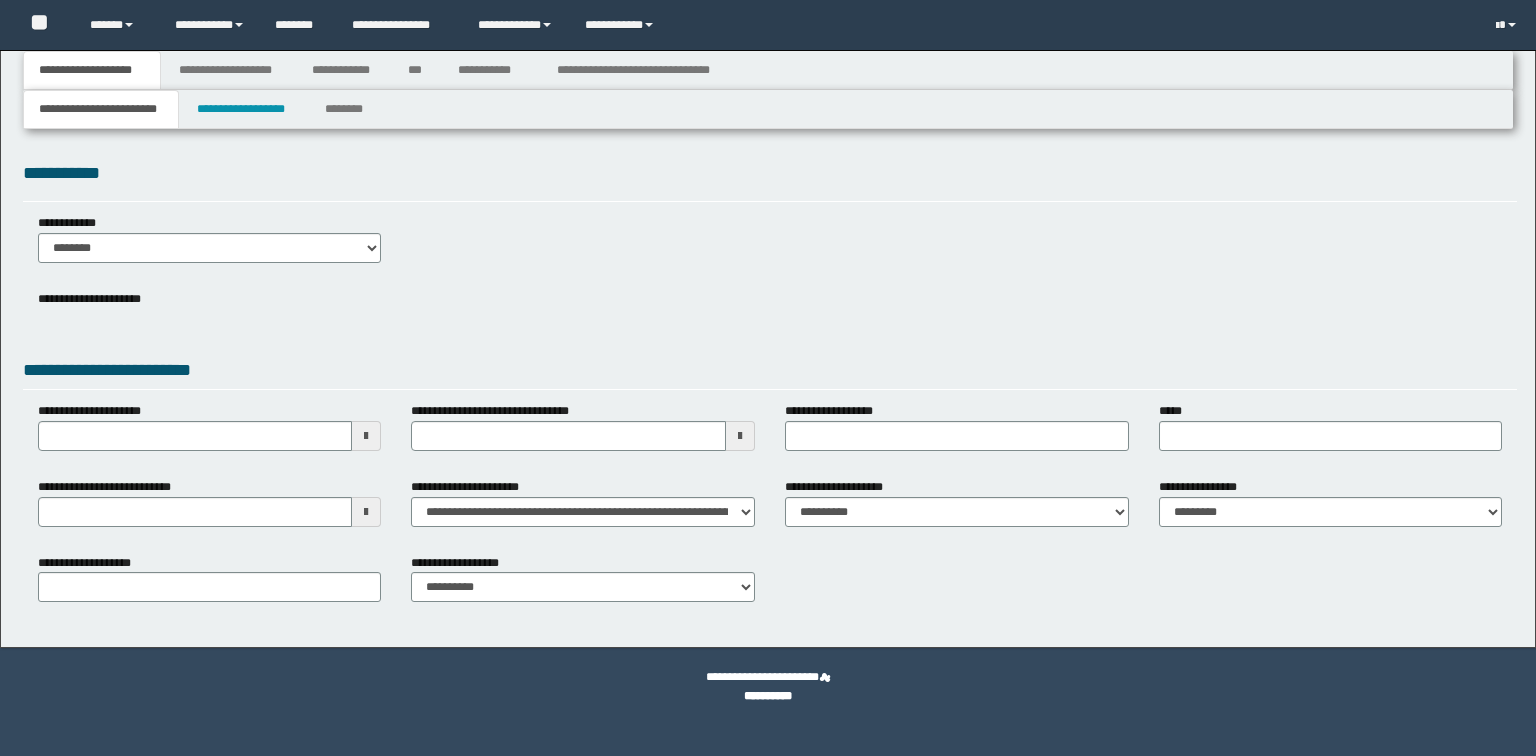 scroll, scrollTop: 0, scrollLeft: 0, axis: both 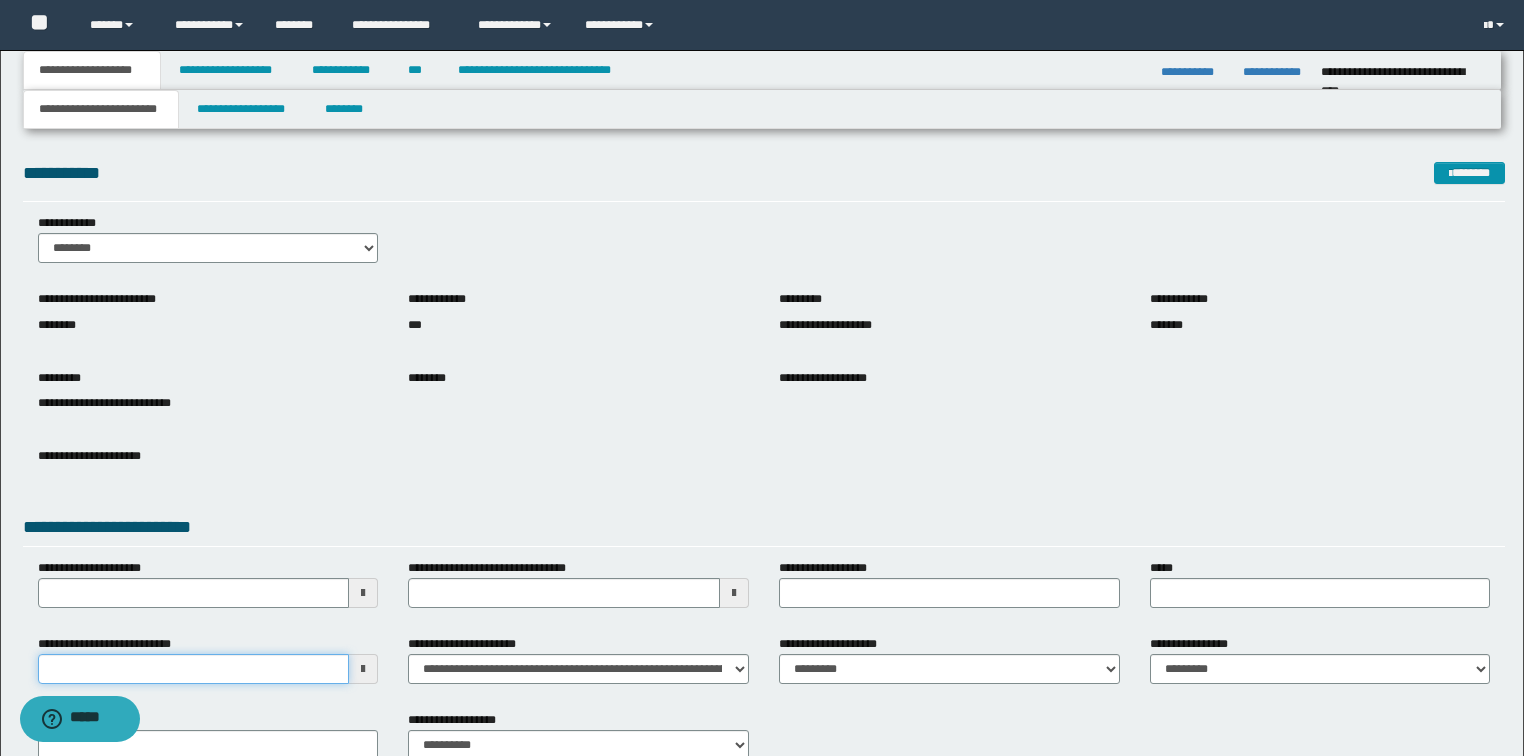 click on "**********" at bounding box center (194, 669) 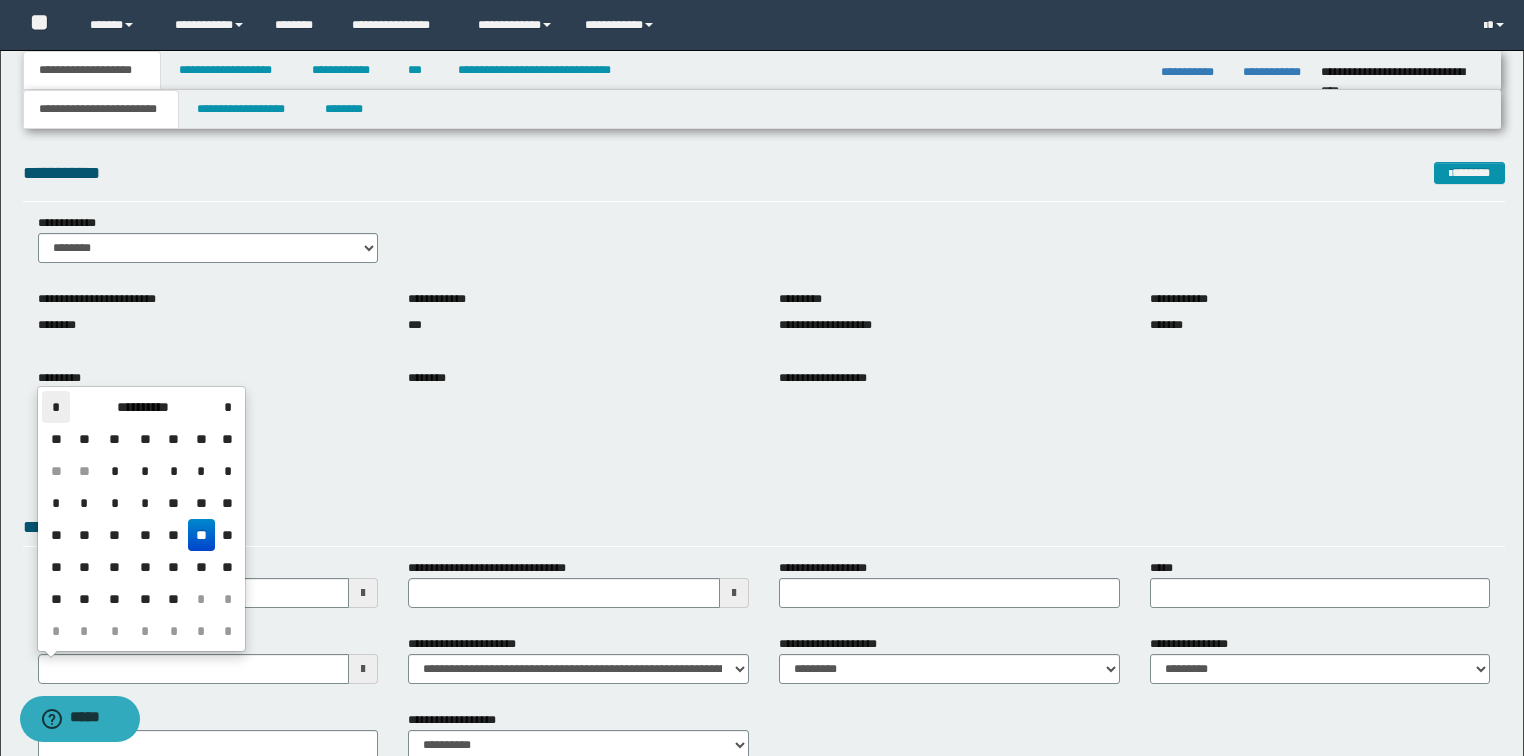 click on "*" at bounding box center (56, 407) 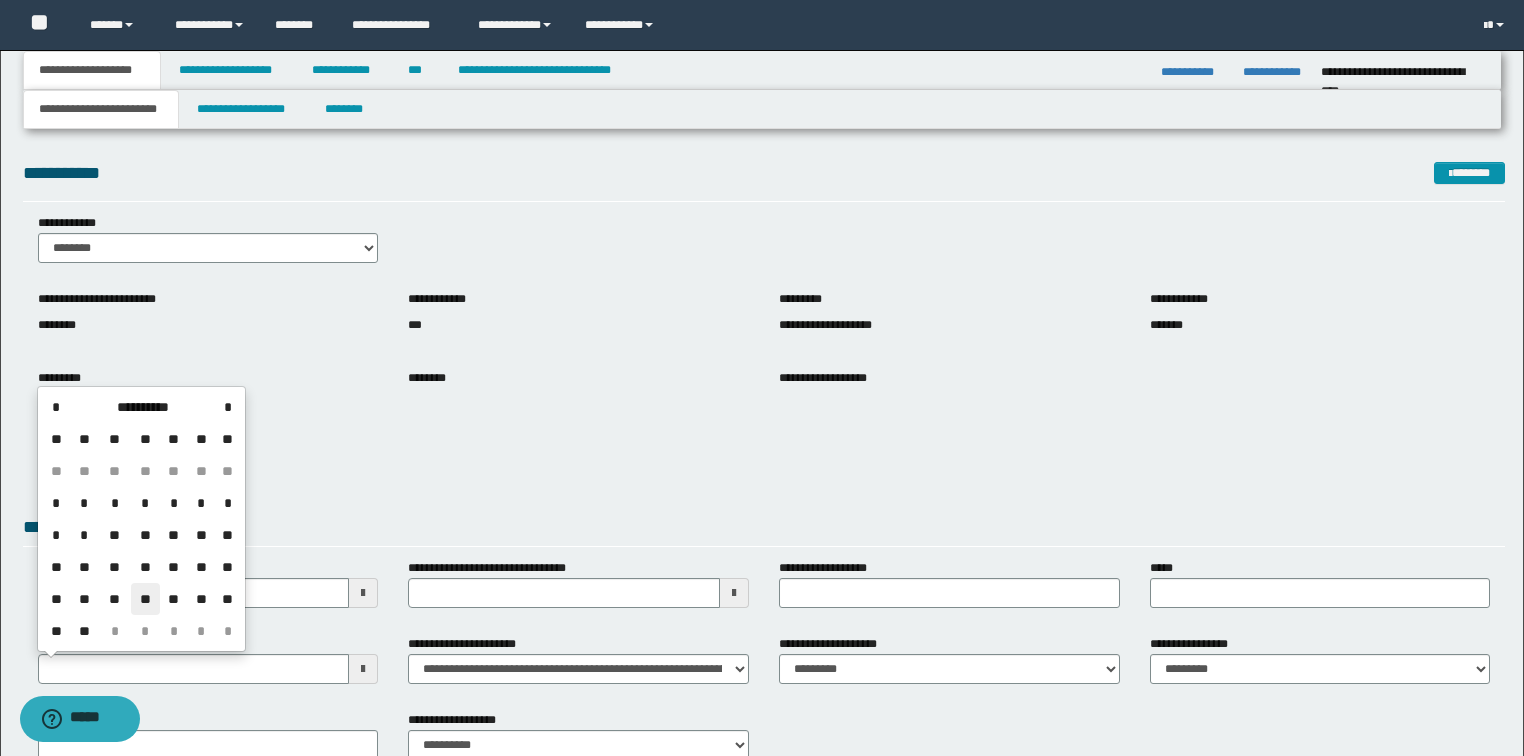 click on "**" at bounding box center (145, 599) 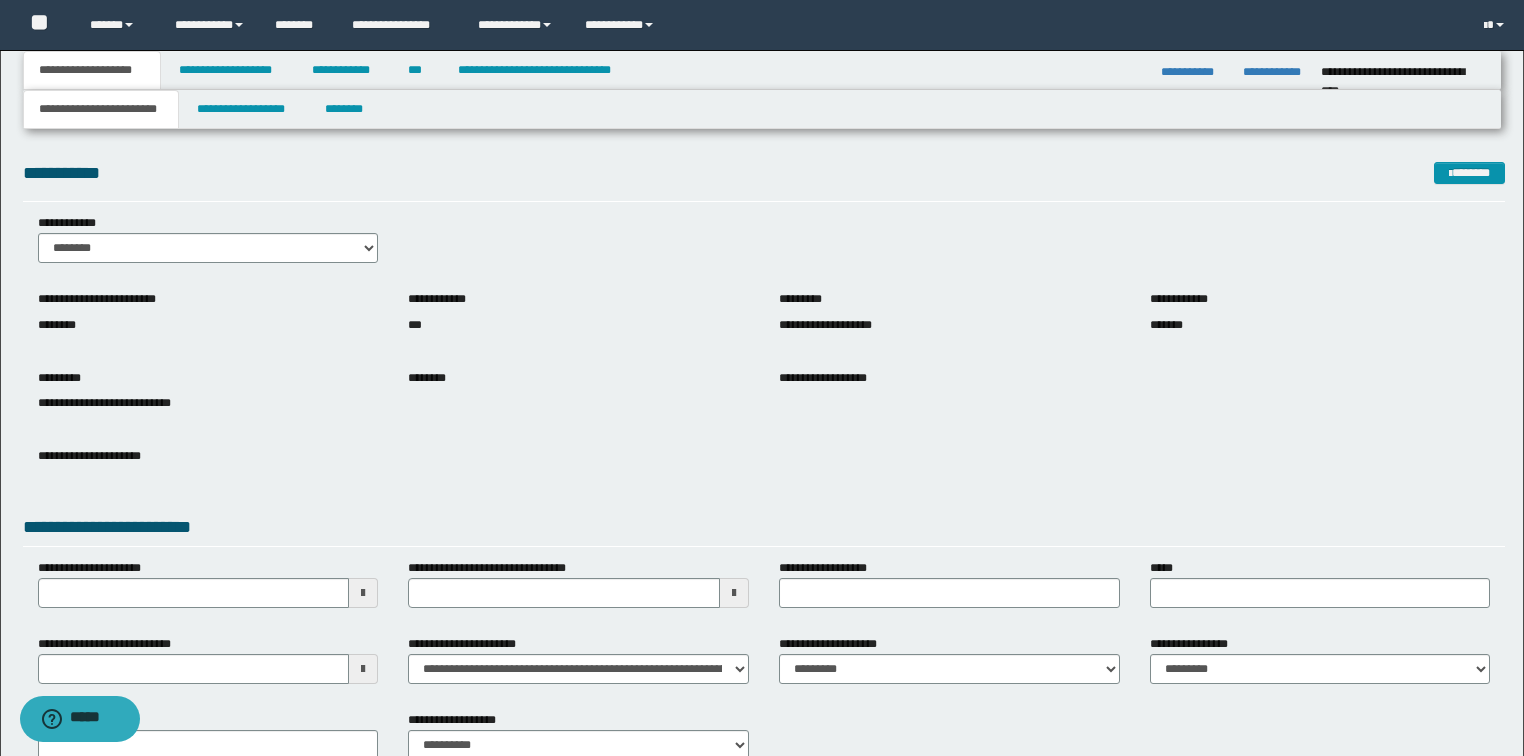 click on "**********" at bounding box center [764, 467] 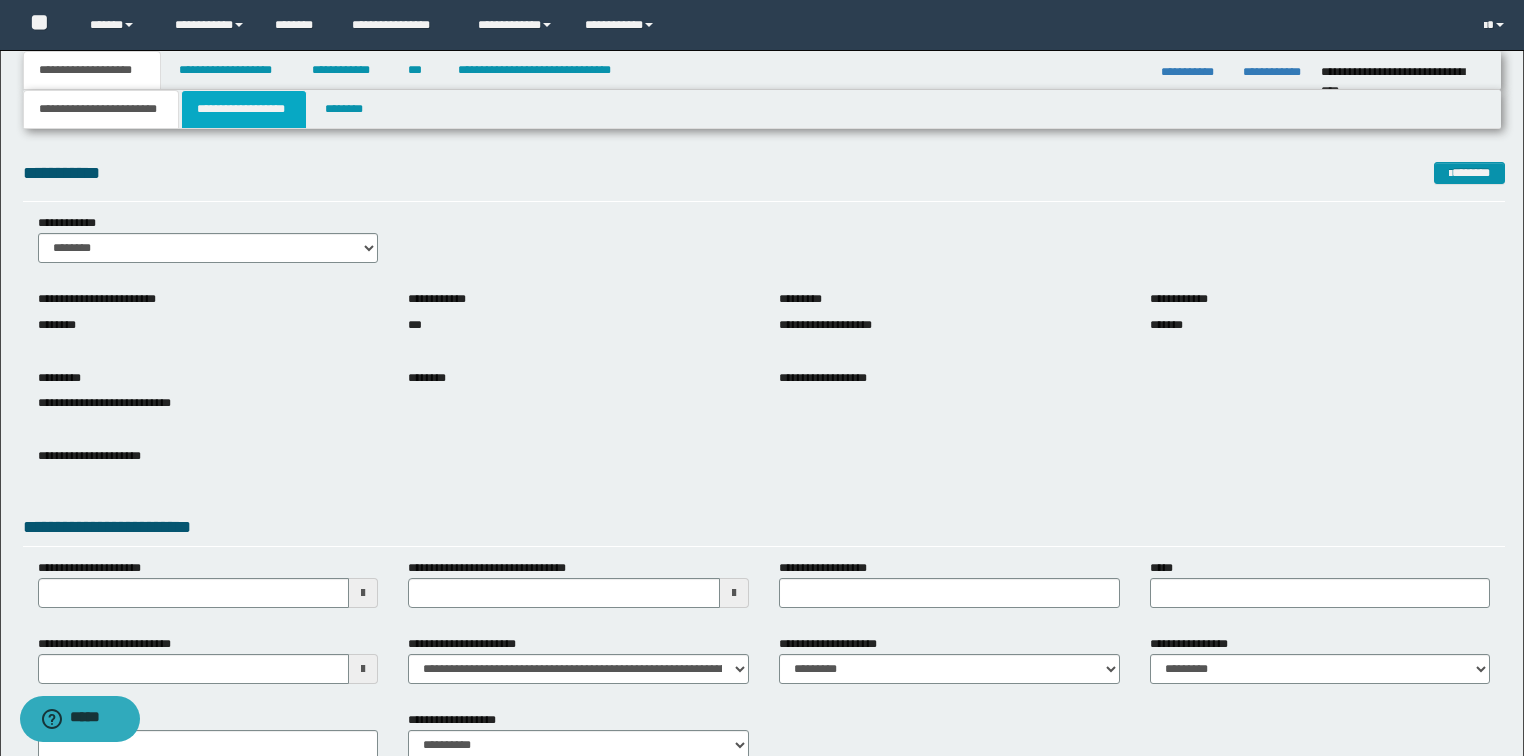 click on "**********" at bounding box center [244, 109] 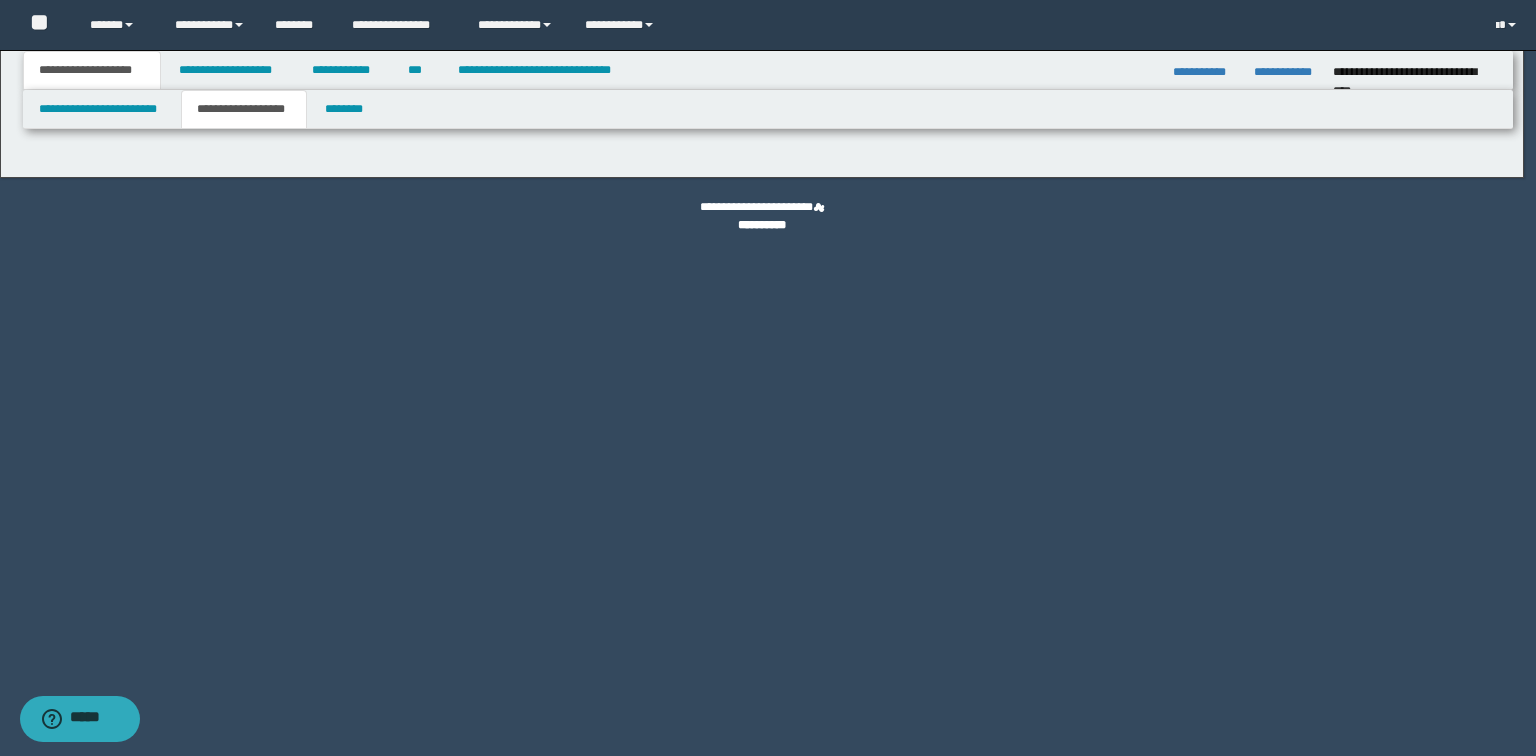 type on "********" 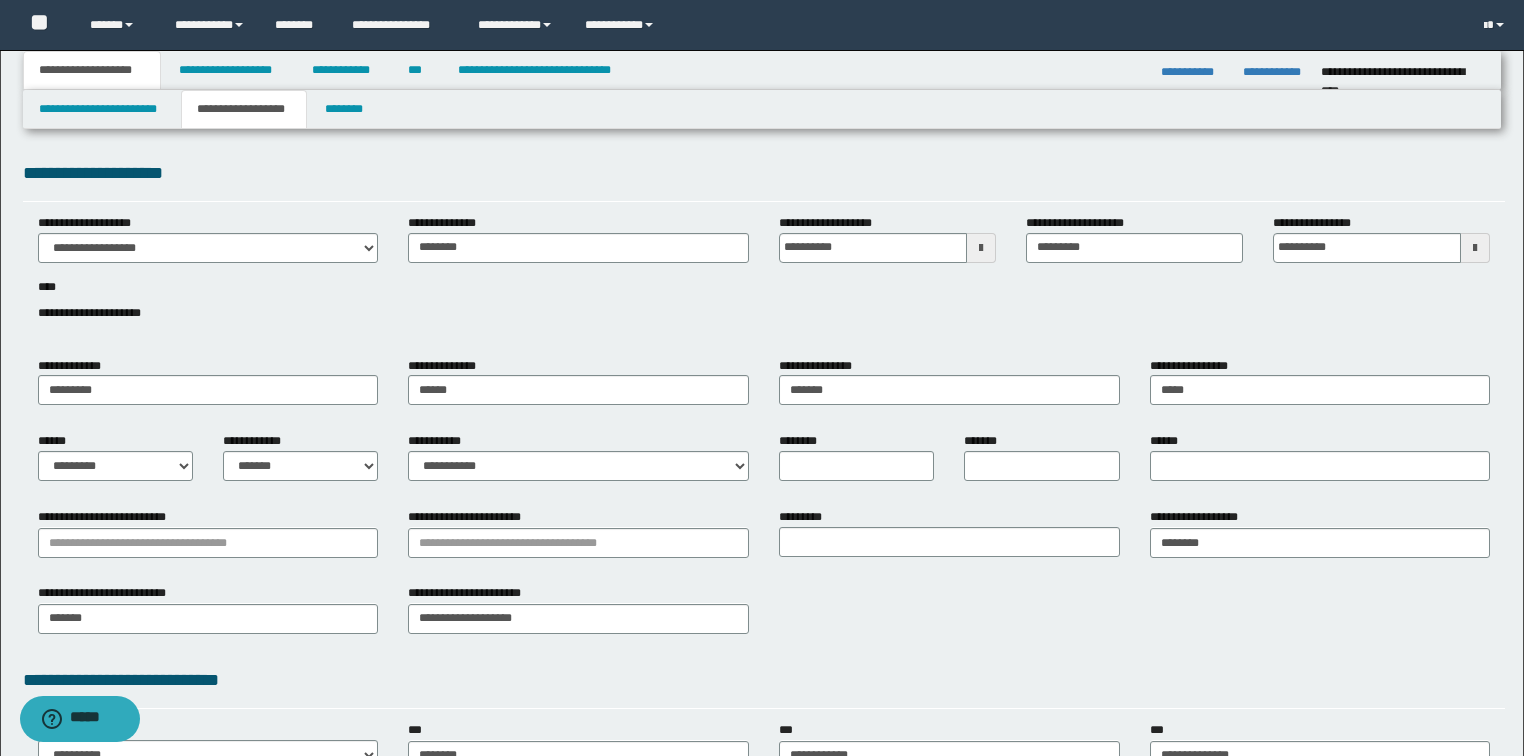 click on "**********" at bounding box center (764, 279) 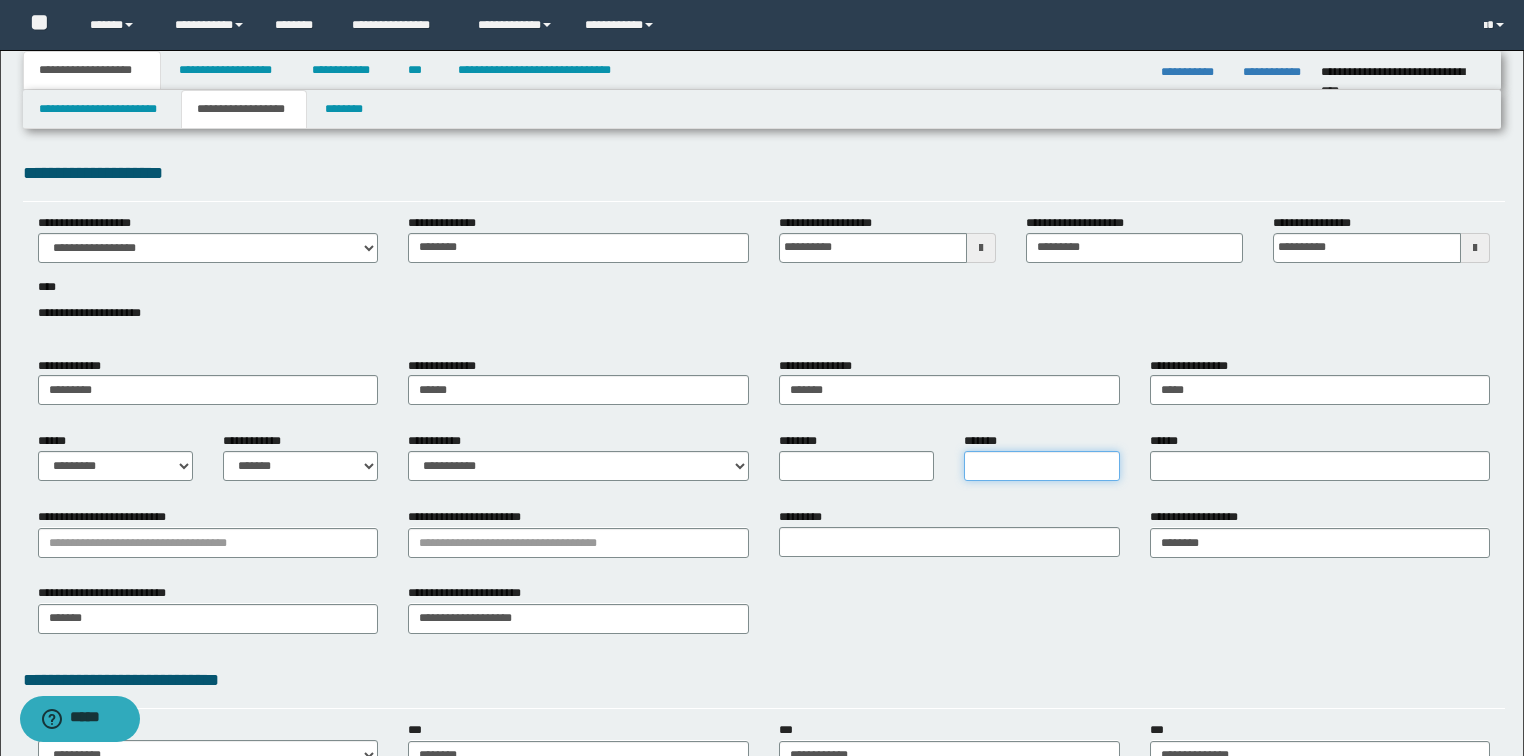 click on "*******" at bounding box center (1041, 466) 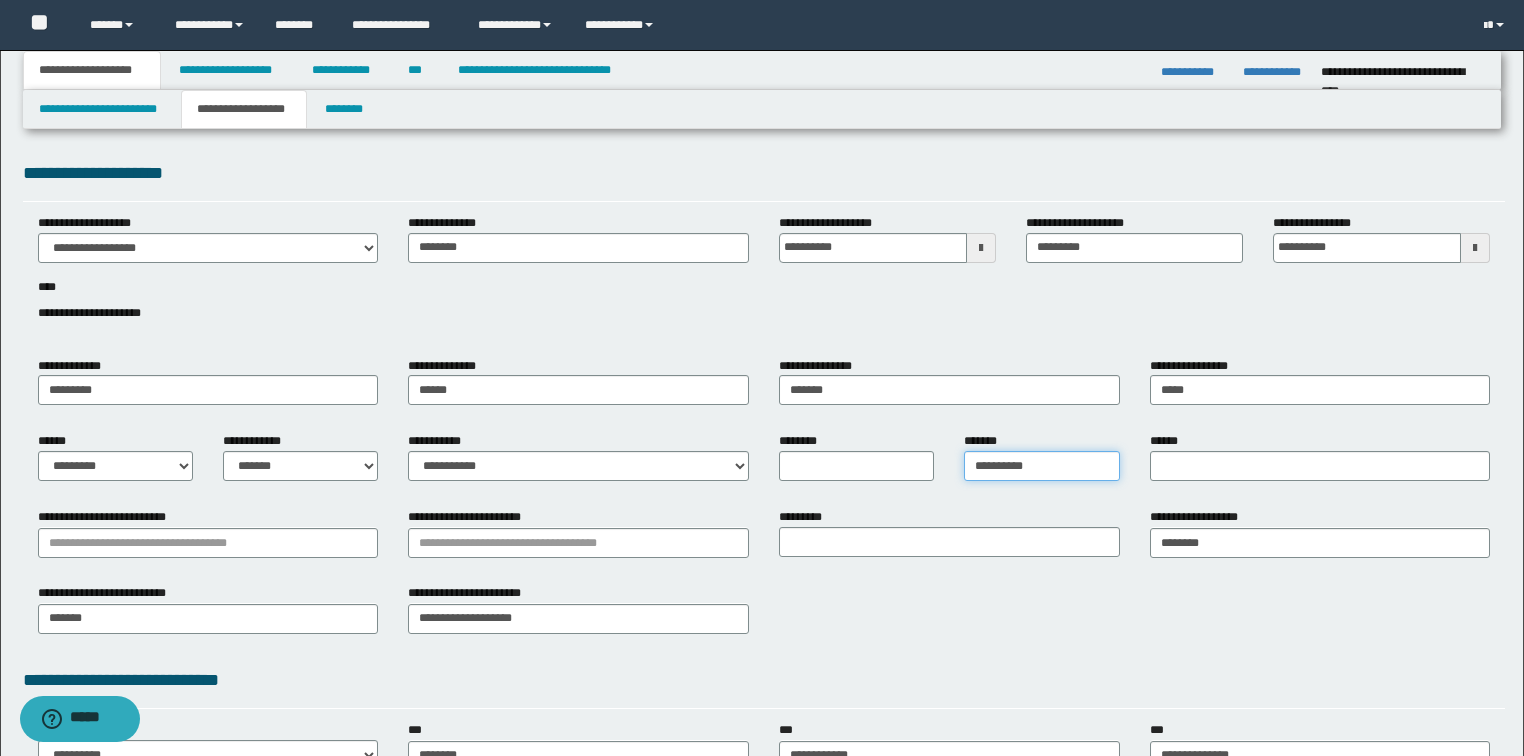 type on "**********" 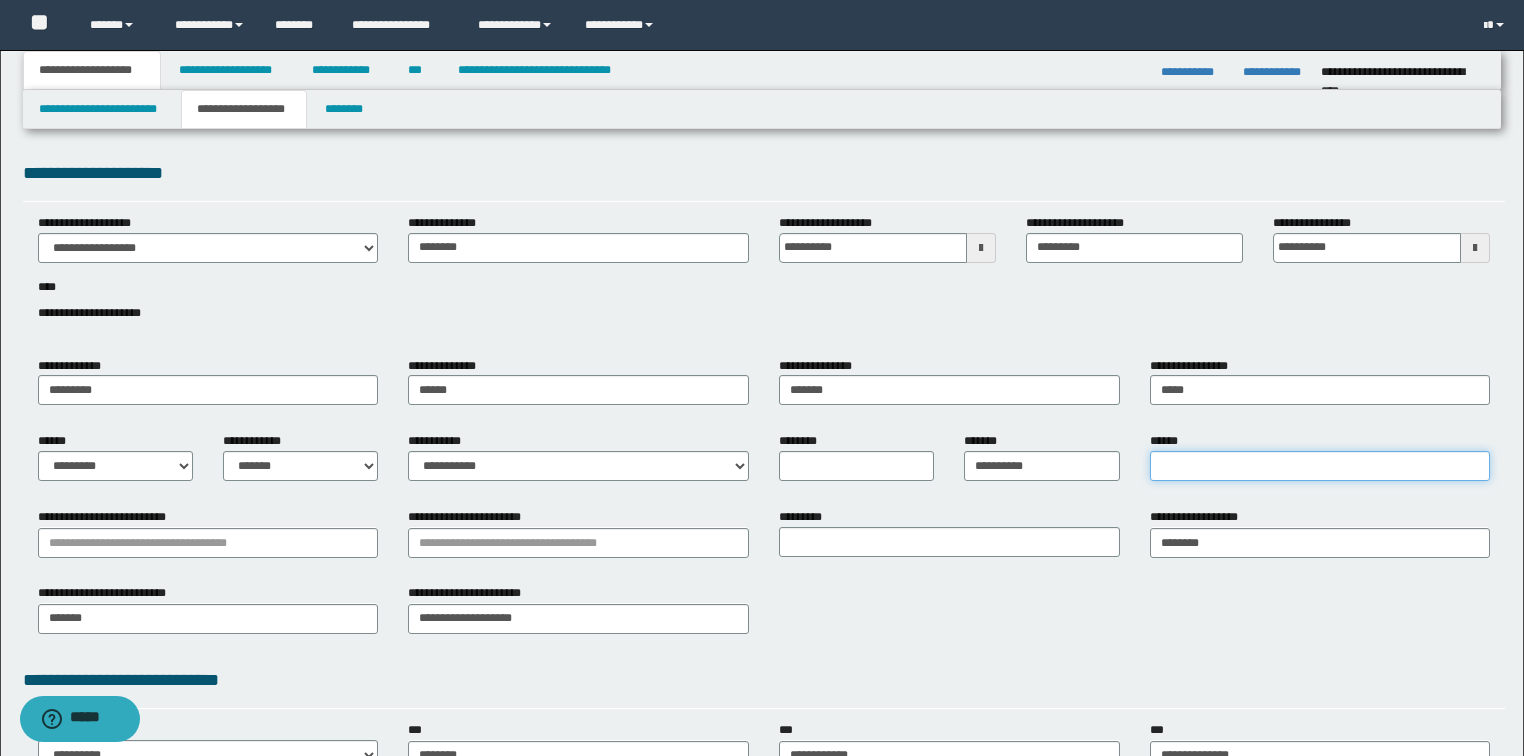 click on "******" at bounding box center (1320, 466) 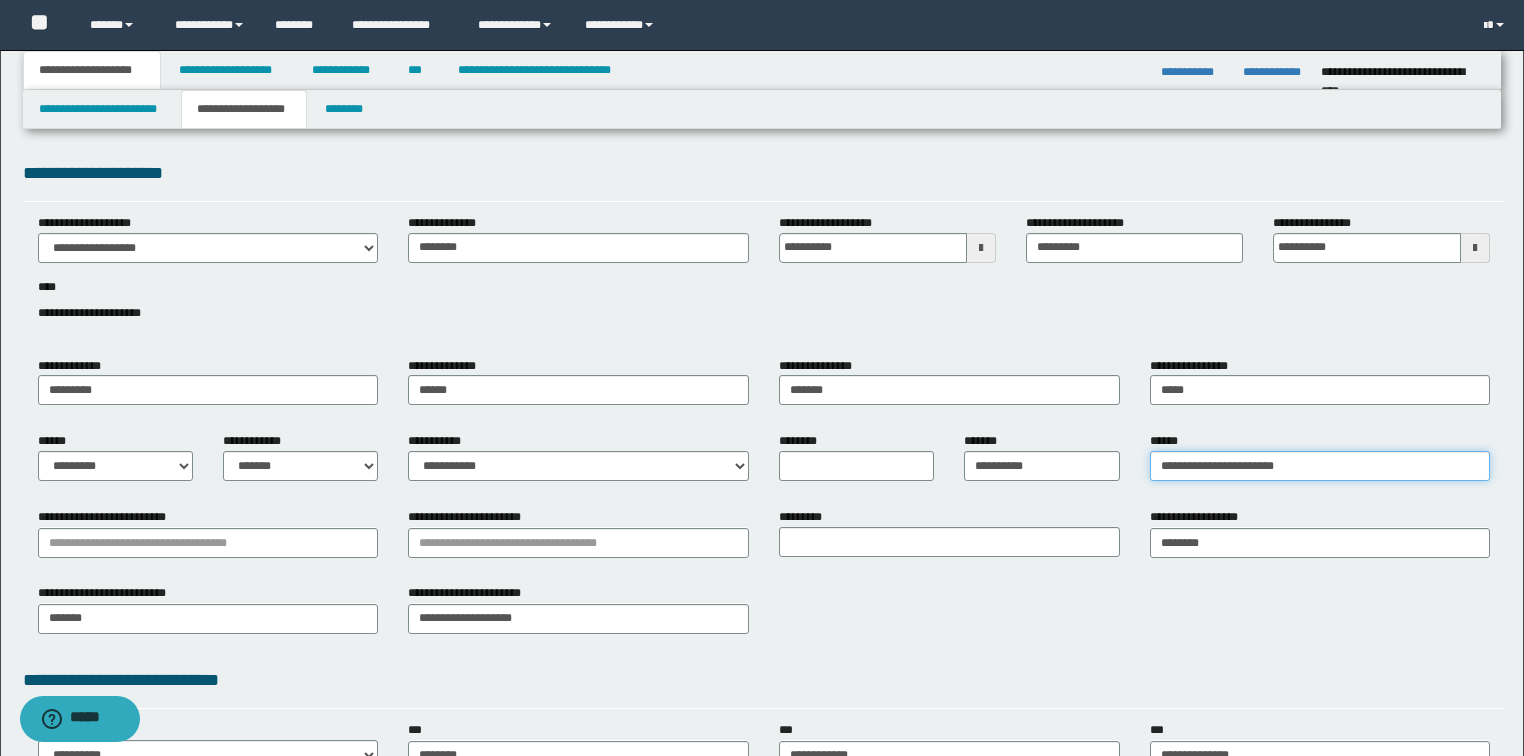 type on "**********" 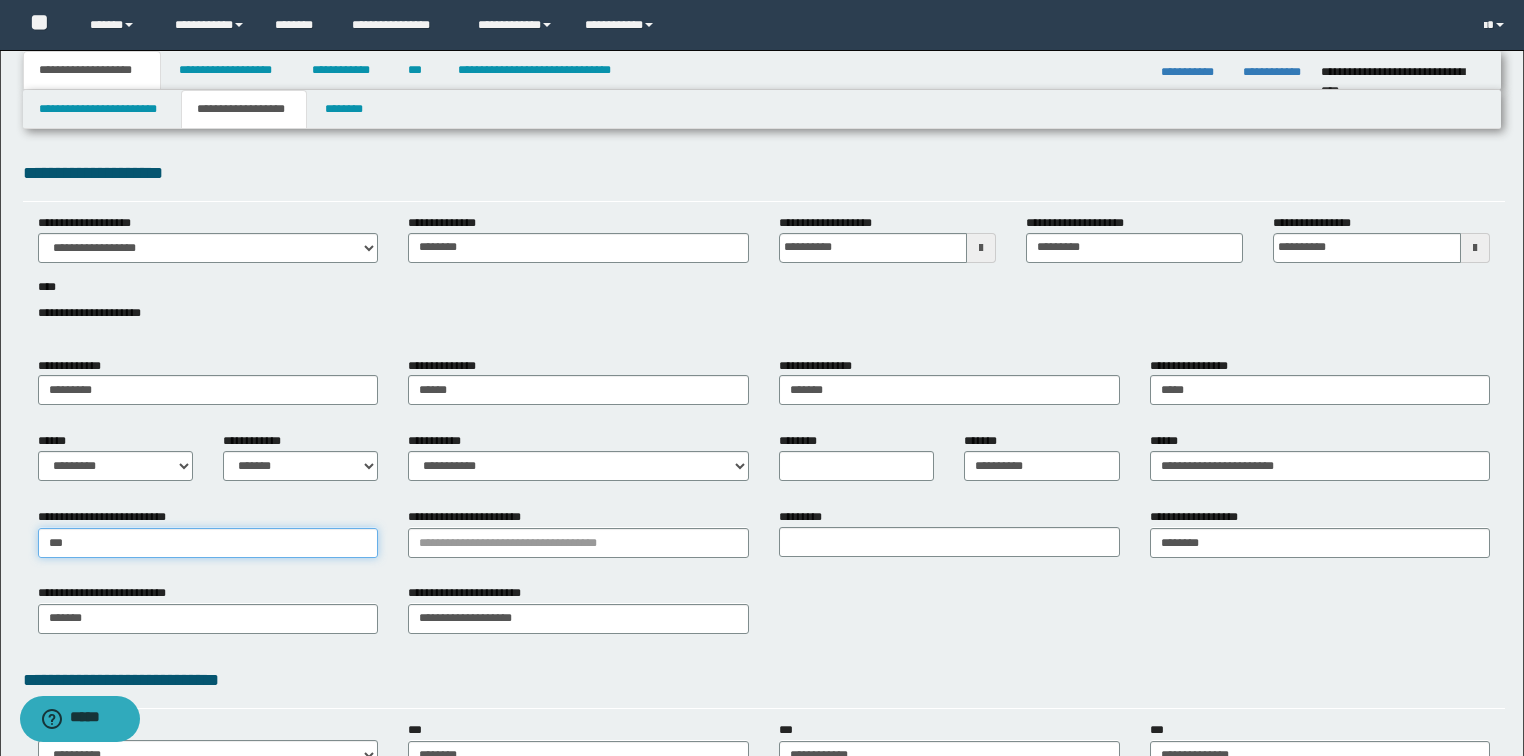 type on "****" 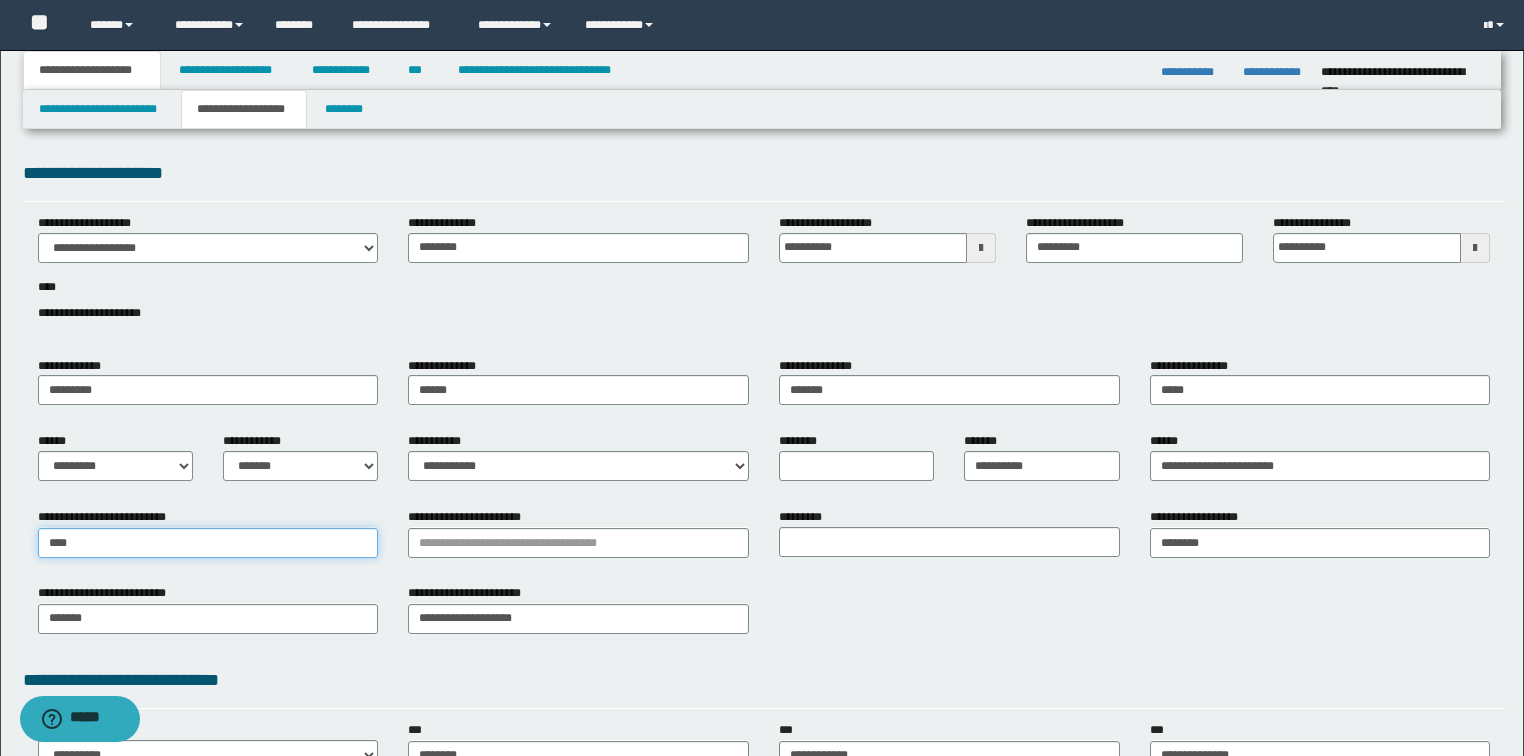 type on "****" 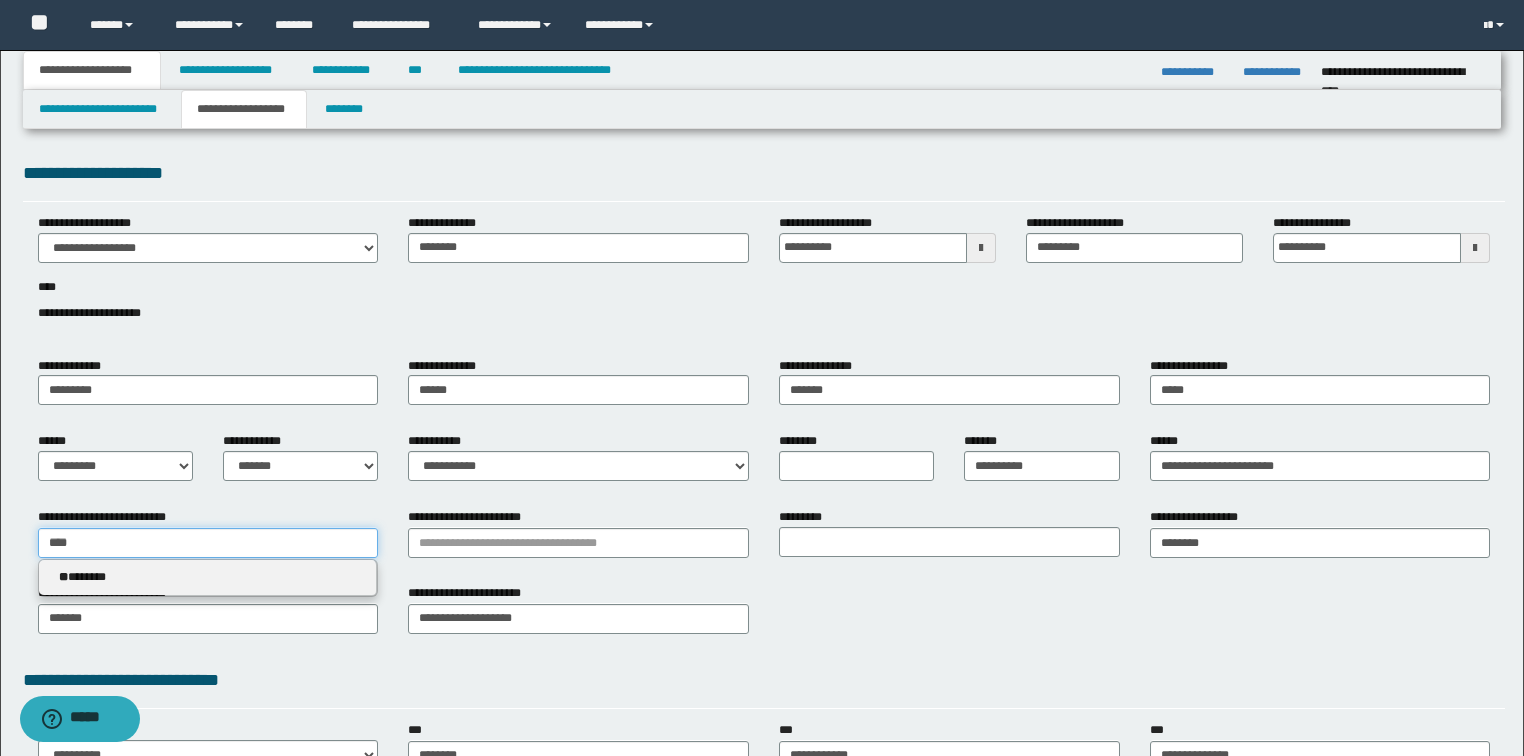 type 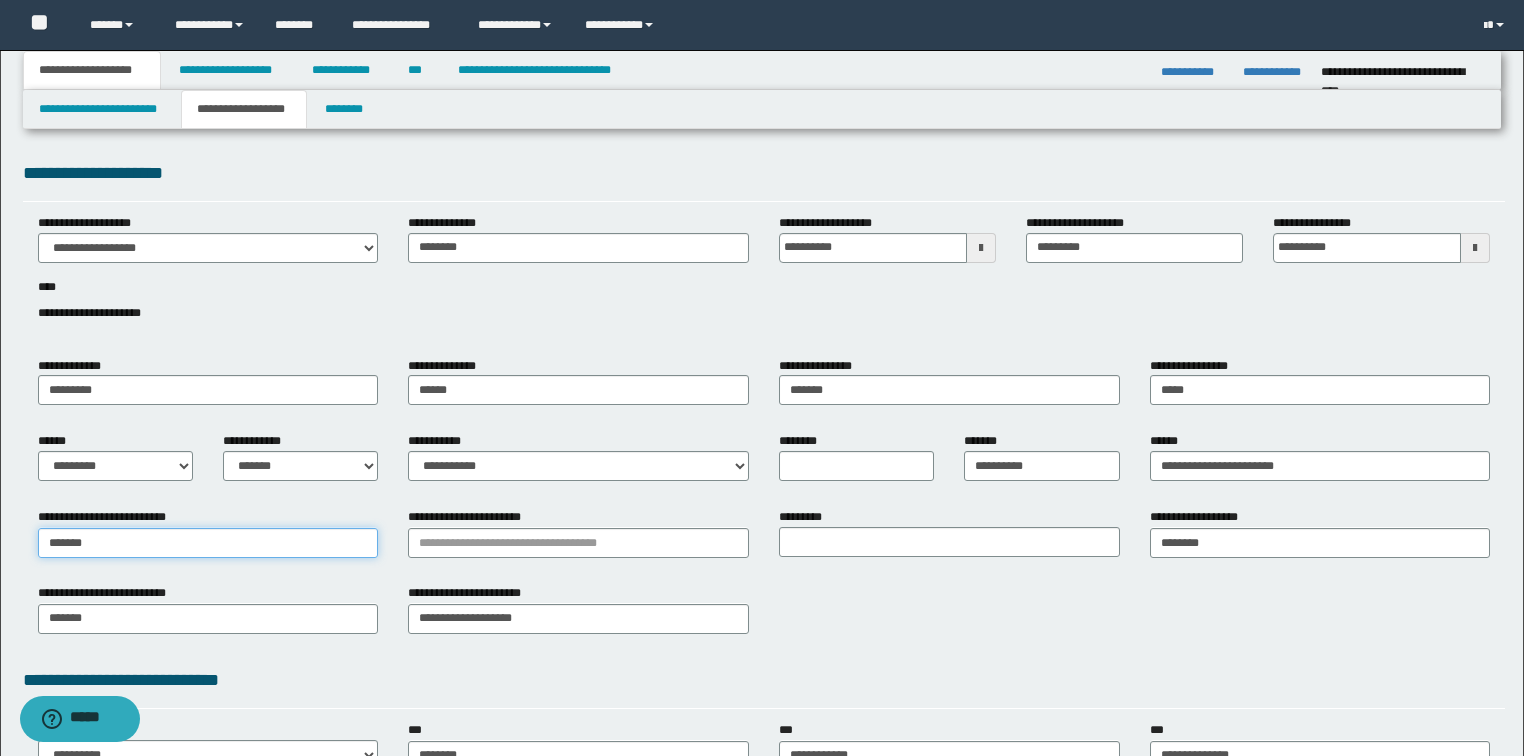 type on "*******" 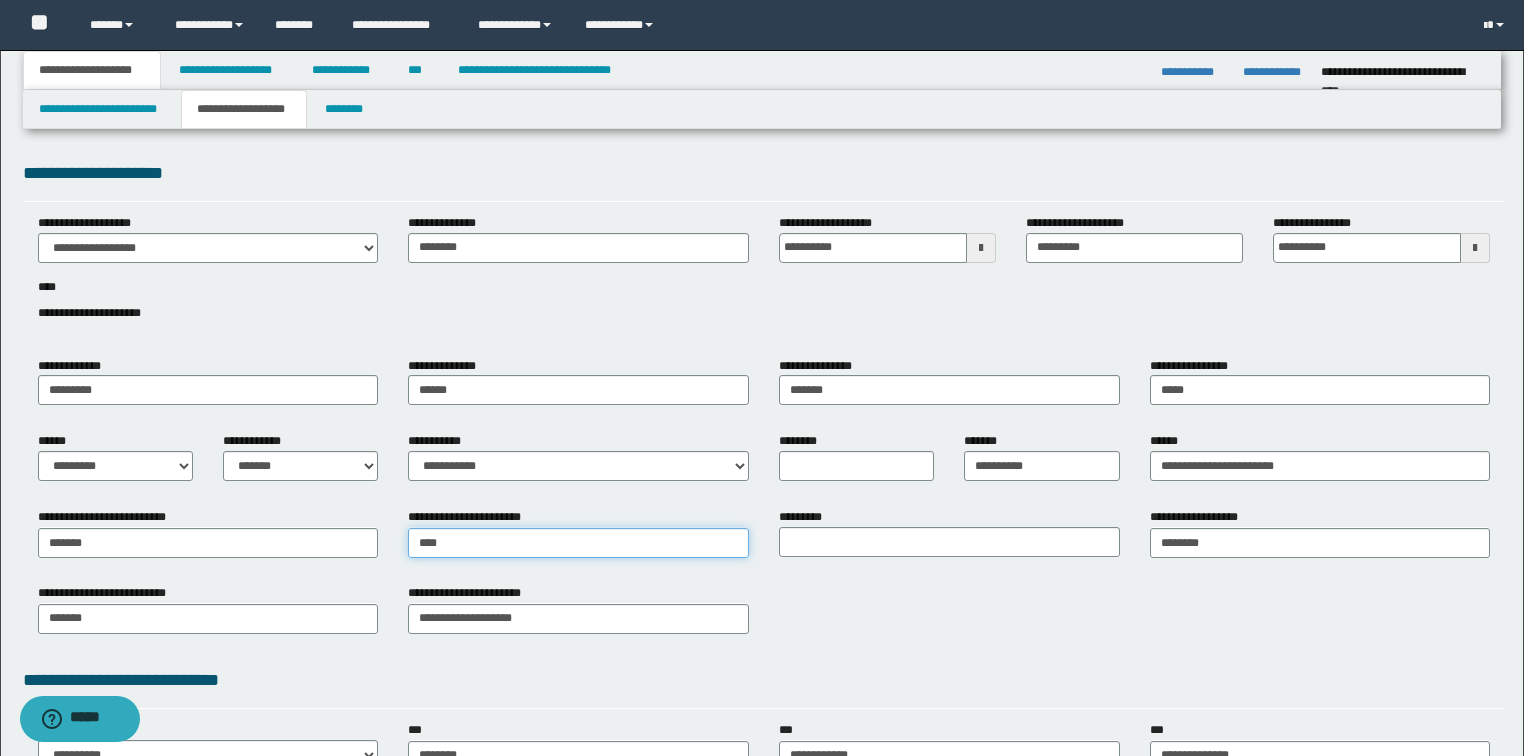 type on "*****" 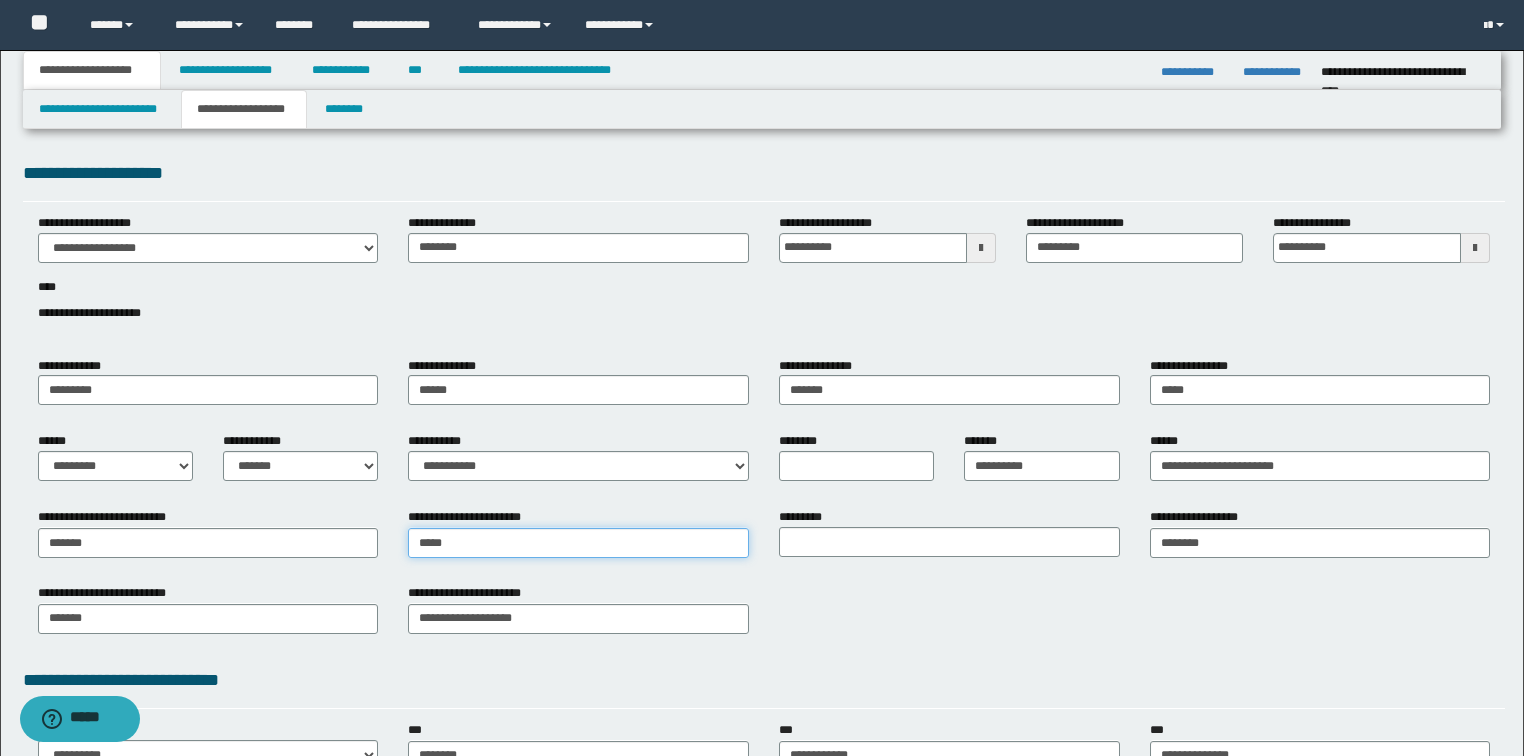 type on "*********" 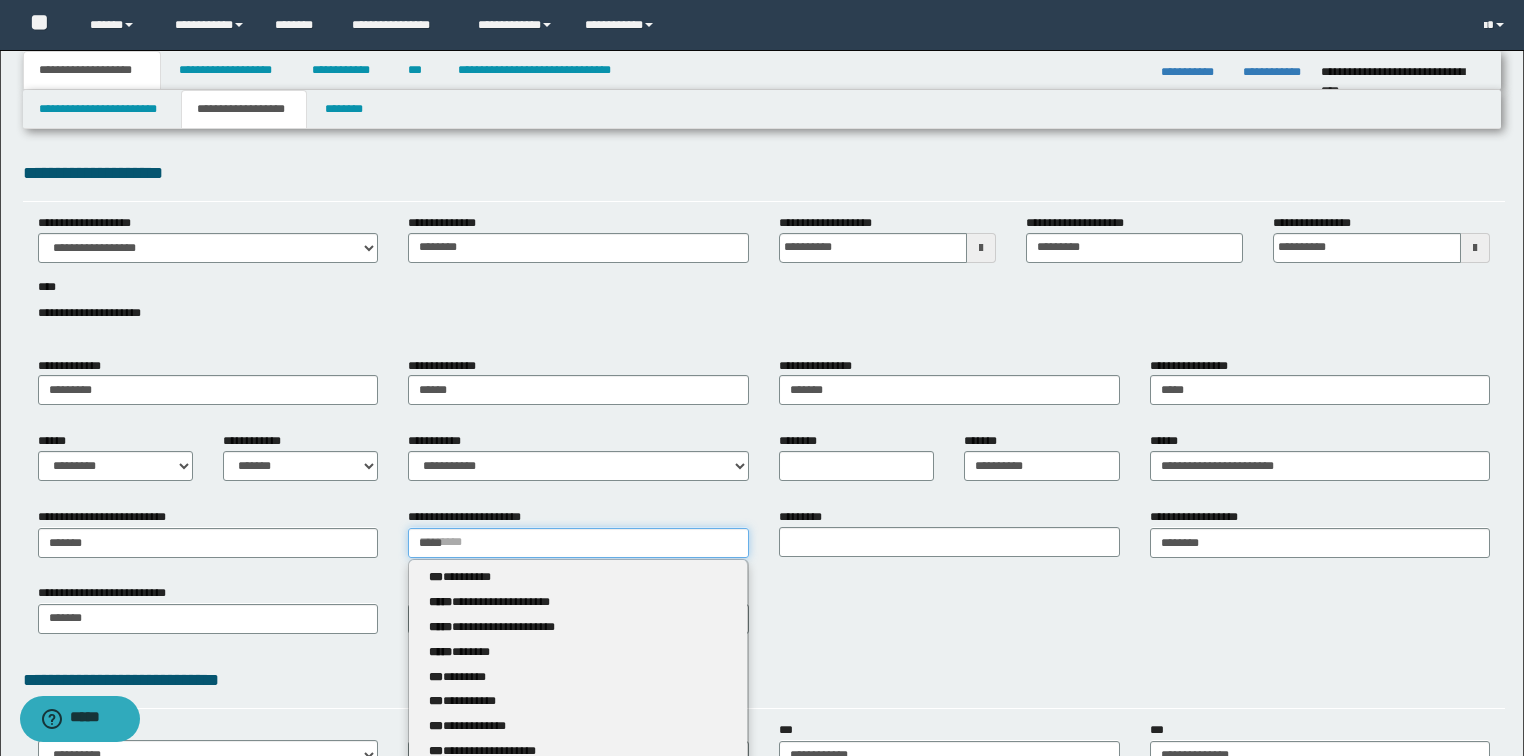 type 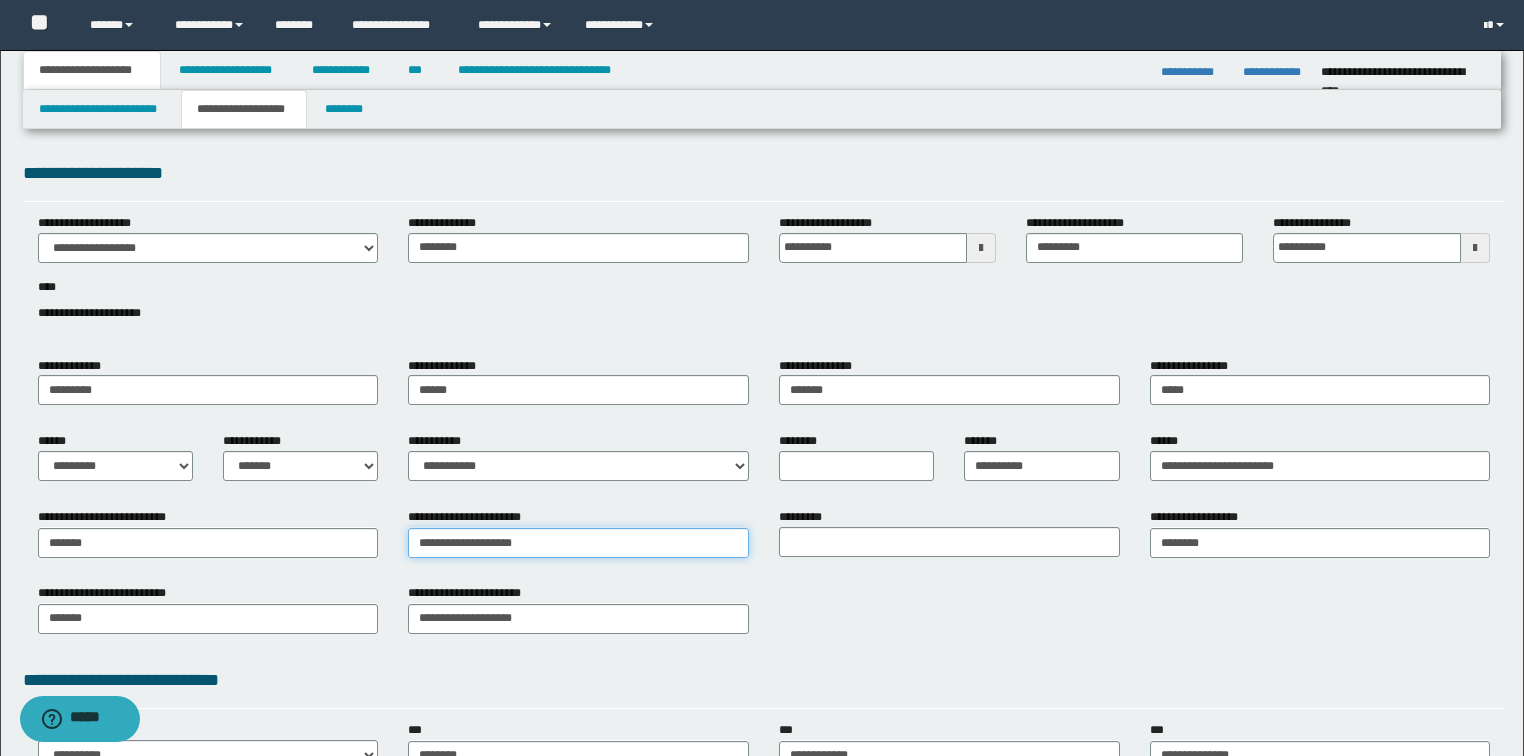 type on "**********" 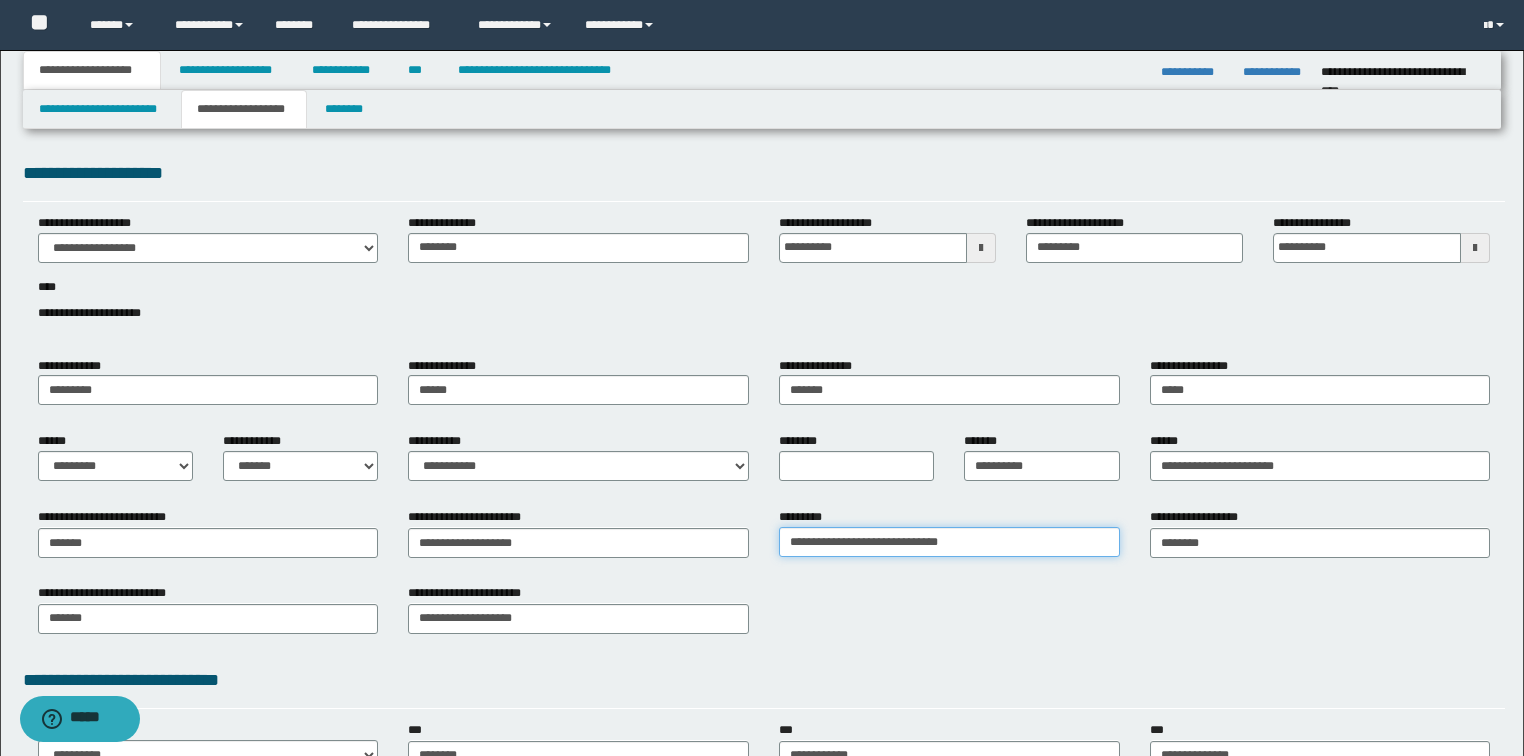 type on "**********" 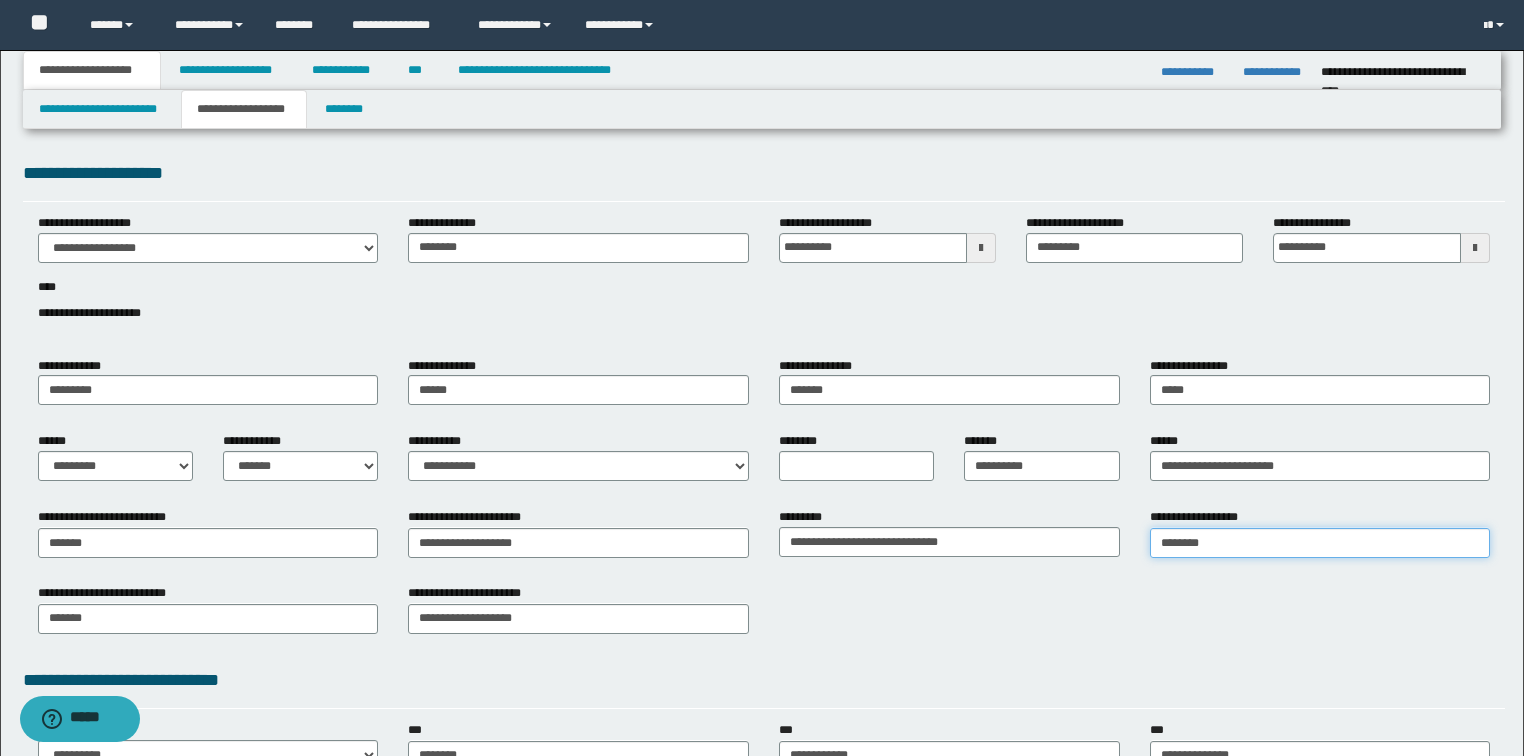 type on "********" 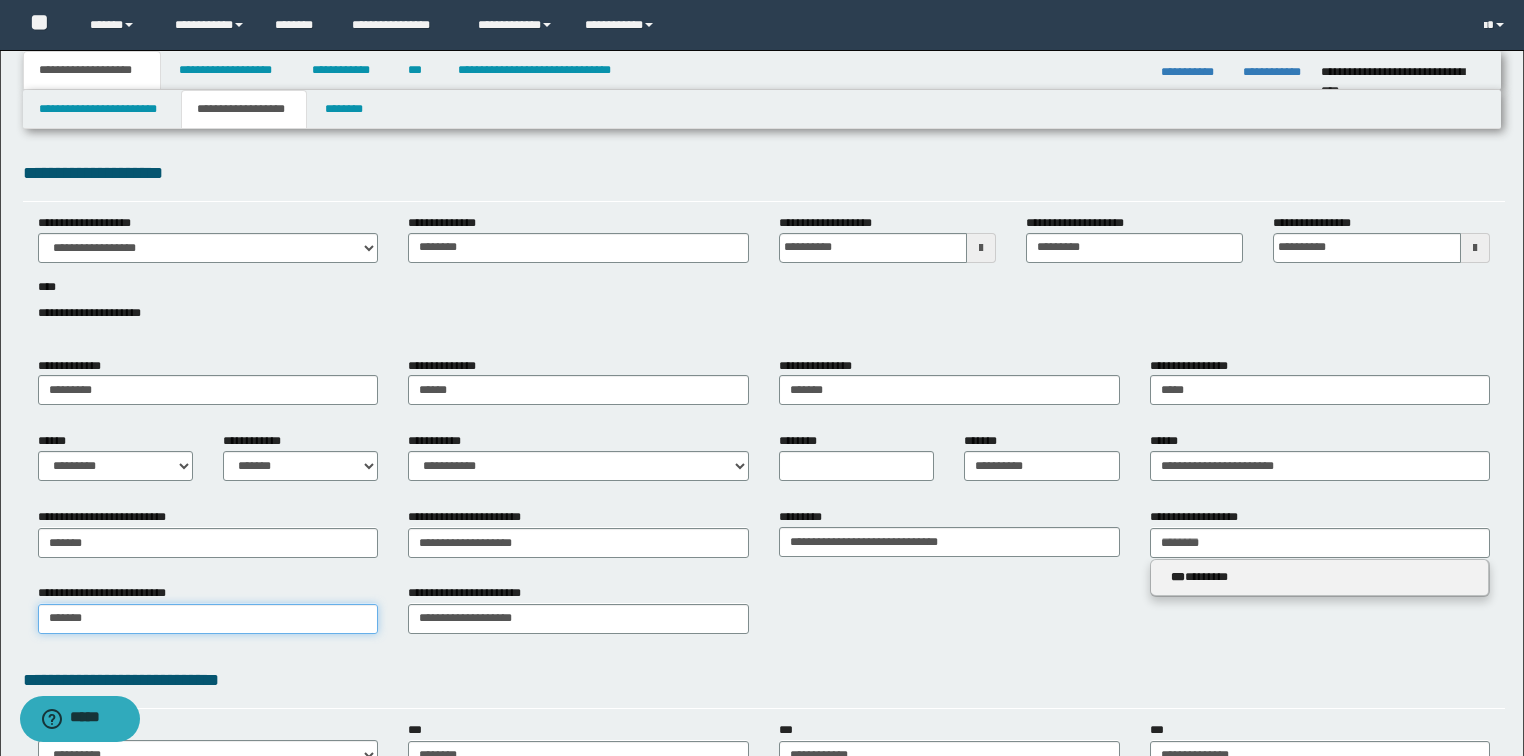 type 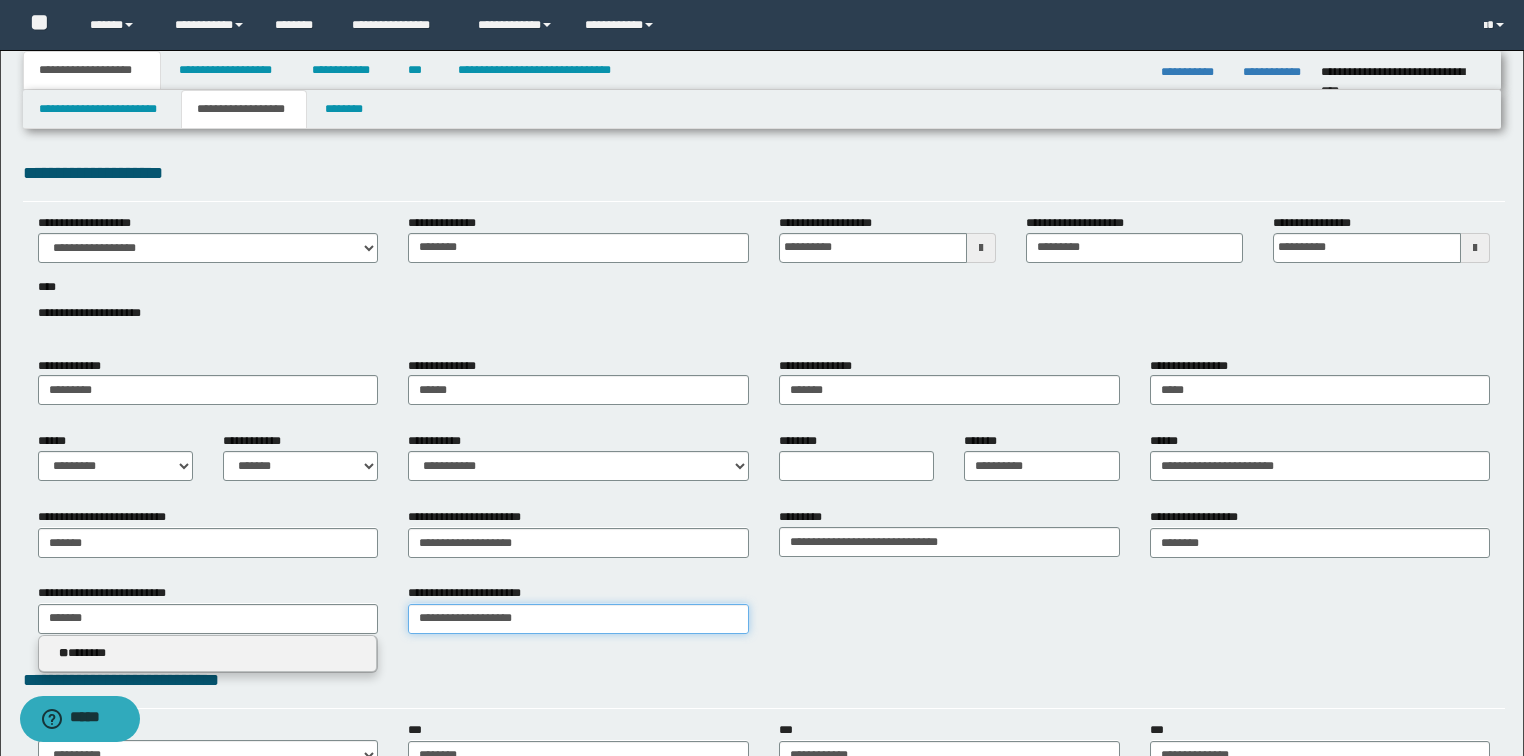 type 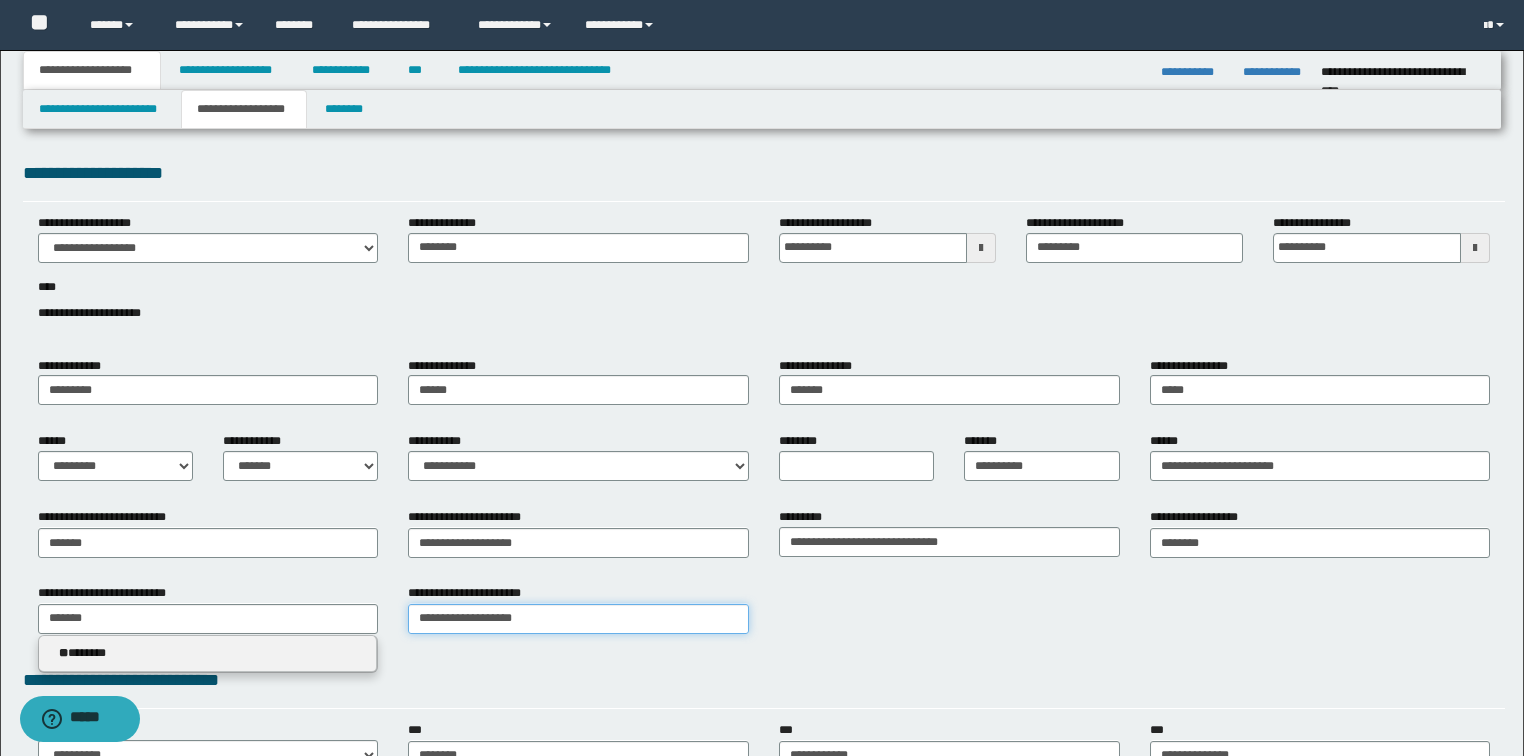 type on "**********" 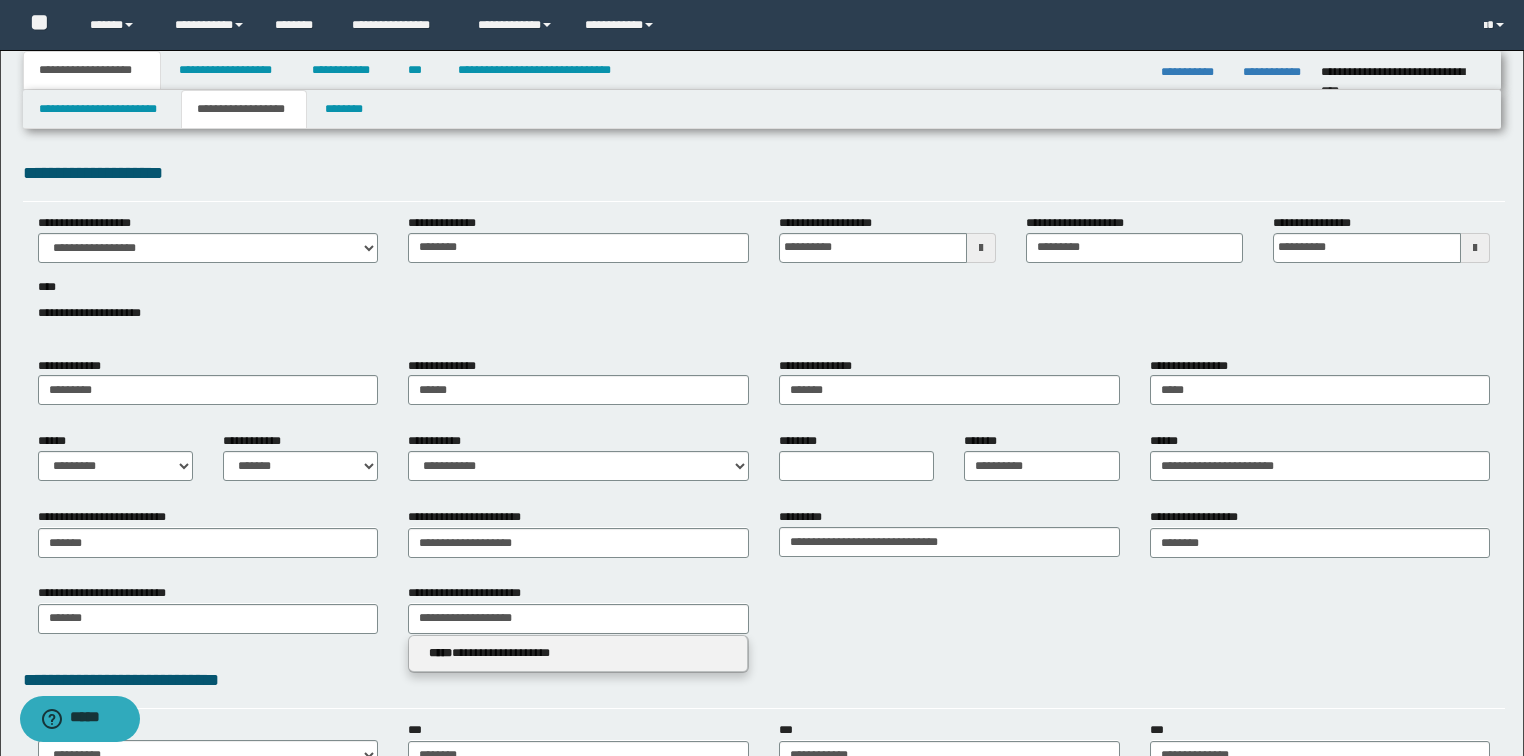 type 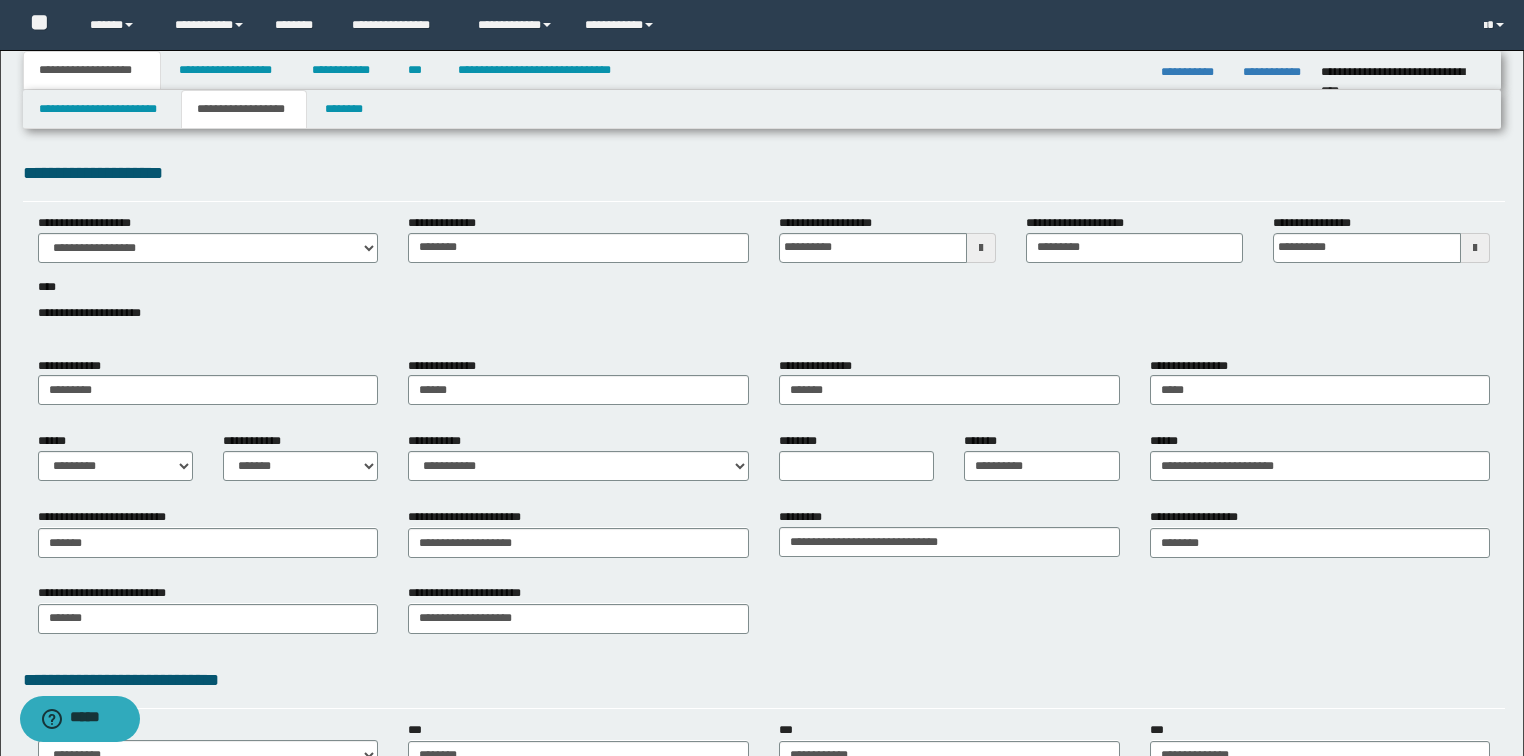 click on "**********" at bounding box center [764, 680] 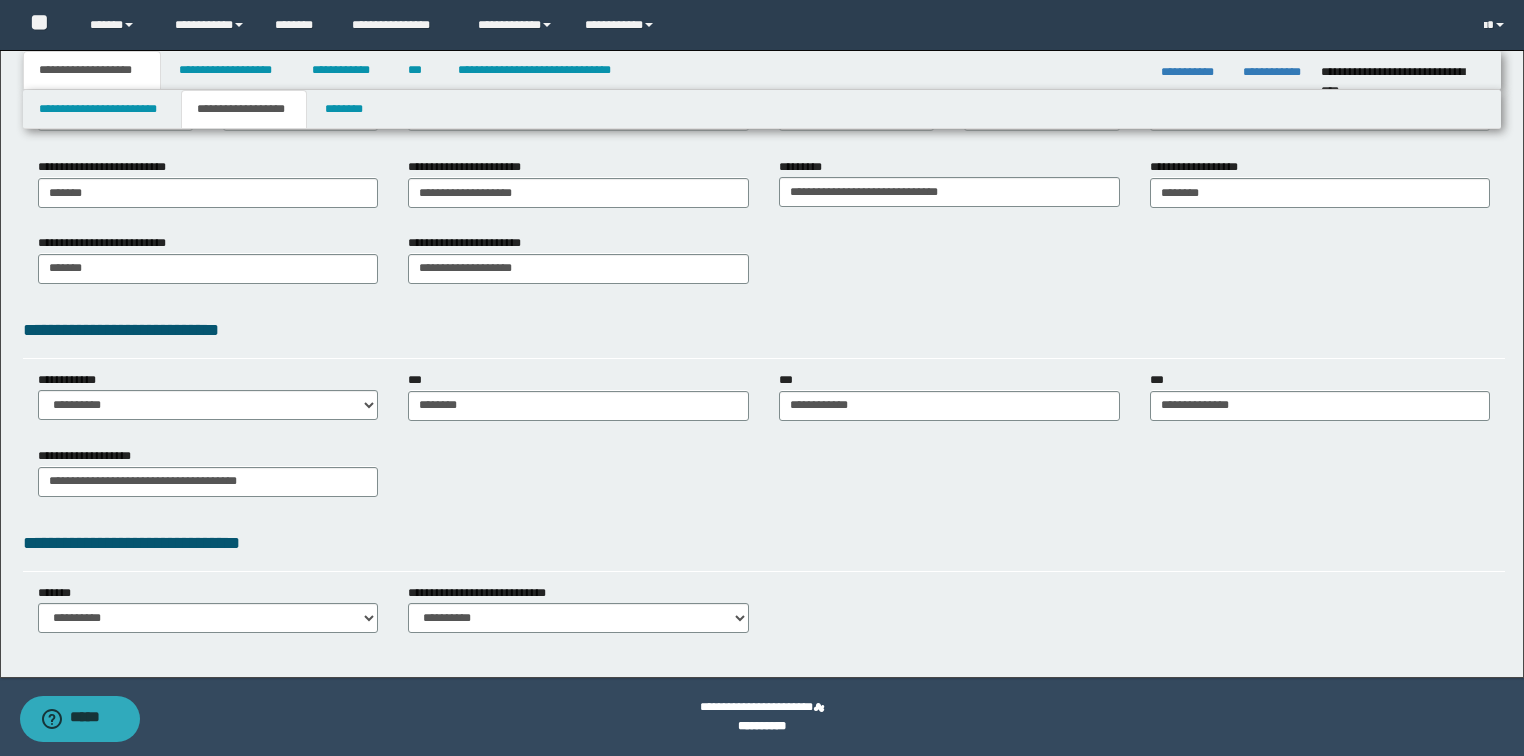 click on "**********" at bounding box center [764, 479] 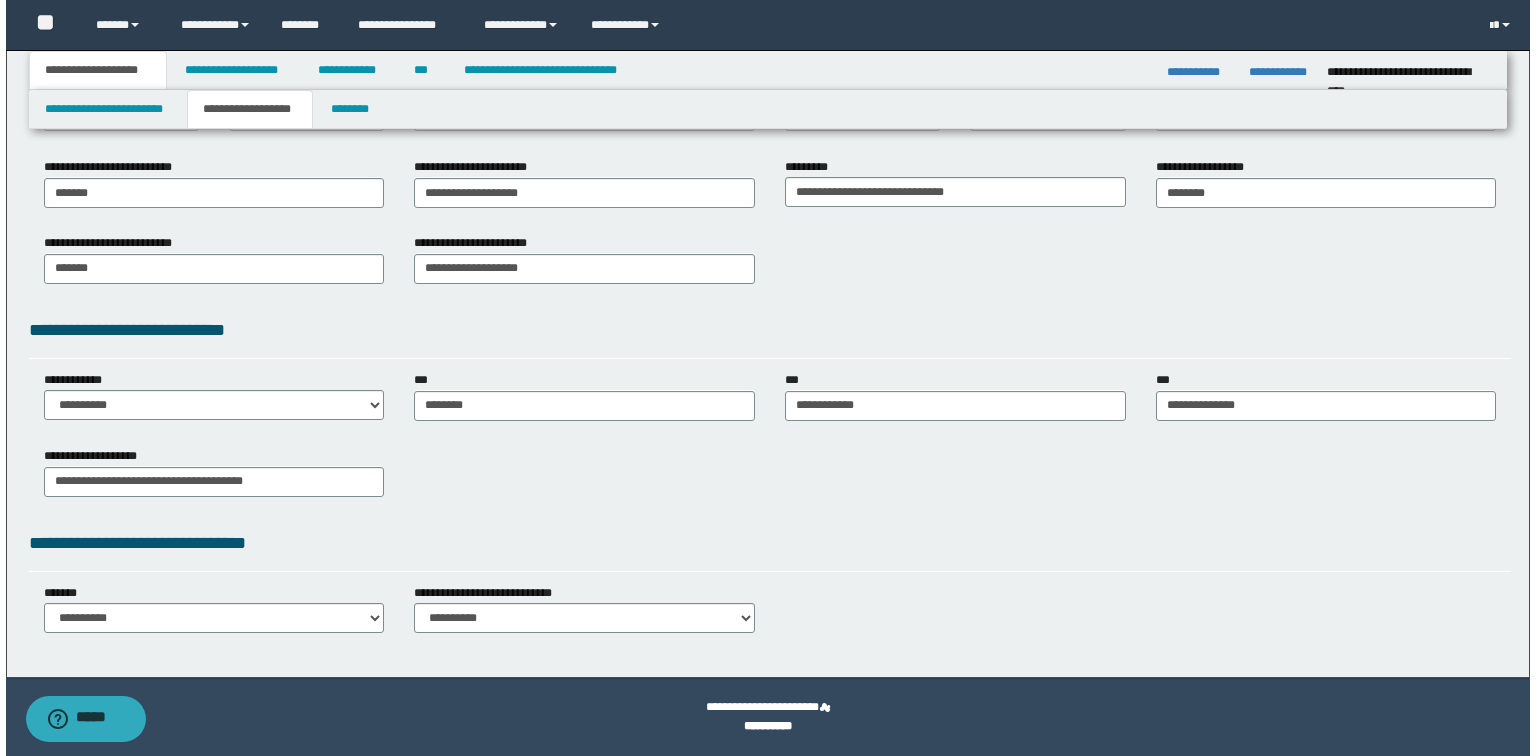 scroll, scrollTop: 0, scrollLeft: 0, axis: both 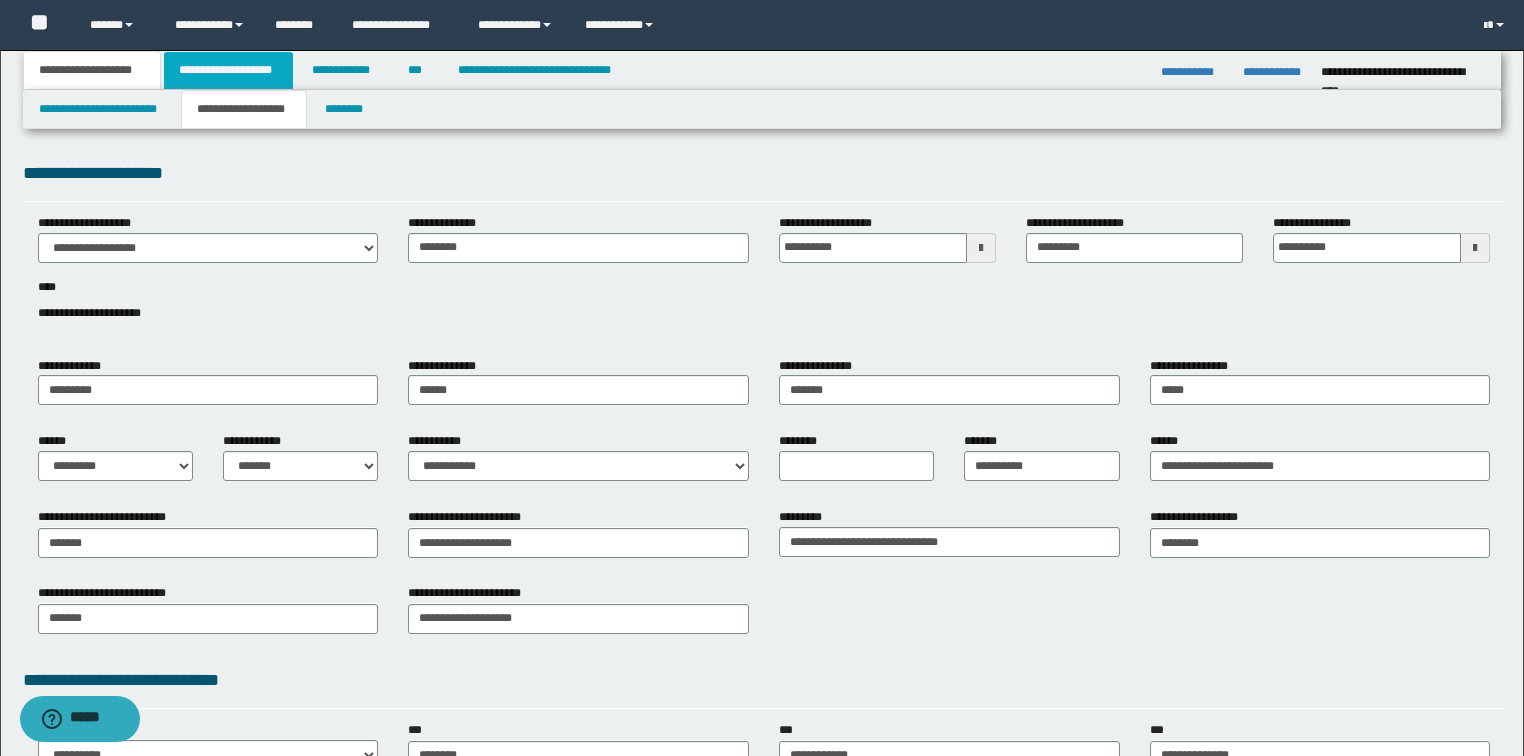 drag, startPoint x: 228, startPoint y: 81, endPoint x: 196, endPoint y: 85, distance: 32.24903 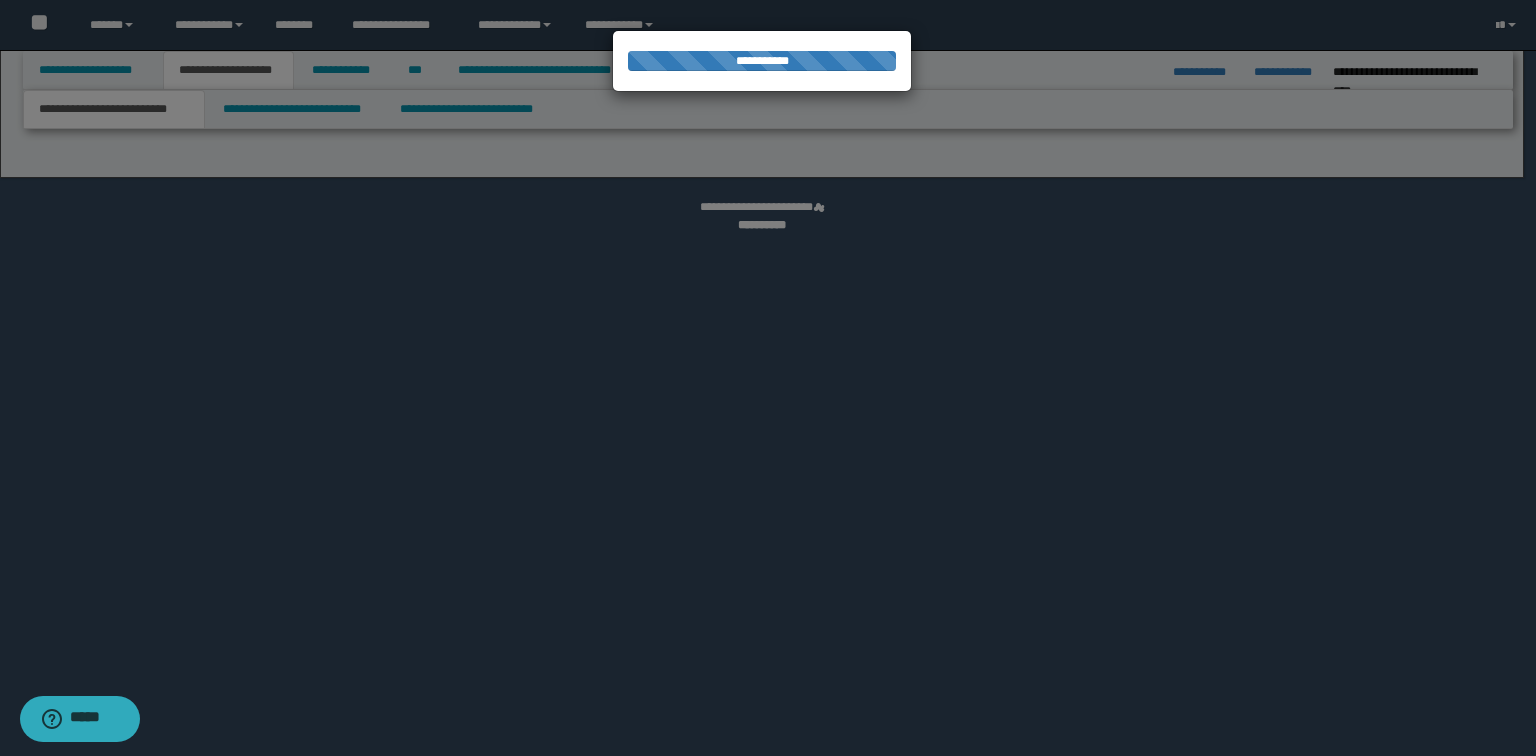 select on "*" 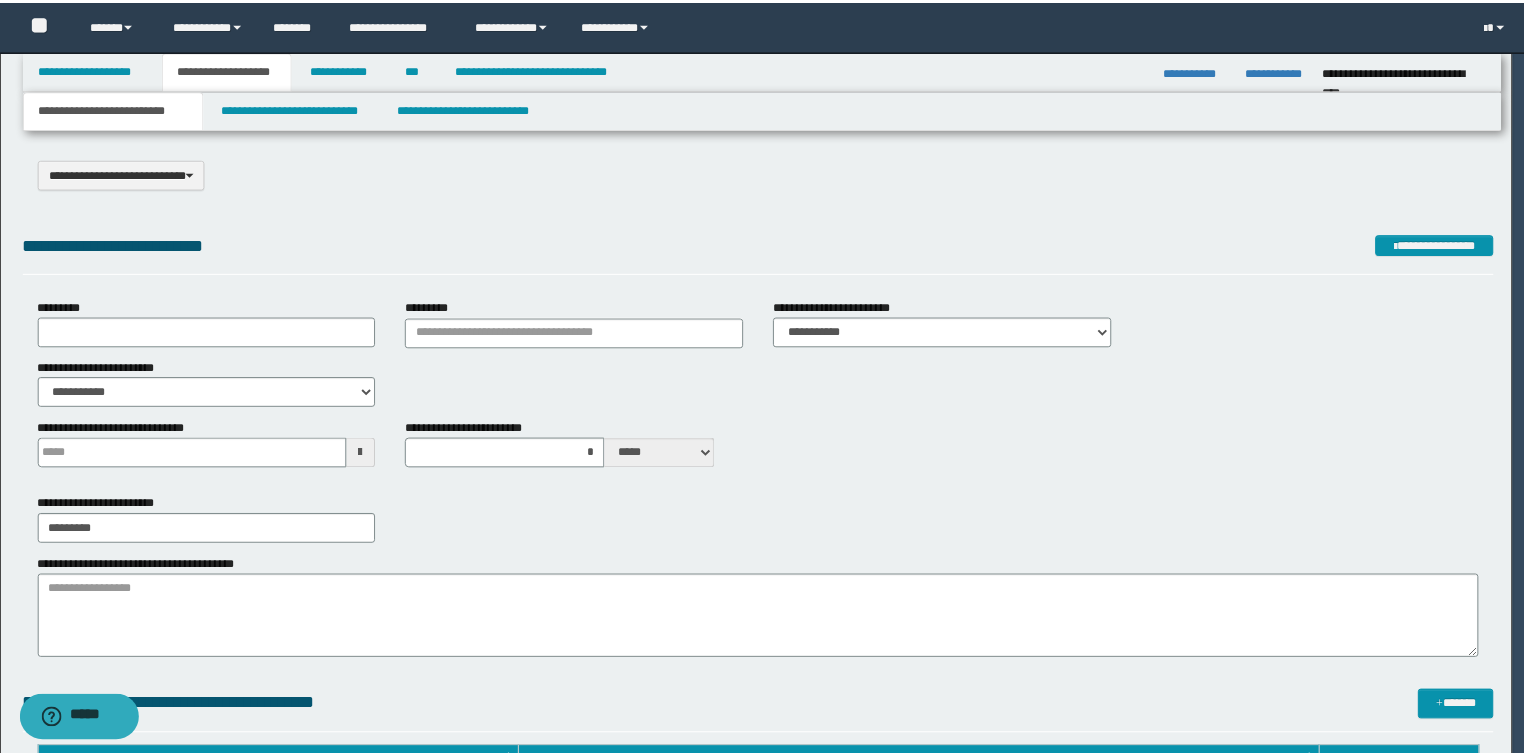 scroll, scrollTop: 0, scrollLeft: 0, axis: both 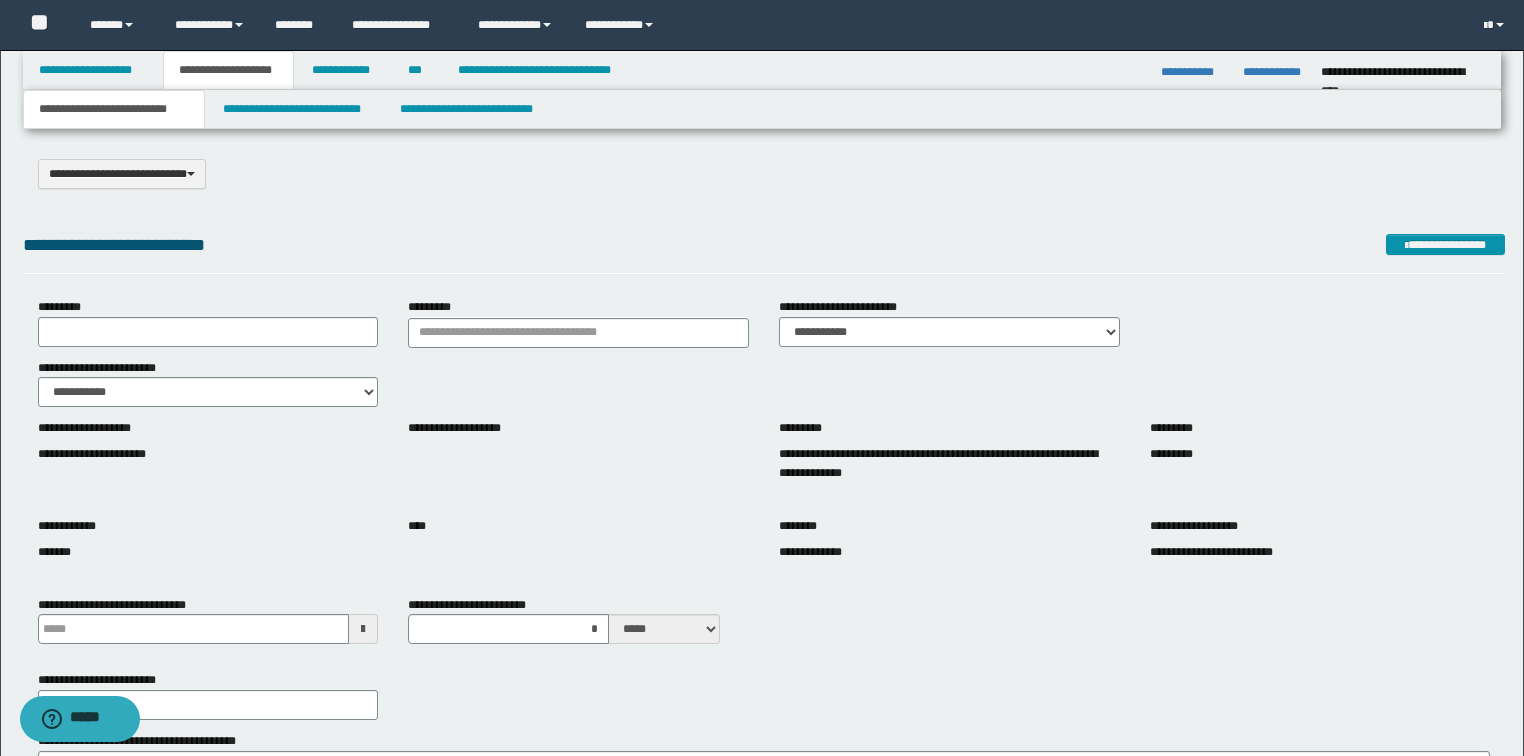 type 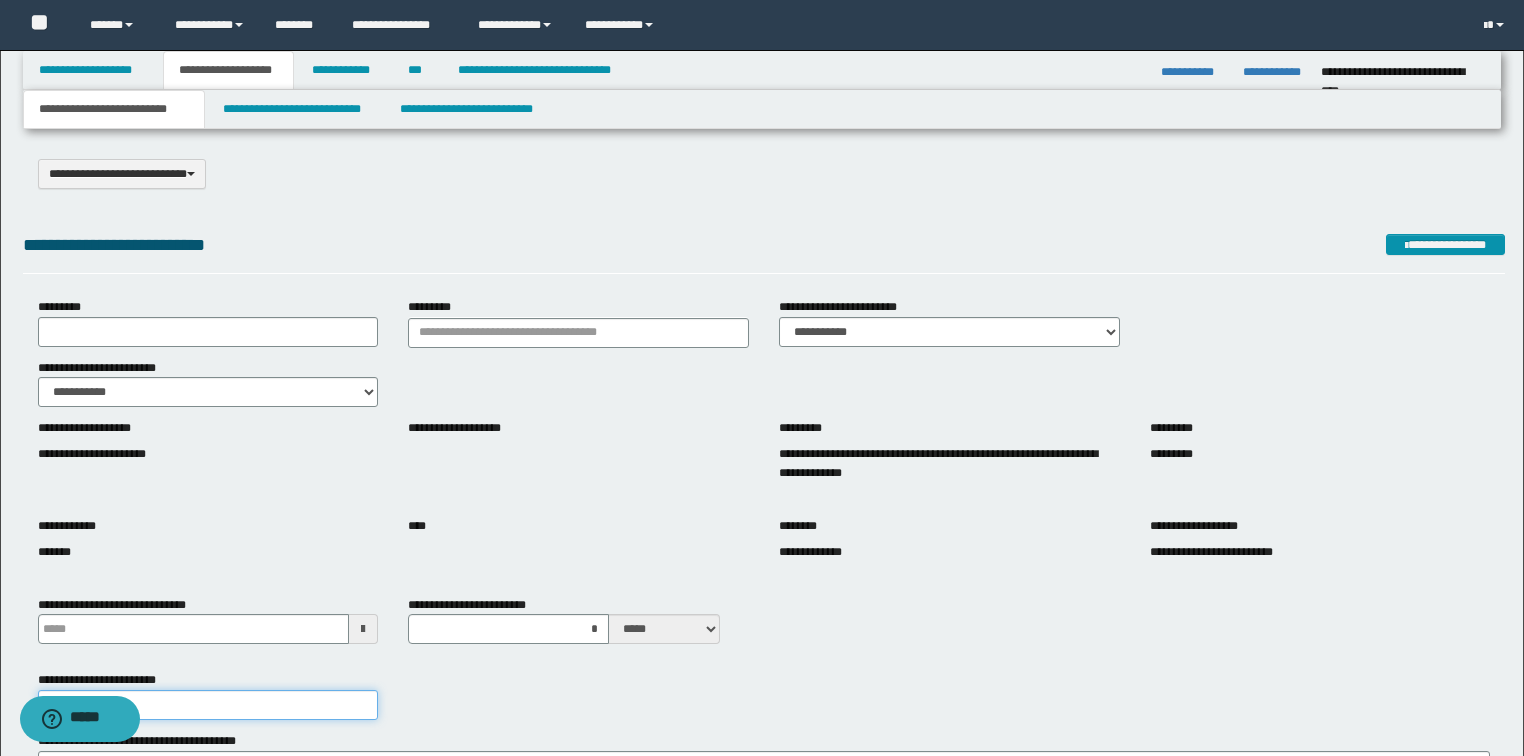 click on "********" at bounding box center [208, 705] 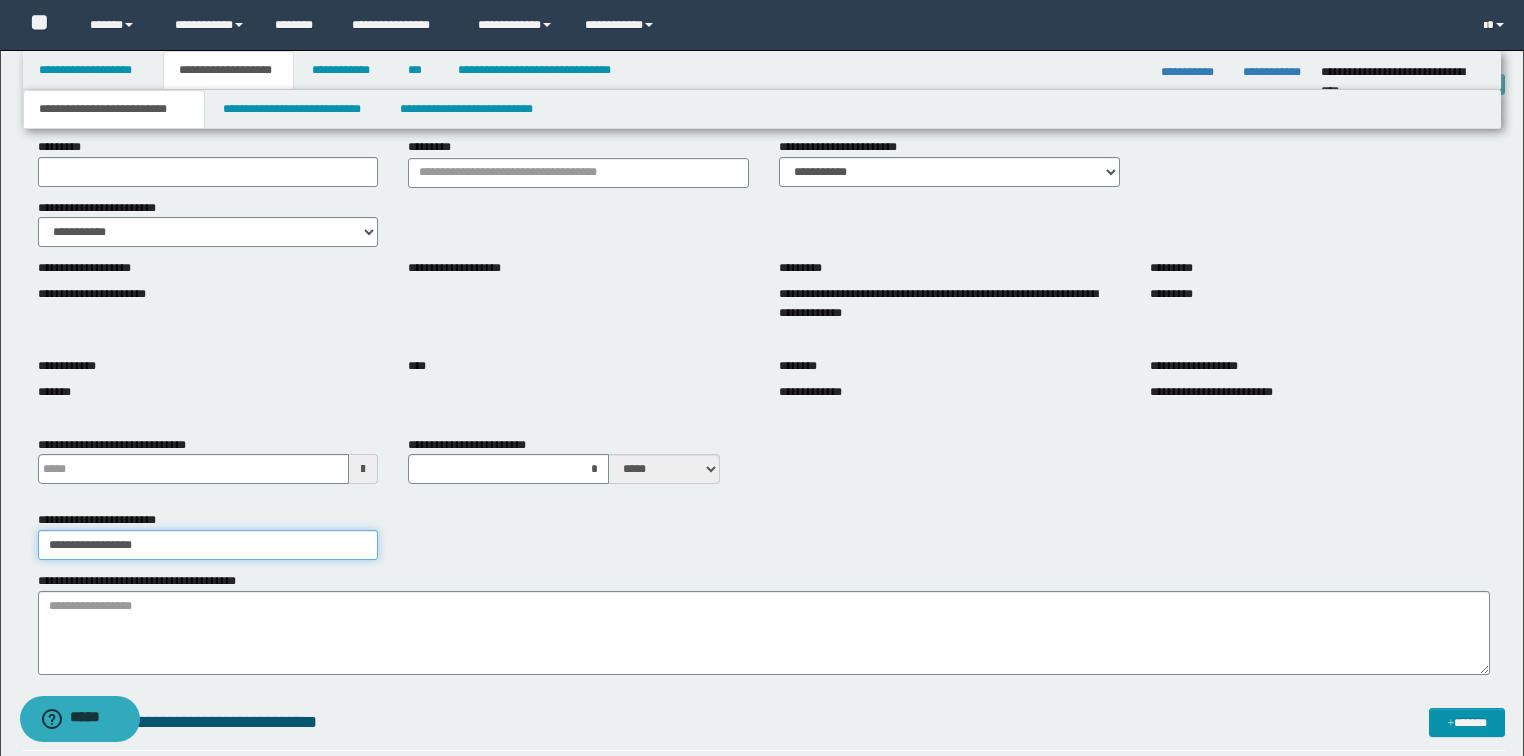 drag, startPoint x: 101, startPoint y: 549, endPoint x: 0, endPoint y: 560, distance: 101.597244 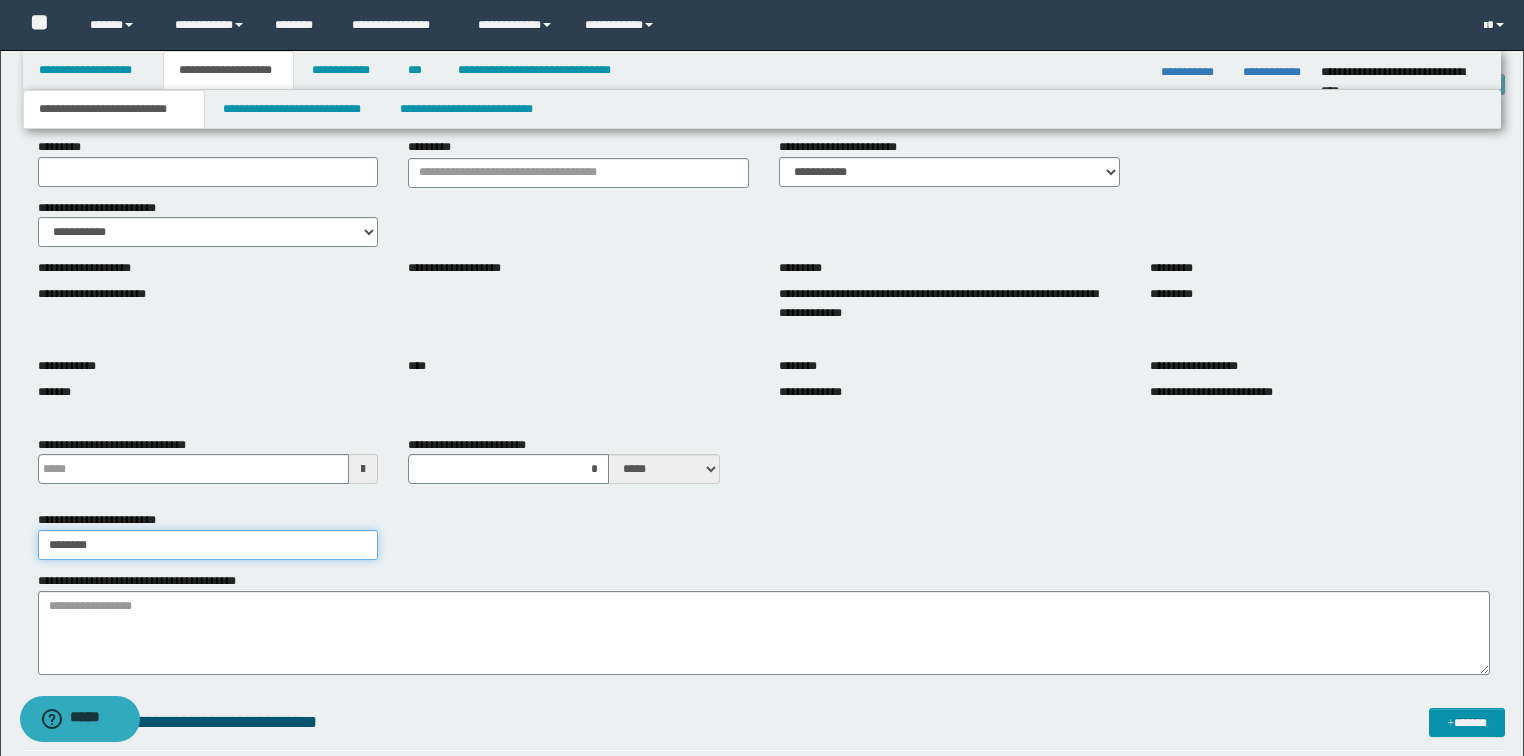 type on "********" 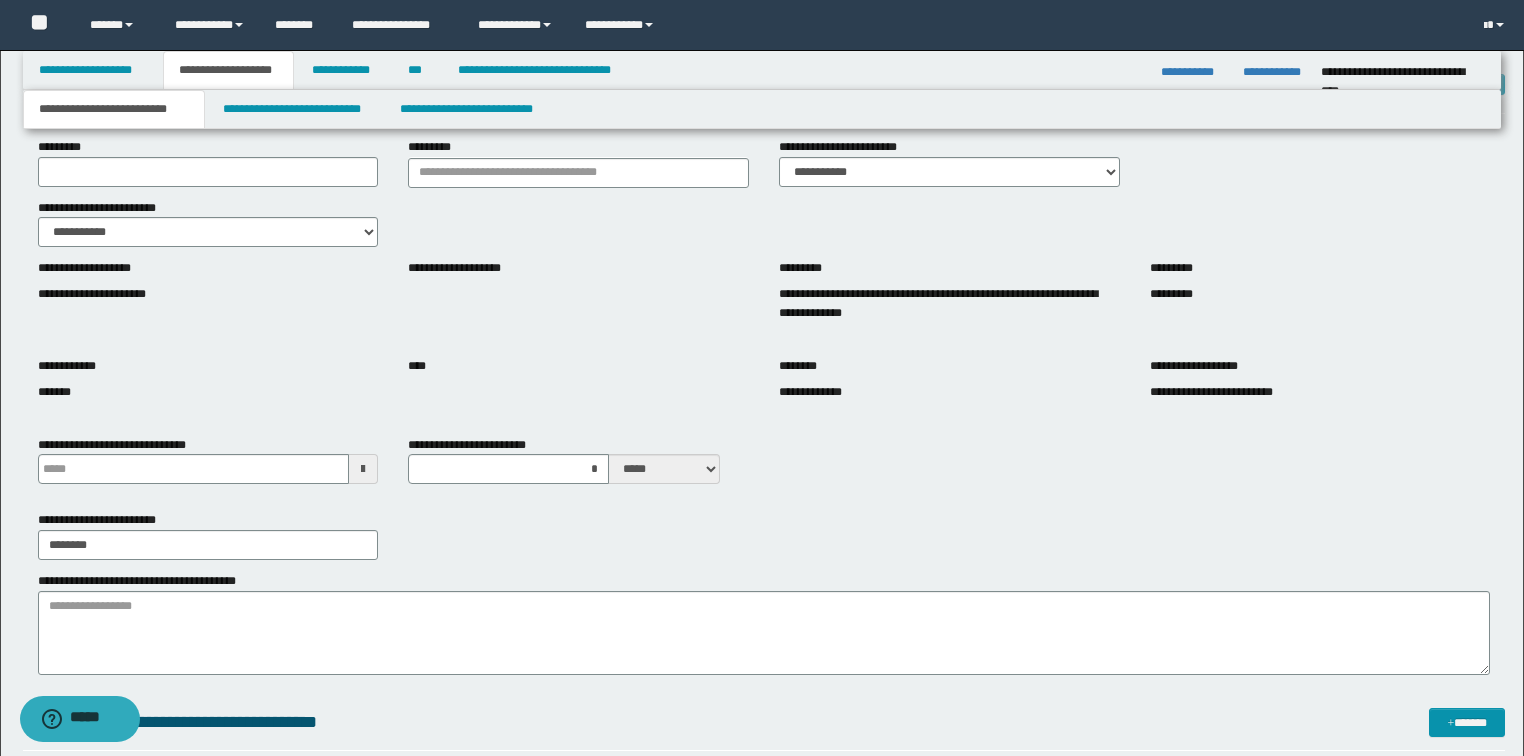 click on "**********" at bounding box center [764, 535] 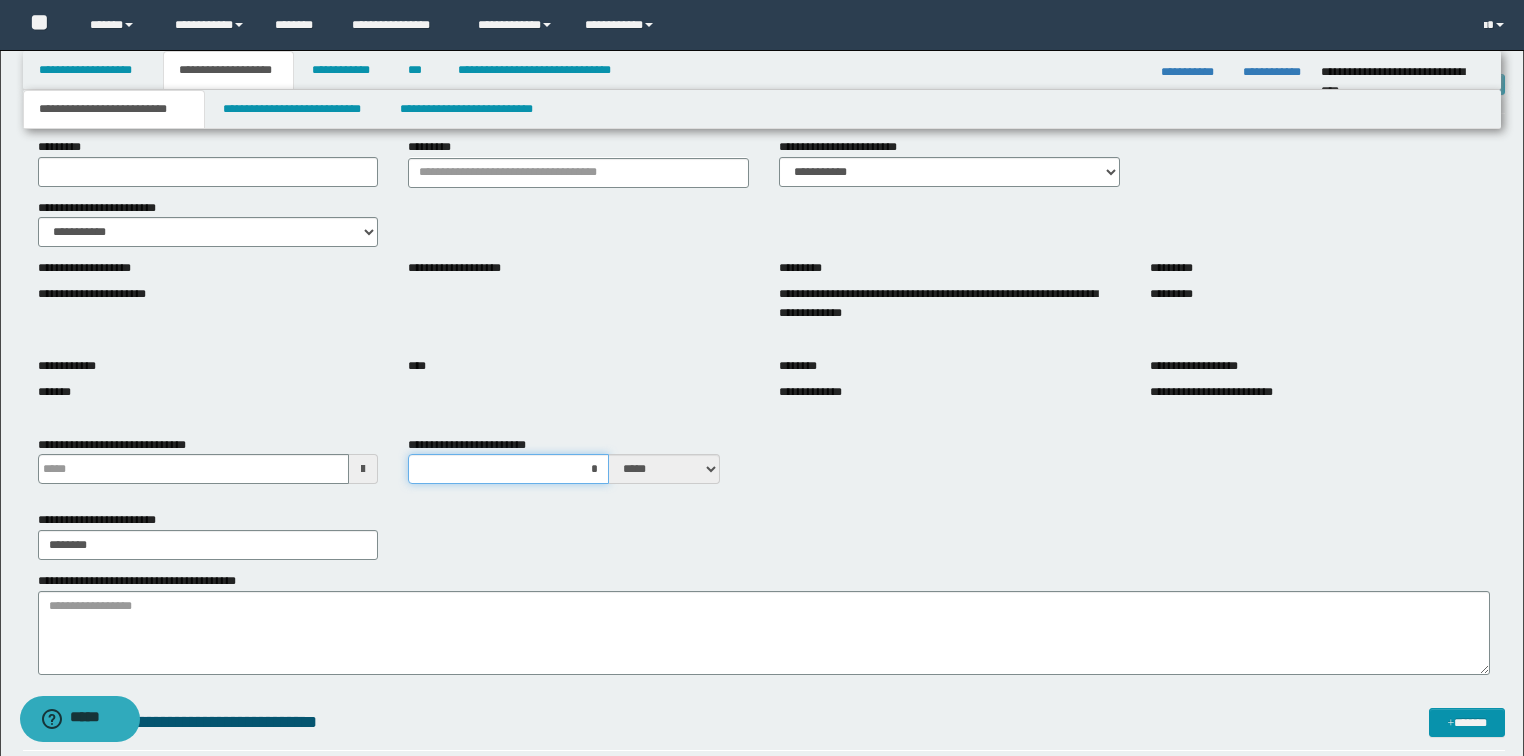 drag, startPoint x: 570, startPoint y: 460, endPoint x: 664, endPoint y: 460, distance: 94 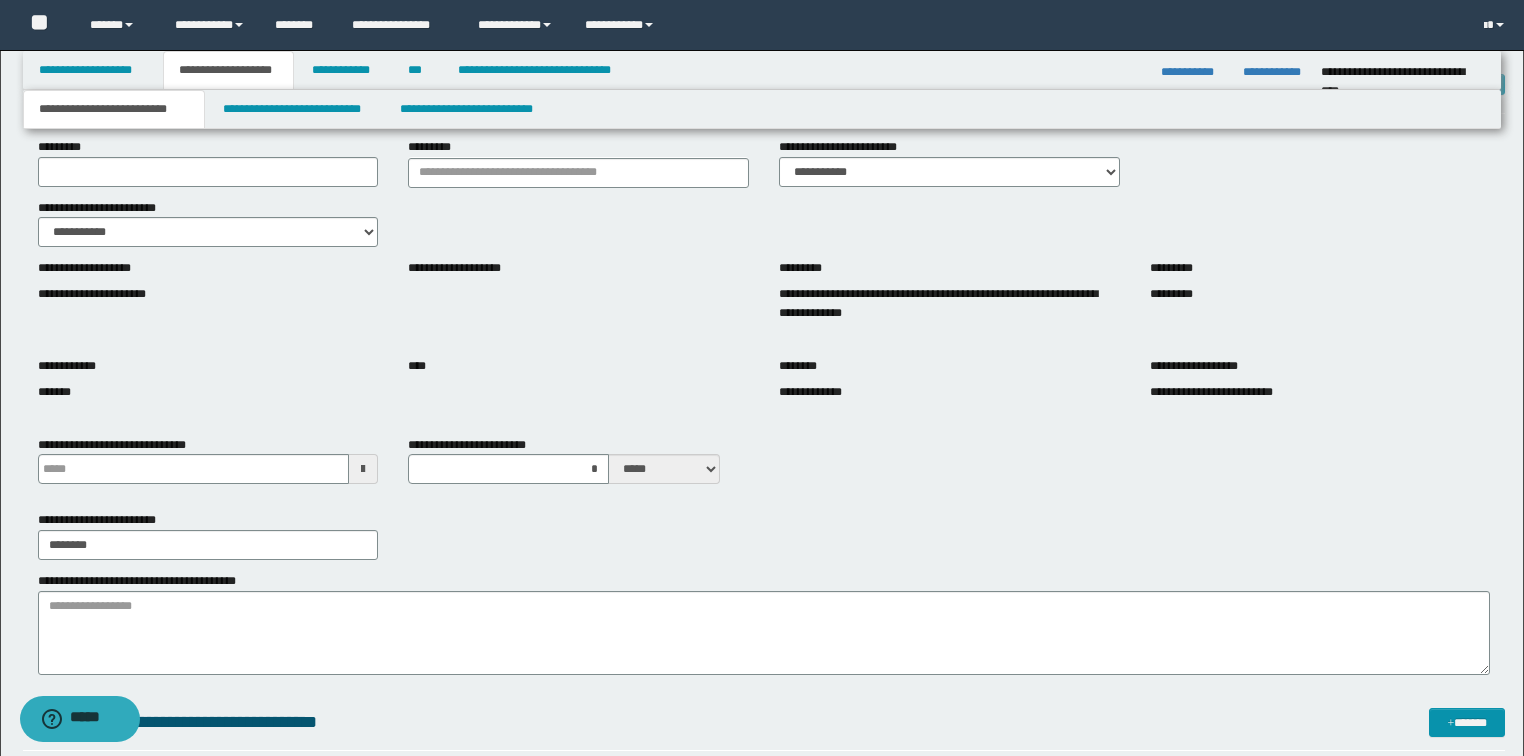 click on "**********" at bounding box center (764, 517) 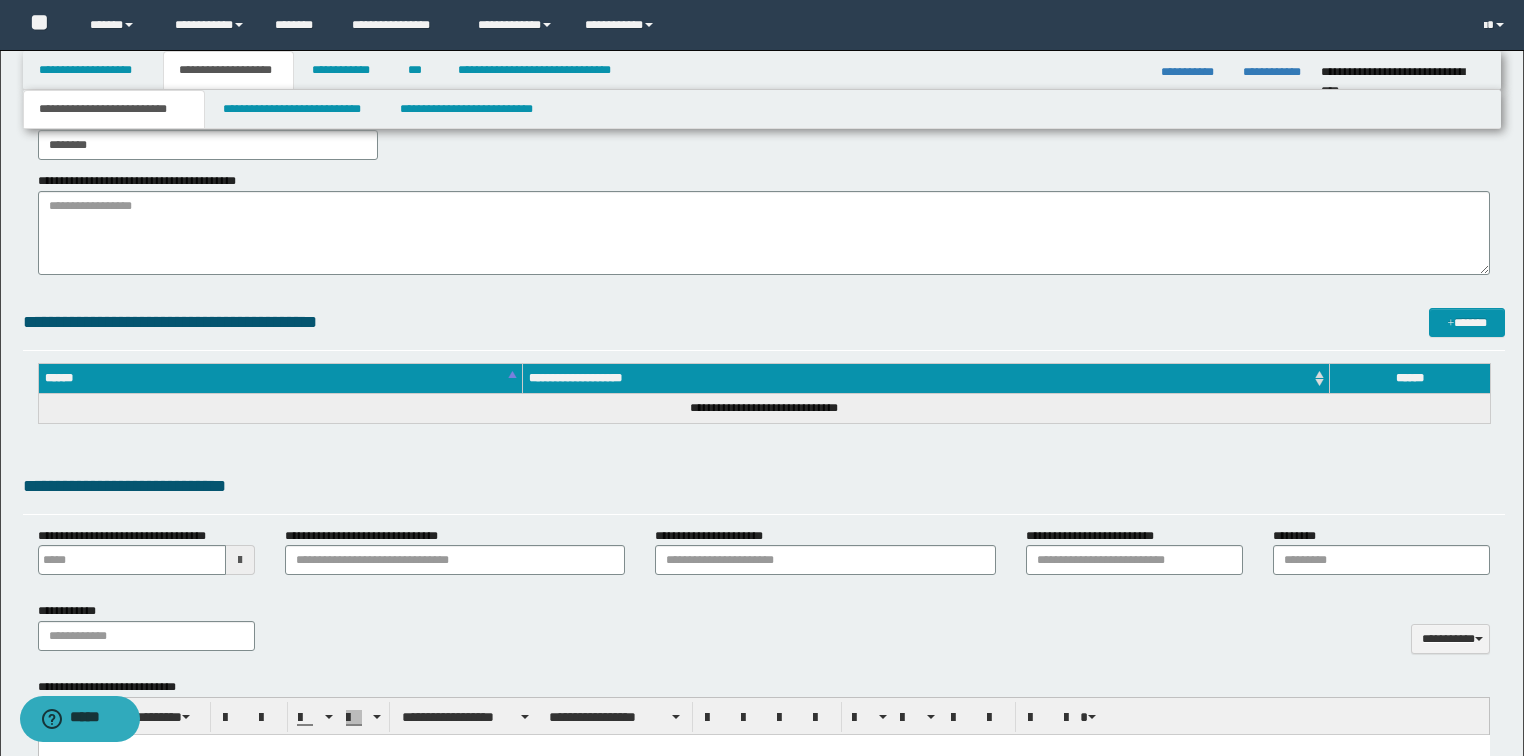 scroll, scrollTop: 160, scrollLeft: 0, axis: vertical 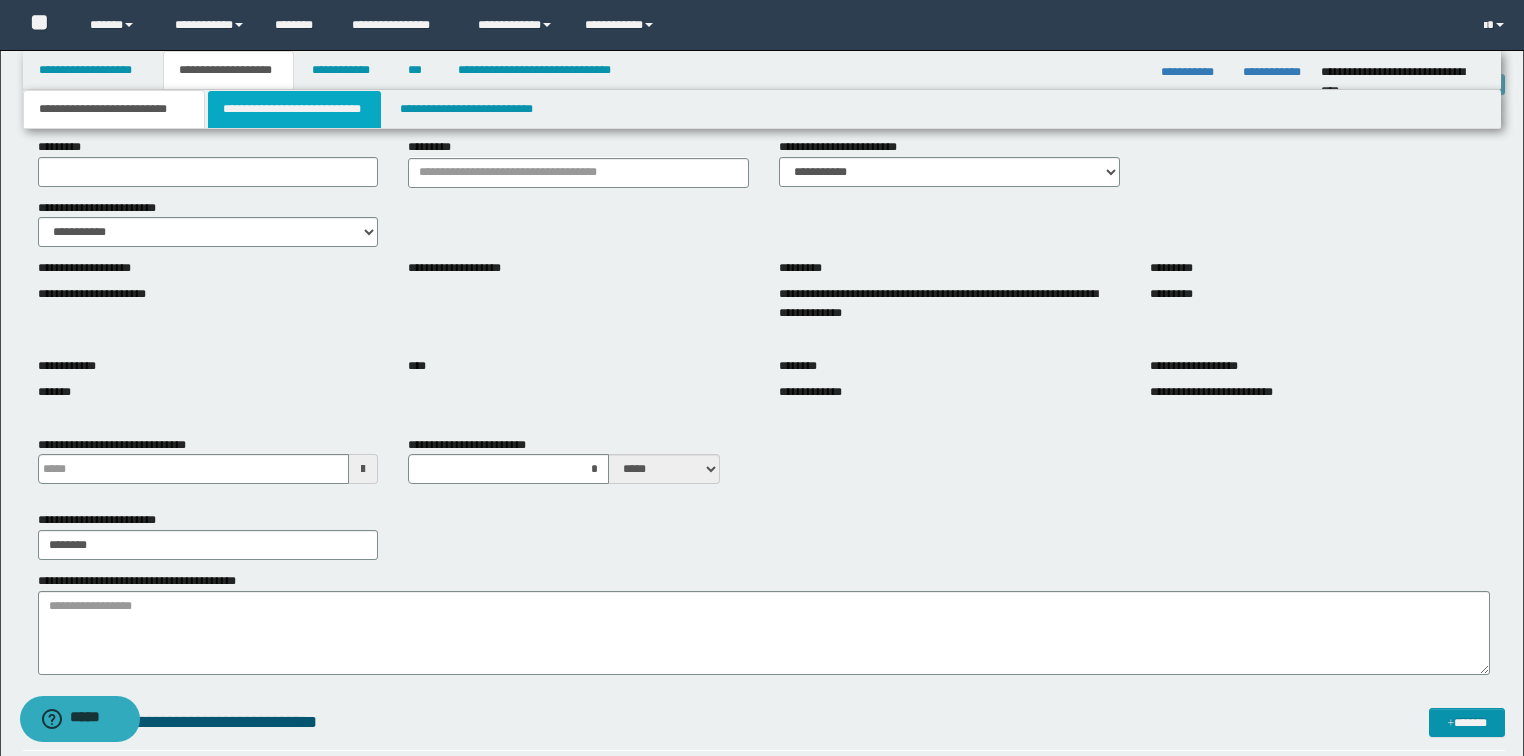 drag, startPoint x: 257, startPoint y: 100, endPoint x: 266, endPoint y: 114, distance: 16.643316 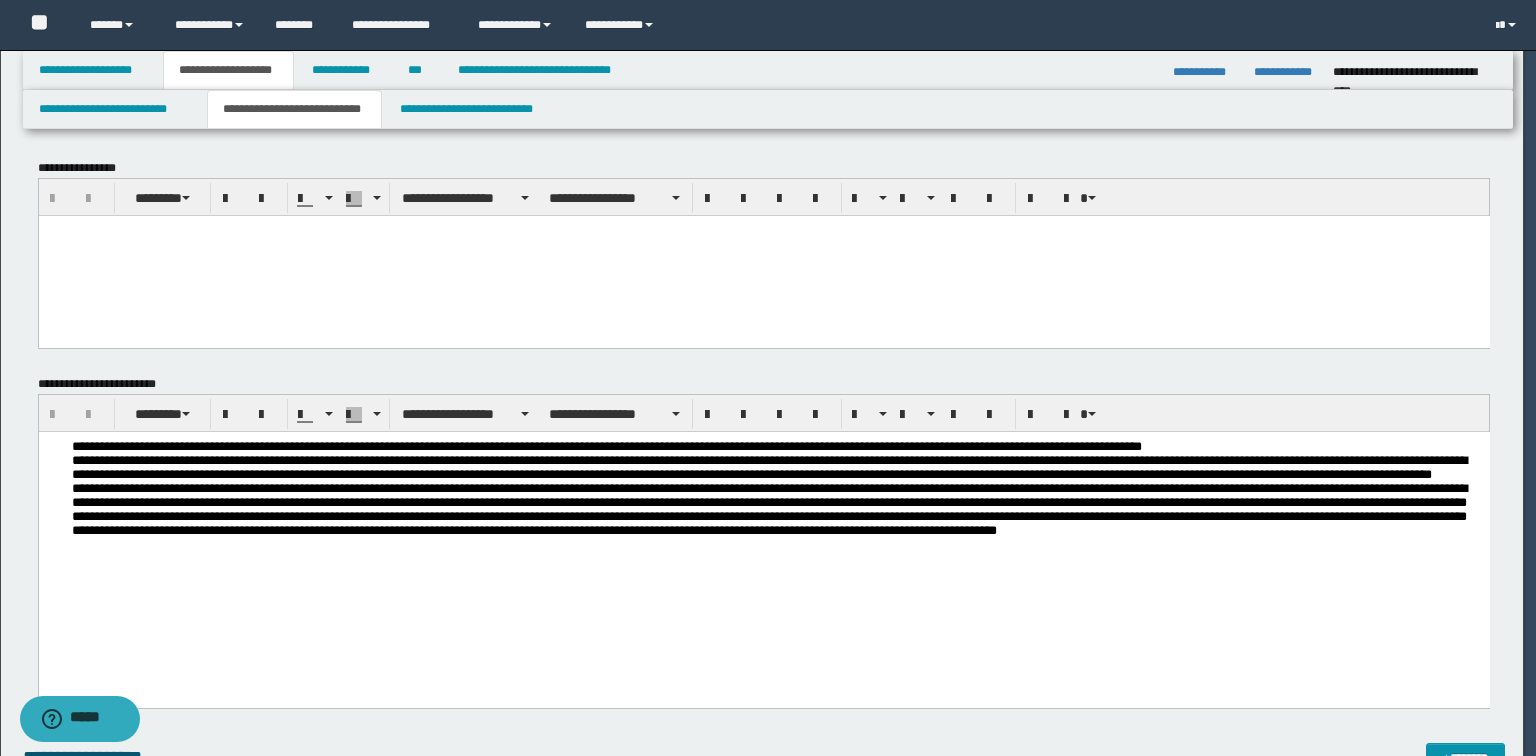 scroll, scrollTop: 0, scrollLeft: 0, axis: both 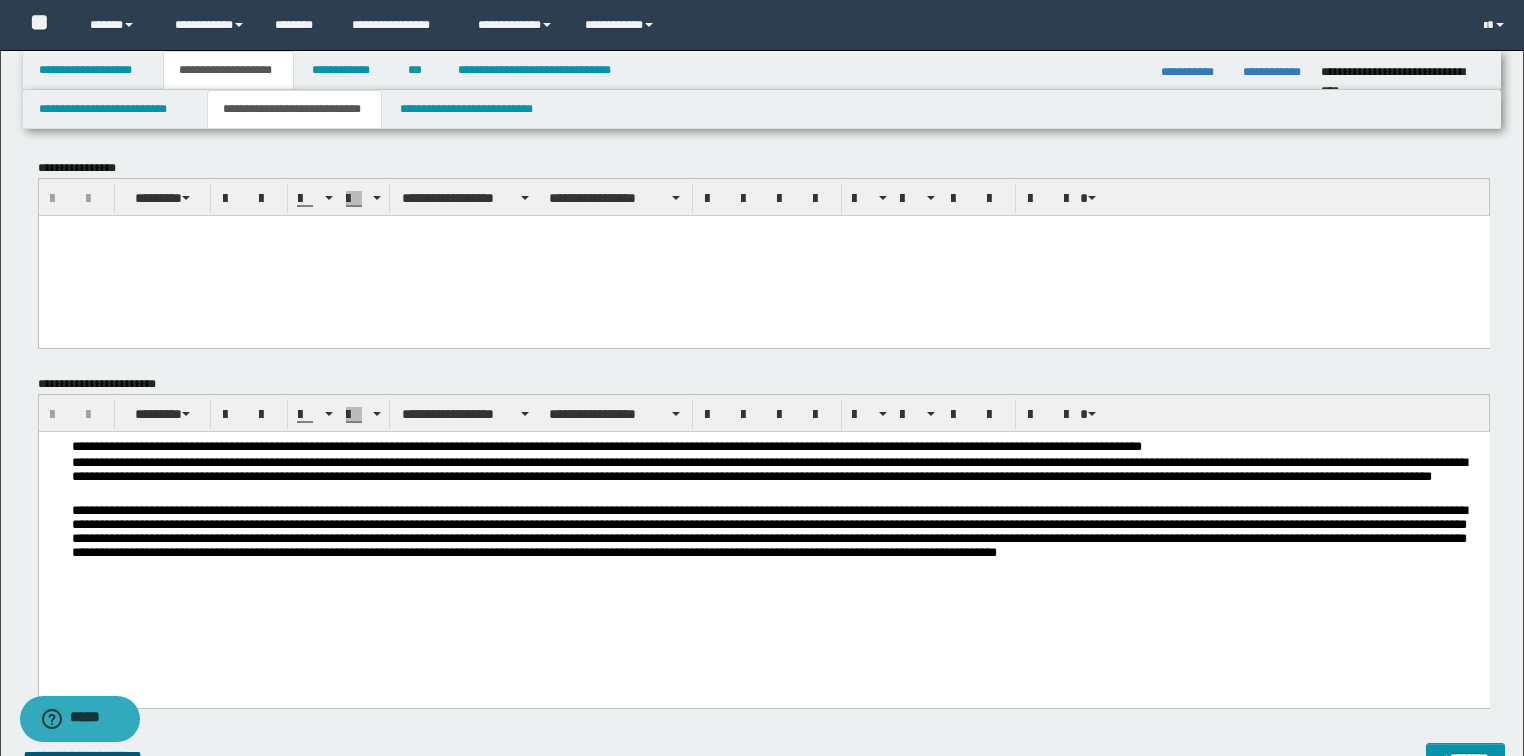 drag, startPoint x: 1267, startPoint y: 674, endPoint x: 1355, endPoint y: 603, distance: 113.07078 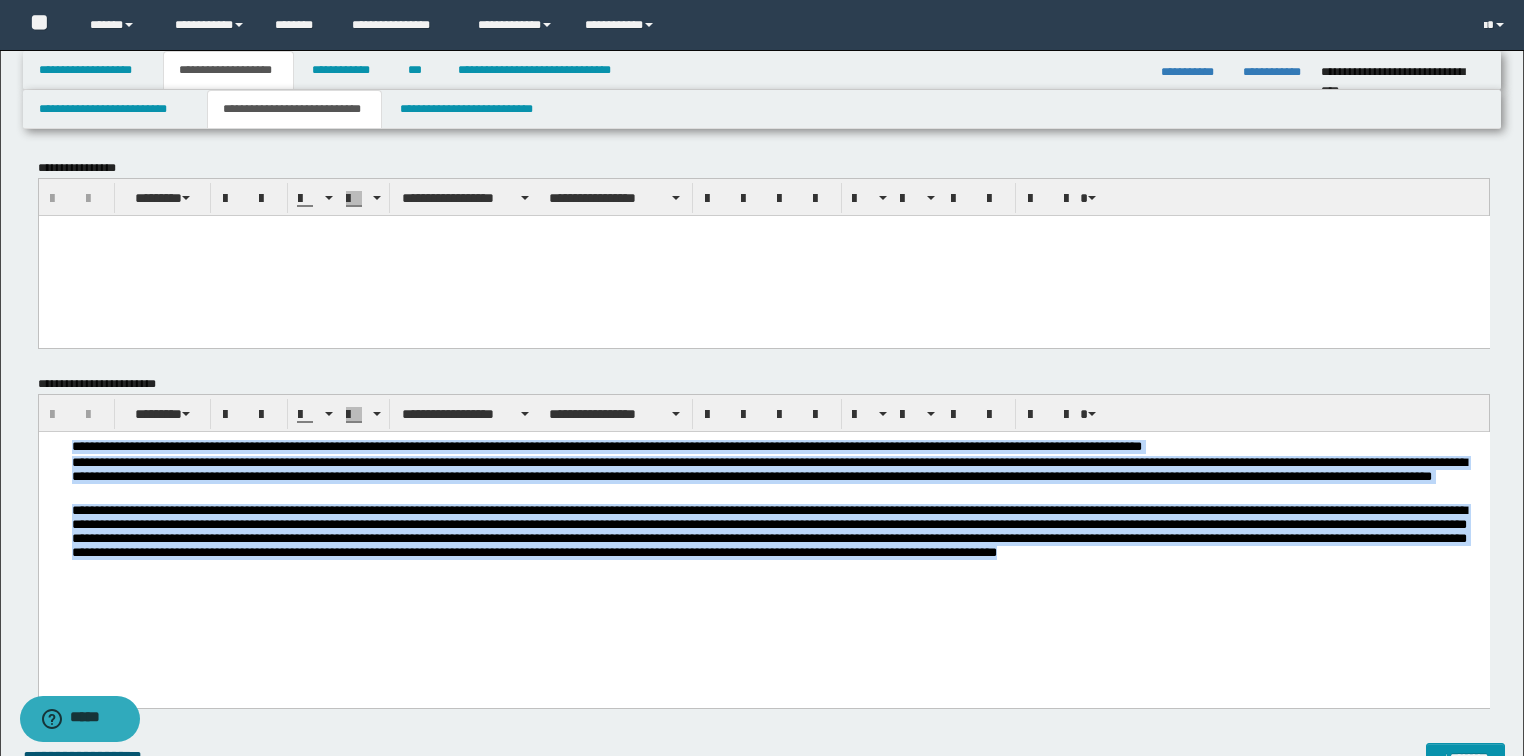 drag, startPoint x: 1415, startPoint y: 558, endPoint x: -1, endPoint y: 162, distance: 1470.3306 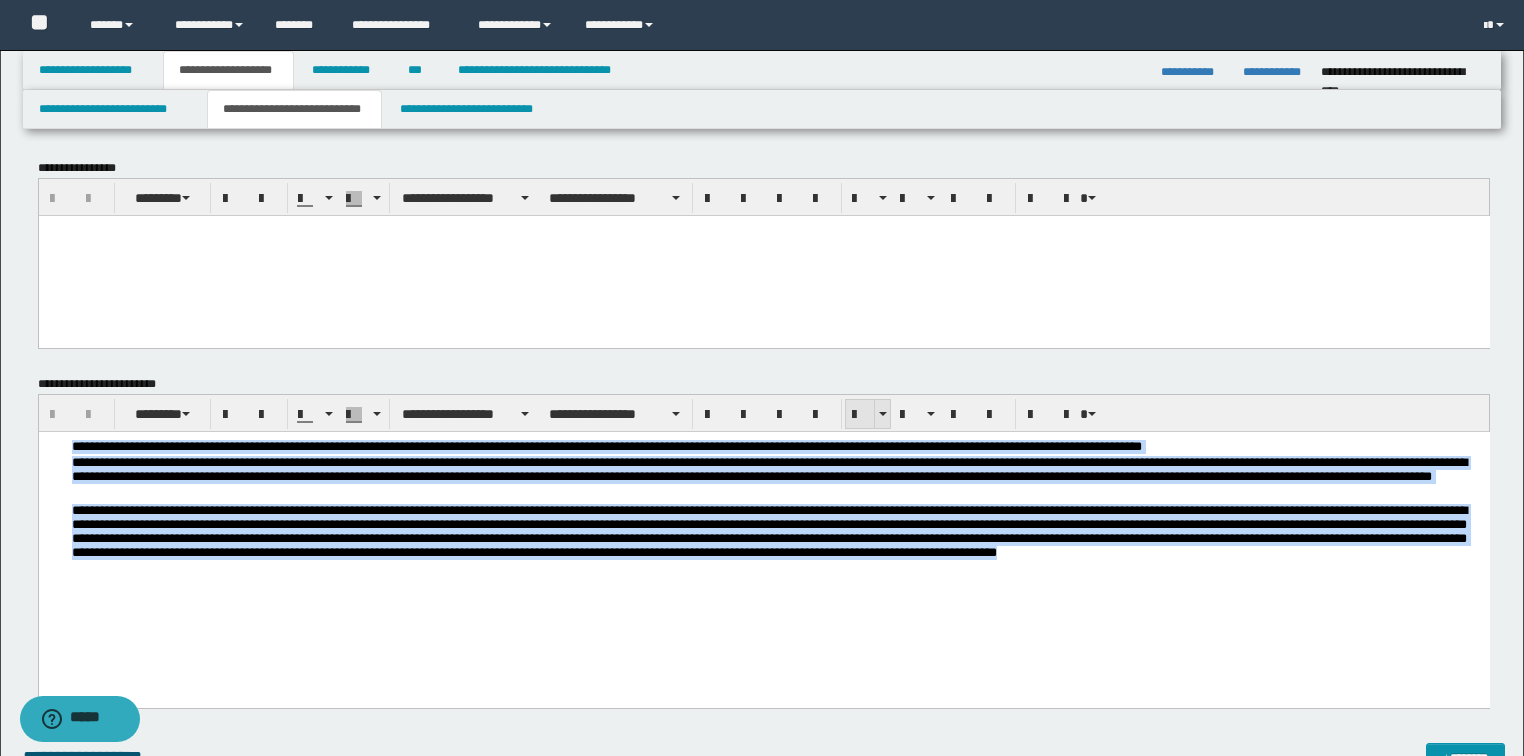 click at bounding box center [860, 415] 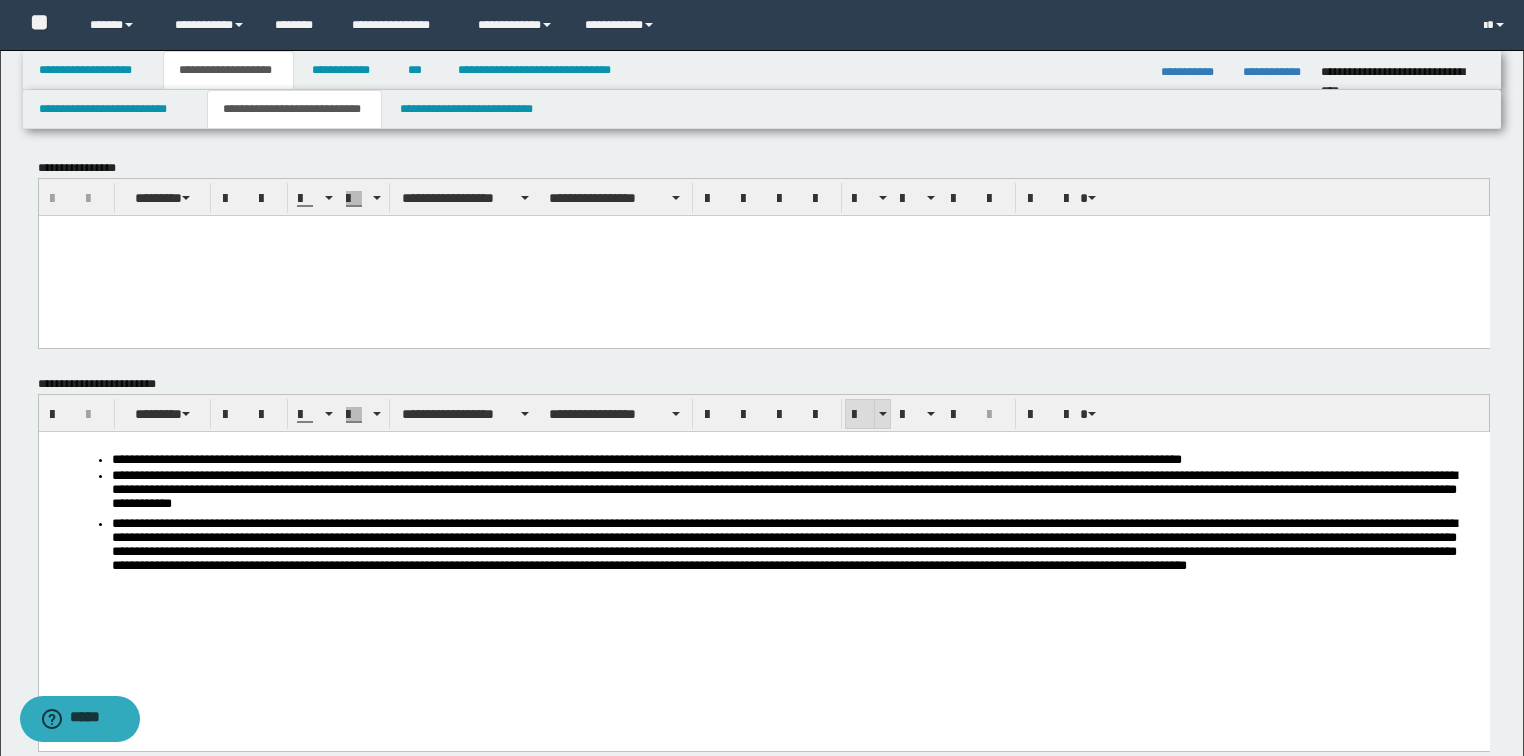 click at bounding box center (860, 415) 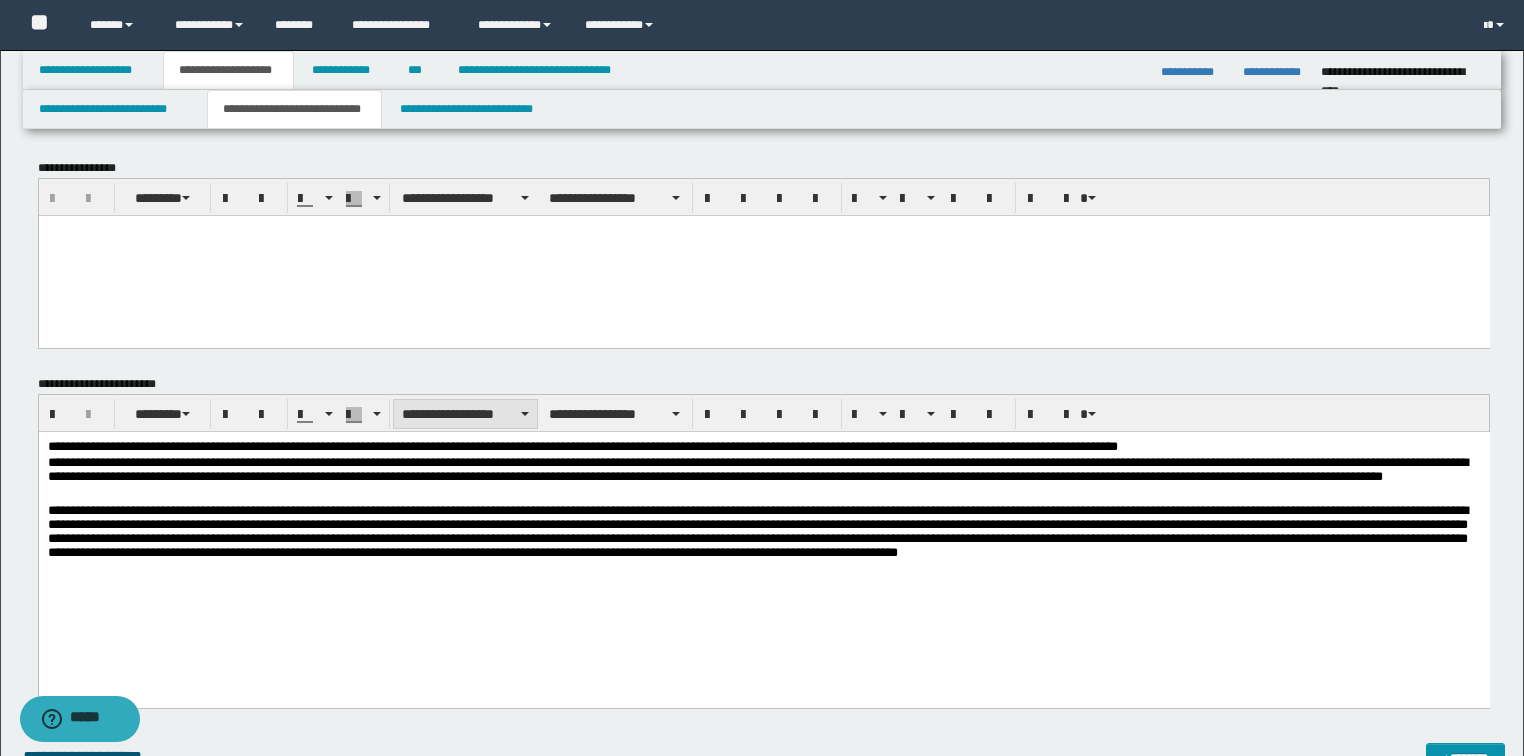 click on "**********" at bounding box center (465, 414) 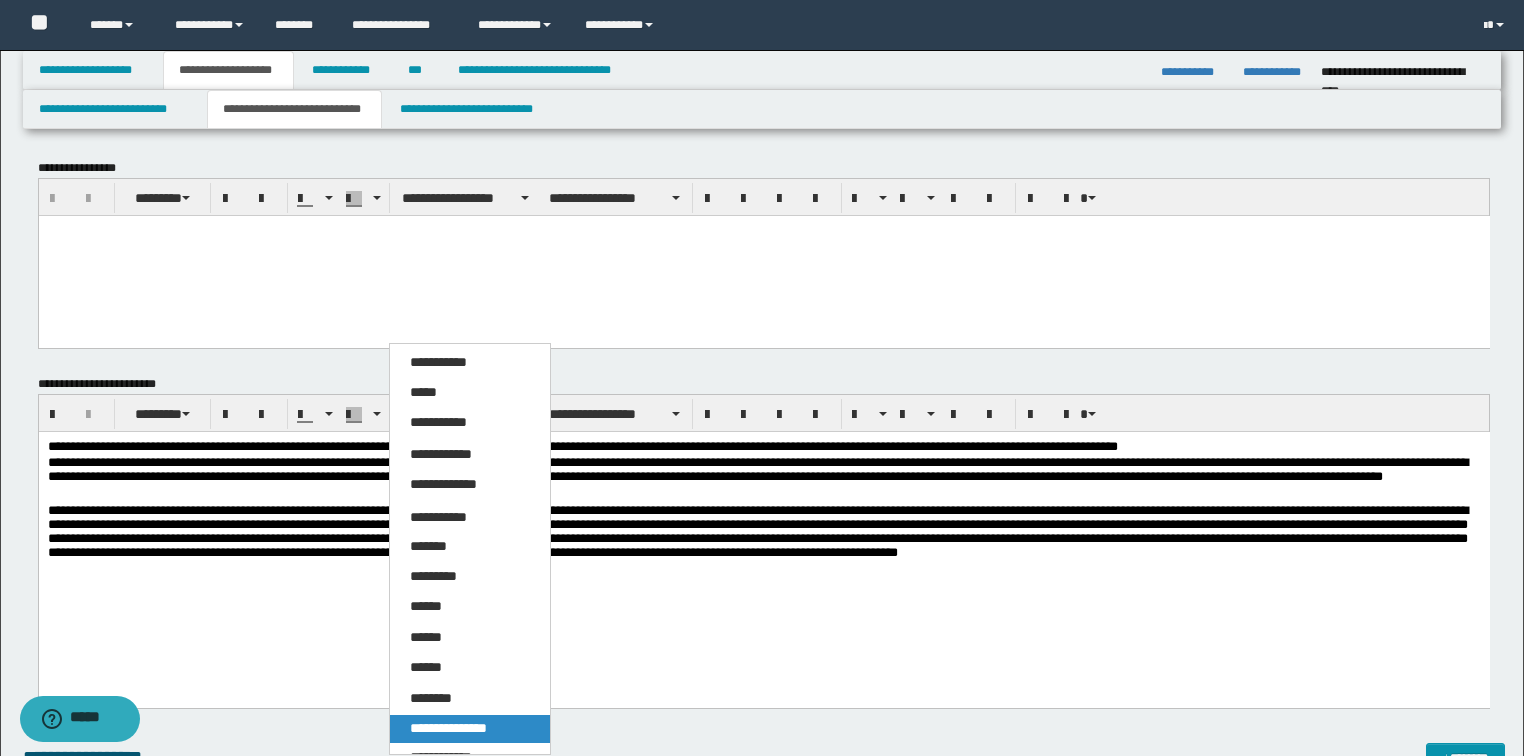 click on "**********" at bounding box center (448, 728) 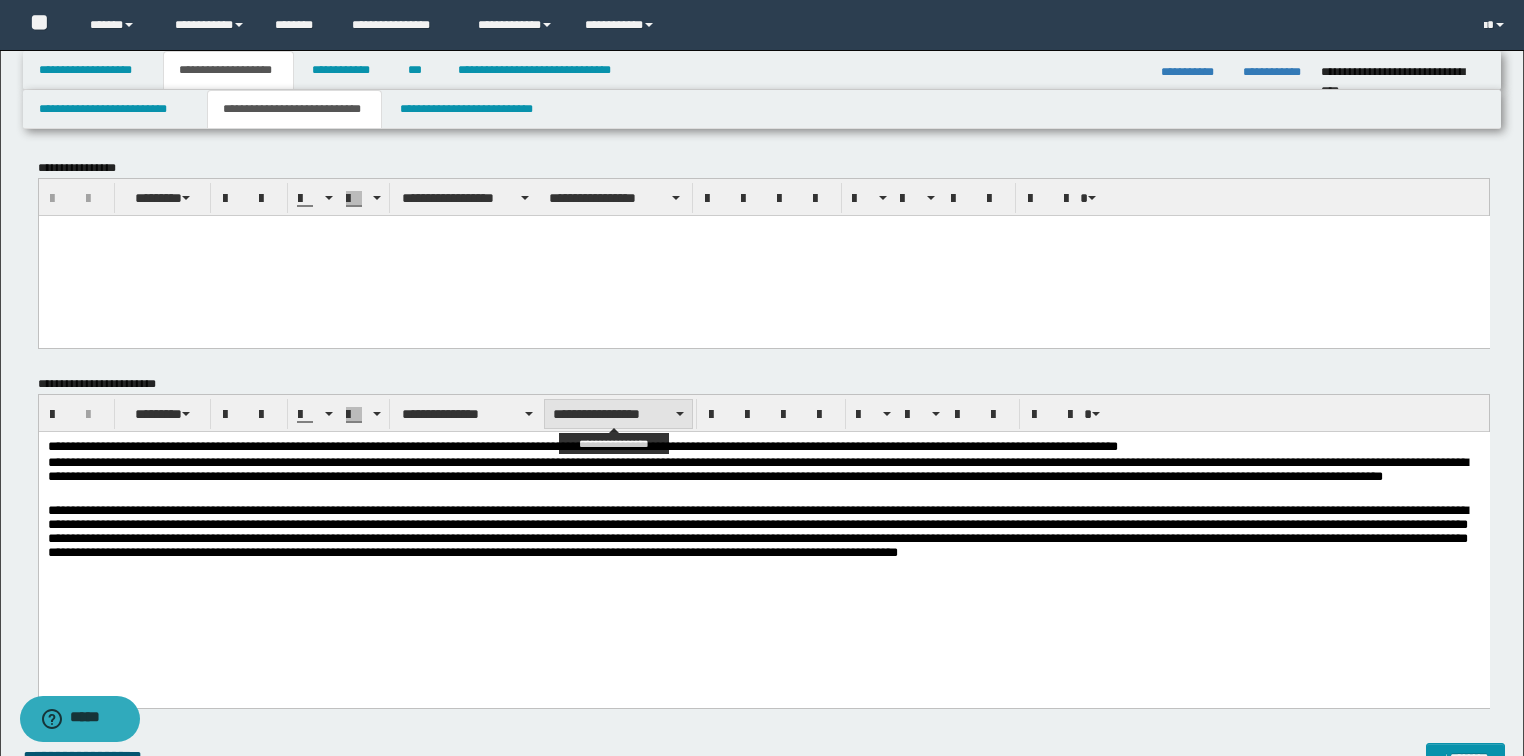 click on "**********" at bounding box center [618, 414] 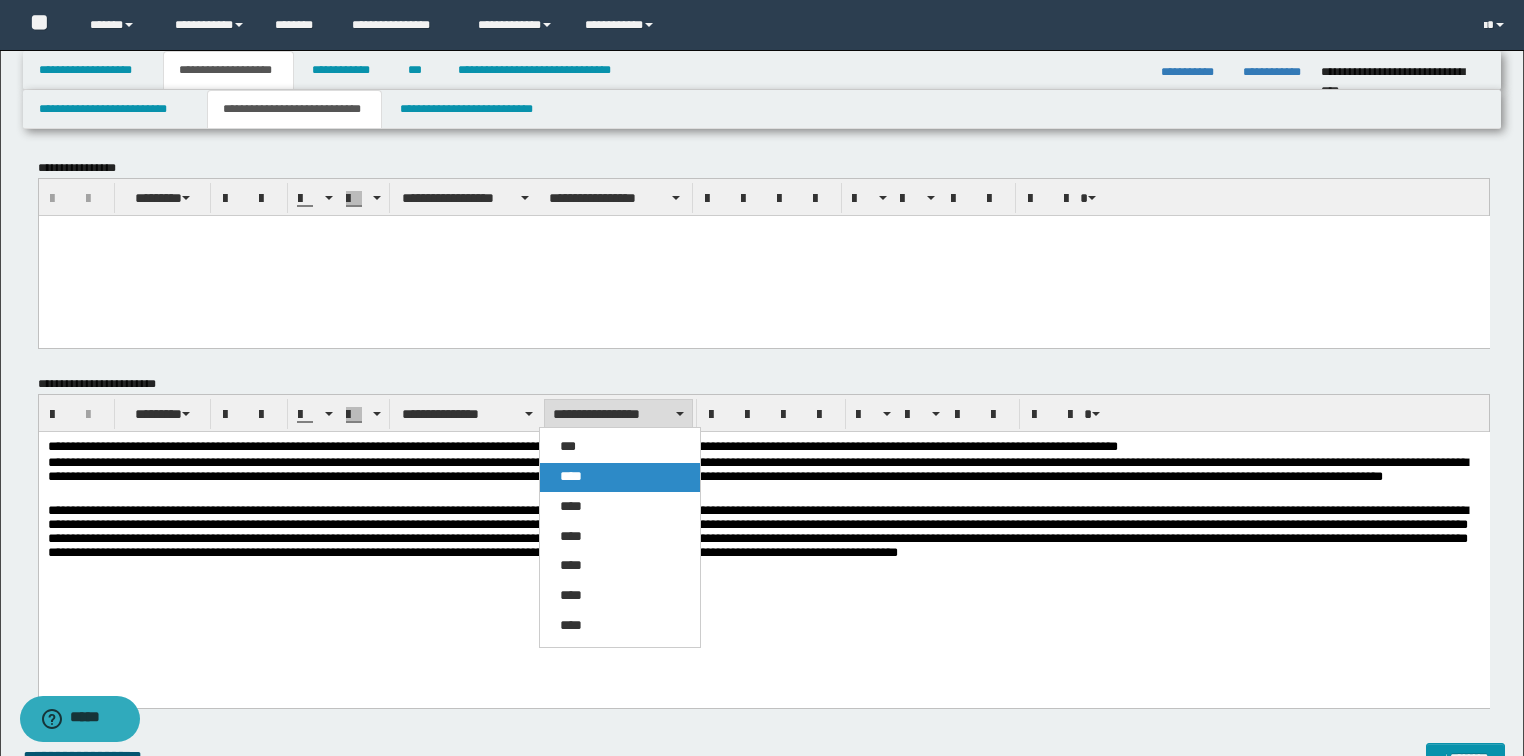 click on "****" at bounding box center (571, 476) 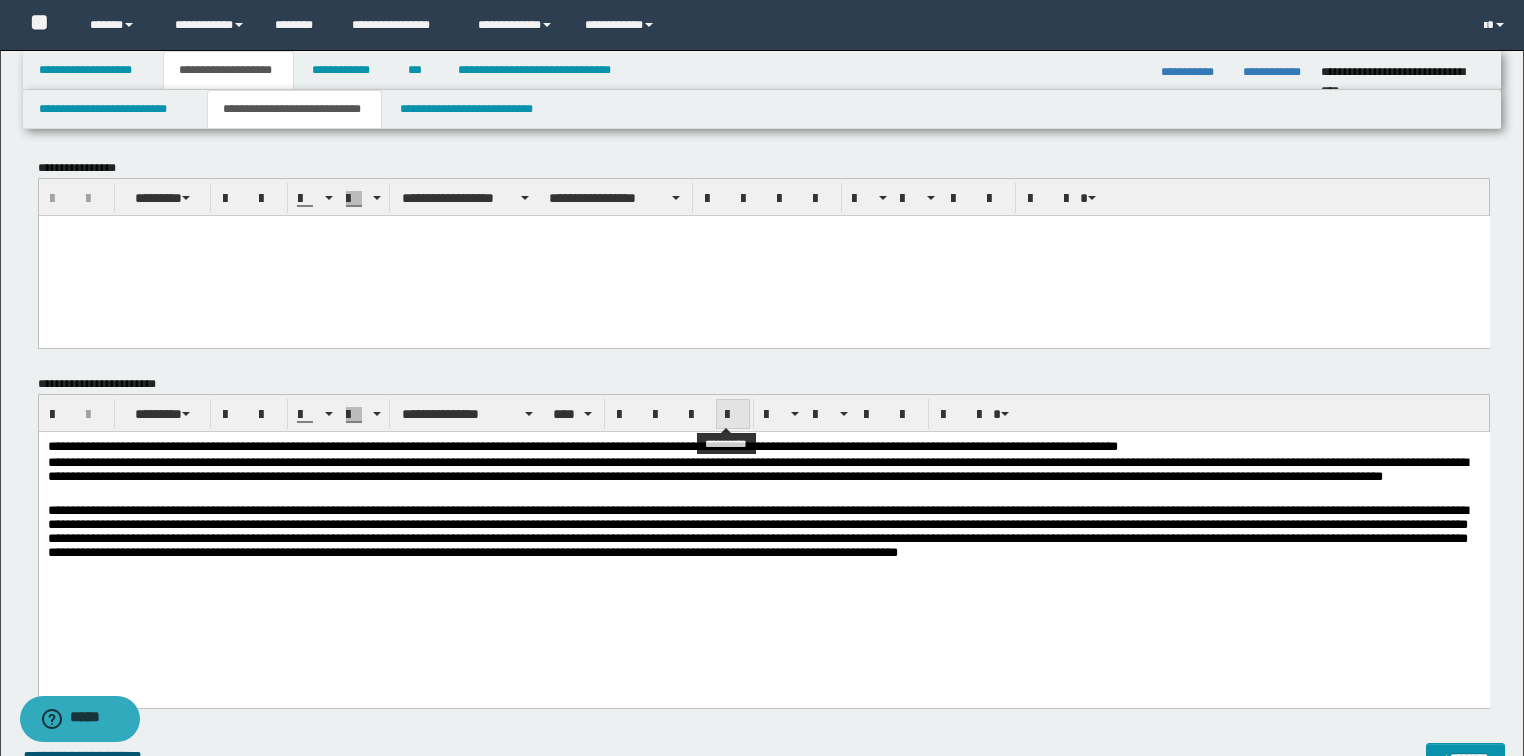 click at bounding box center [733, 414] 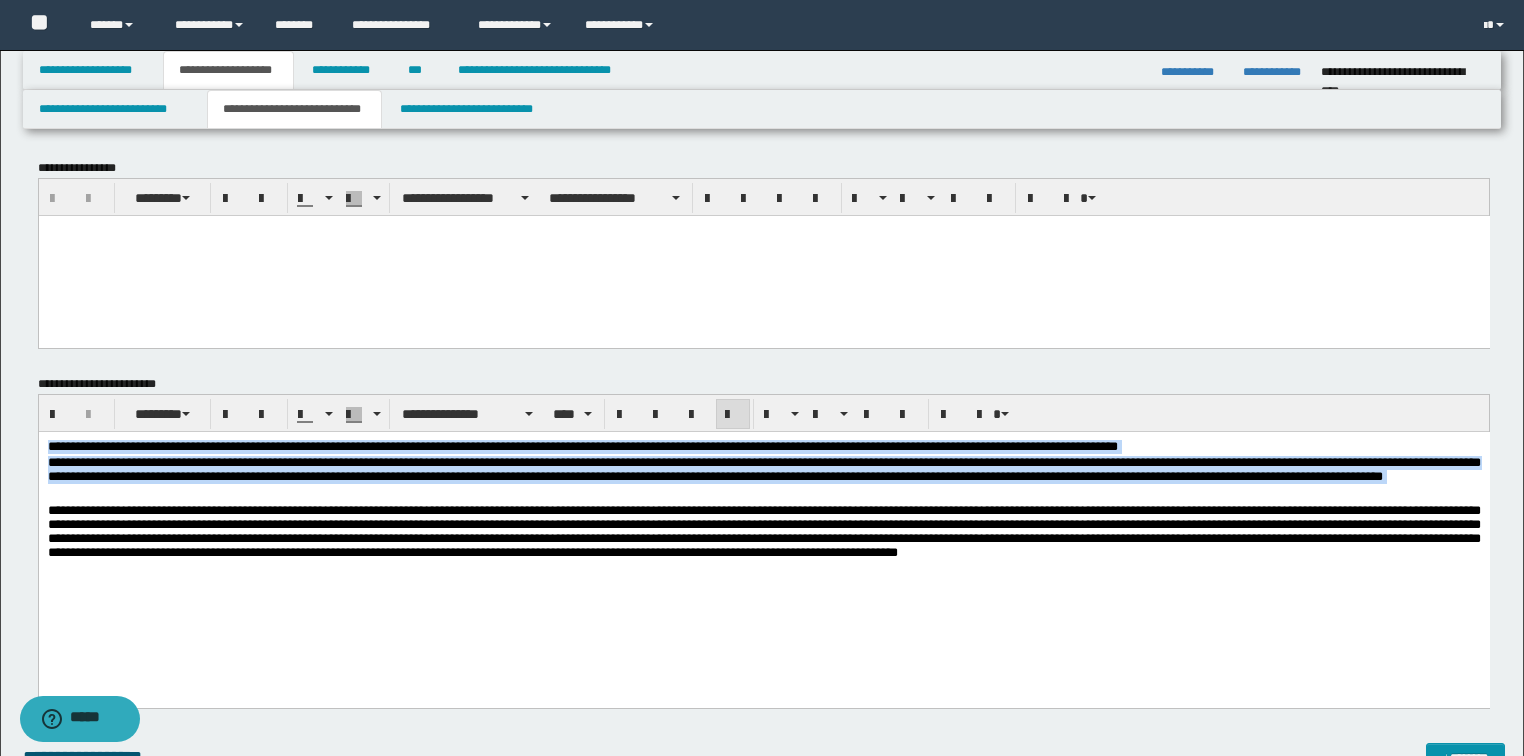 click at bounding box center [763, 530] 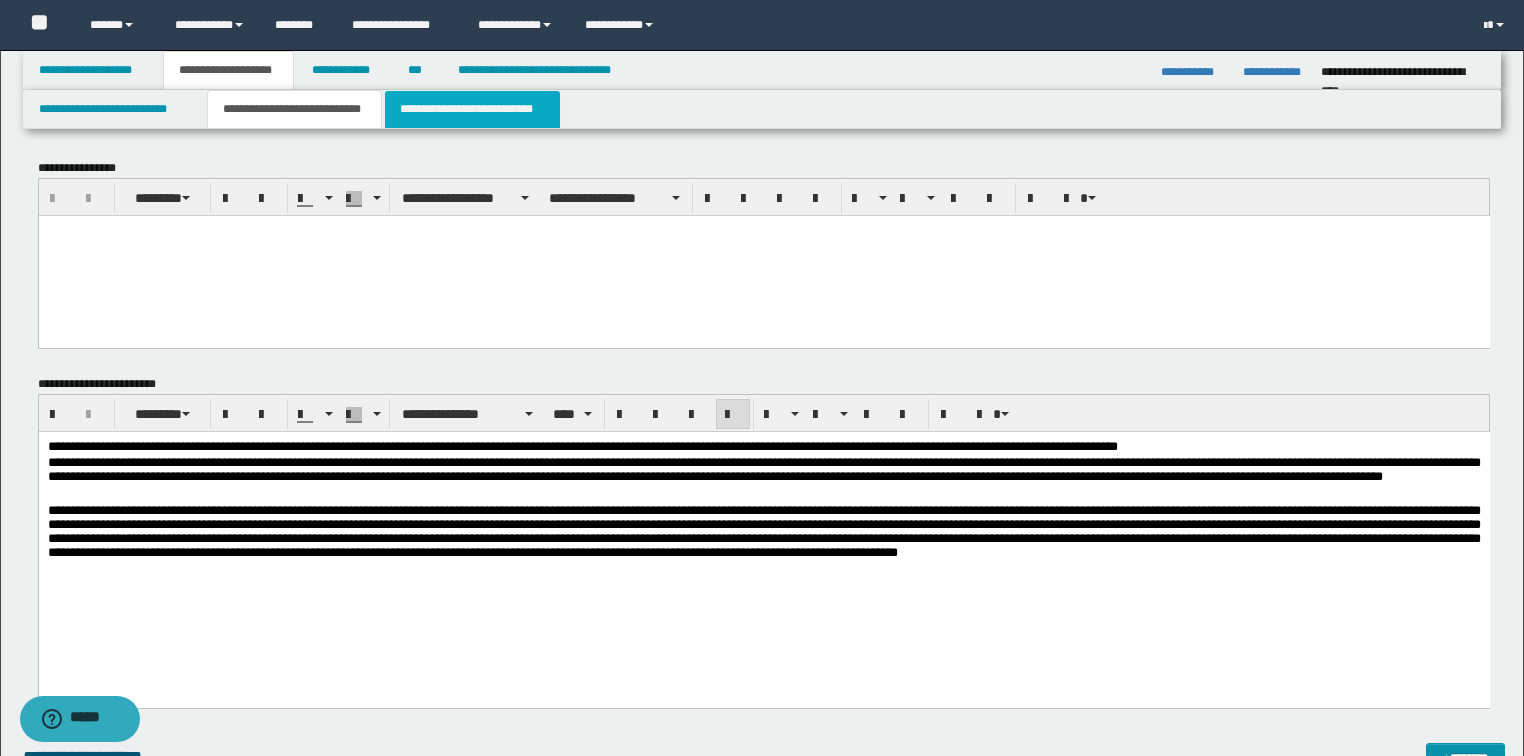 click on "**********" at bounding box center (472, 109) 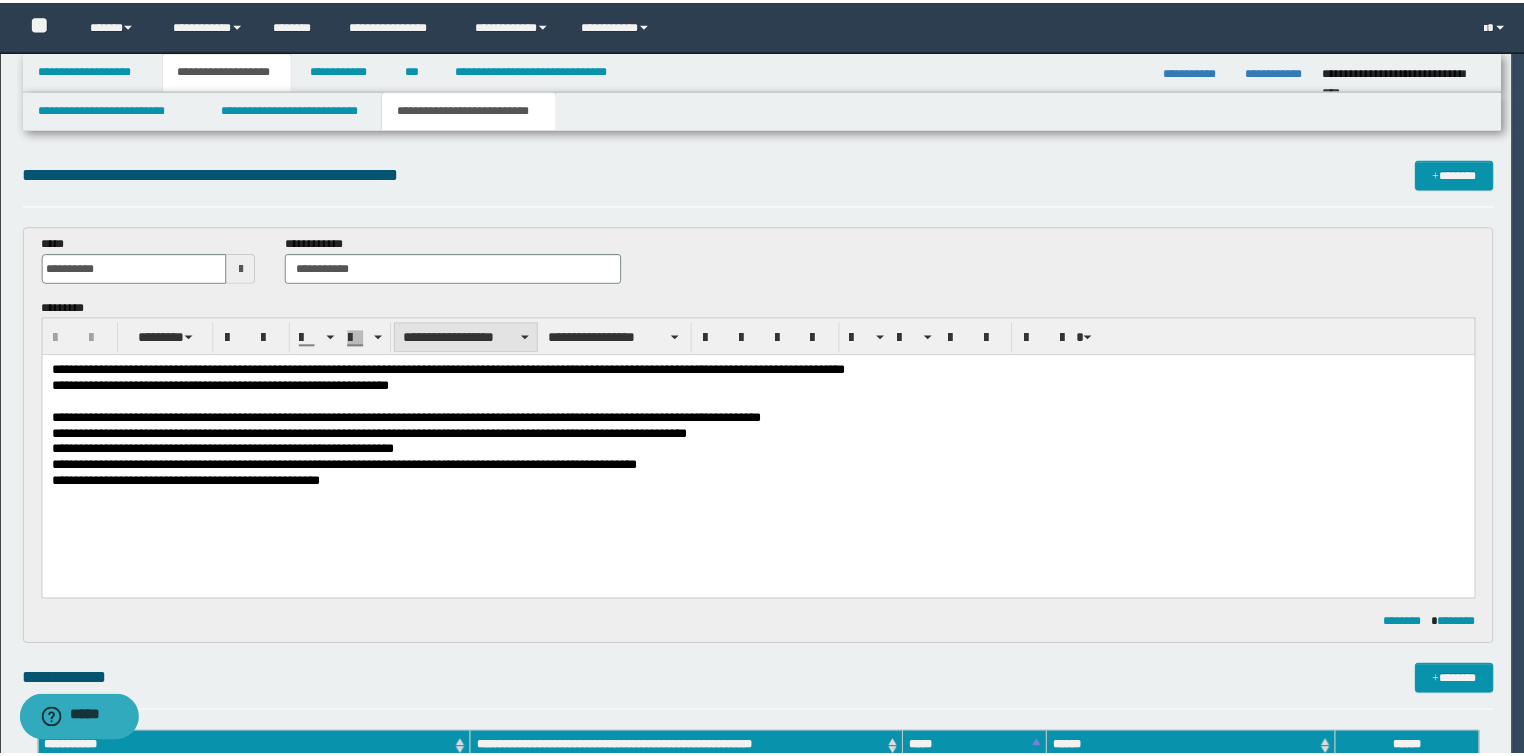 scroll, scrollTop: 0, scrollLeft: 0, axis: both 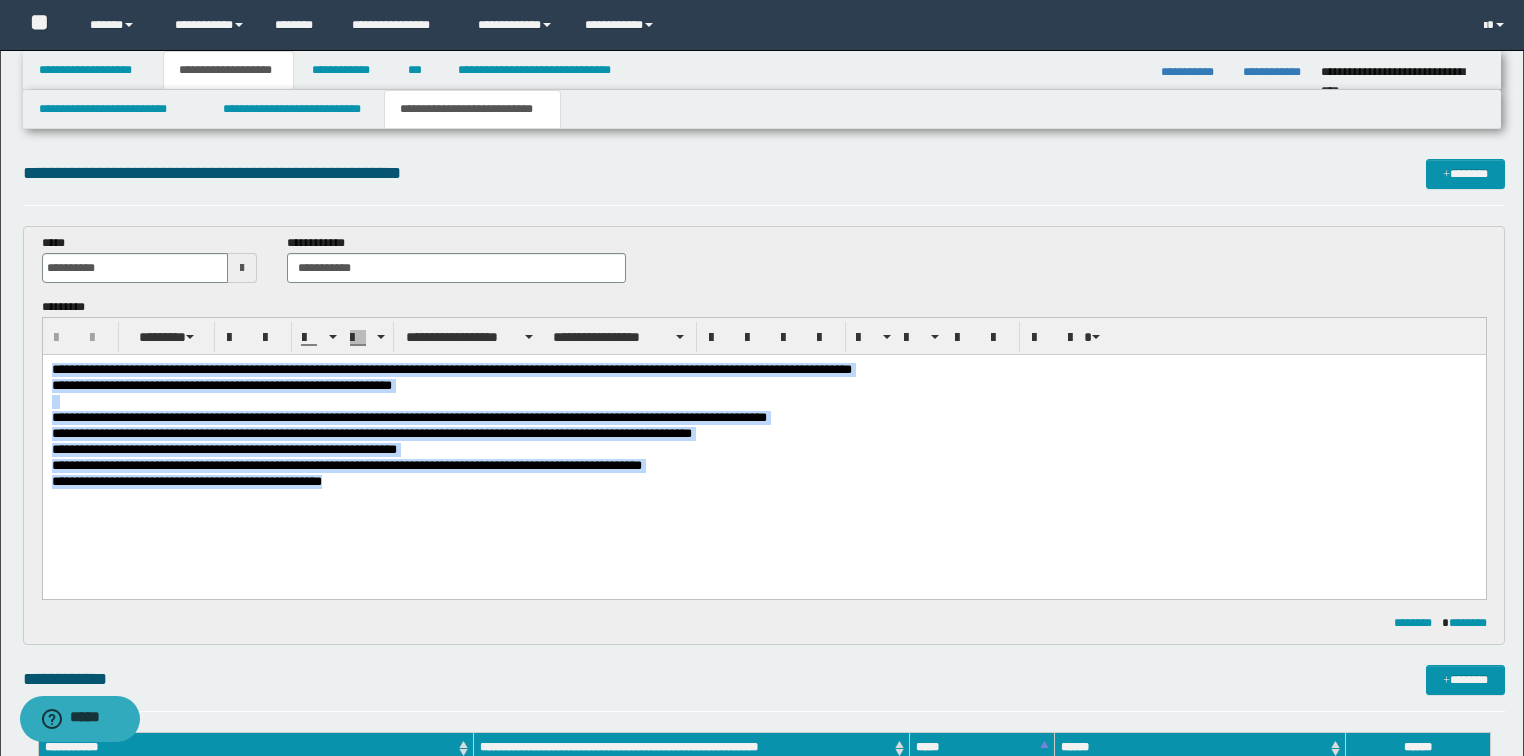 drag, startPoint x: 416, startPoint y: 499, endPoint x: 0, endPoint y: 312, distance: 456.09756 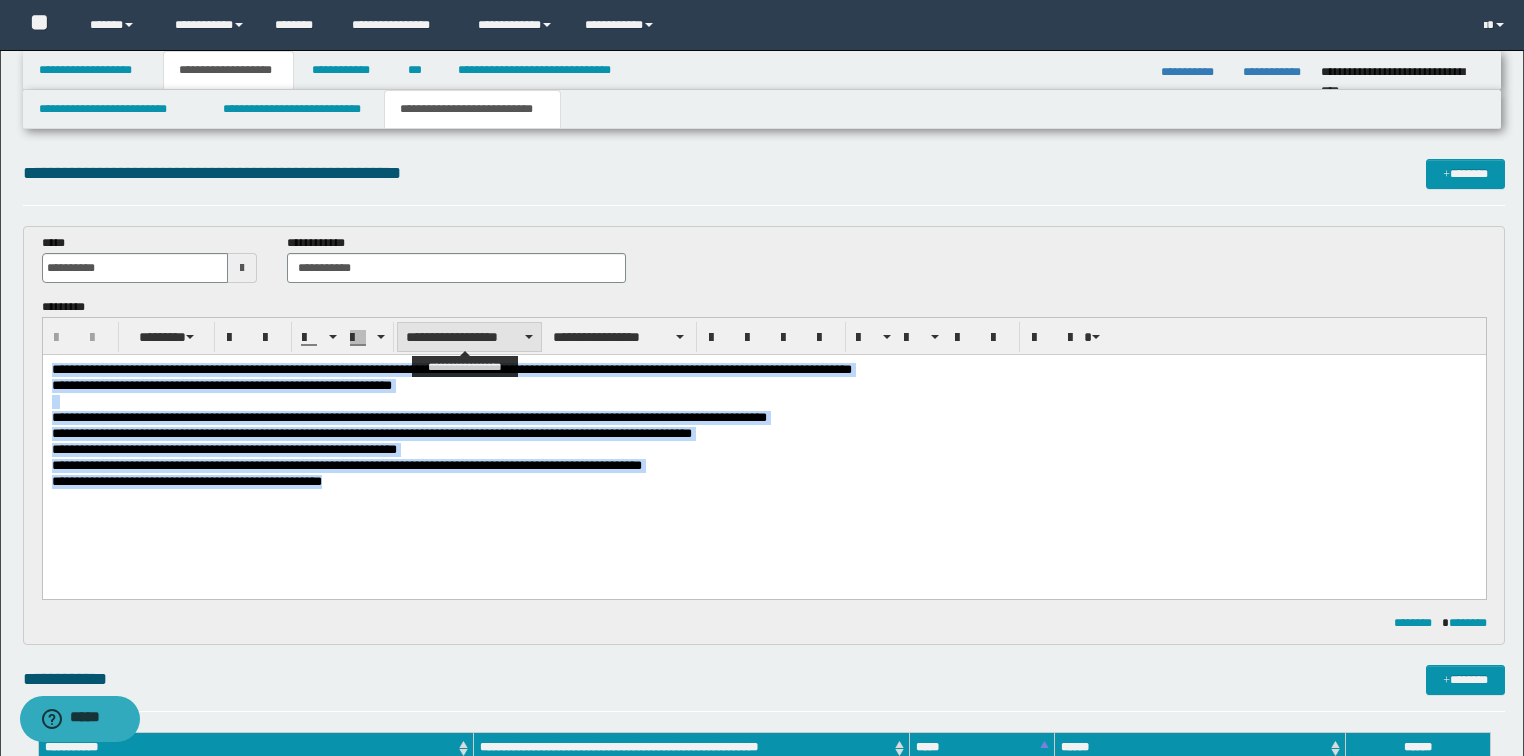 click on "**********" at bounding box center [469, 337] 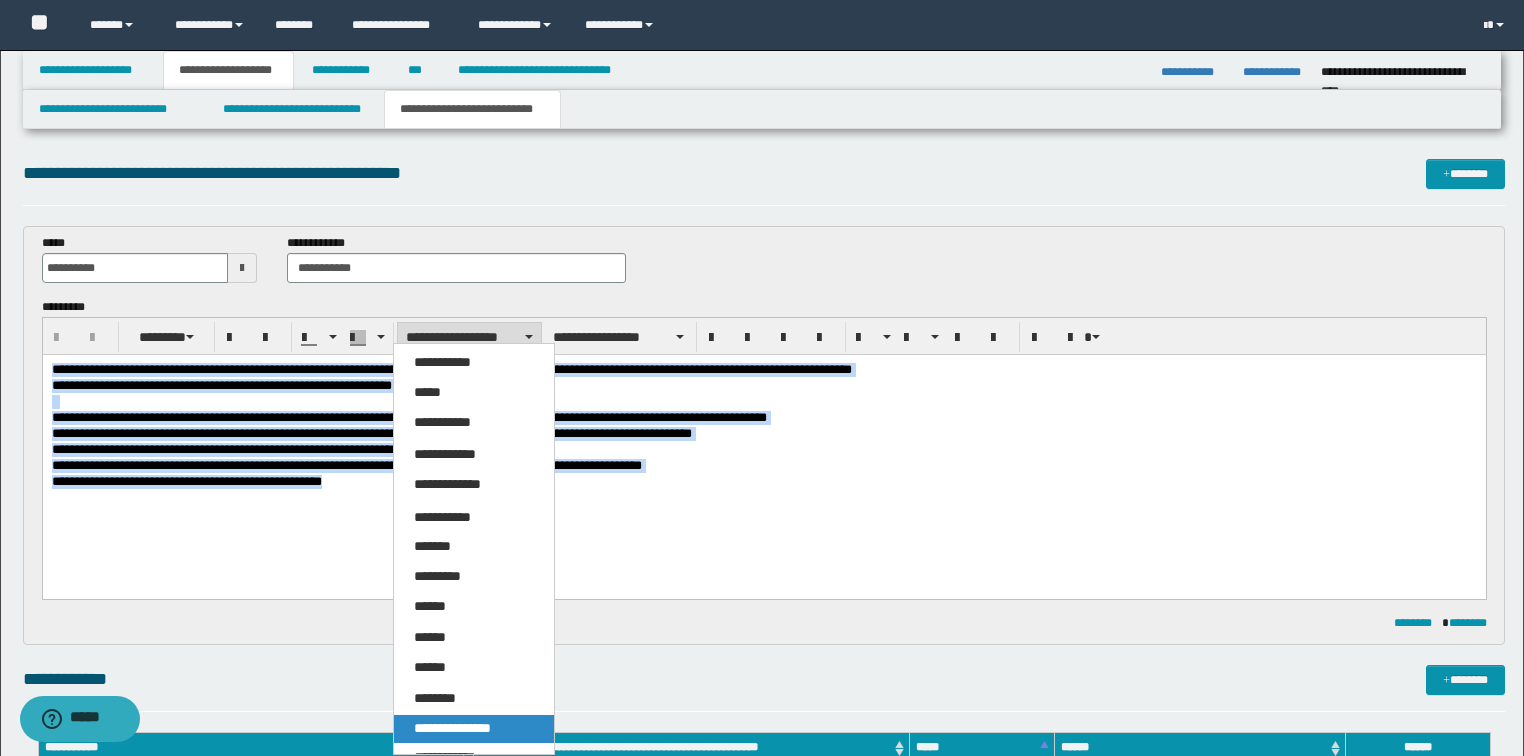 click on "**********" at bounding box center (452, 728) 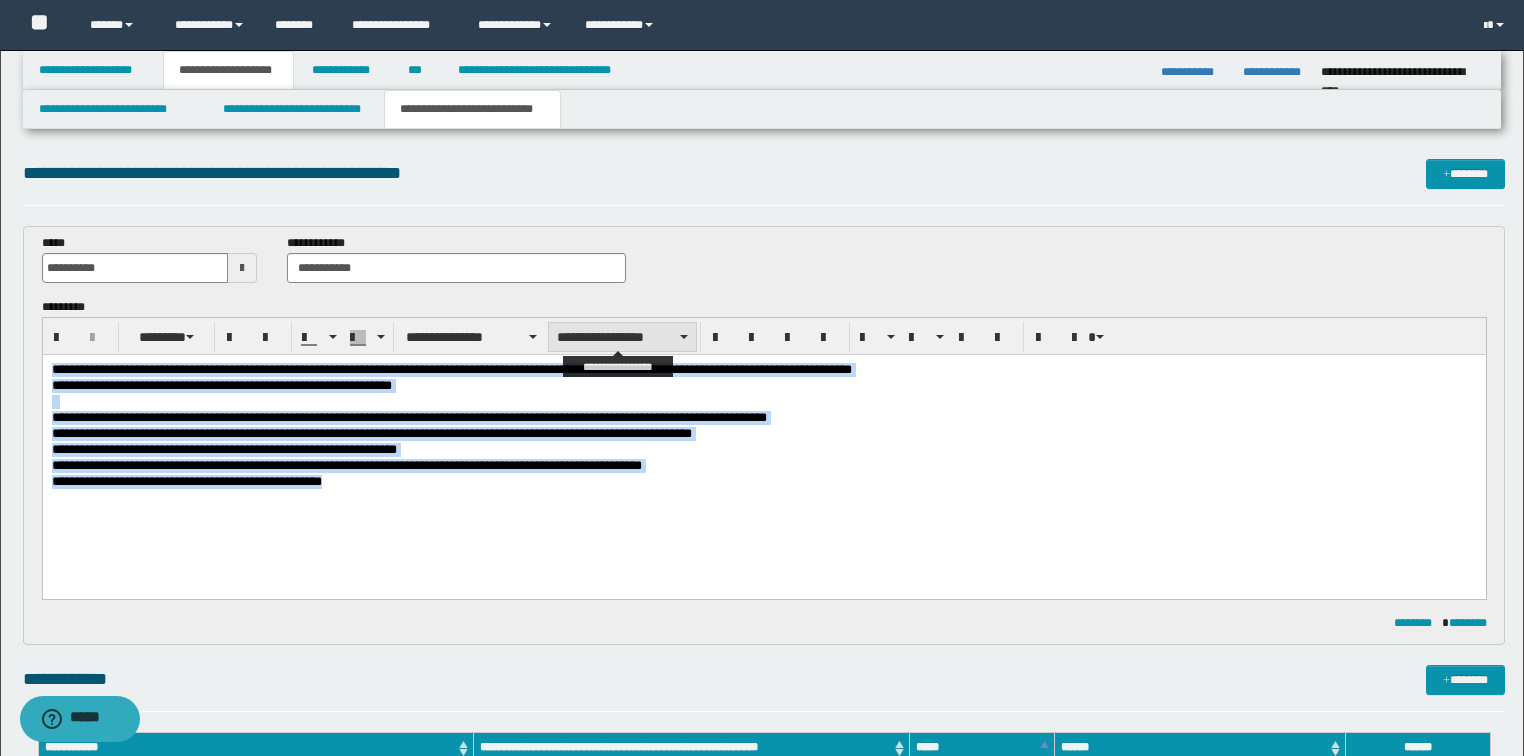 click on "**********" at bounding box center [622, 337] 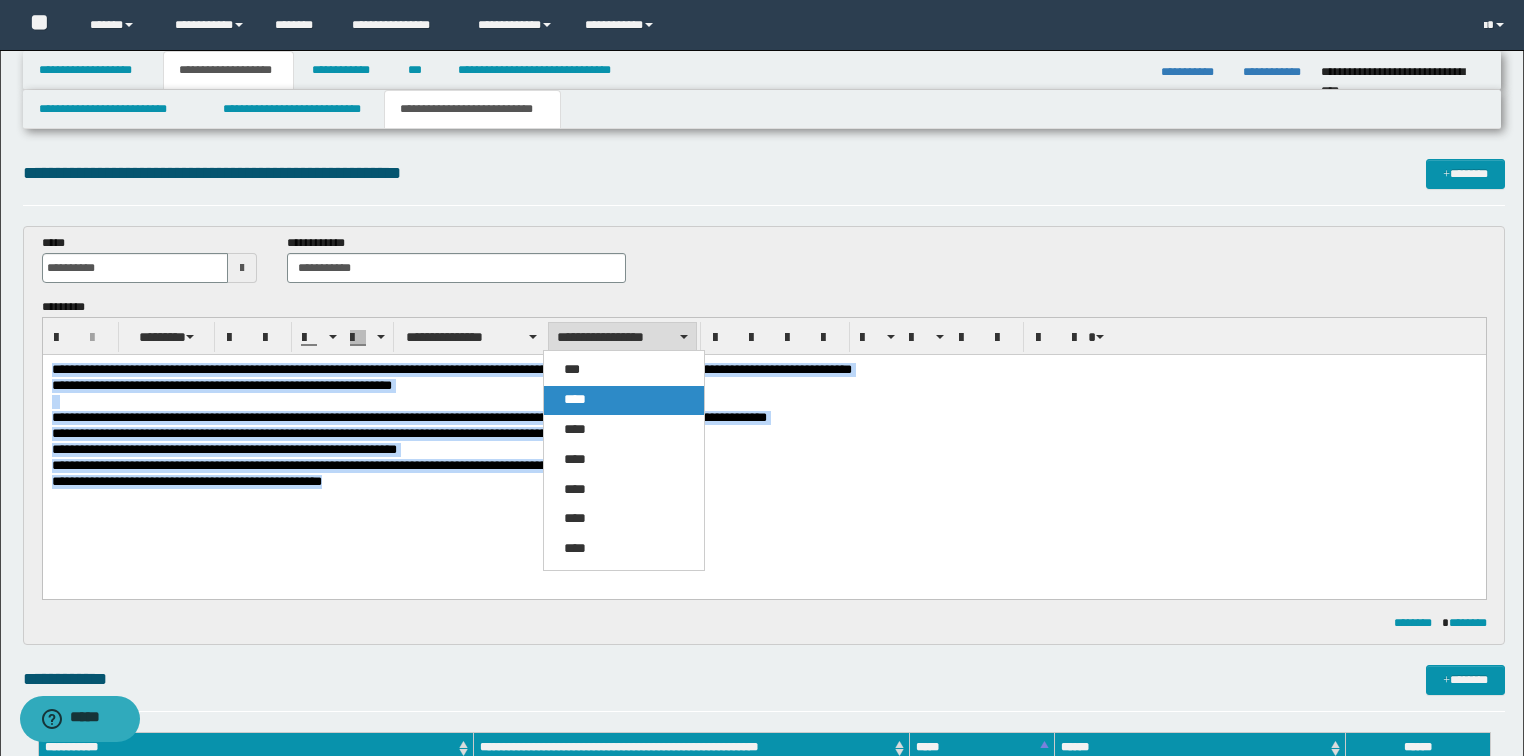click on "****" at bounding box center (575, 399) 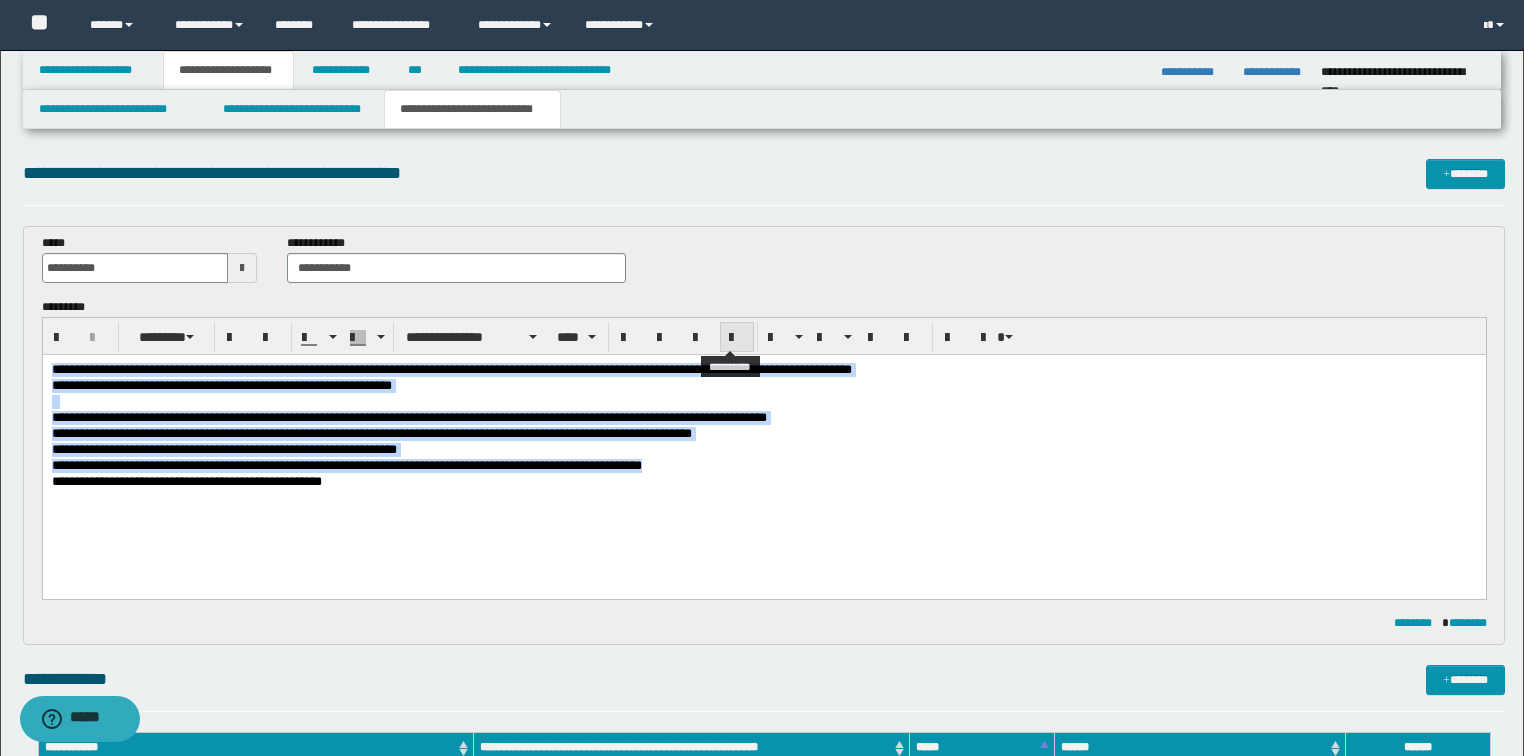 click at bounding box center [737, 338] 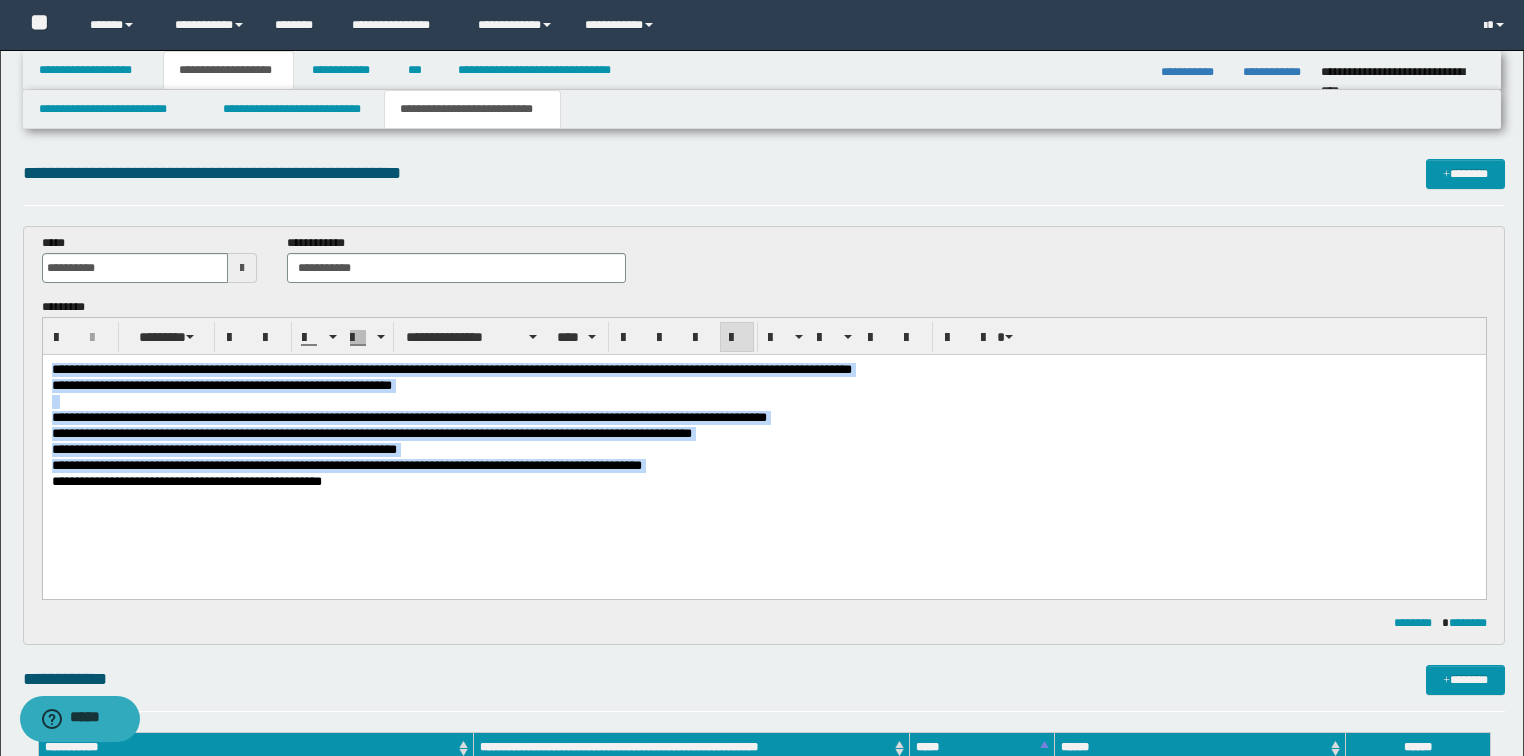 click on "**********" at bounding box center (763, 451) 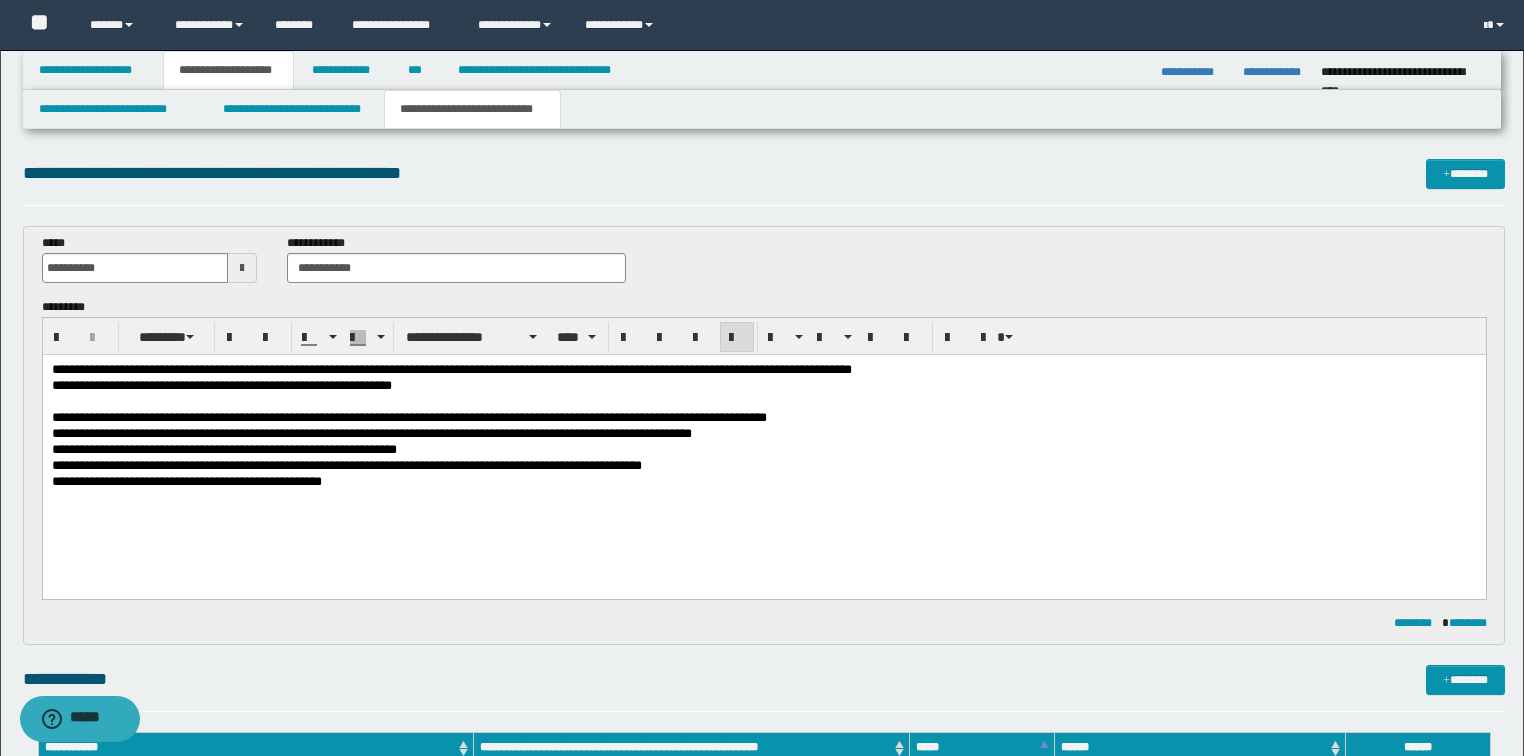 click on "**********" at bounding box center (186, 480) 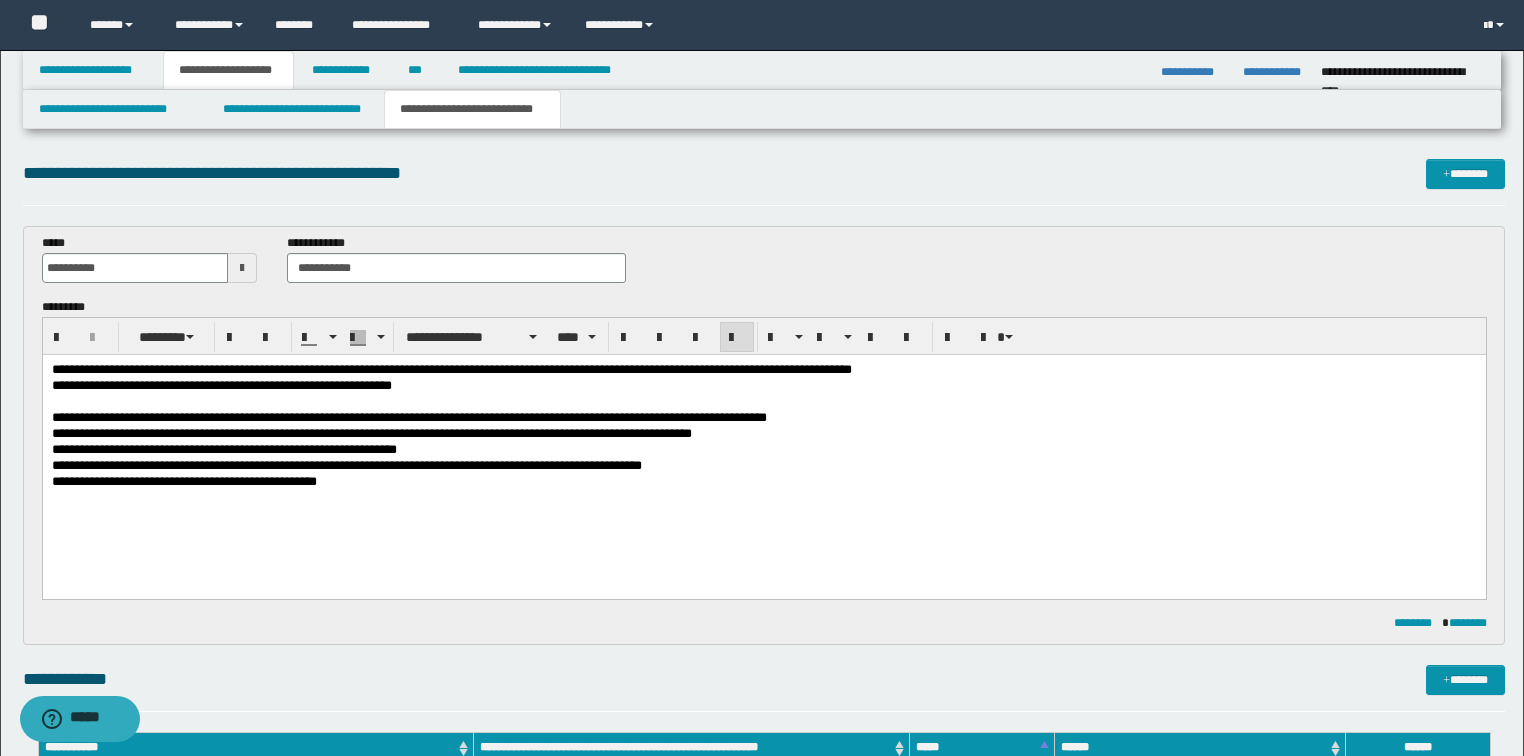 click on "**********" at bounding box center [371, 432] 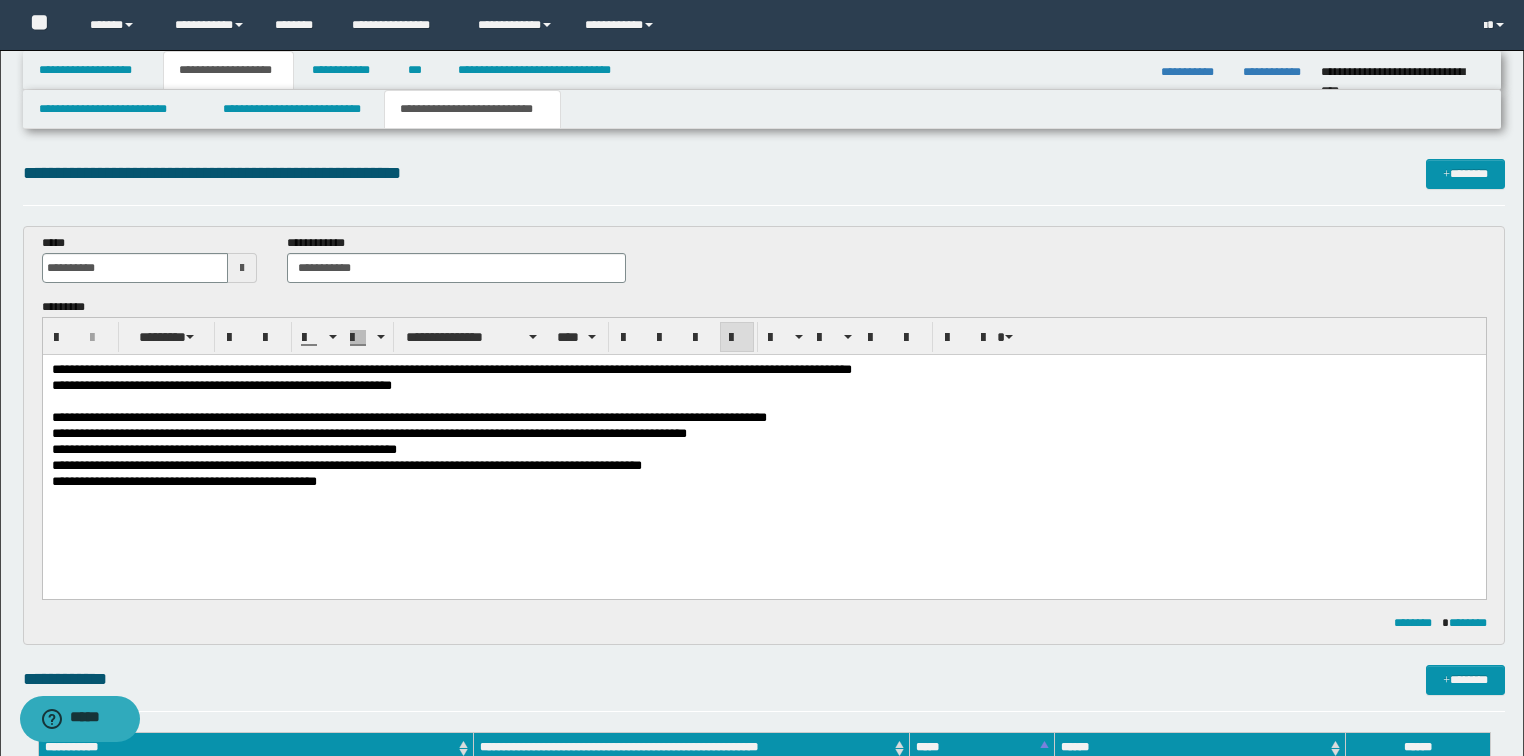click on "**********" at bounding box center [368, 432] 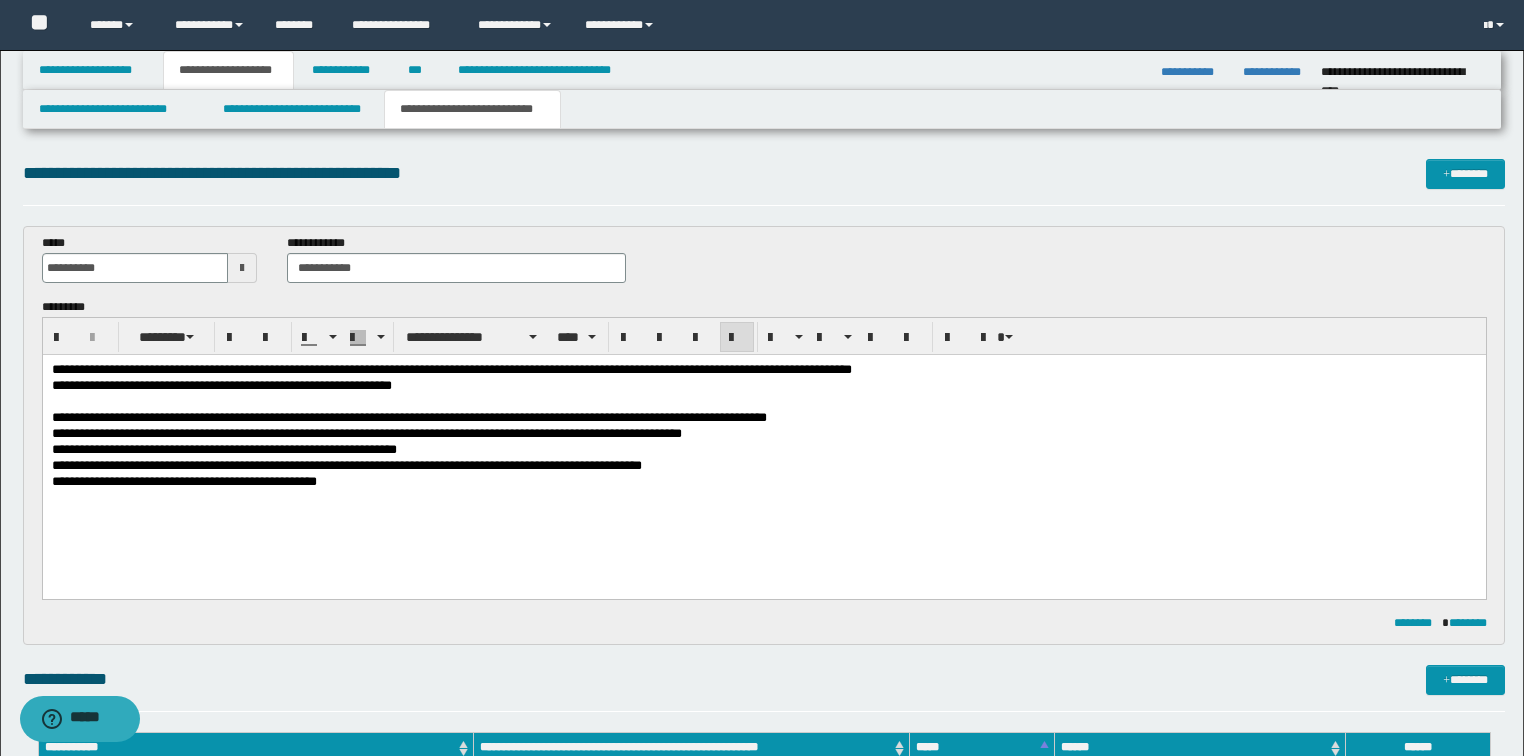 click on "**********" at bounding box center [223, 448] 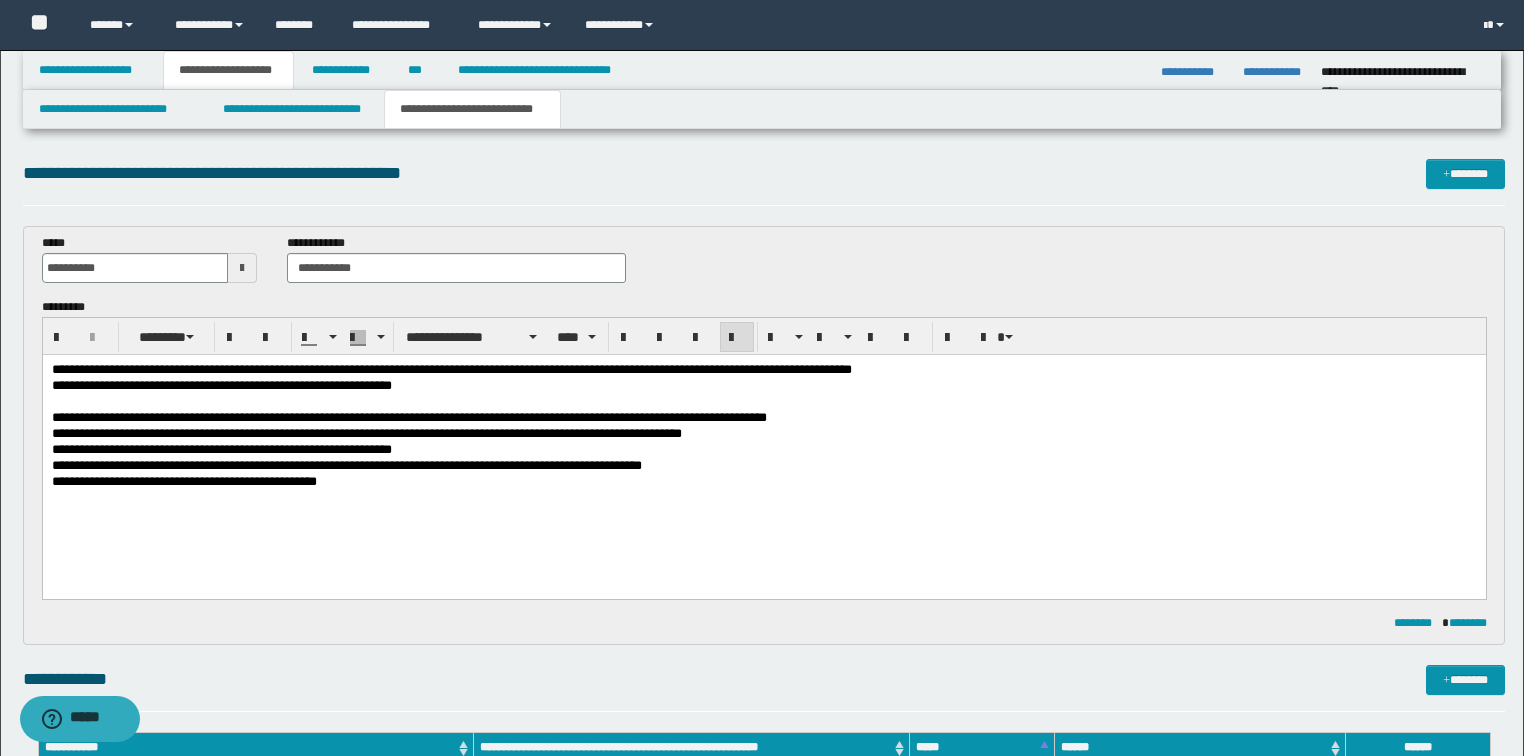 click on "**********" at bounding box center [408, 416] 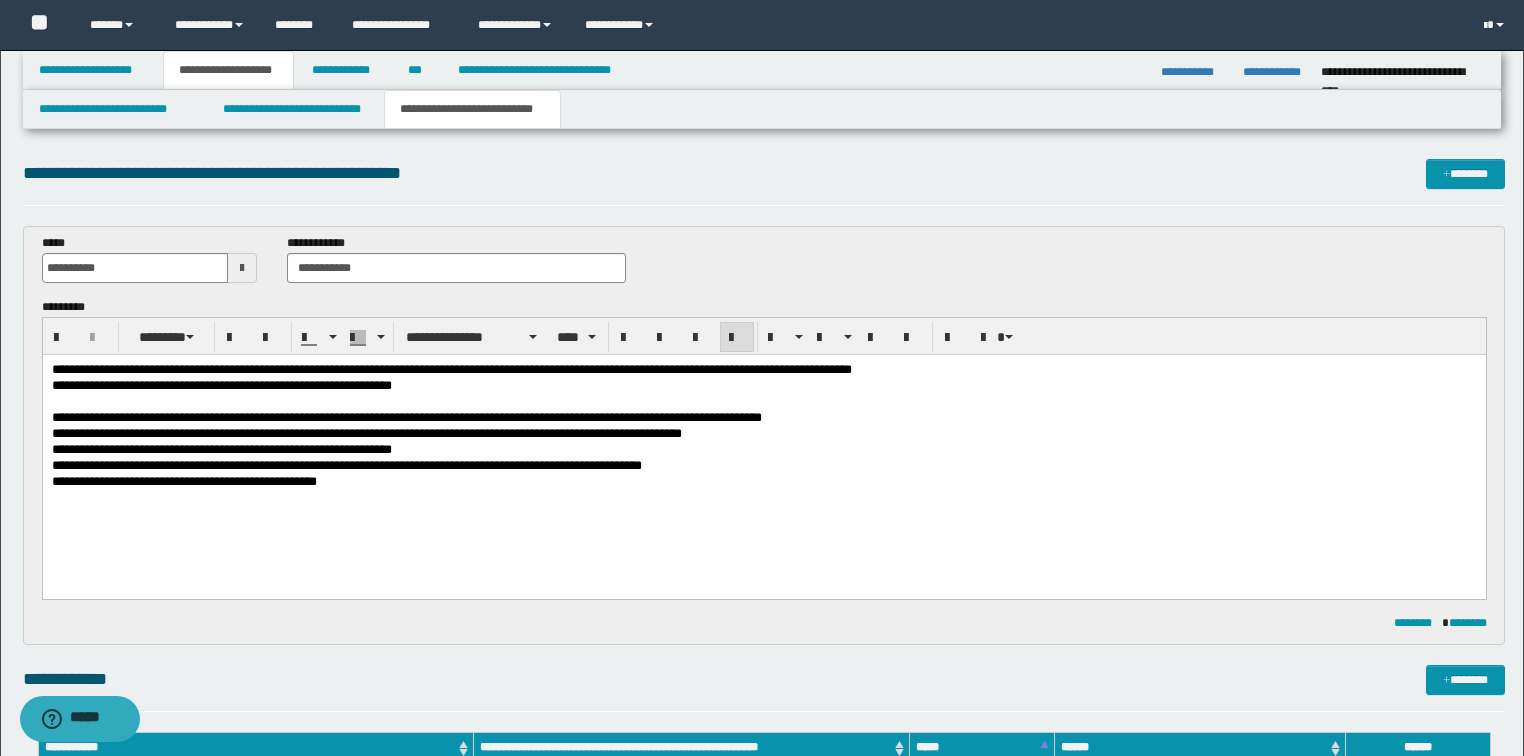 click on "**********" at bounding box center [406, 416] 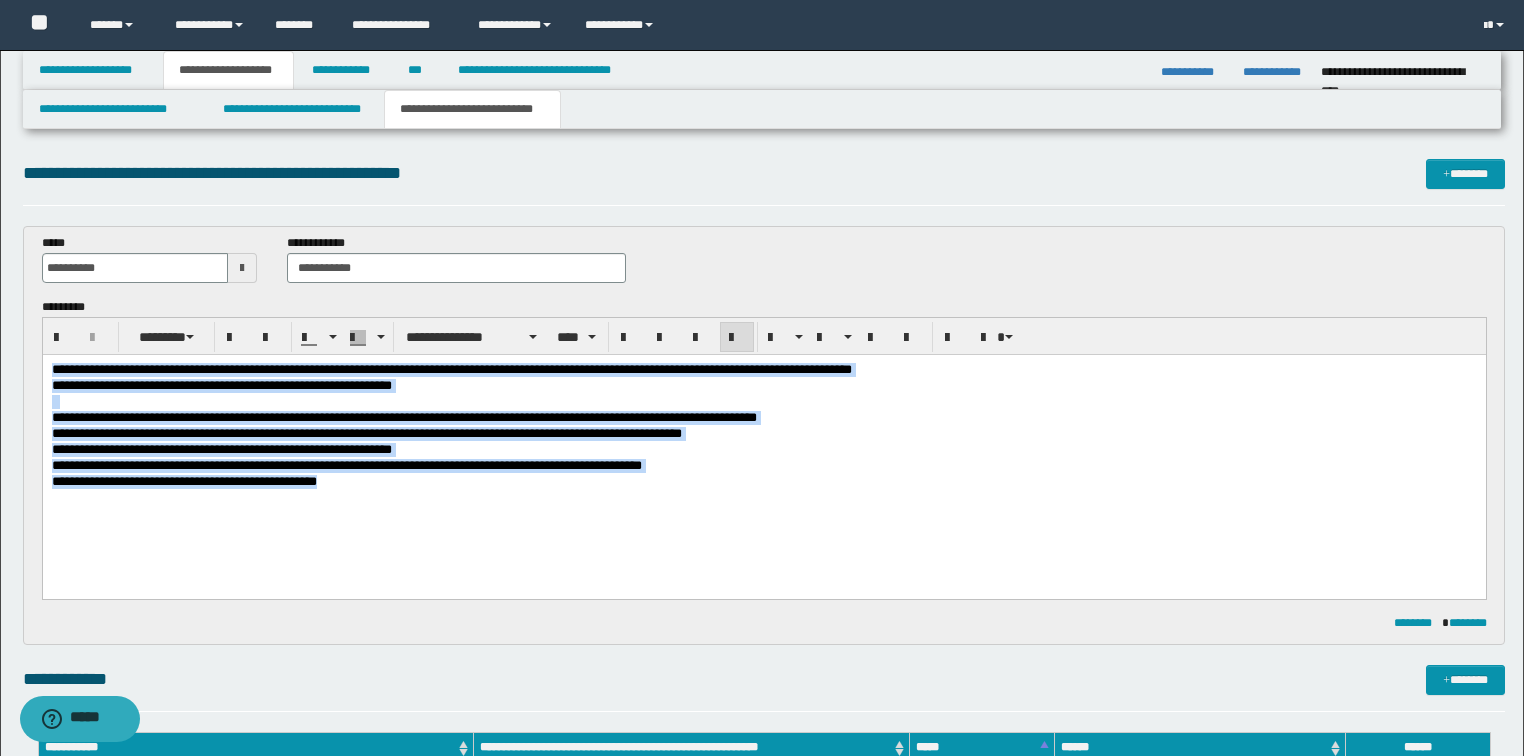 drag, startPoint x: 349, startPoint y: 485, endPoint x: 0, endPoint y: 245, distance: 423.55756 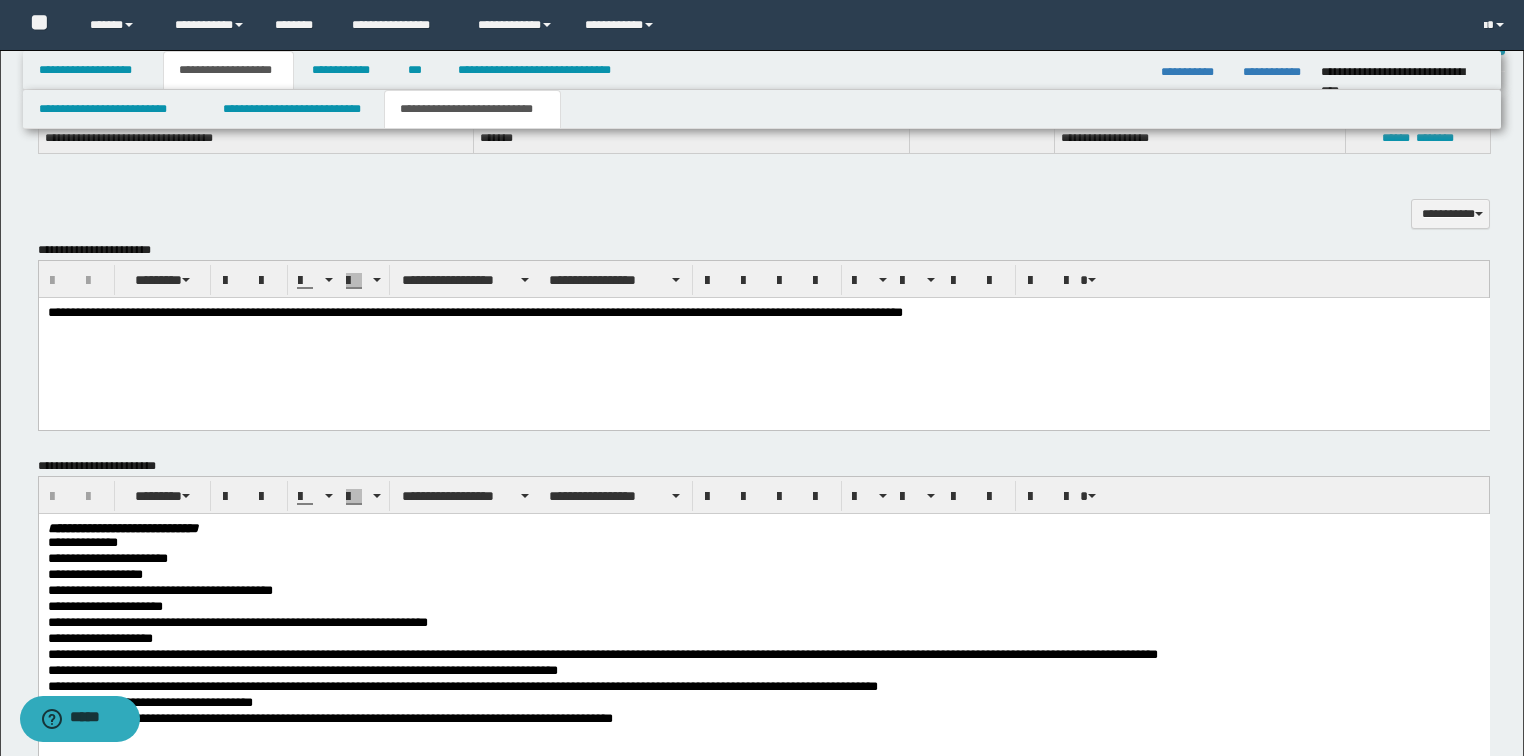 scroll, scrollTop: 800, scrollLeft: 0, axis: vertical 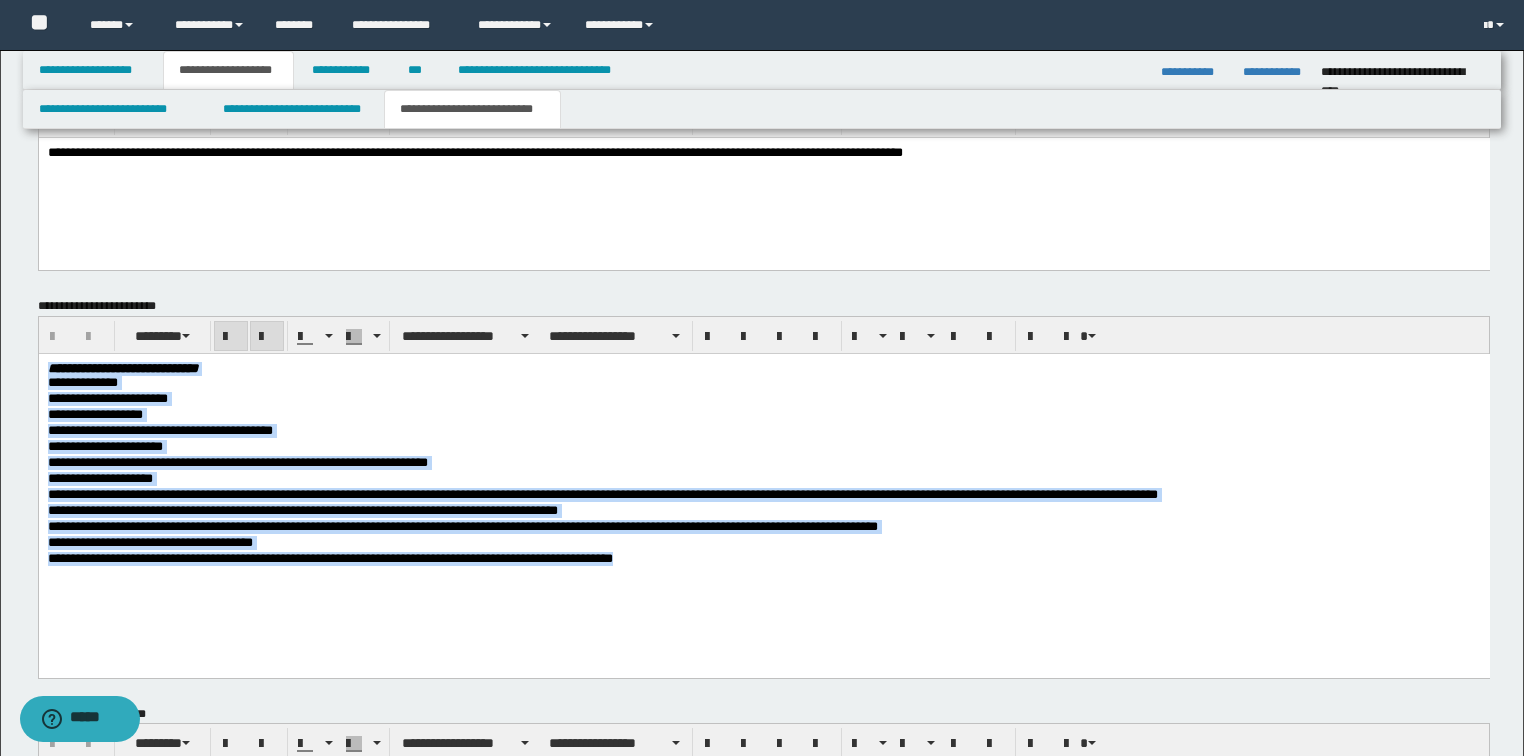 drag, startPoint x: 664, startPoint y: 563, endPoint x: 166, endPoint y: 697, distance: 515.7131 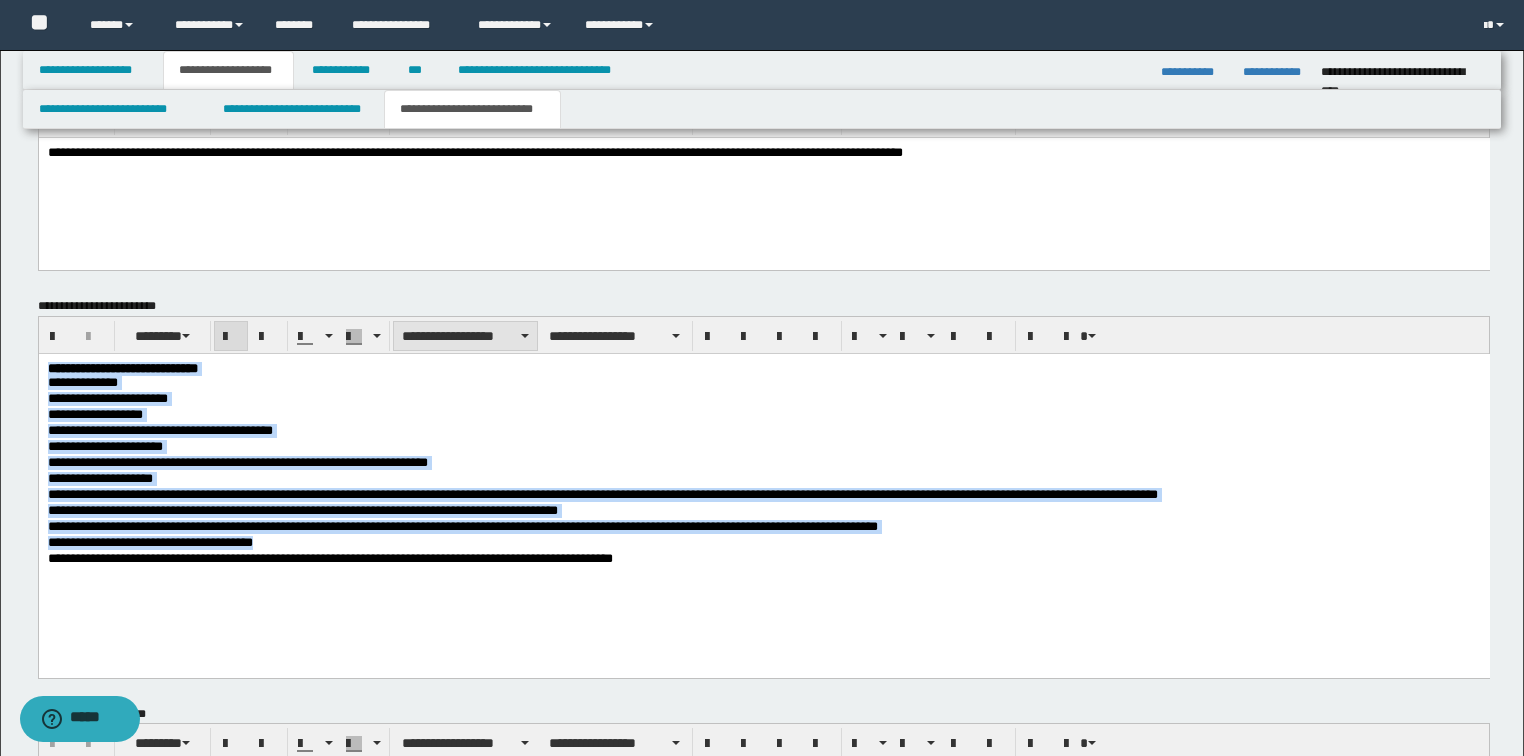 click on "**********" at bounding box center (465, 336) 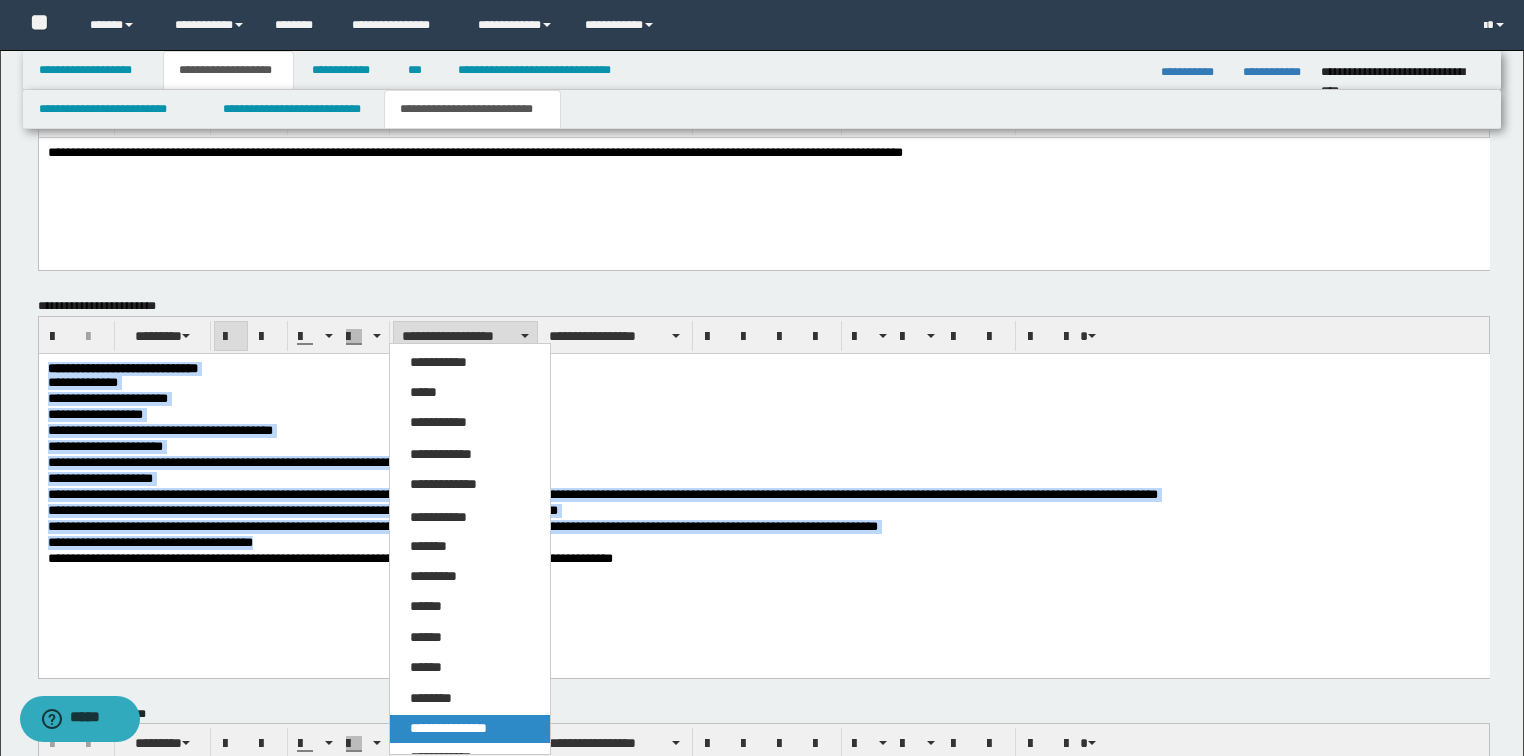 click on "**********" at bounding box center [448, 728] 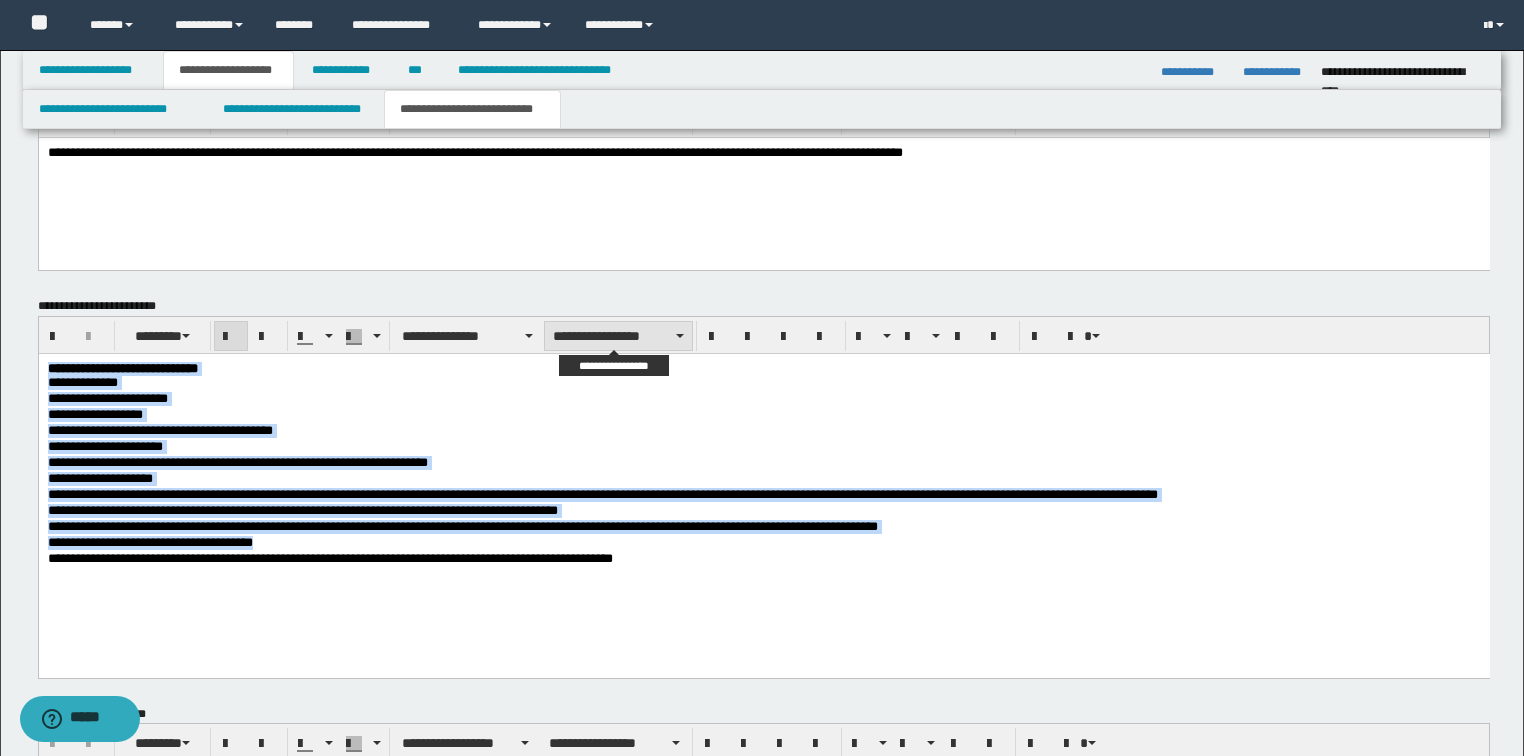 click on "**********" at bounding box center (618, 336) 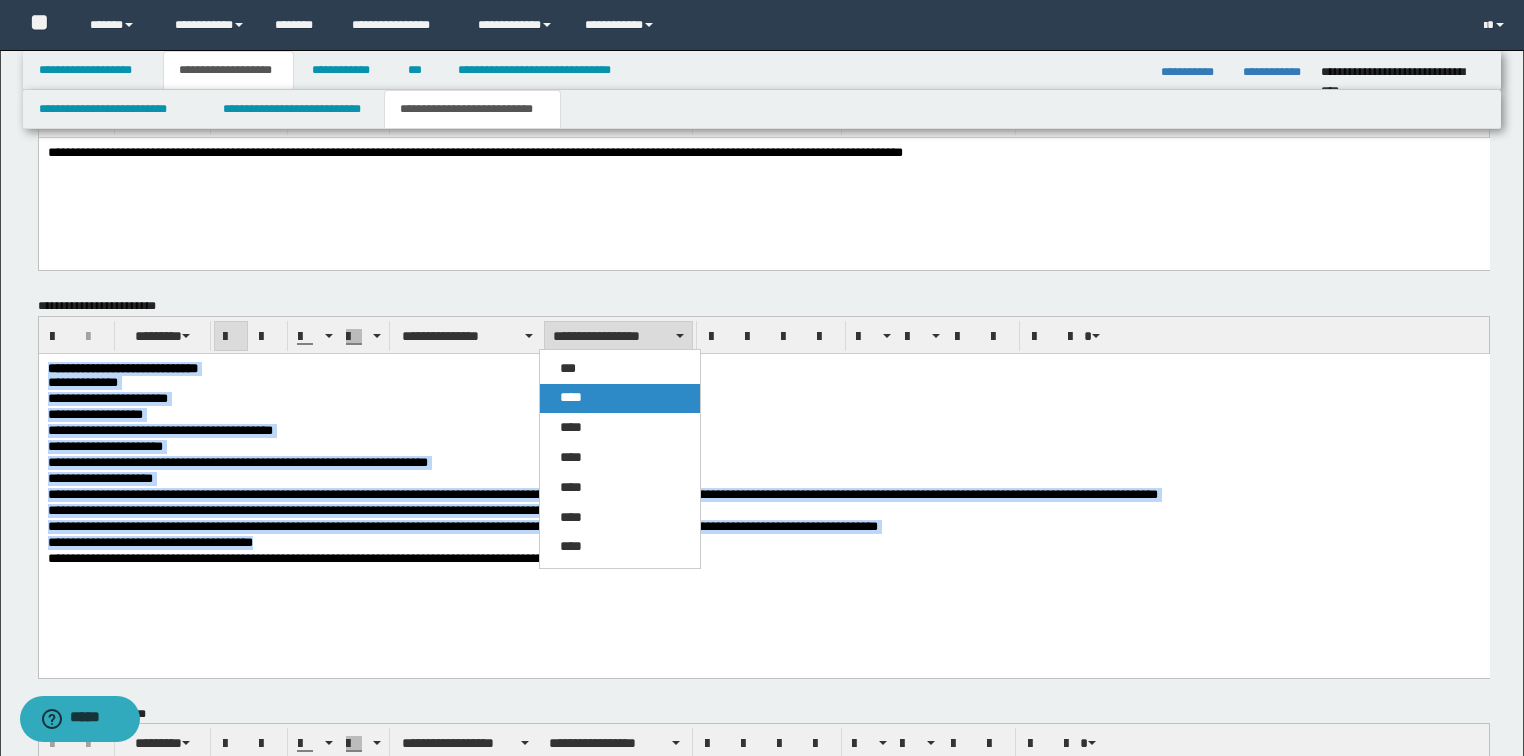 click on "****" at bounding box center [571, 397] 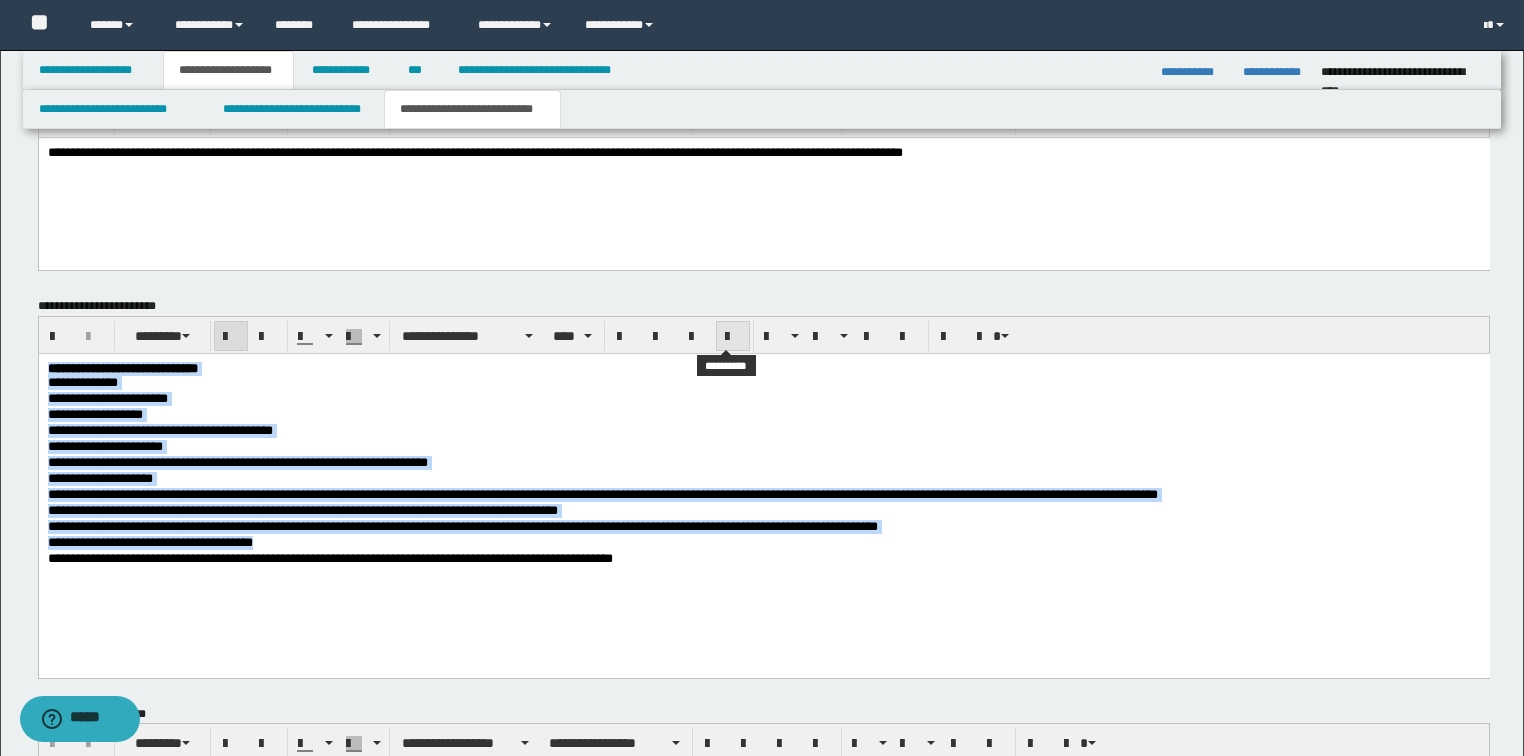 click at bounding box center [733, 337] 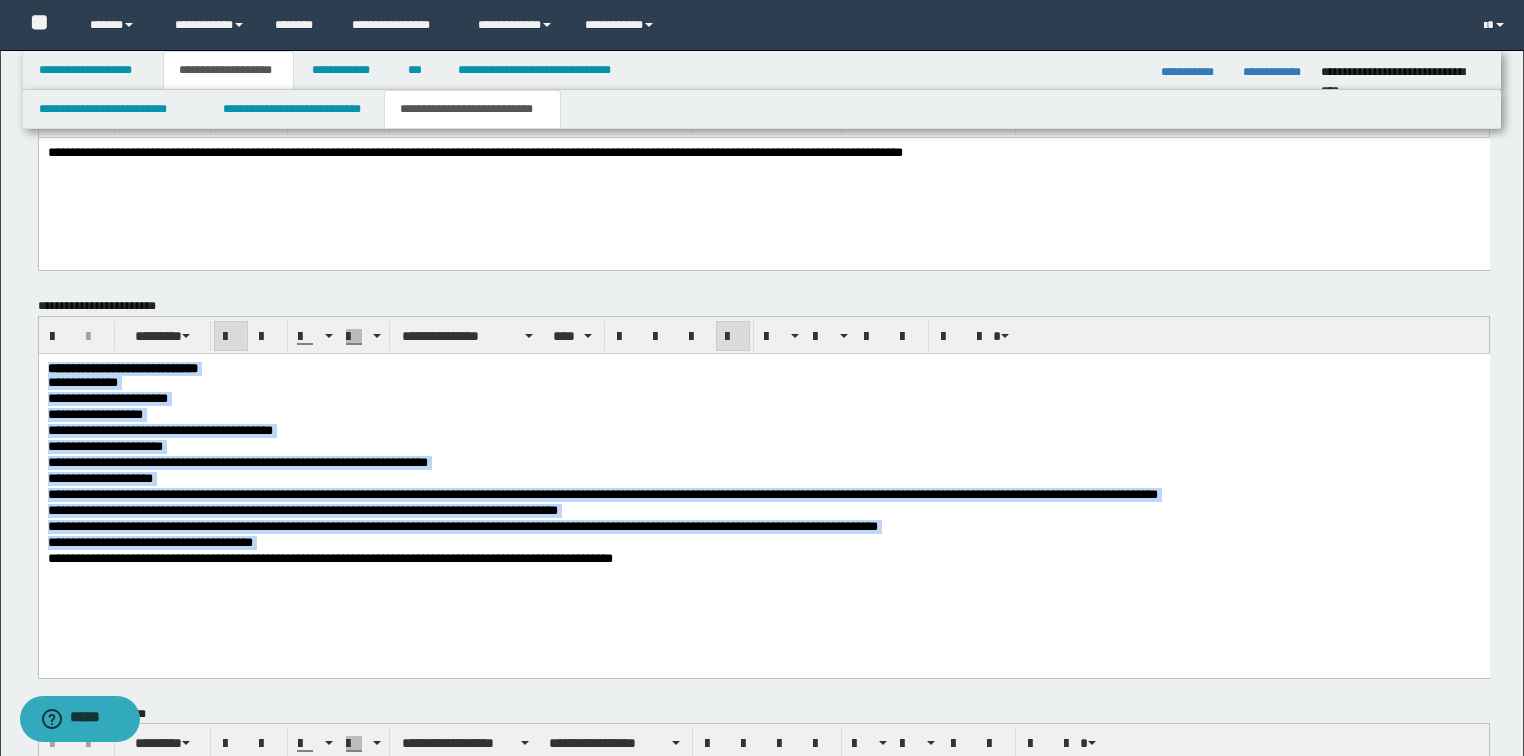 click on "**********" at bounding box center (763, 489) 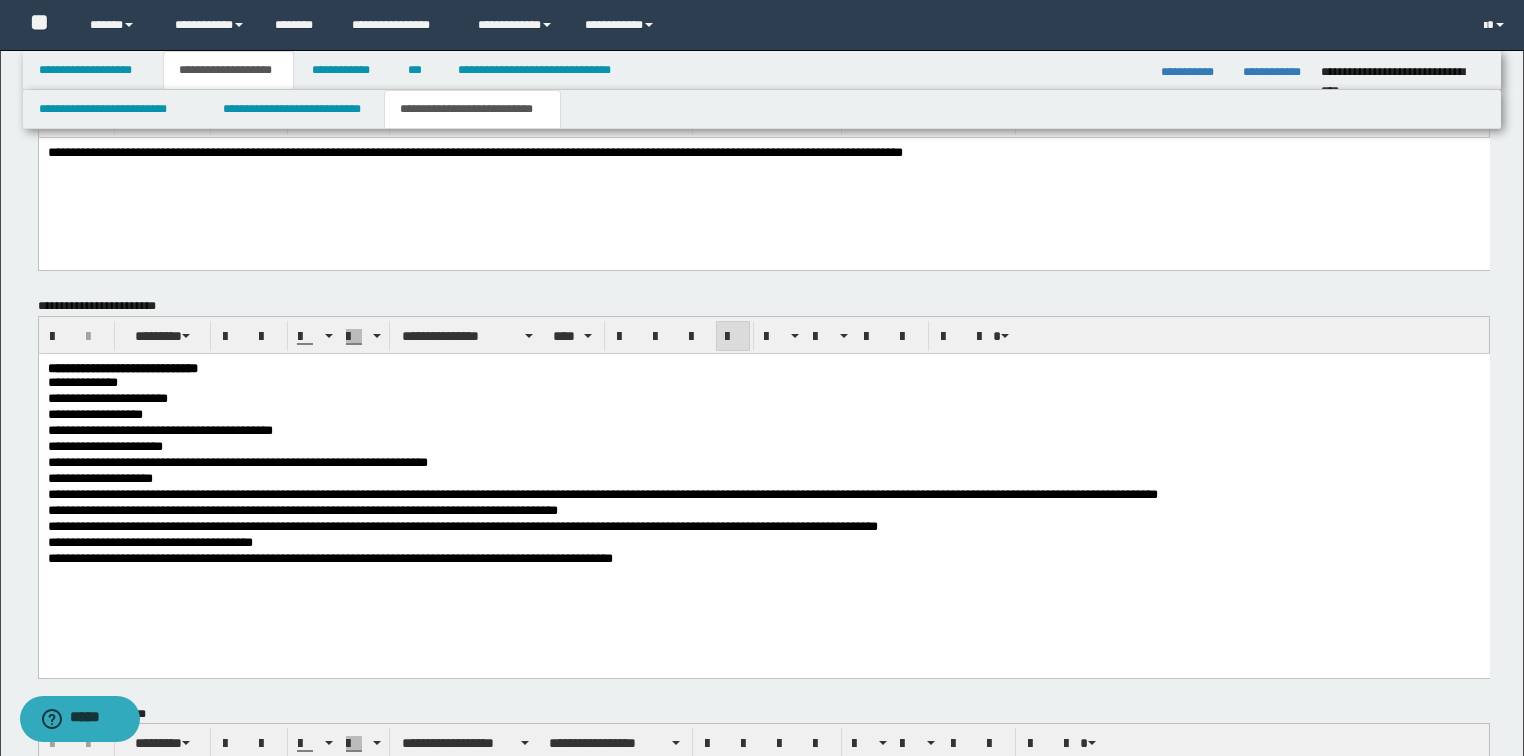 scroll, scrollTop: 1060, scrollLeft: 0, axis: vertical 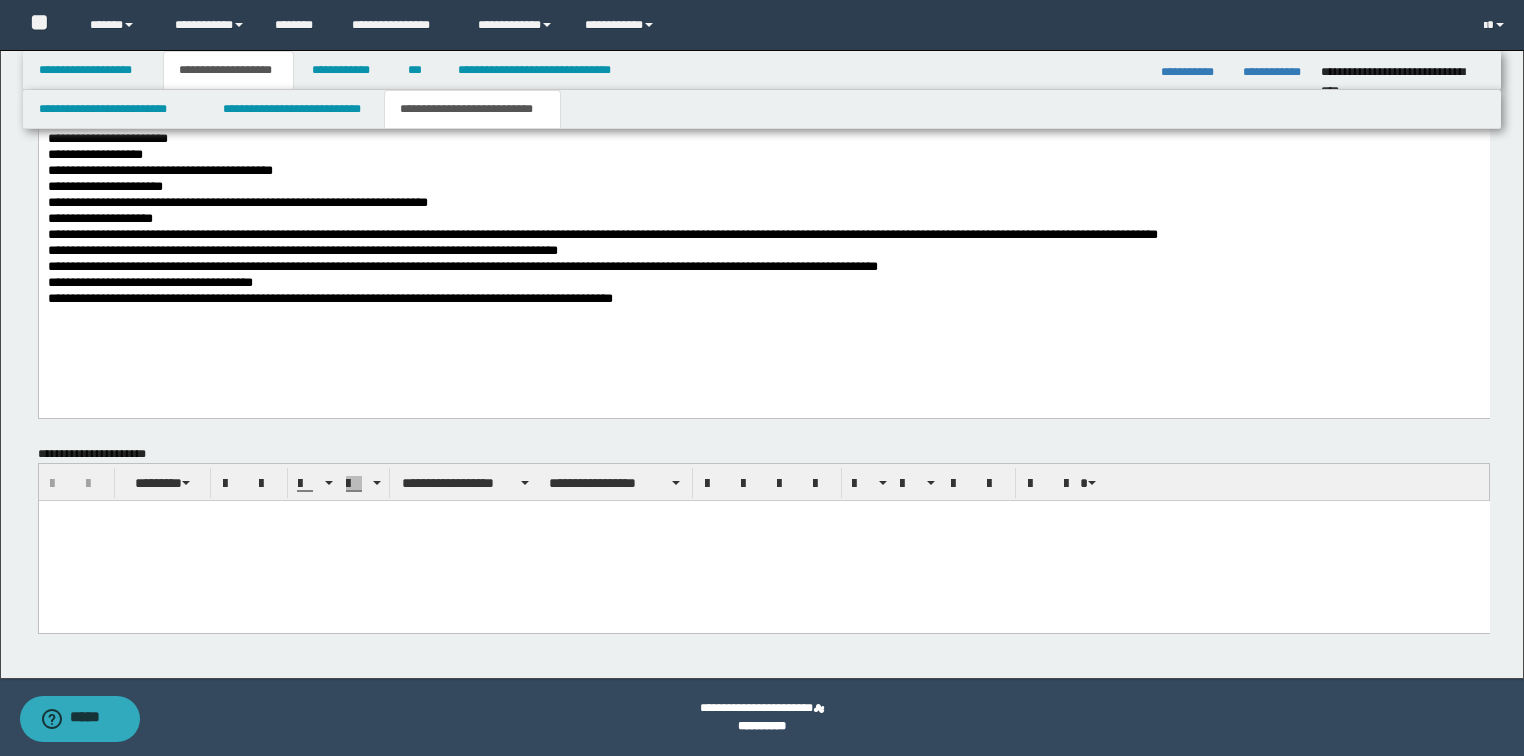 drag, startPoint x: 426, startPoint y: 588, endPoint x: 563, endPoint y: 1137, distance: 565.8357 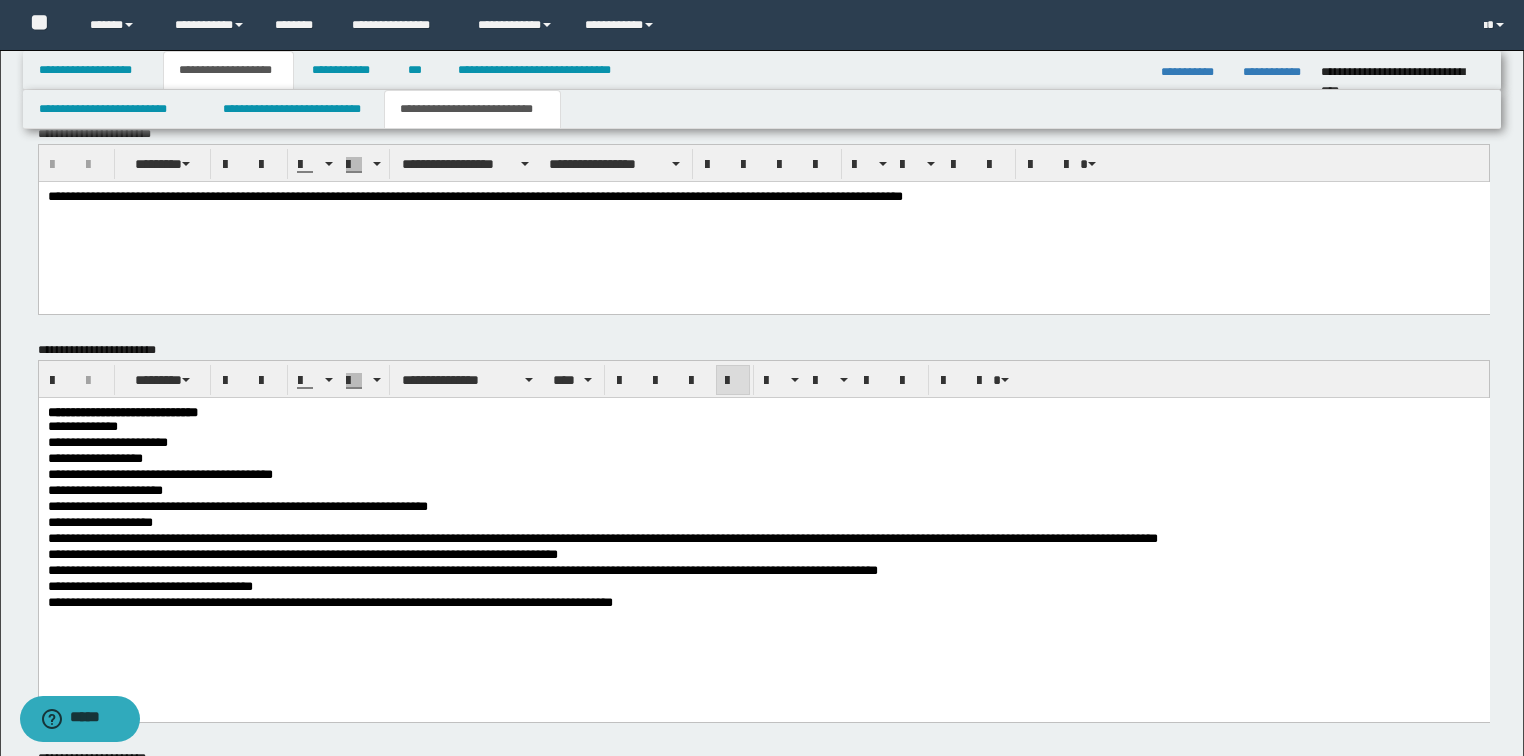 scroll, scrollTop: 516, scrollLeft: 0, axis: vertical 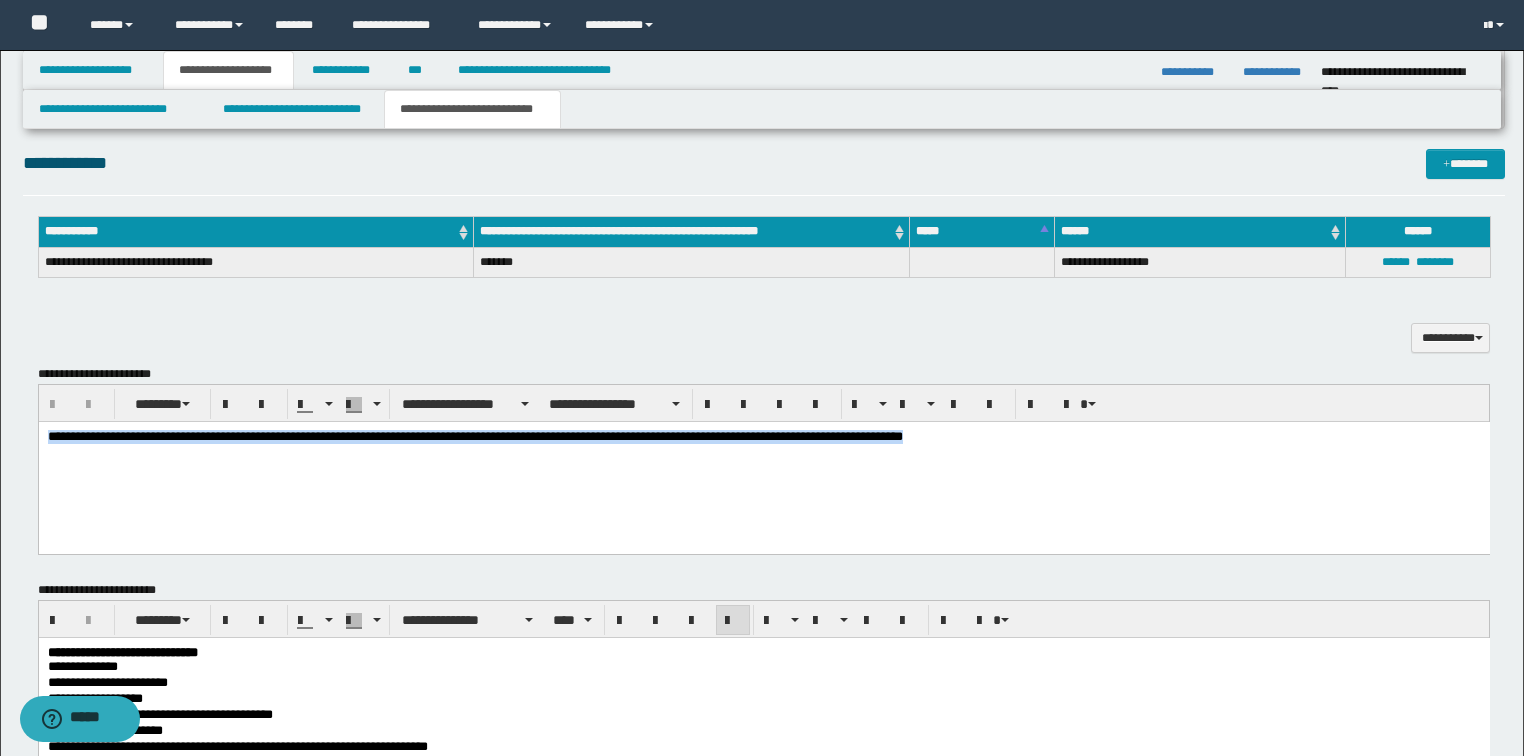 drag, startPoint x: 1021, startPoint y: 439, endPoint x: 64, endPoint y: 865, distance: 1047.5328 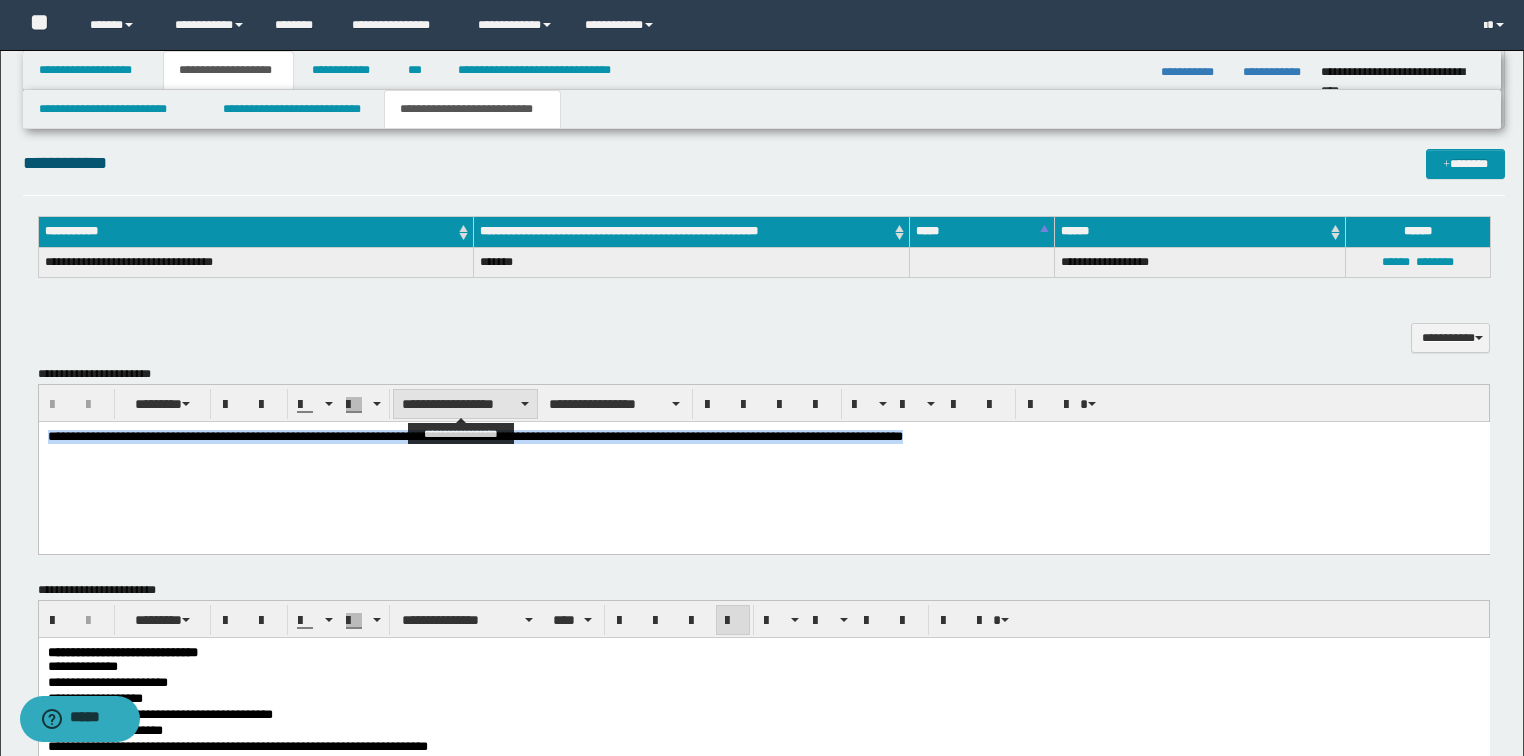 click on "**********" at bounding box center (465, 404) 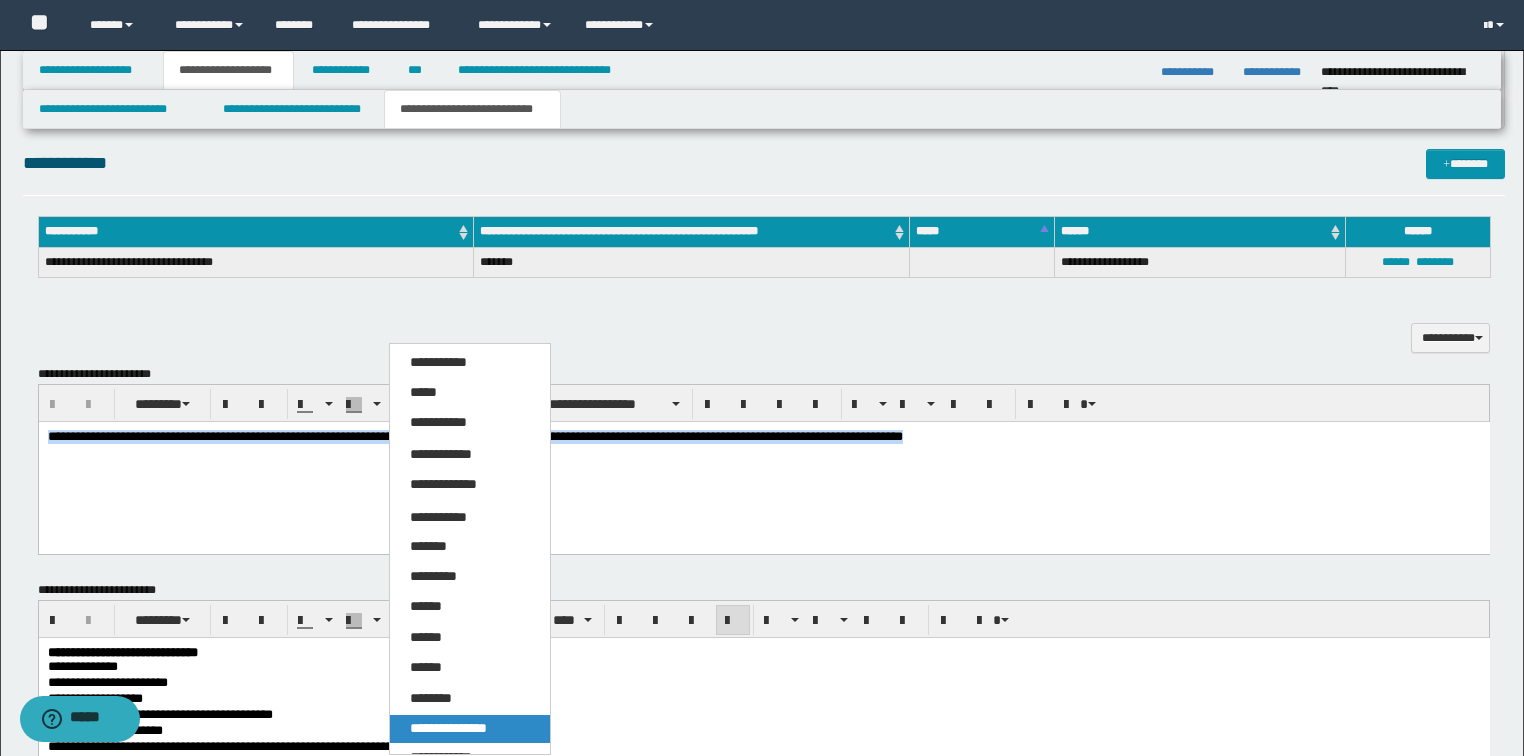 click on "**********" at bounding box center [448, 728] 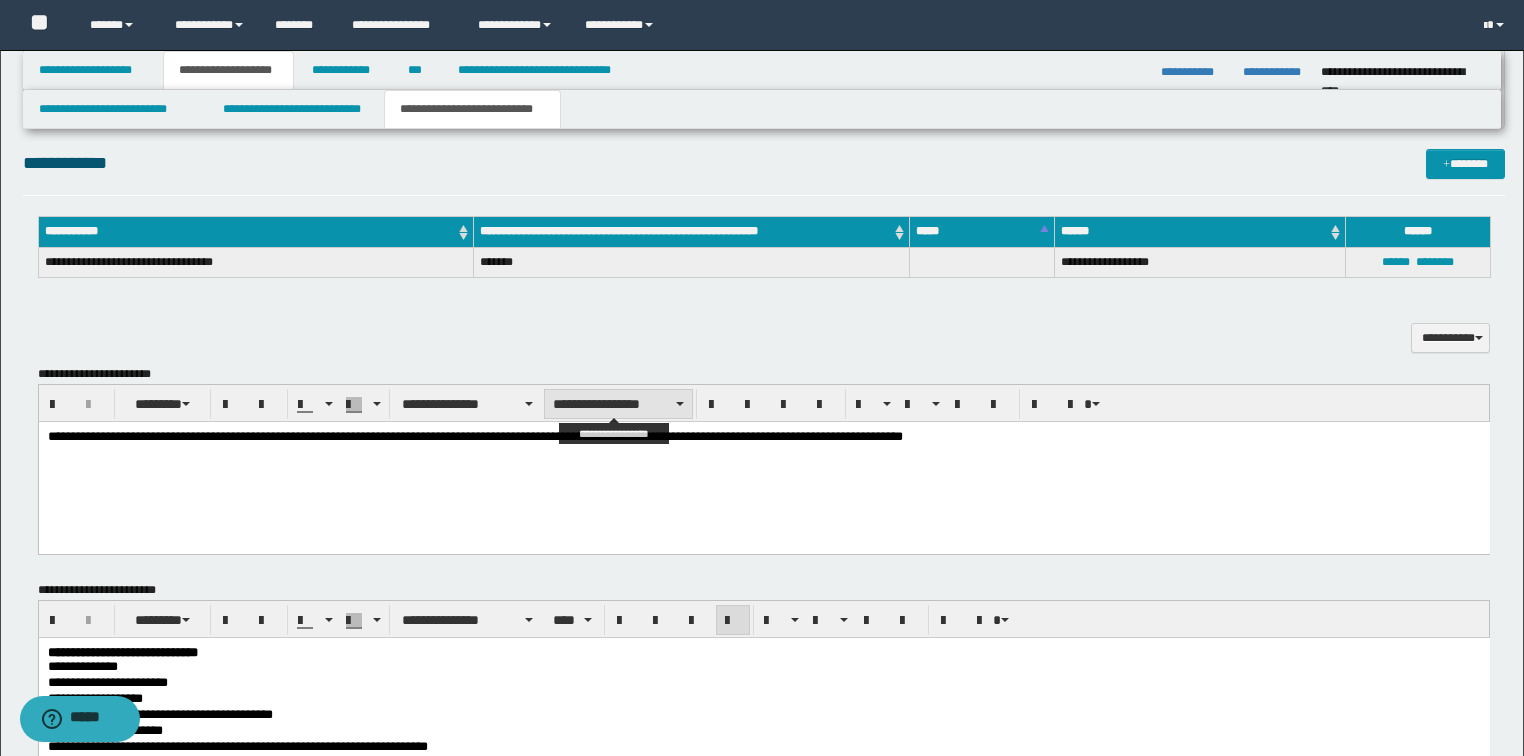 click on "**********" at bounding box center [618, 404] 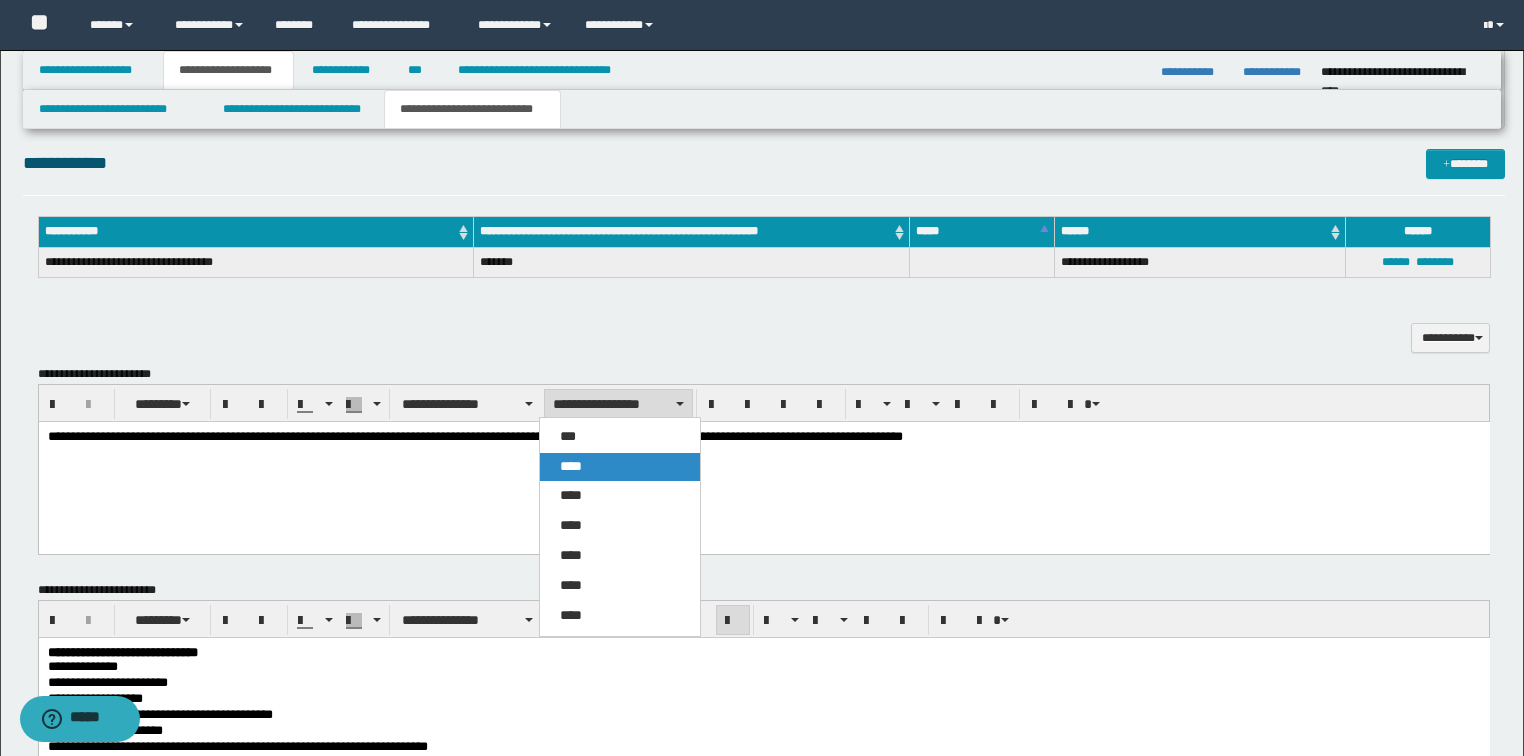 click on "****" at bounding box center [620, 467] 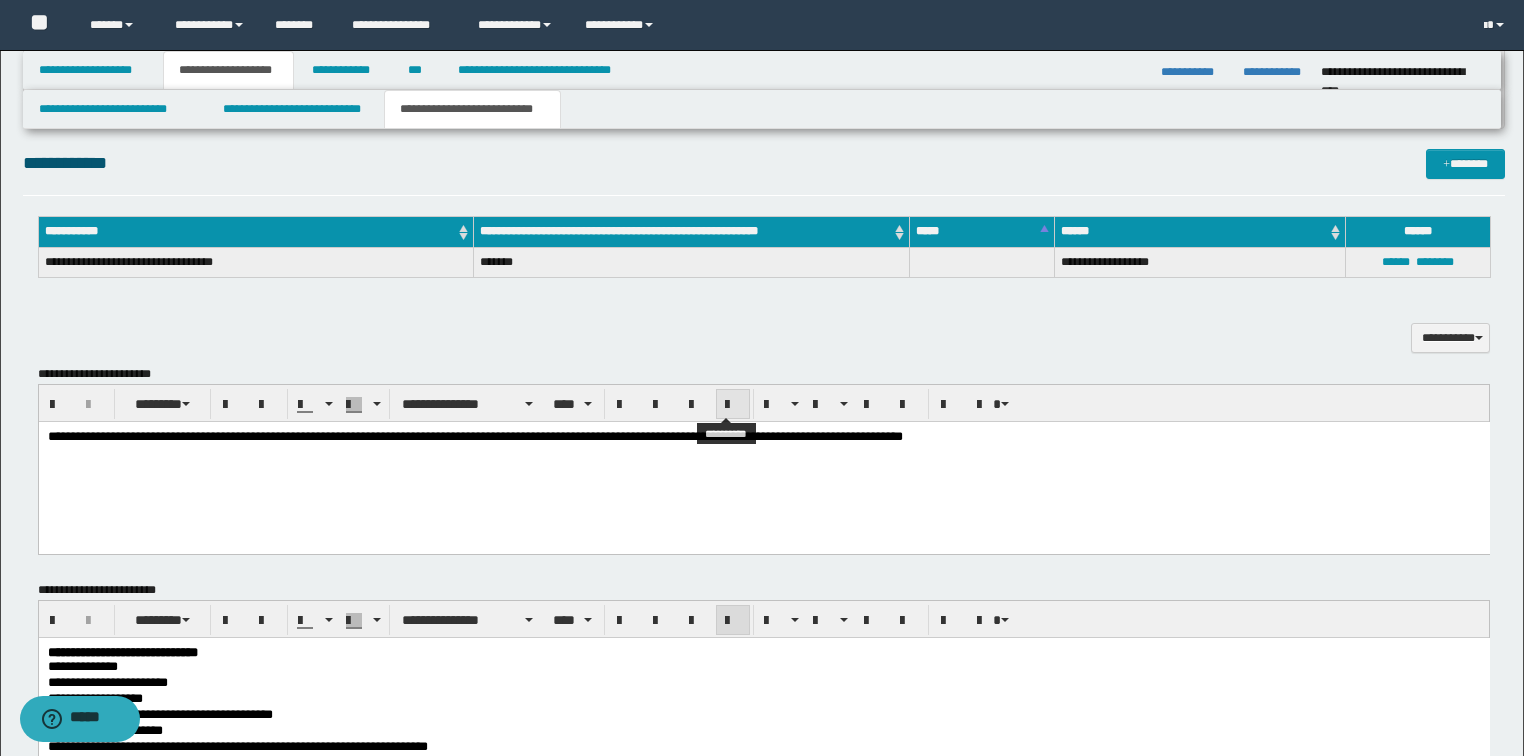 click at bounding box center (733, 405) 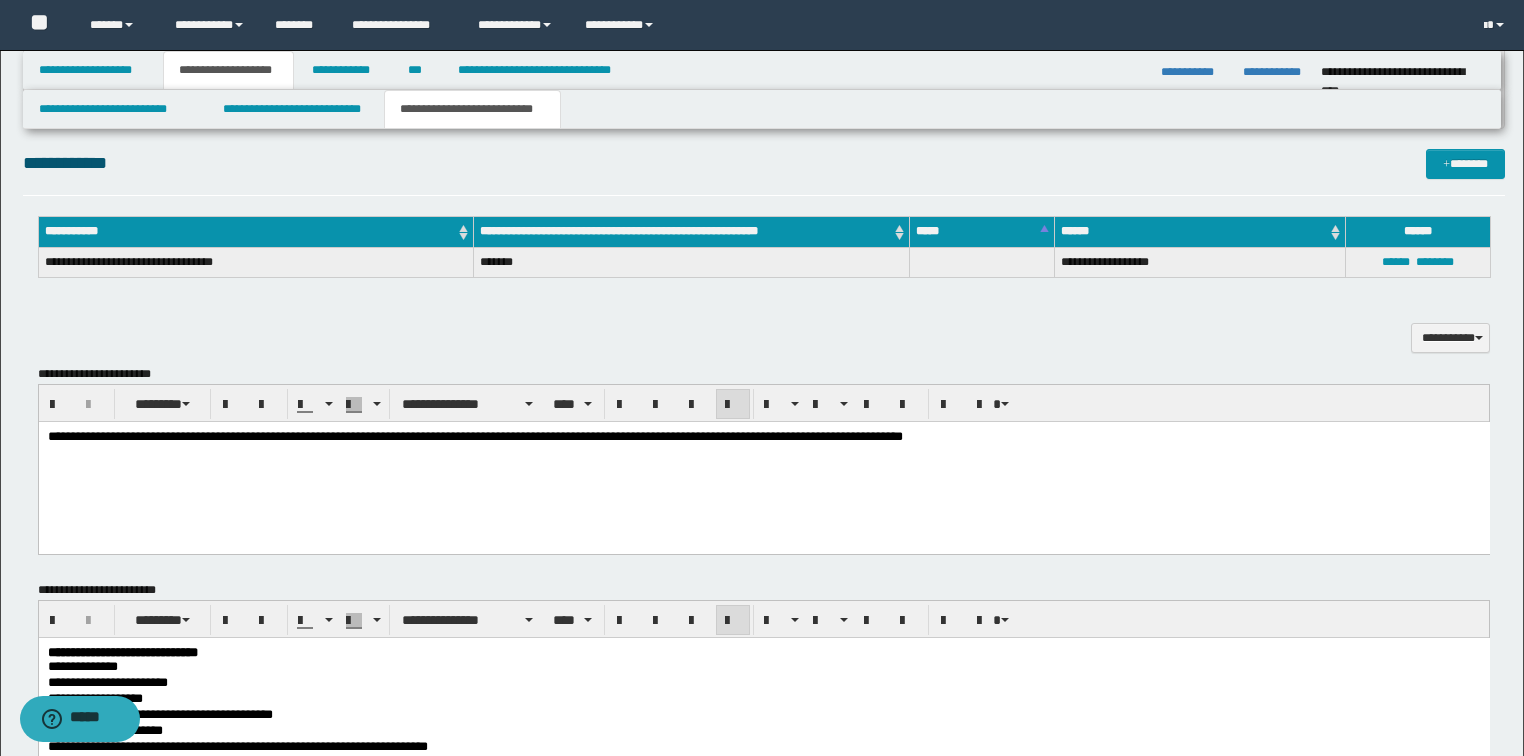 click on "**********" at bounding box center [763, 462] 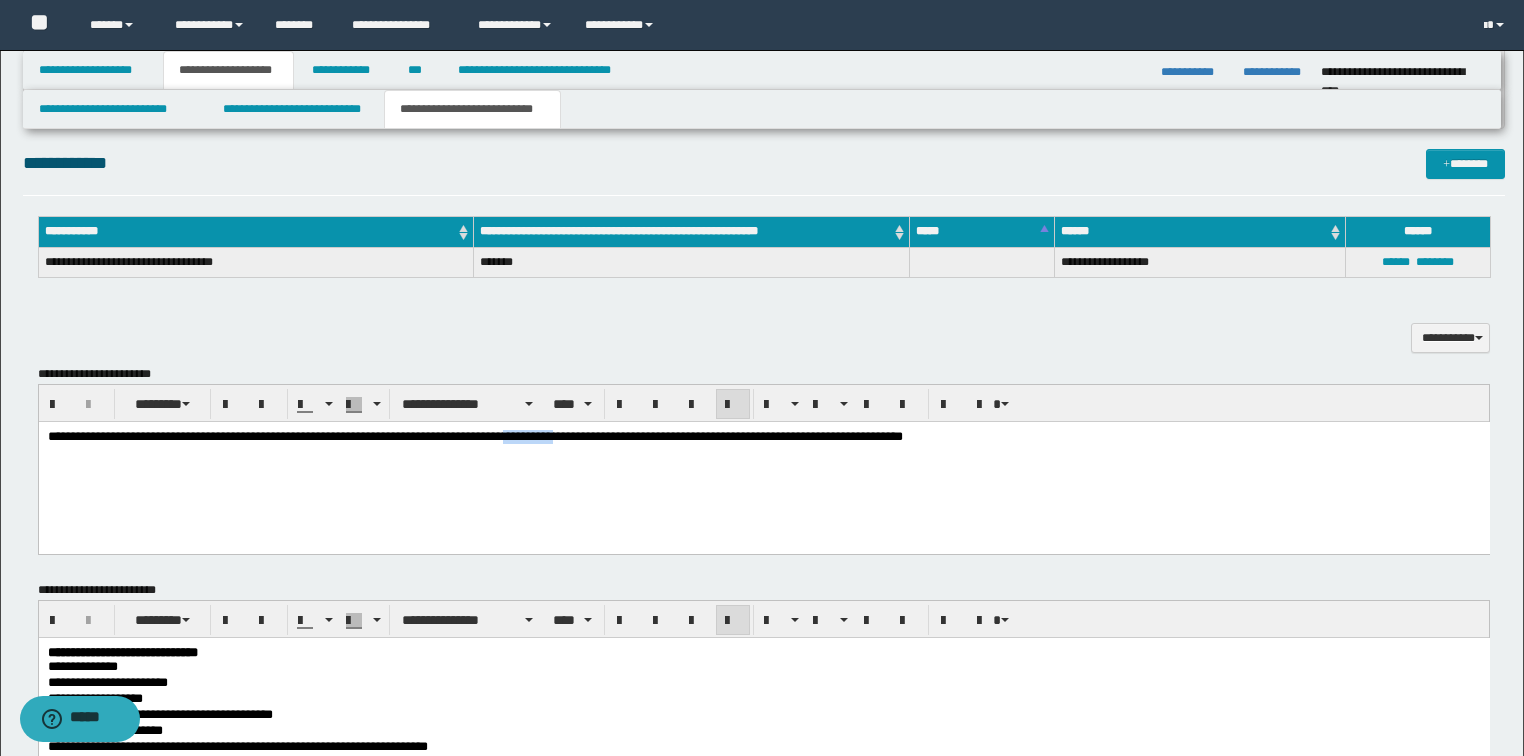 type 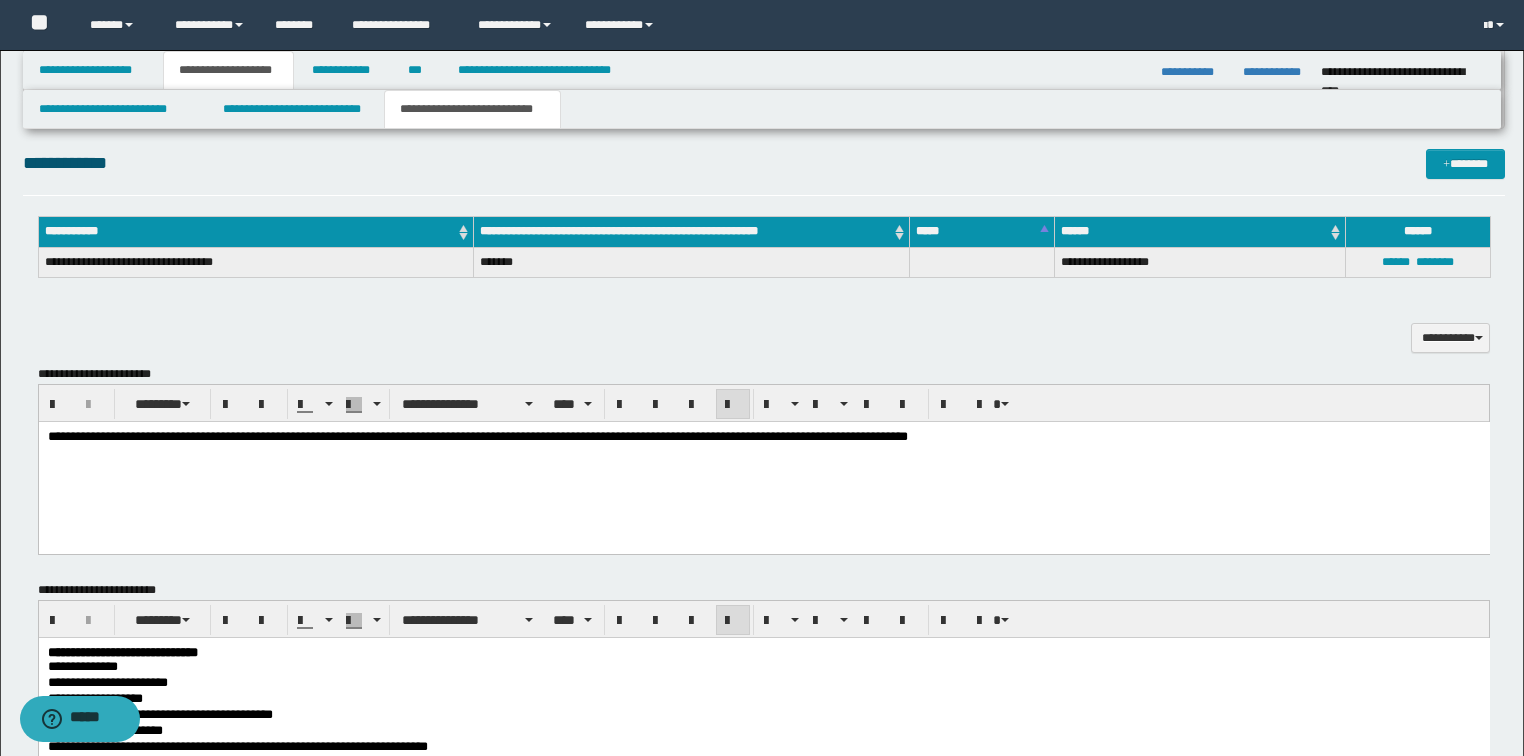 click on "**********" at bounding box center [477, 435] 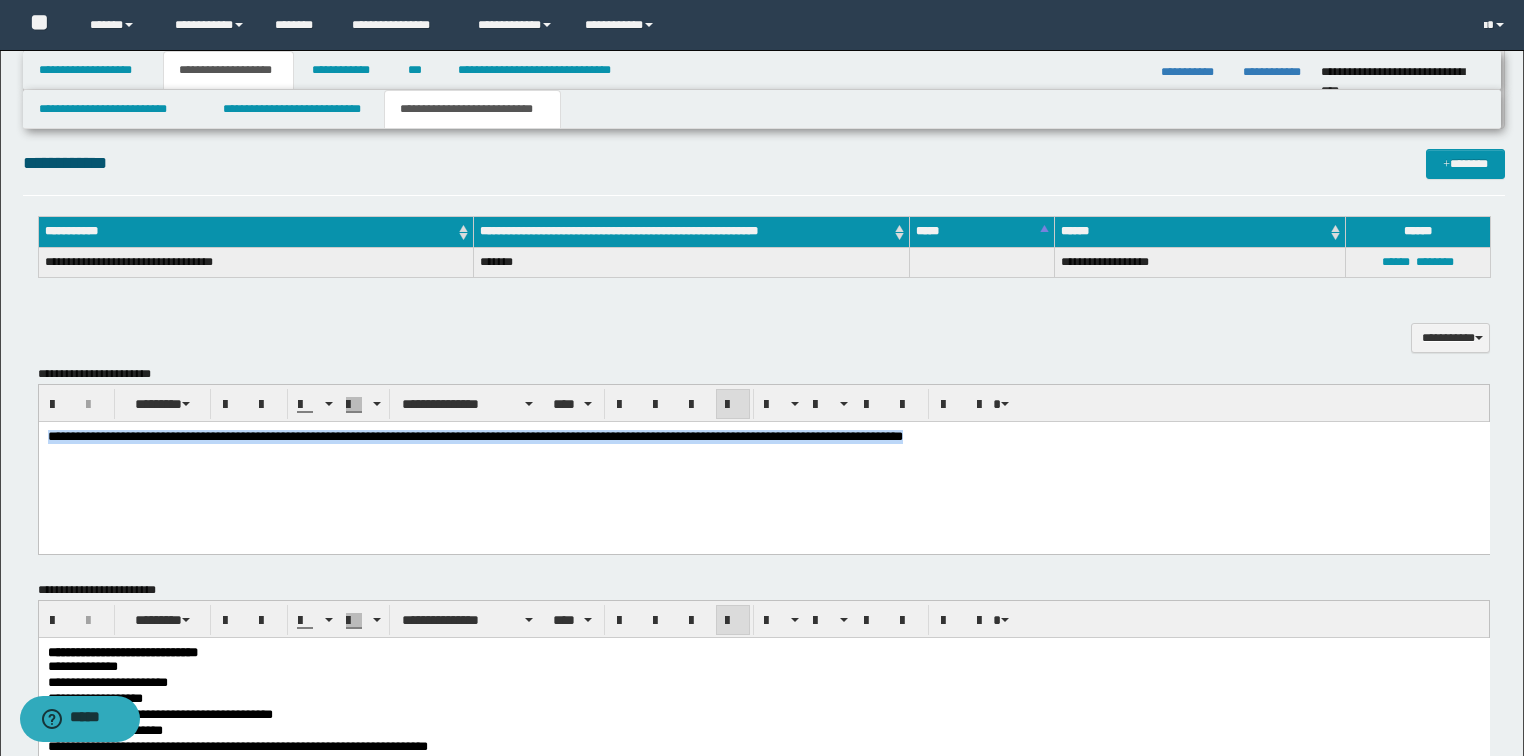 drag, startPoint x: 1015, startPoint y: 434, endPoint x: -1, endPoint y: 433, distance: 1016.0005 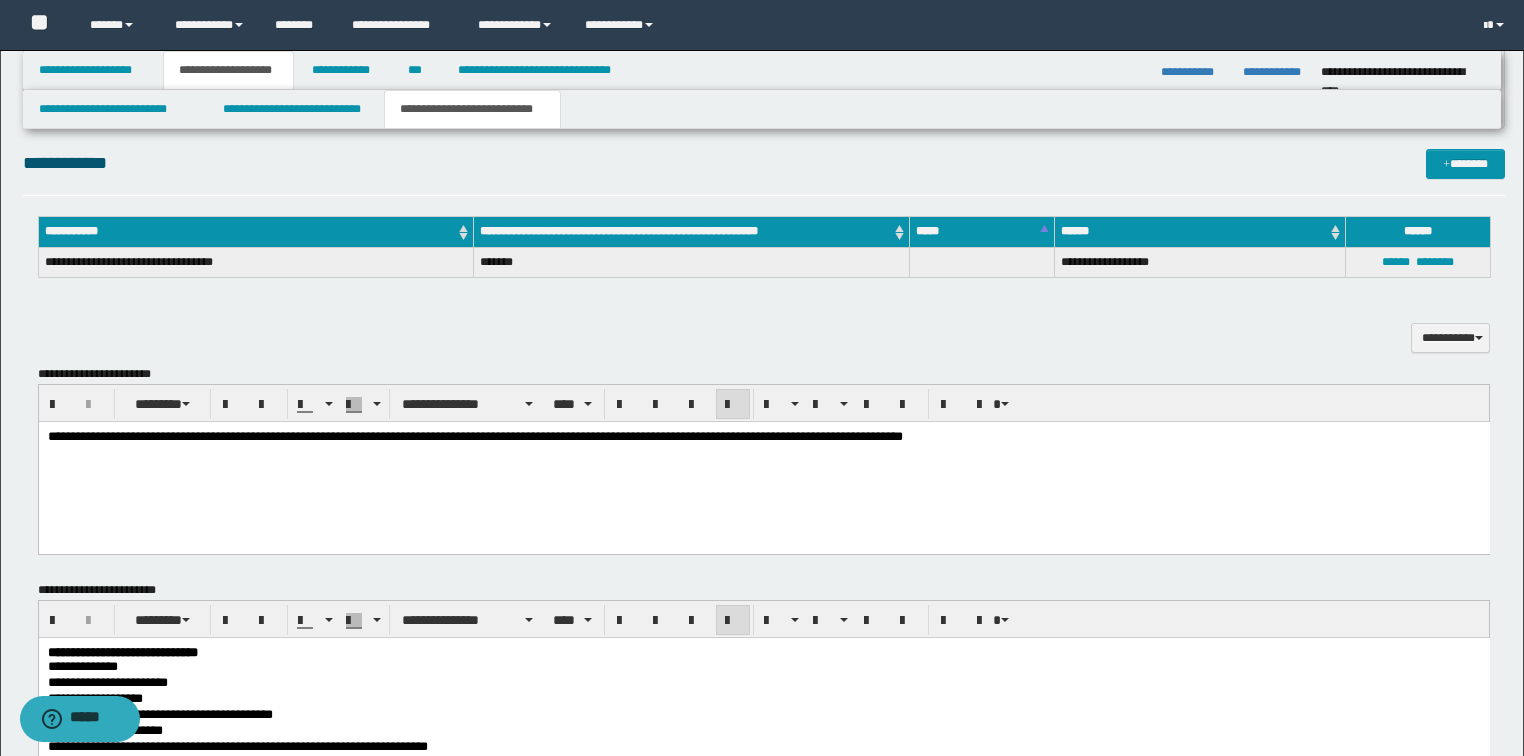 click on "**********" at bounding box center [763, 462] 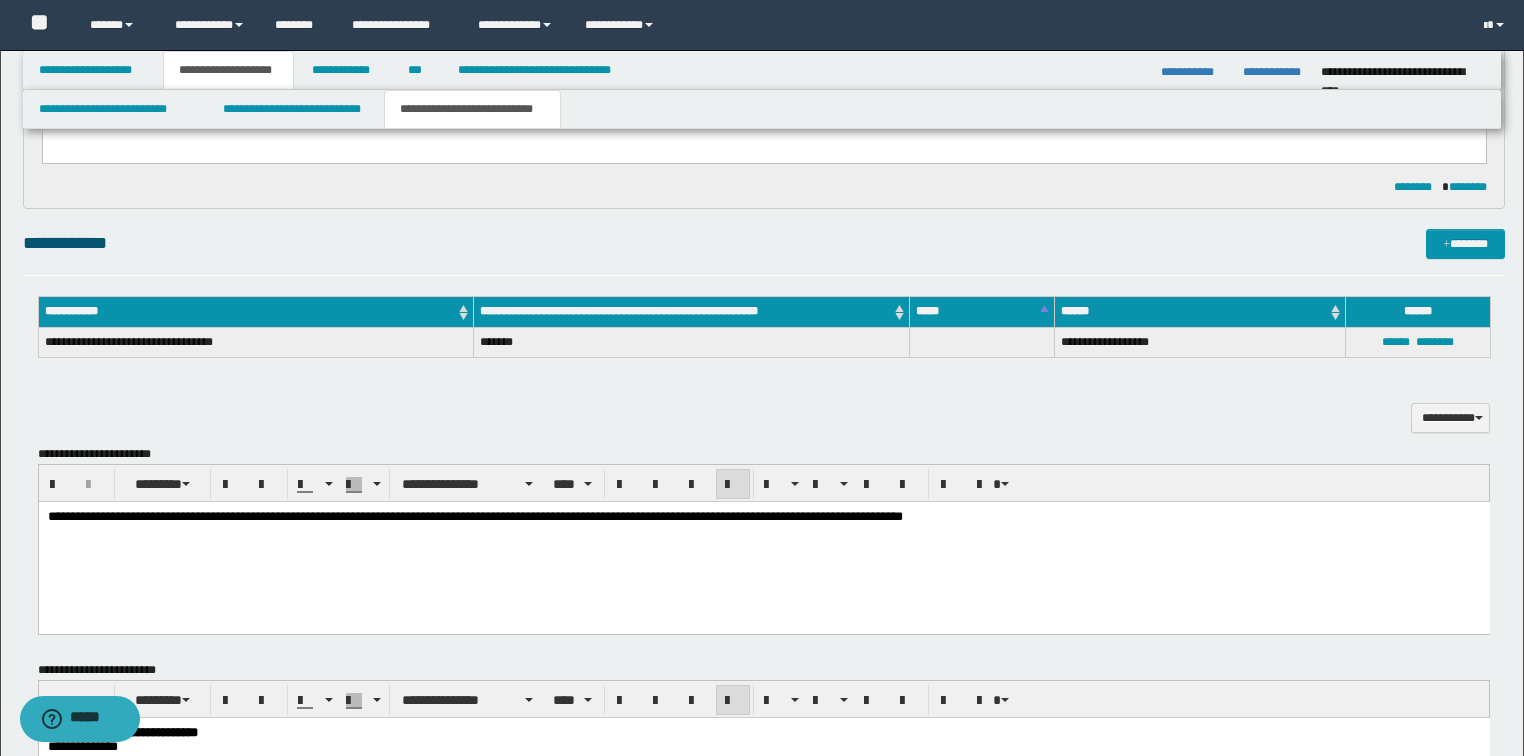 scroll, scrollTop: 116, scrollLeft: 0, axis: vertical 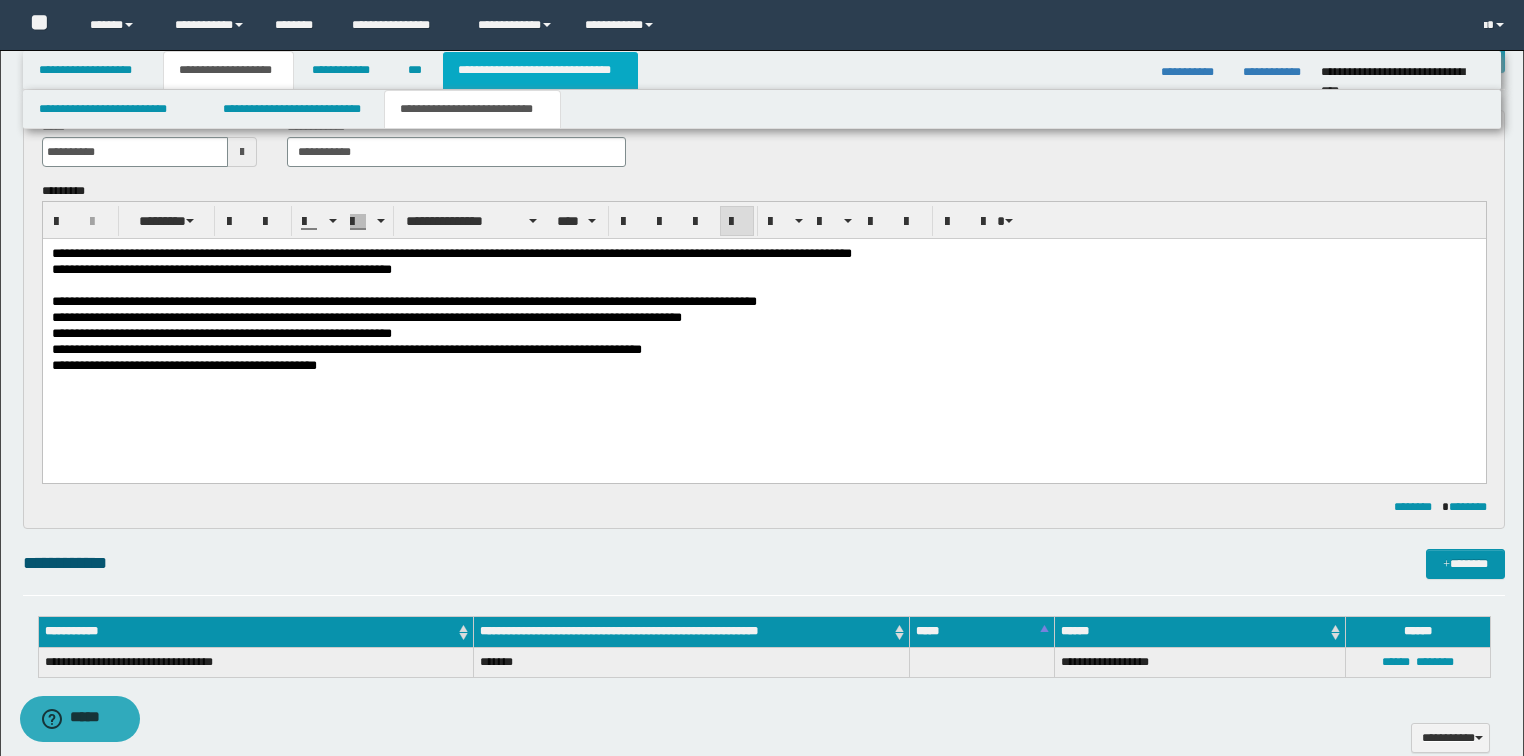click on "**********" at bounding box center (540, 70) 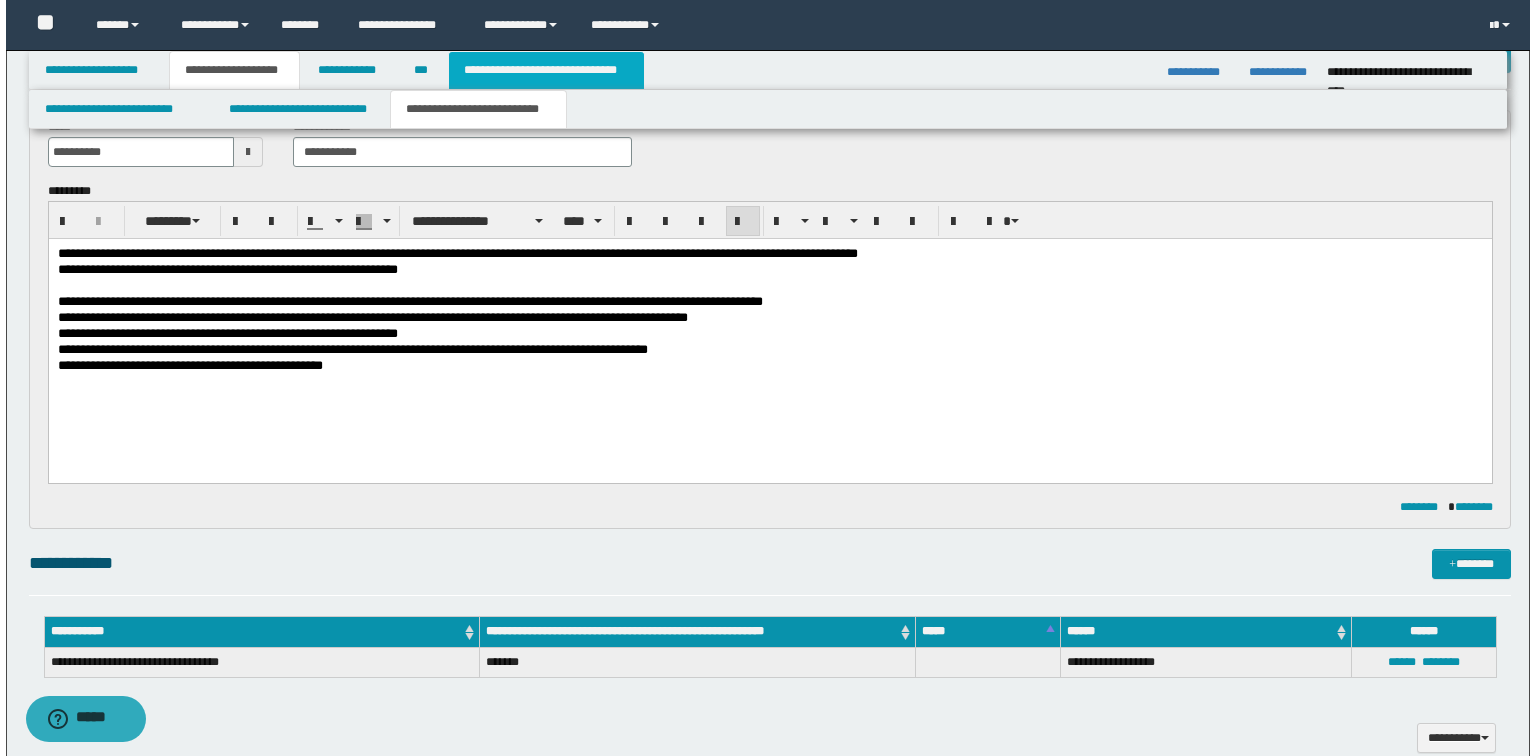 scroll, scrollTop: 0, scrollLeft: 0, axis: both 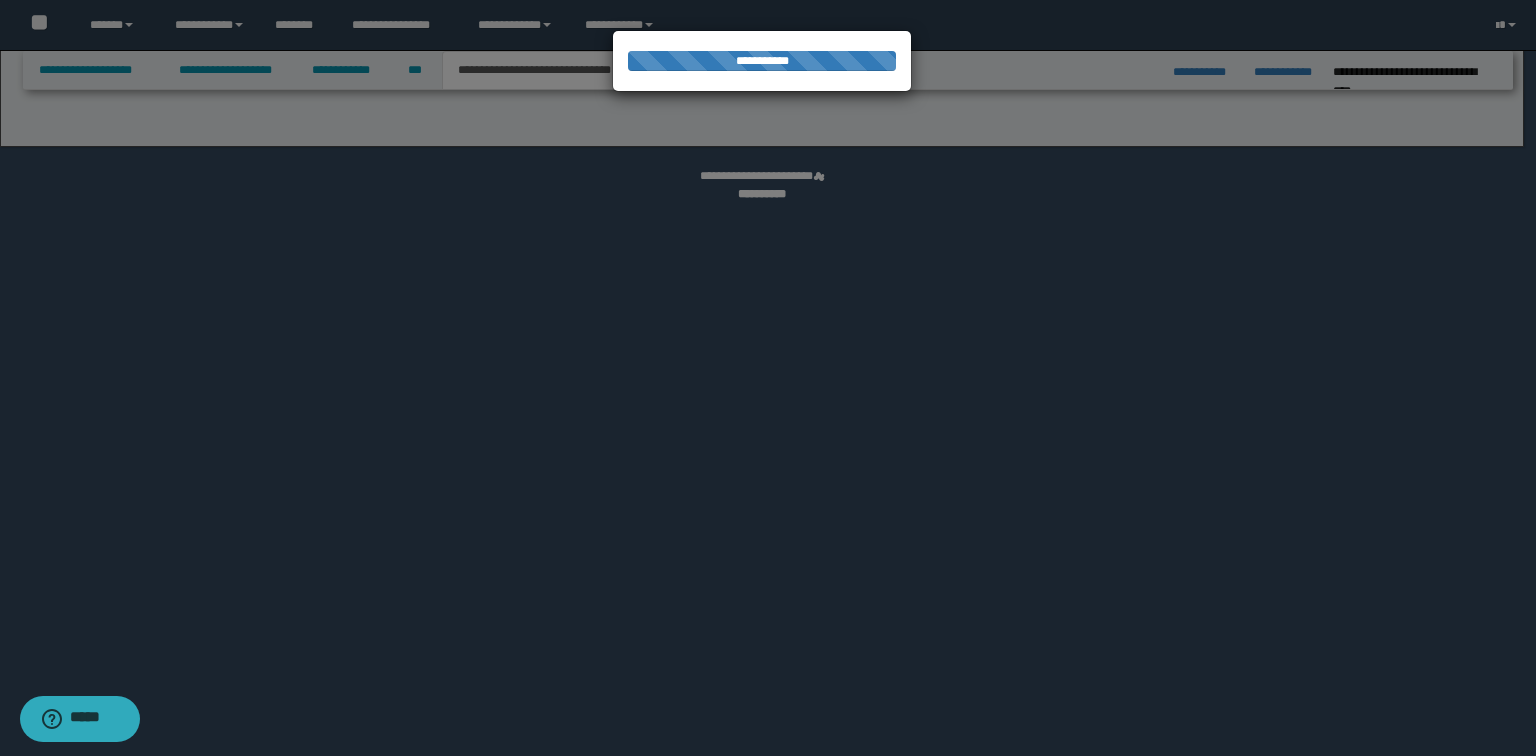 select on "*" 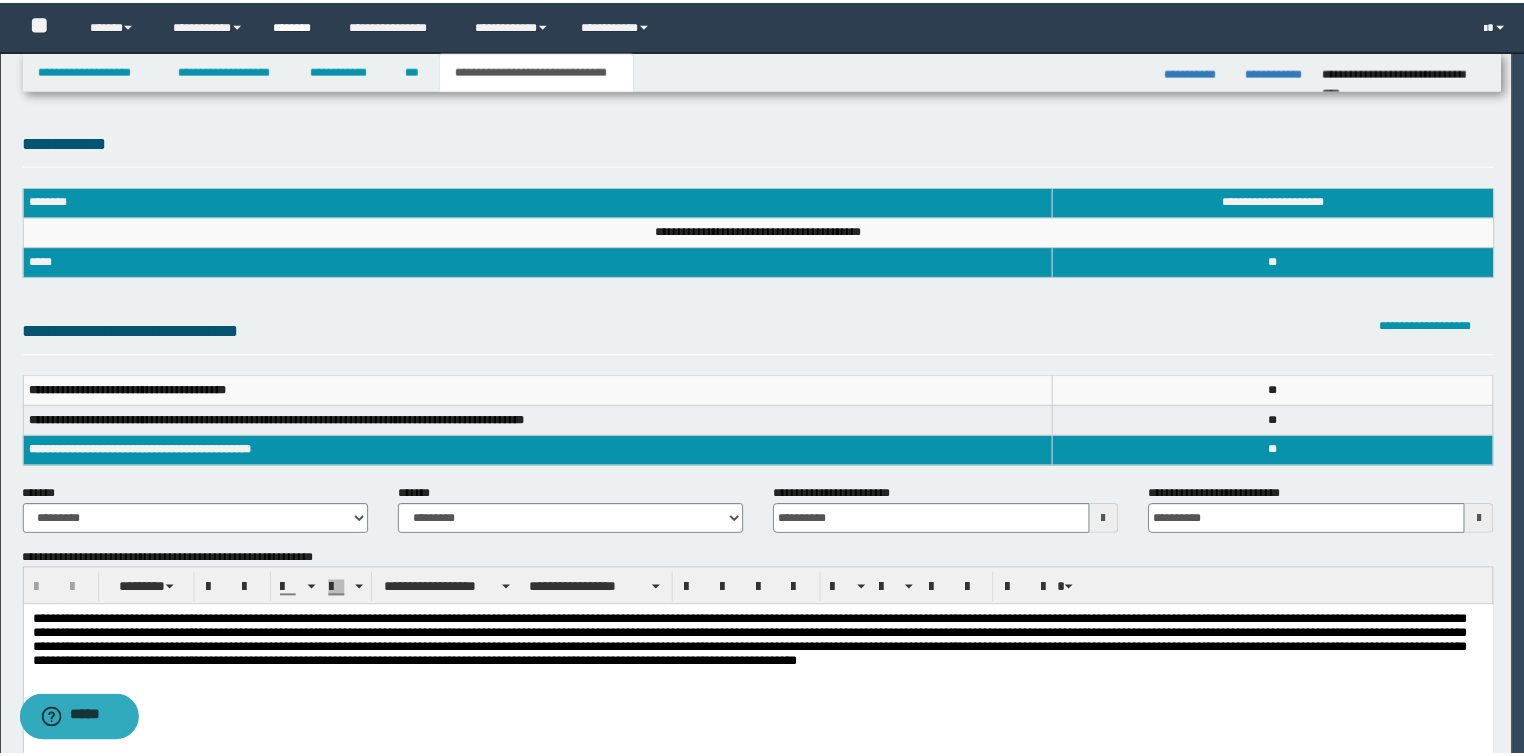 scroll, scrollTop: 0, scrollLeft: 0, axis: both 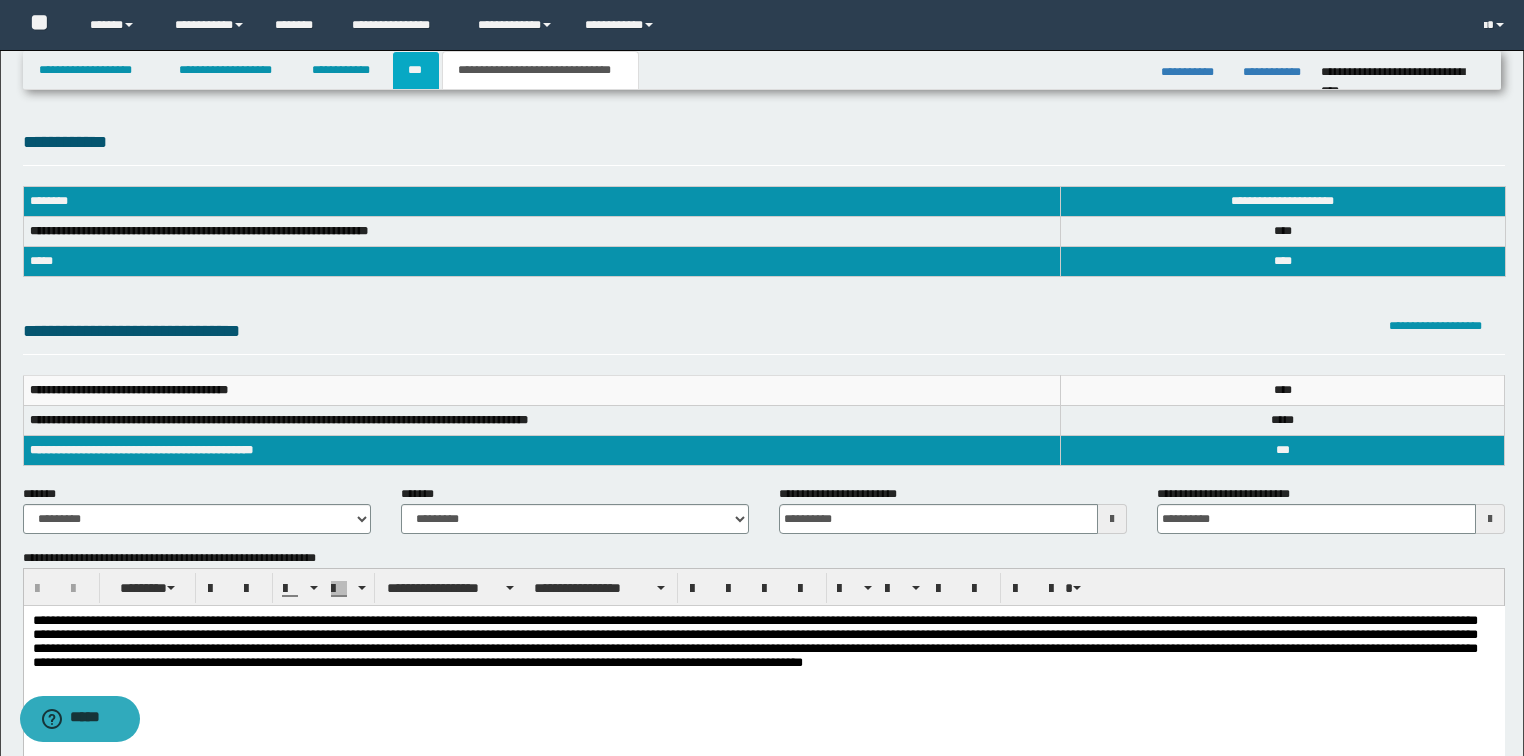 click on "***" at bounding box center [416, 70] 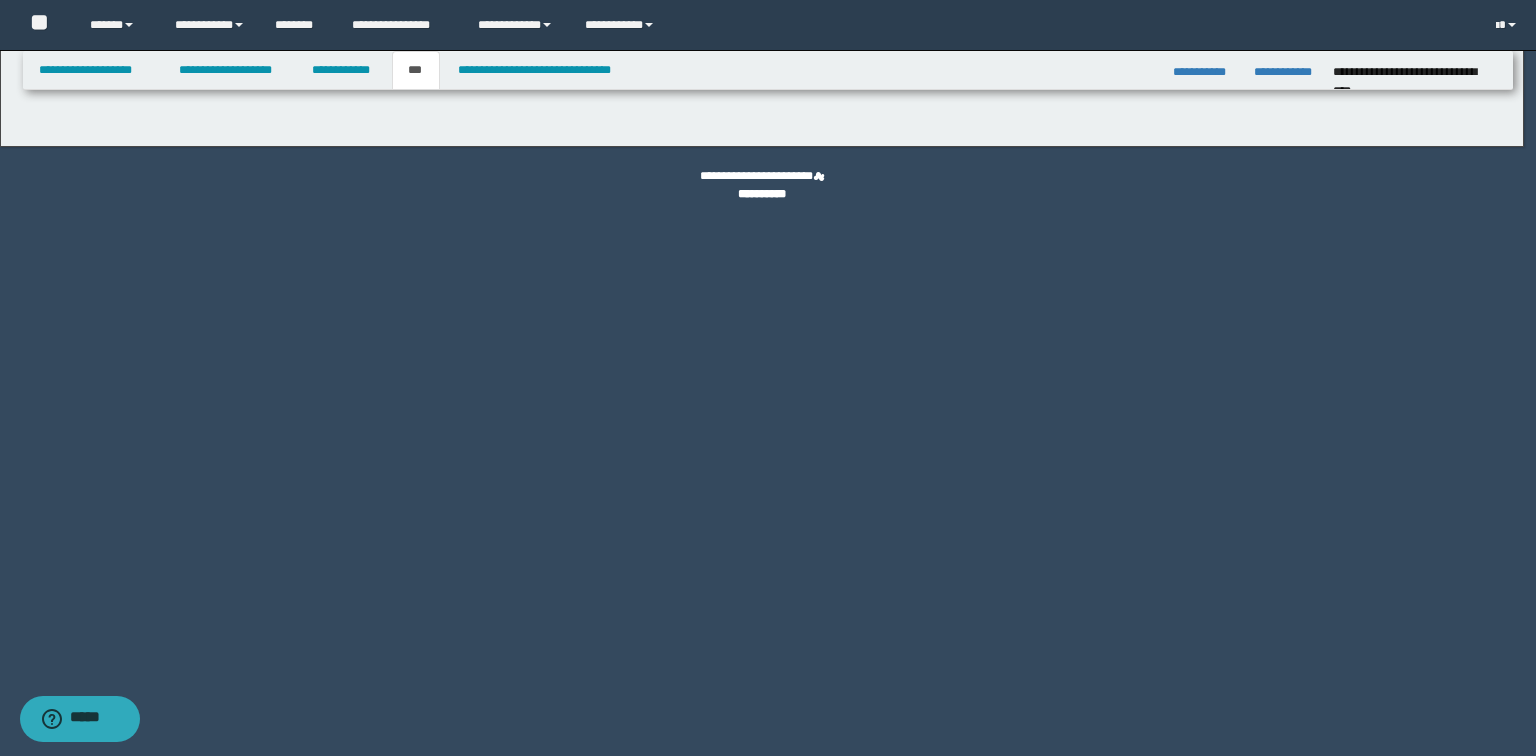 select on "**" 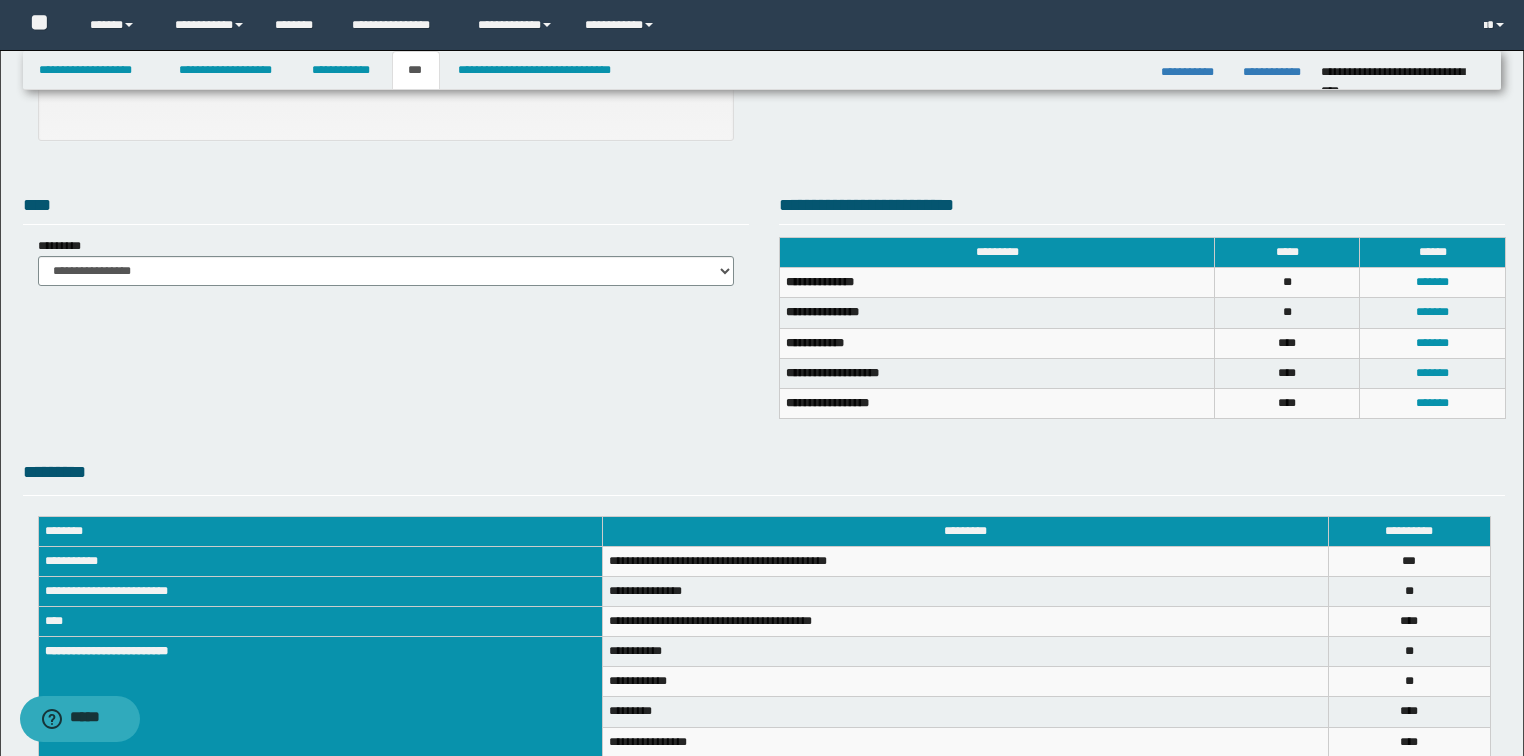 scroll, scrollTop: 0, scrollLeft: 0, axis: both 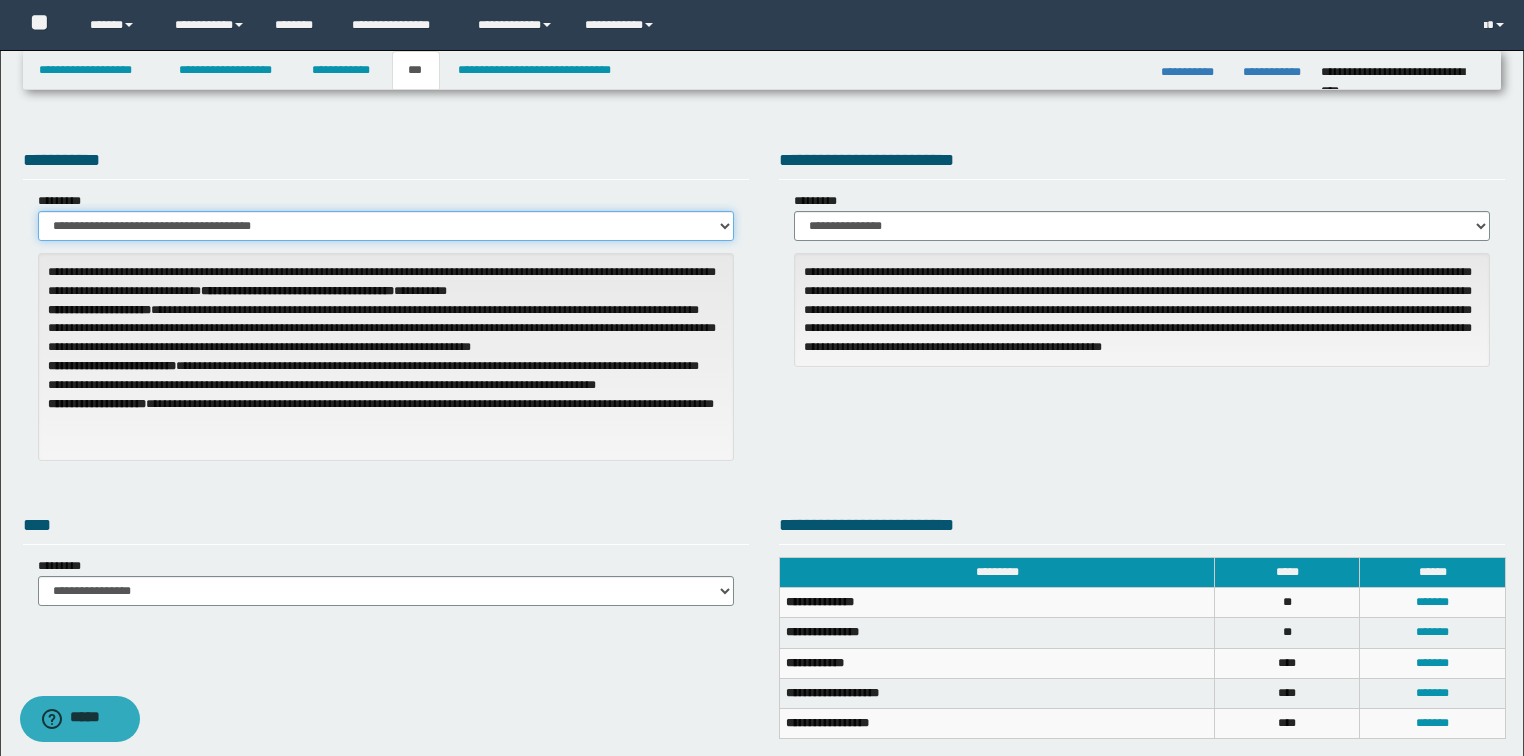 click on "**********" at bounding box center (386, 226) 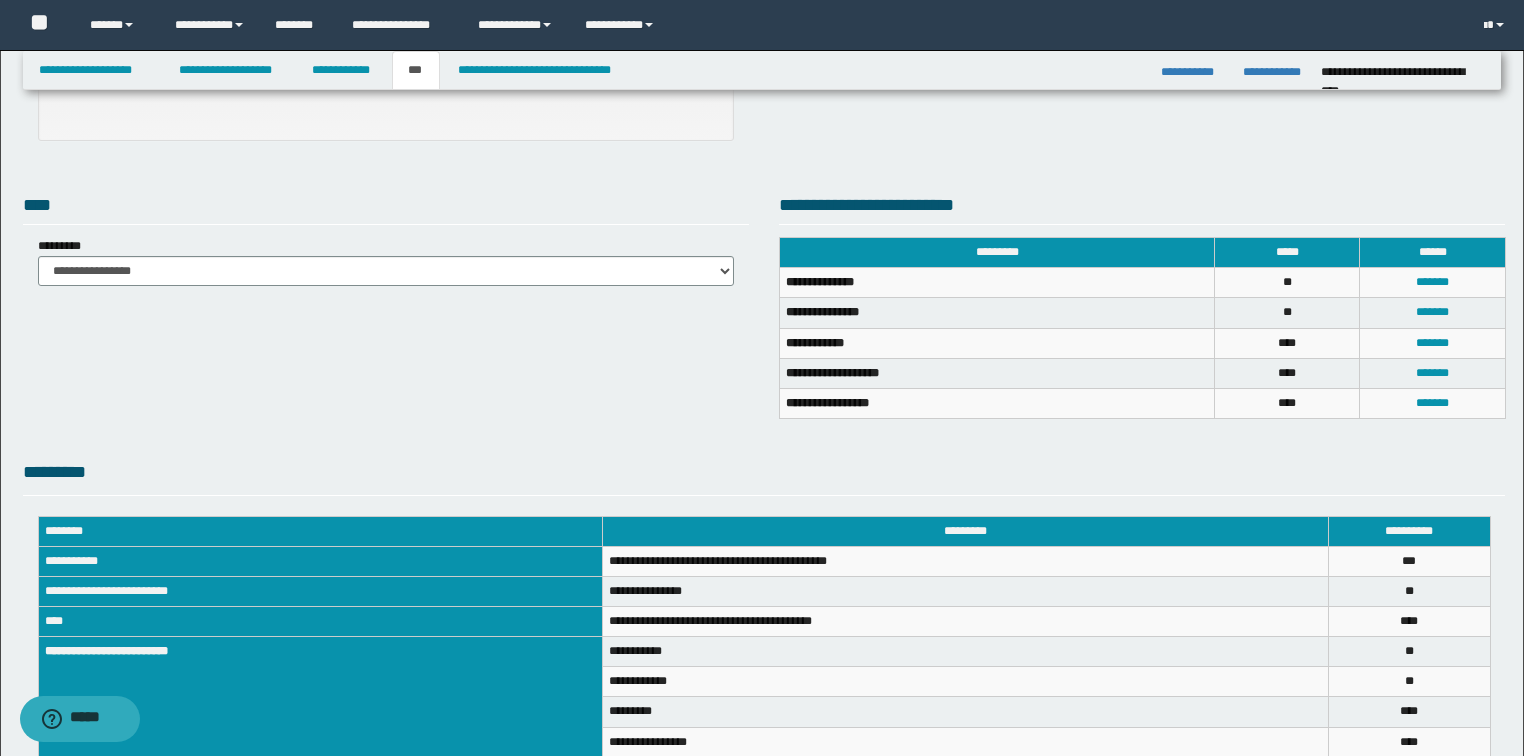 scroll, scrollTop: 80, scrollLeft: 0, axis: vertical 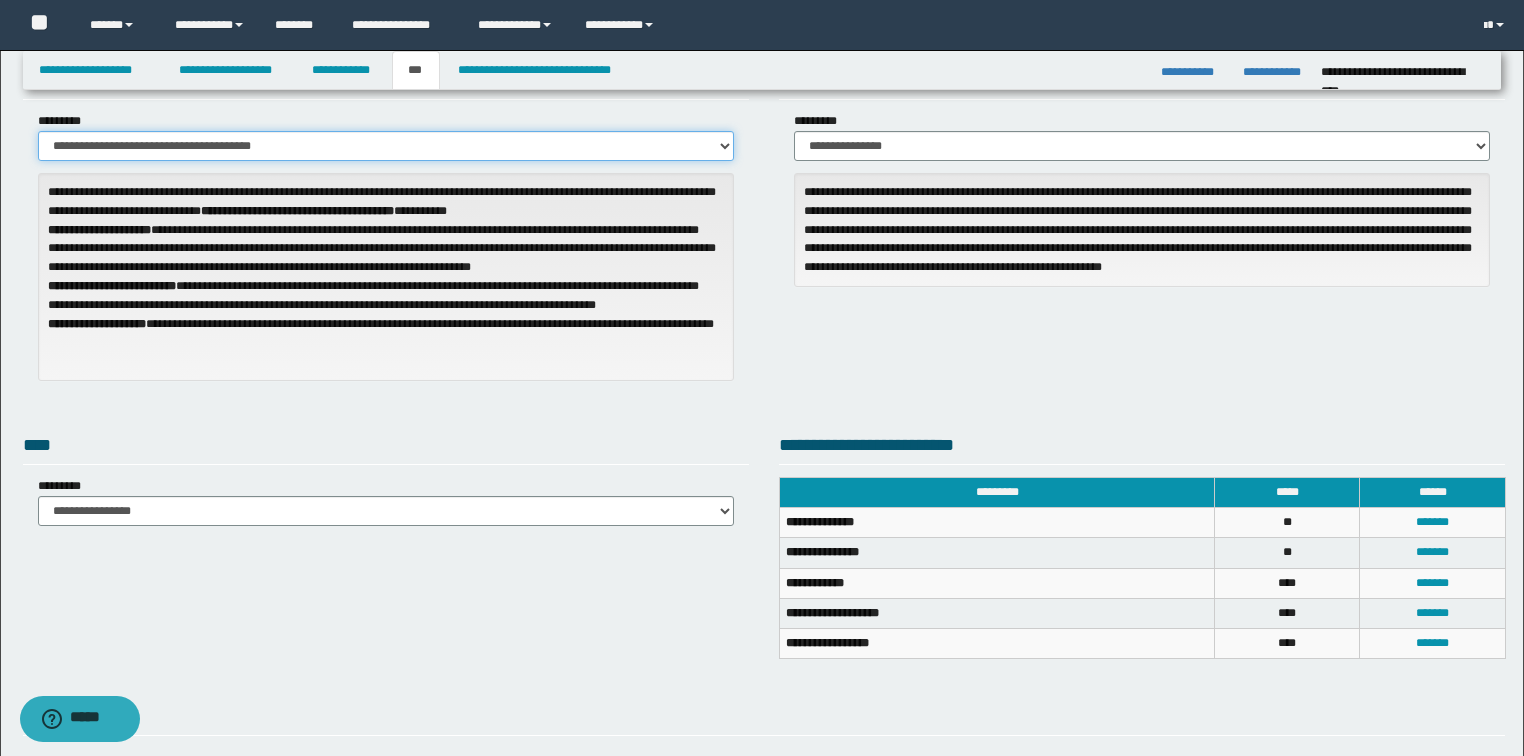 click on "**********" at bounding box center [386, 146] 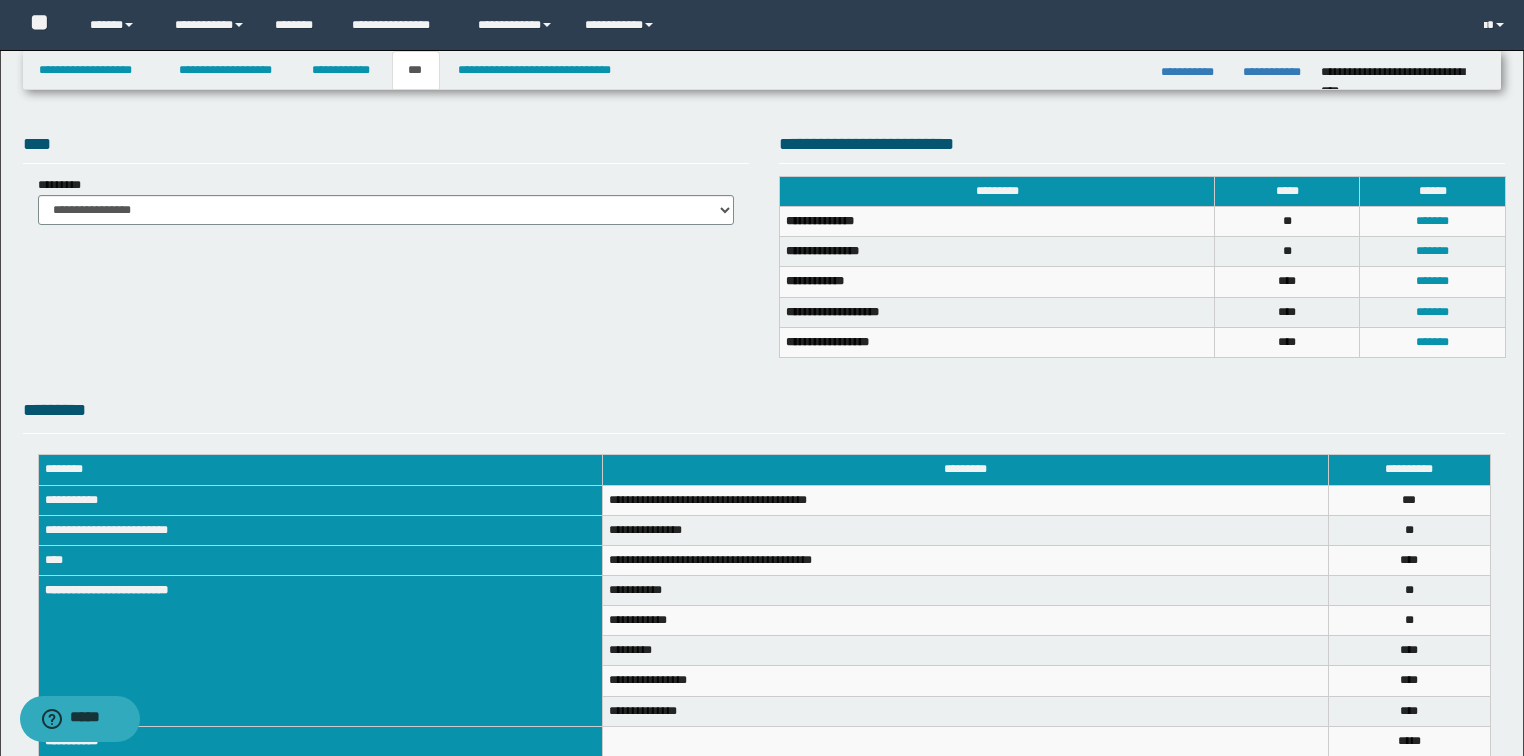scroll, scrollTop: 0, scrollLeft: 0, axis: both 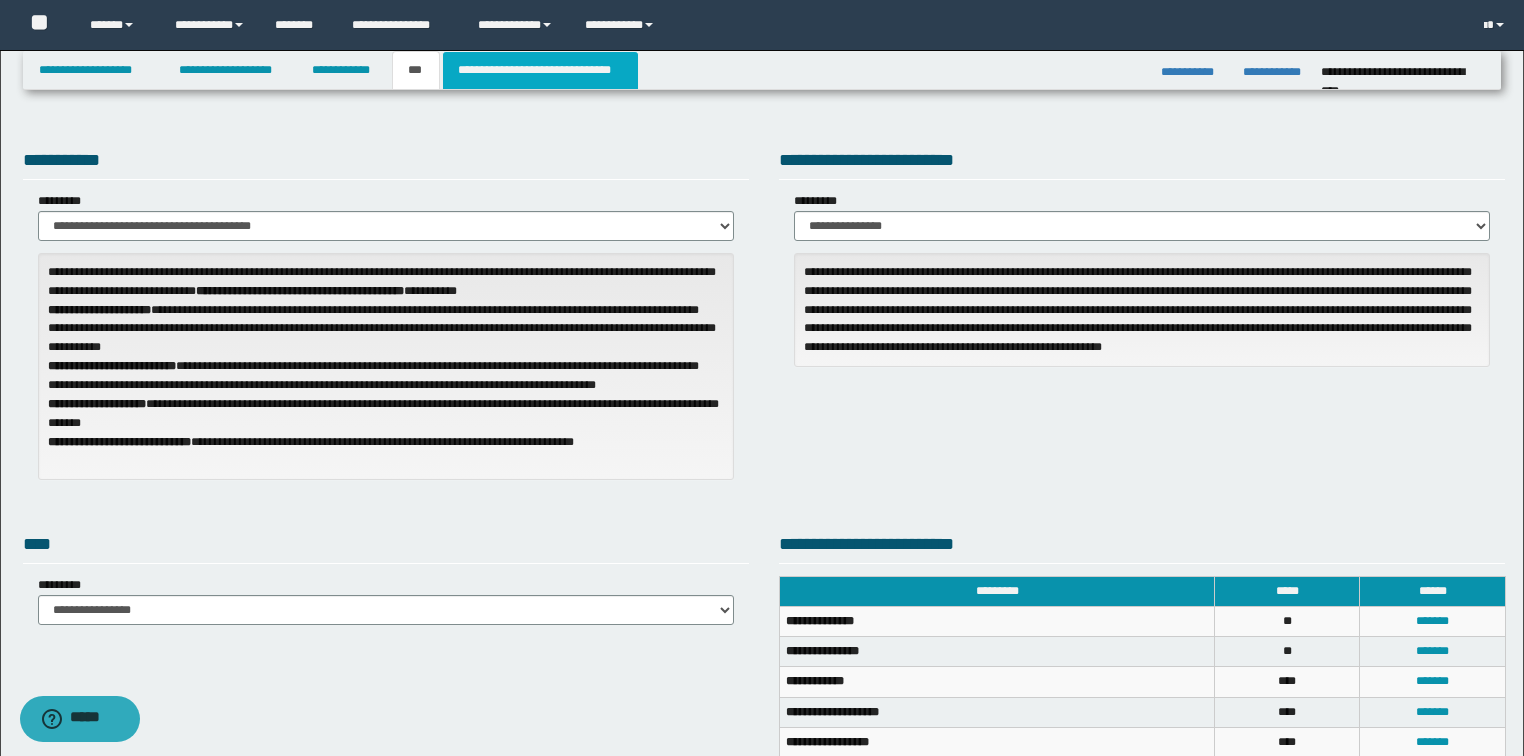 click on "**********" at bounding box center [540, 70] 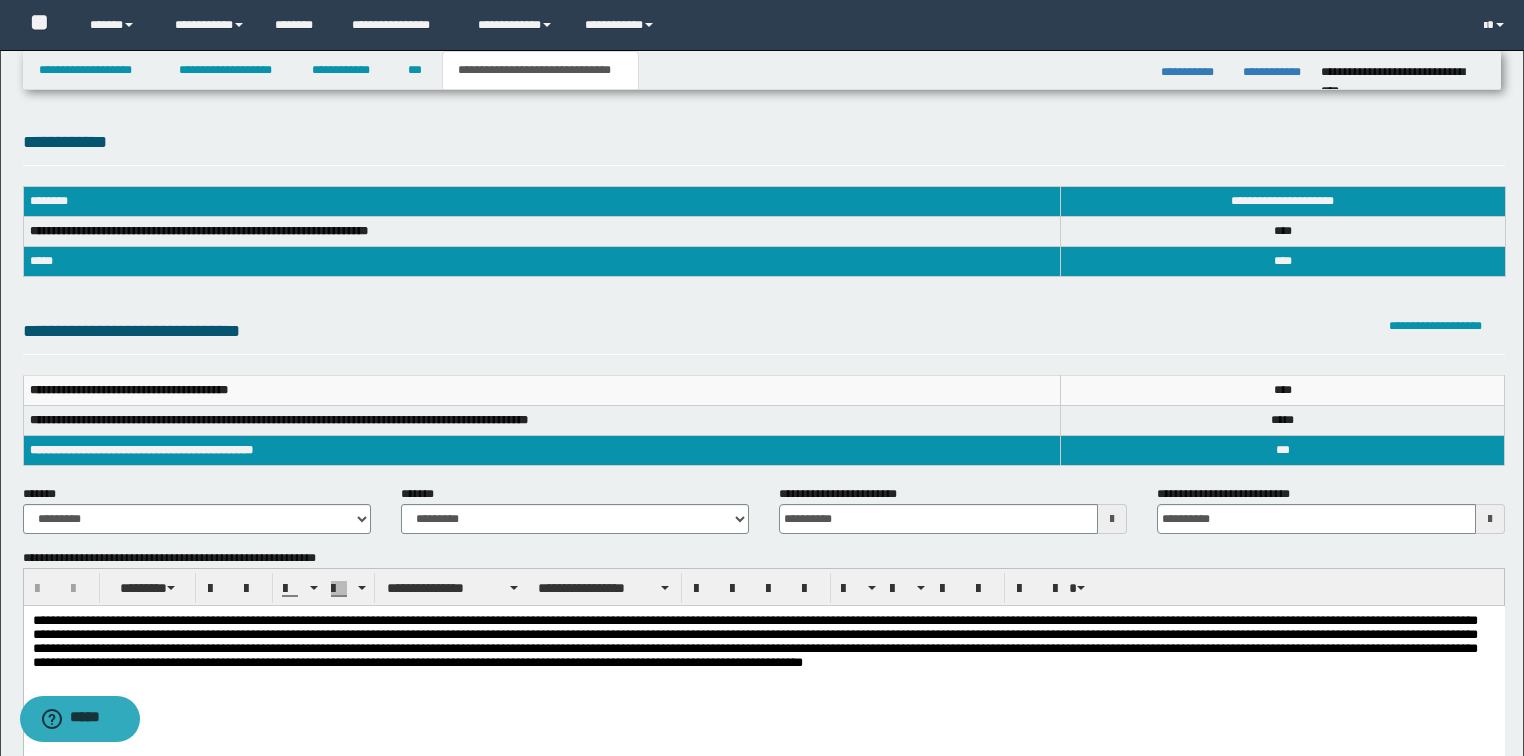 click at bounding box center [754, 641] 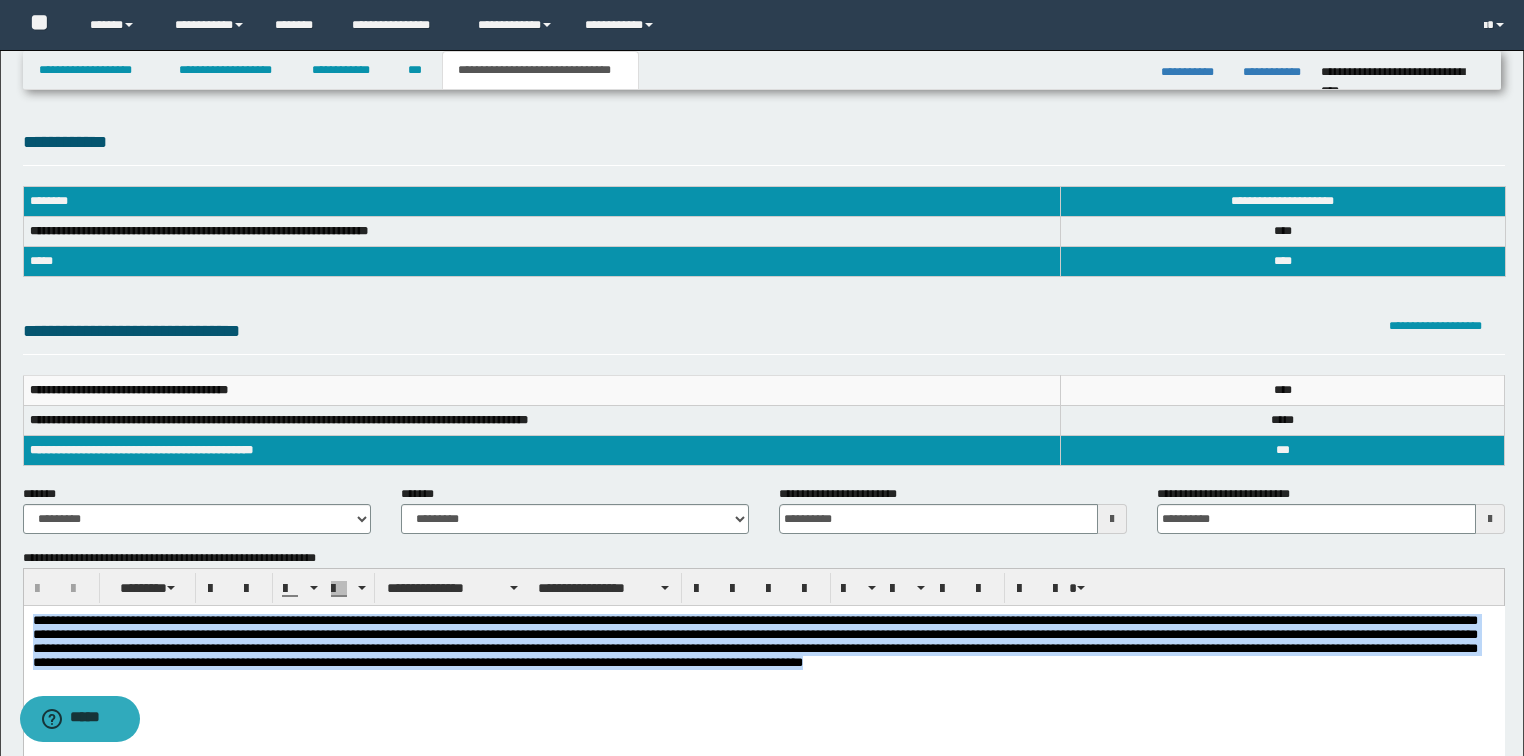 drag, startPoint x: 951, startPoint y: 672, endPoint x: -1, endPoint y: 466, distance: 974.03284 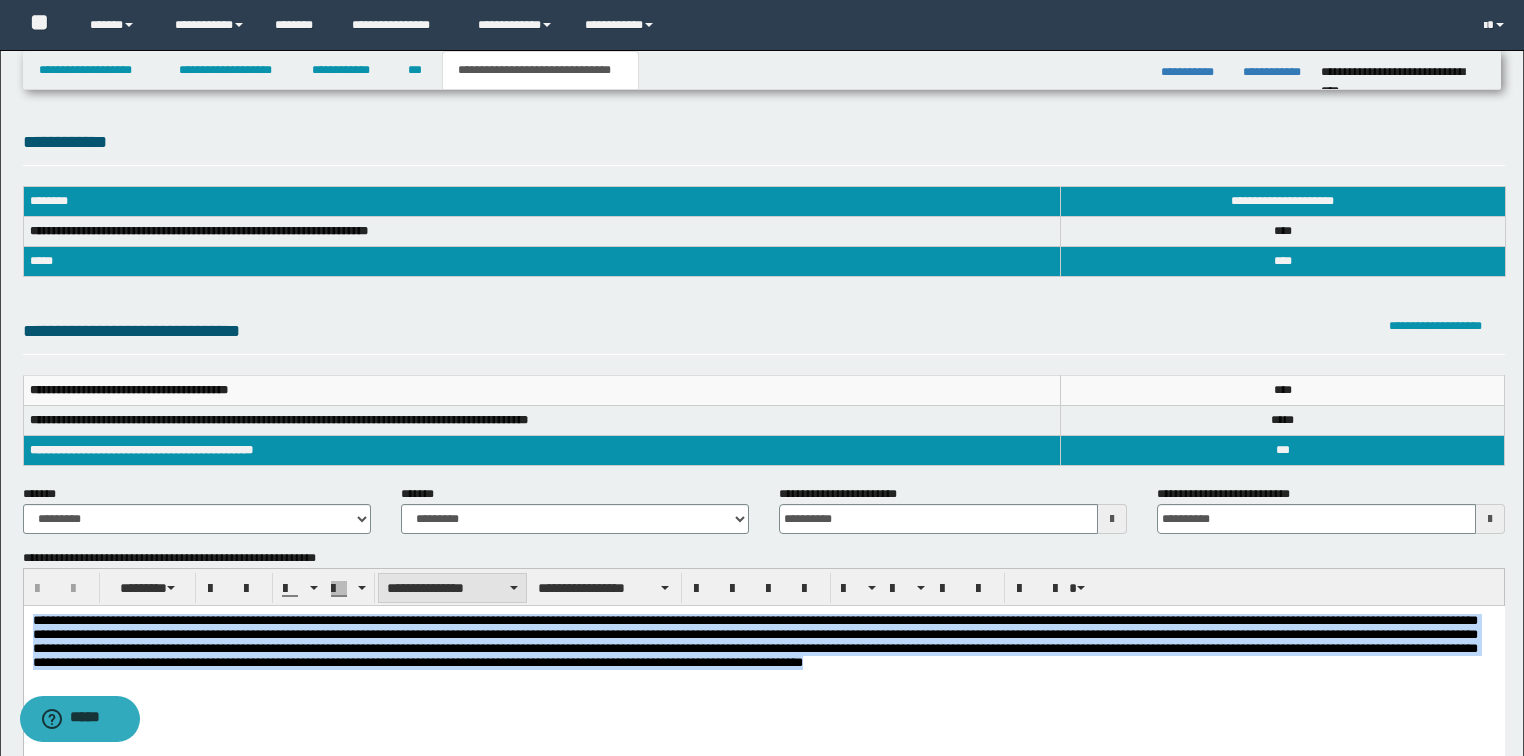 click on "**********" at bounding box center (452, 588) 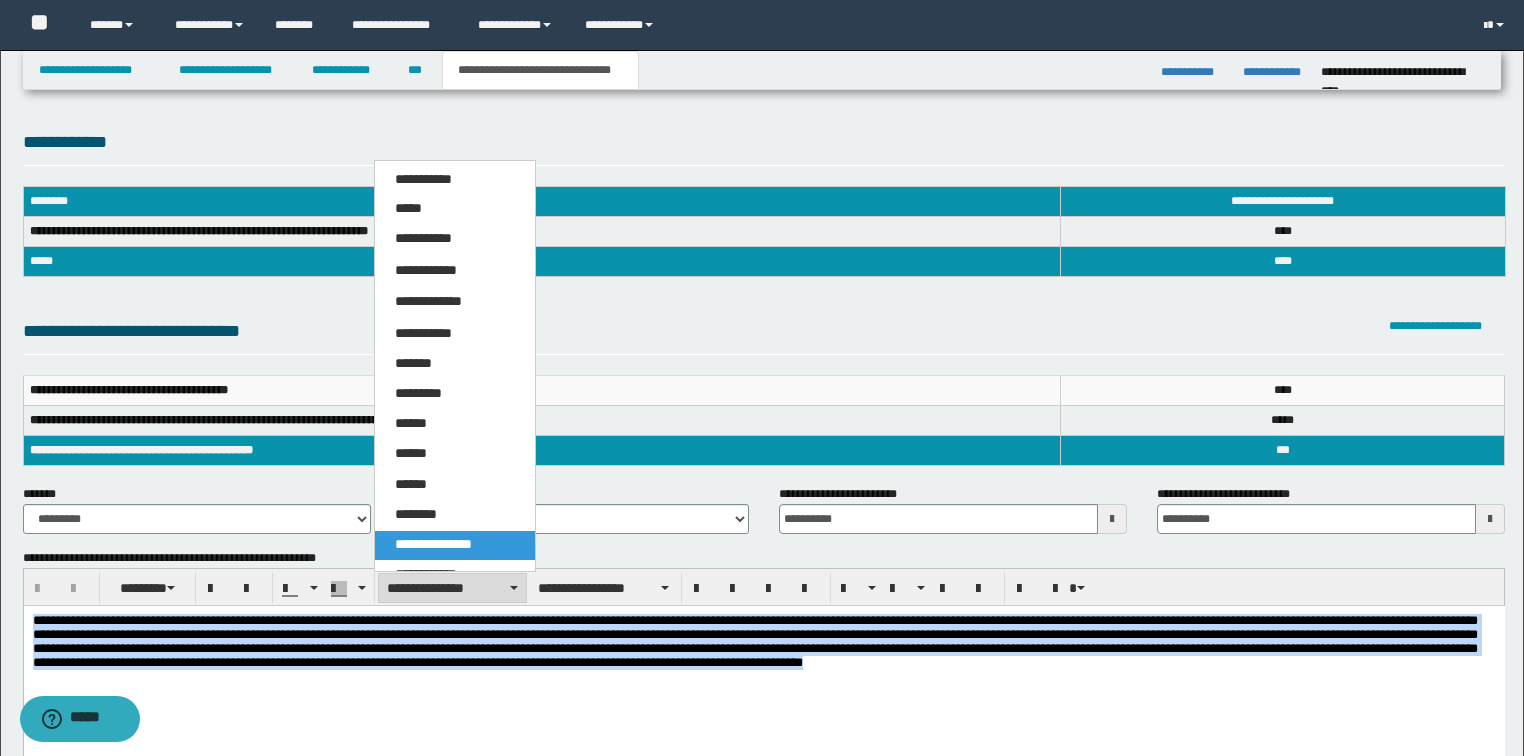 drag, startPoint x: 485, startPoint y: 580, endPoint x: 520, endPoint y: 580, distance: 35 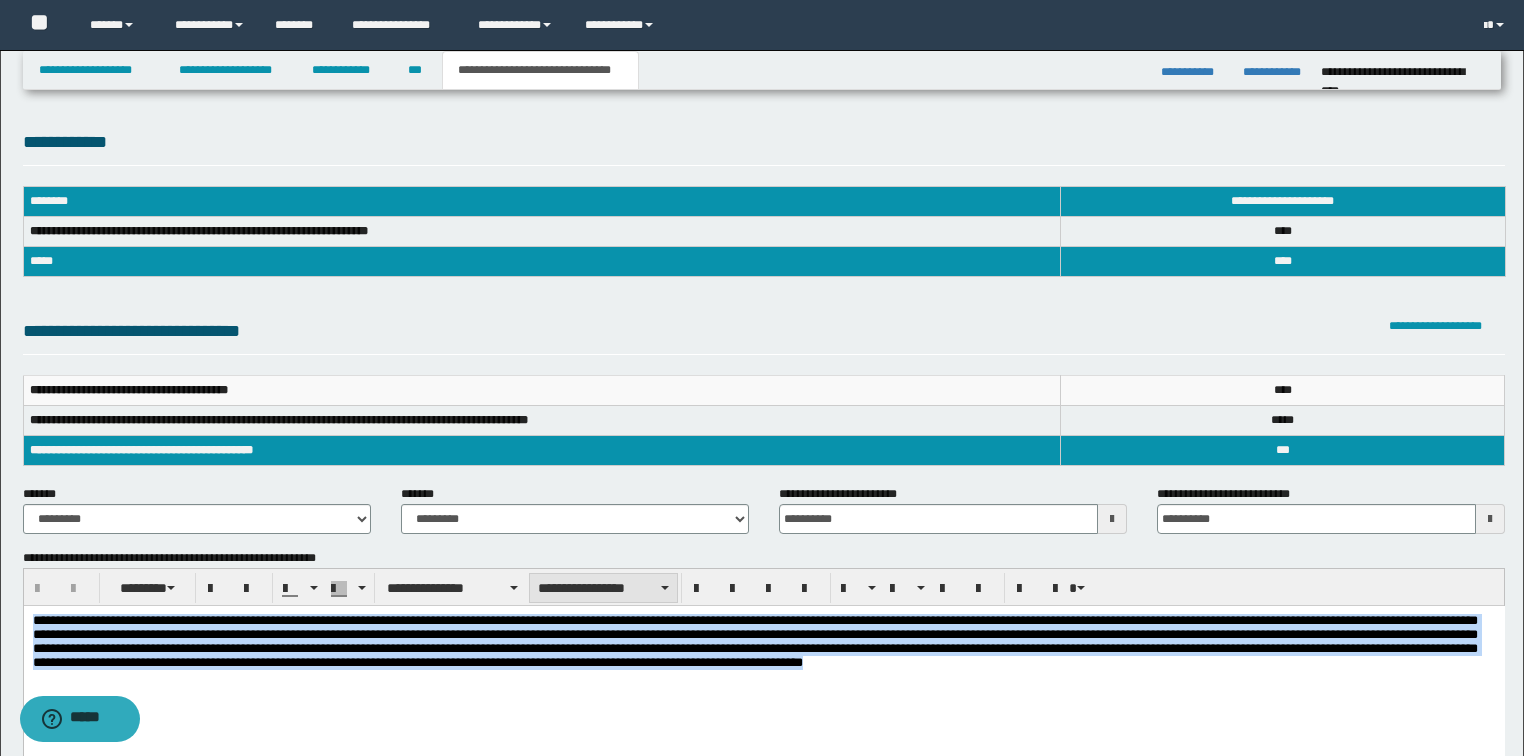 click on "**********" at bounding box center [603, 588] 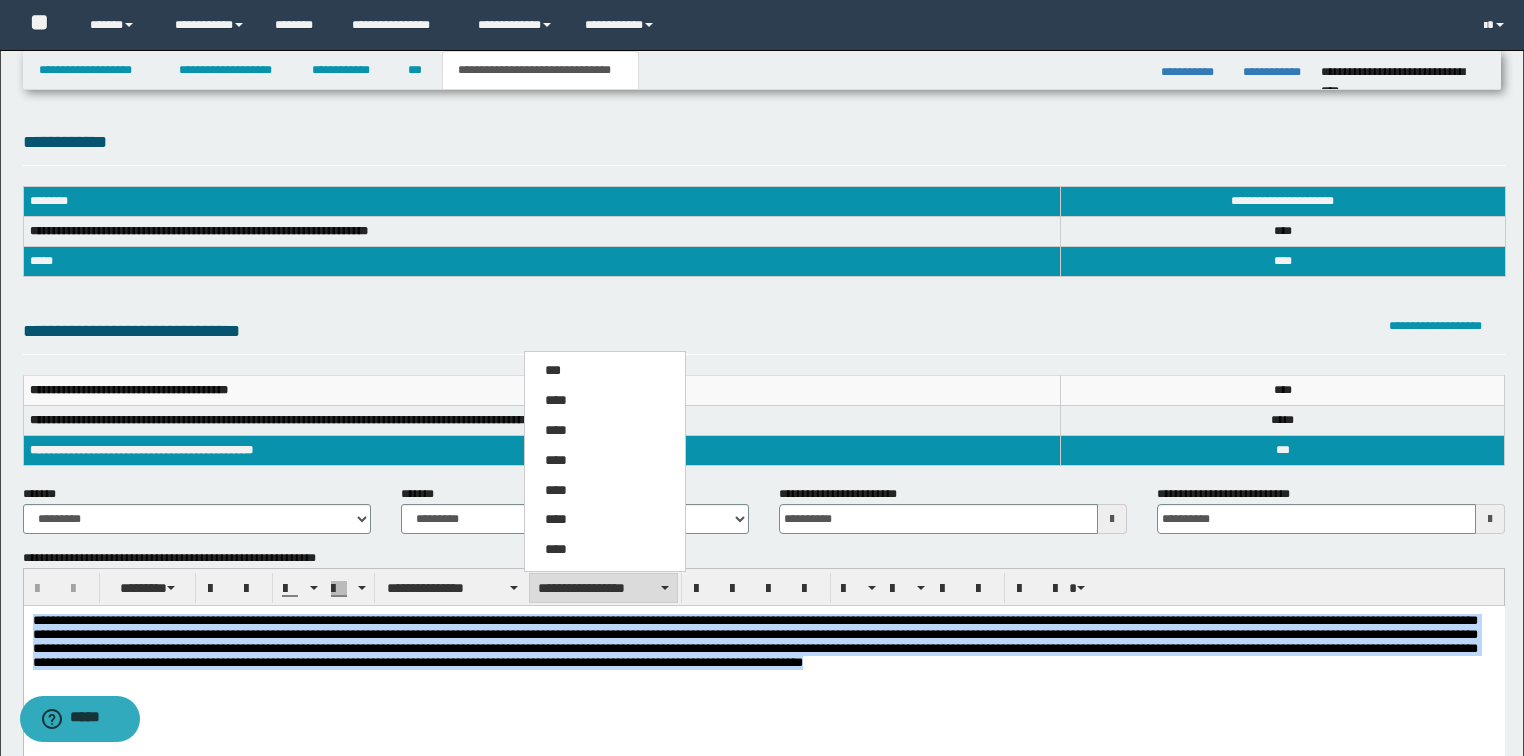 drag, startPoint x: 578, startPoint y: 401, endPoint x: 596, endPoint y: 437, distance: 40.24922 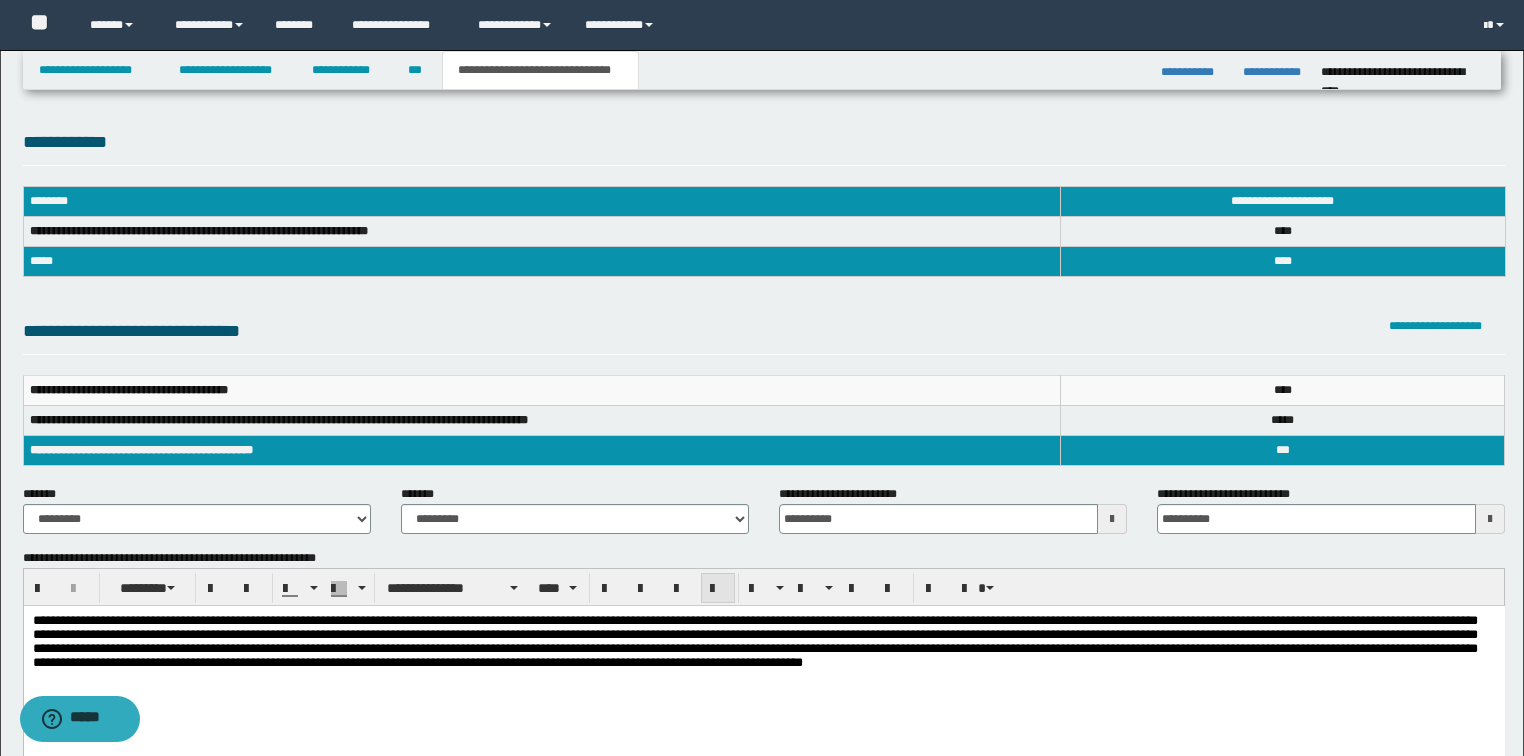 click at bounding box center (718, 588) 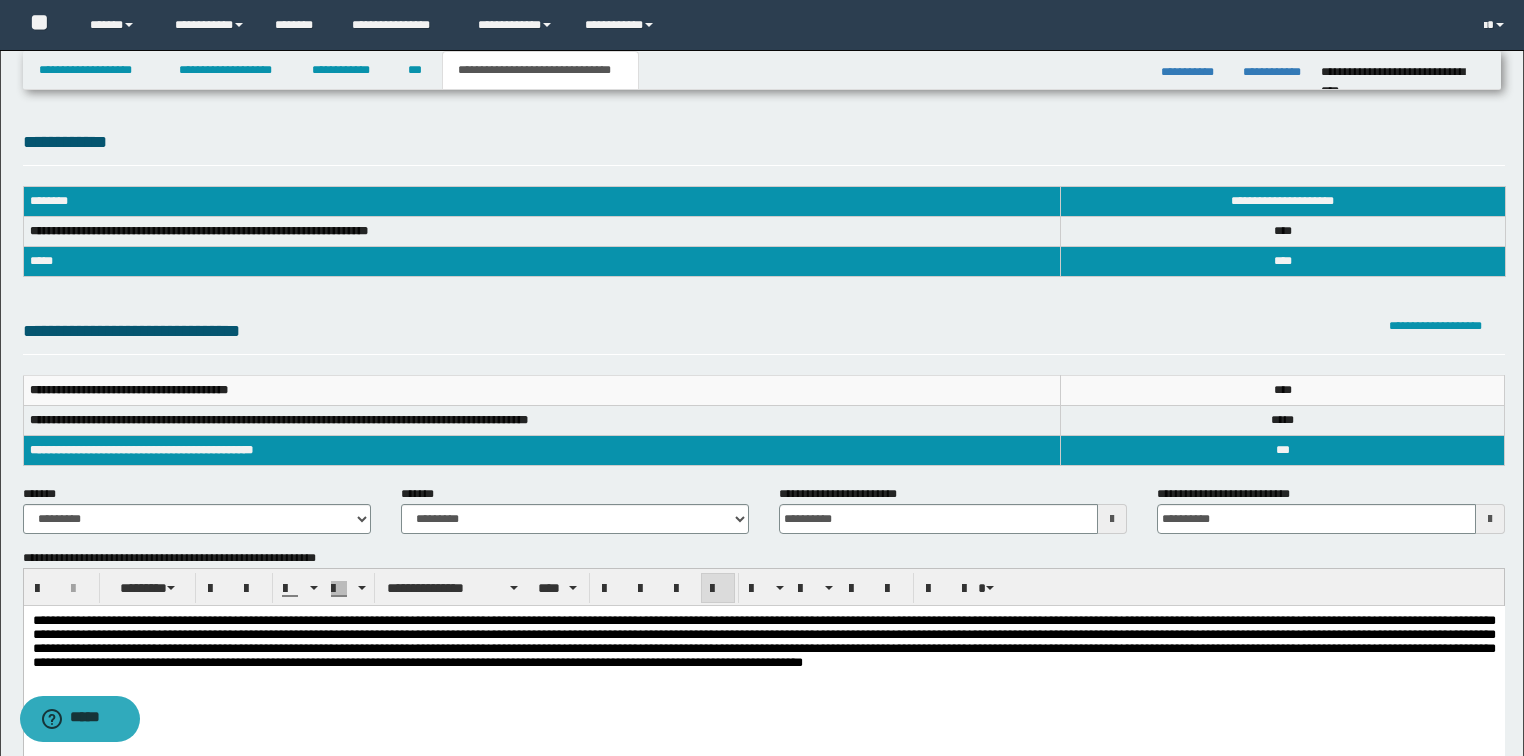 click at bounding box center (763, 667) 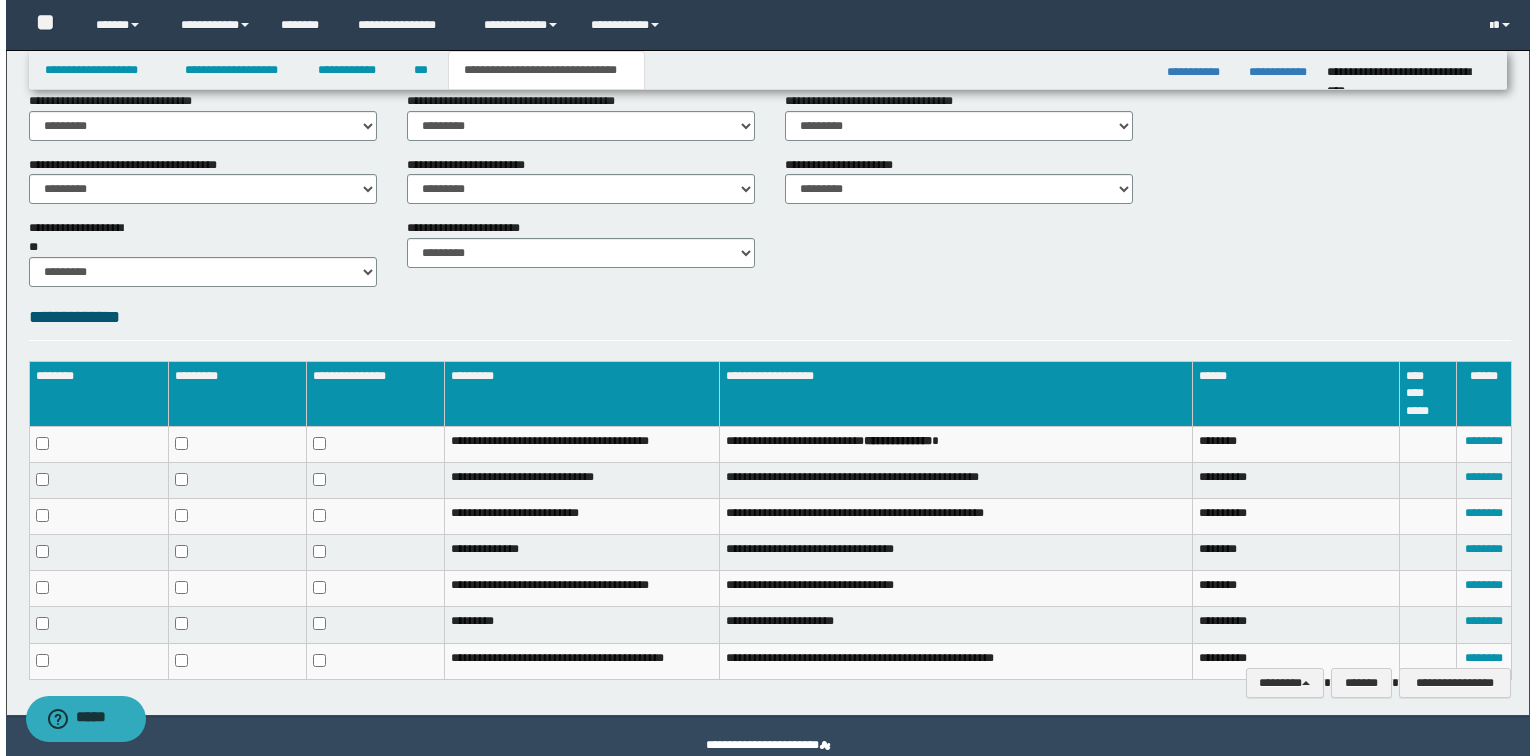 scroll, scrollTop: 838, scrollLeft: 0, axis: vertical 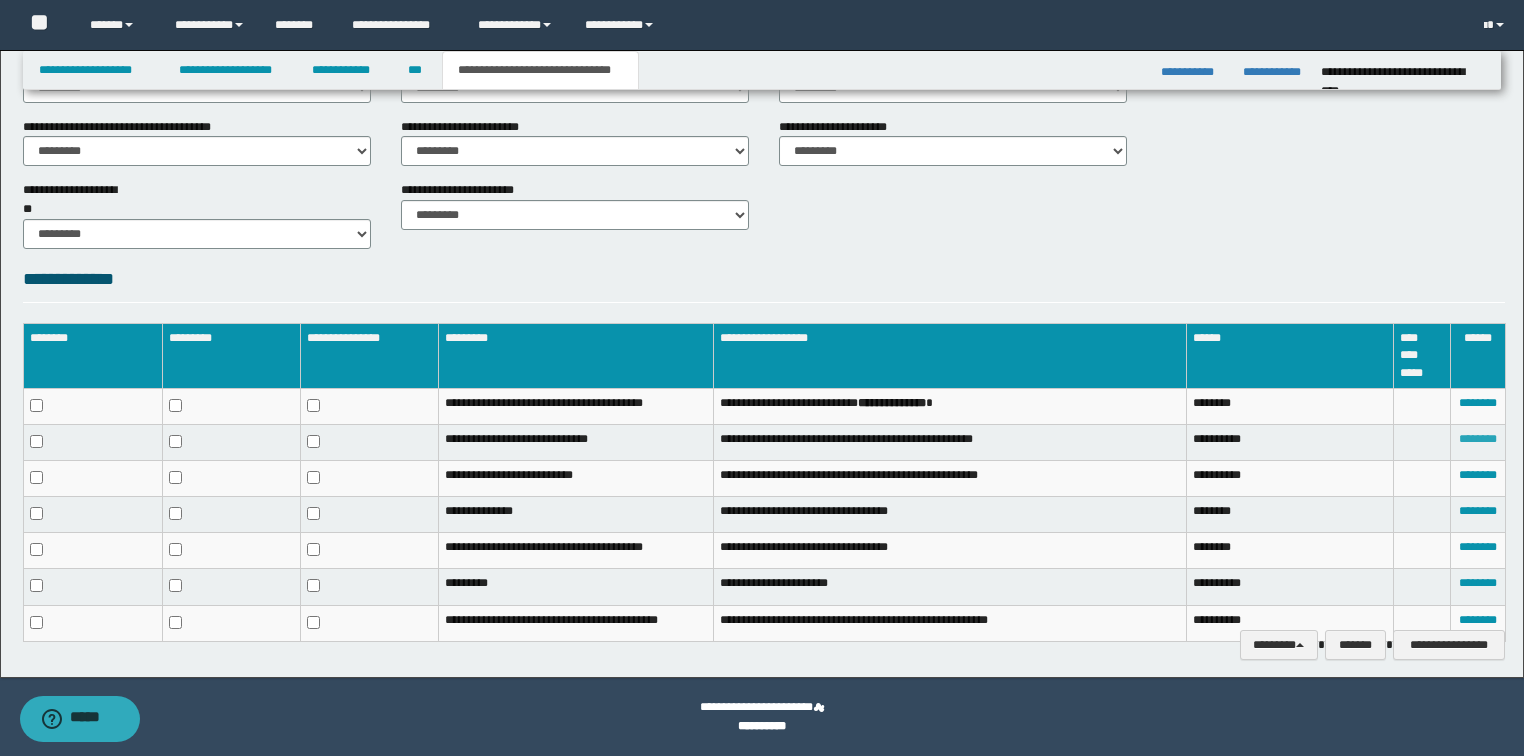 click on "********" at bounding box center (1478, 439) 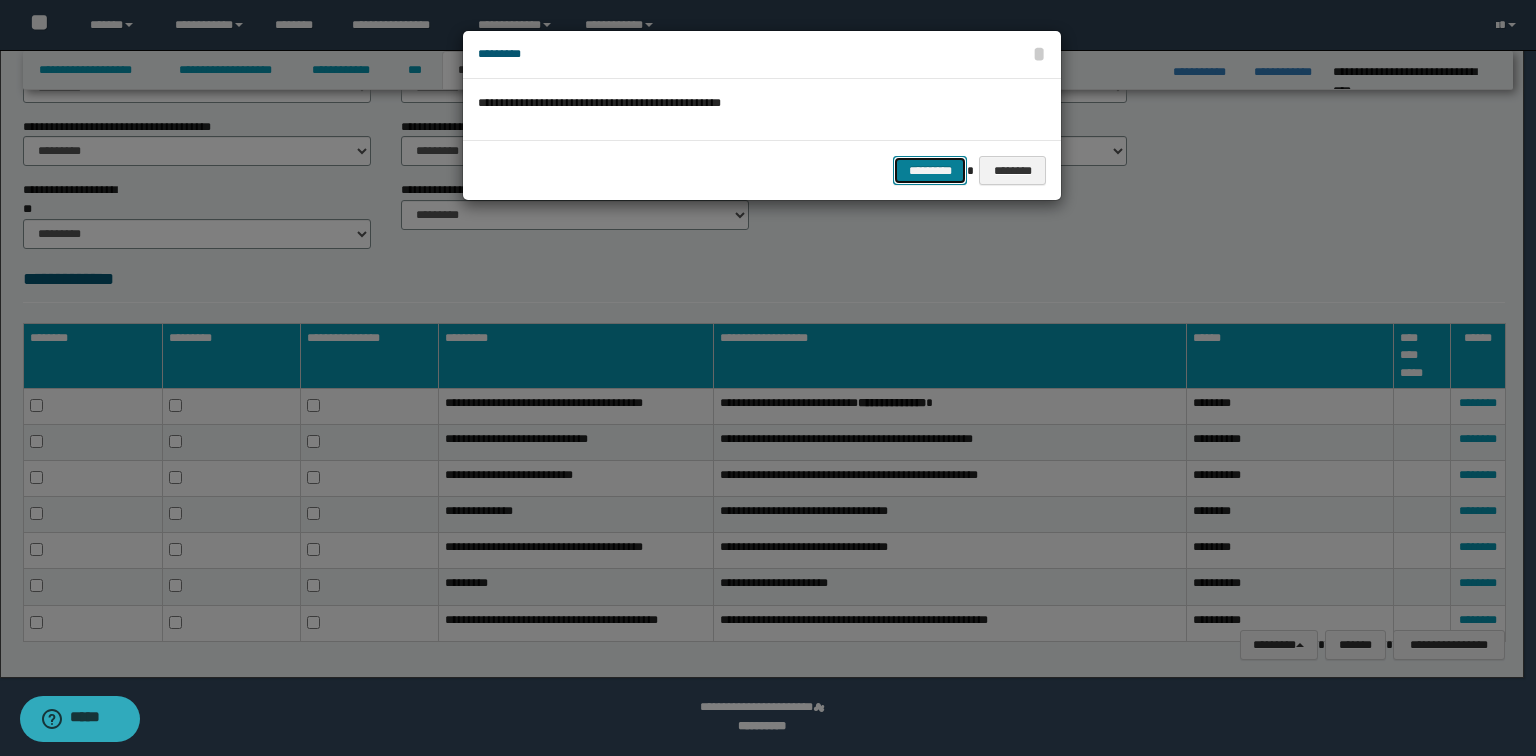 click on "*********" at bounding box center (930, 171) 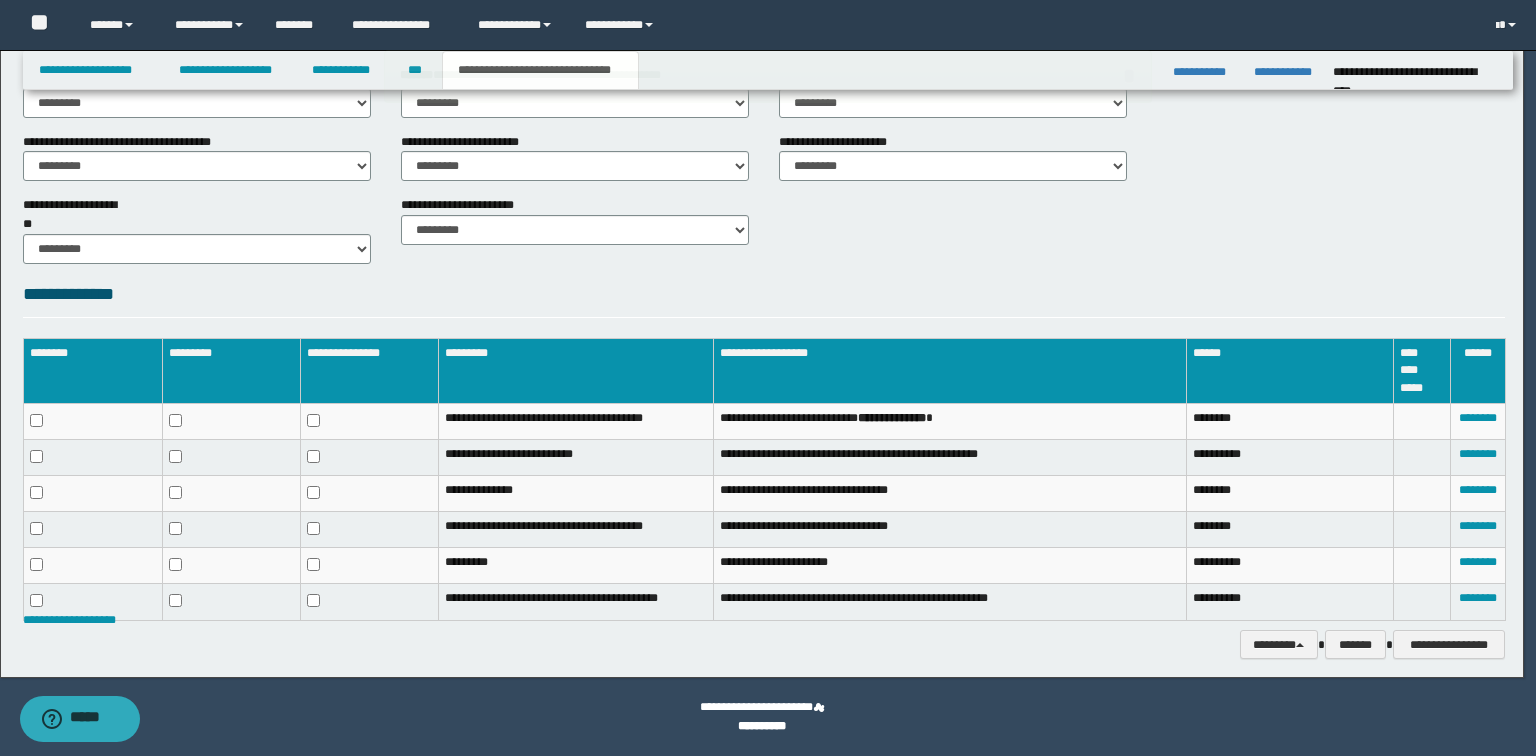 scroll, scrollTop: 823, scrollLeft: 0, axis: vertical 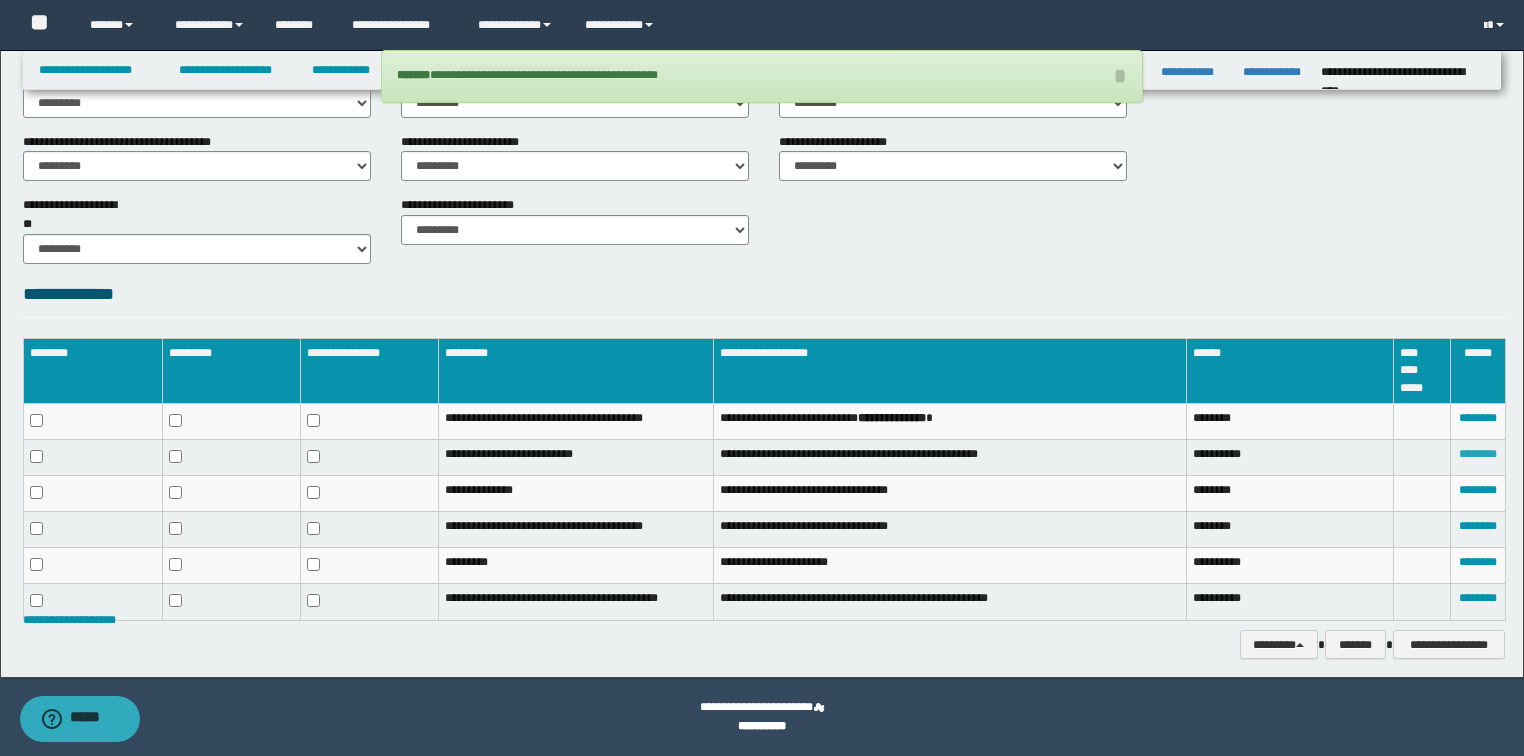 click on "********" at bounding box center (1478, 454) 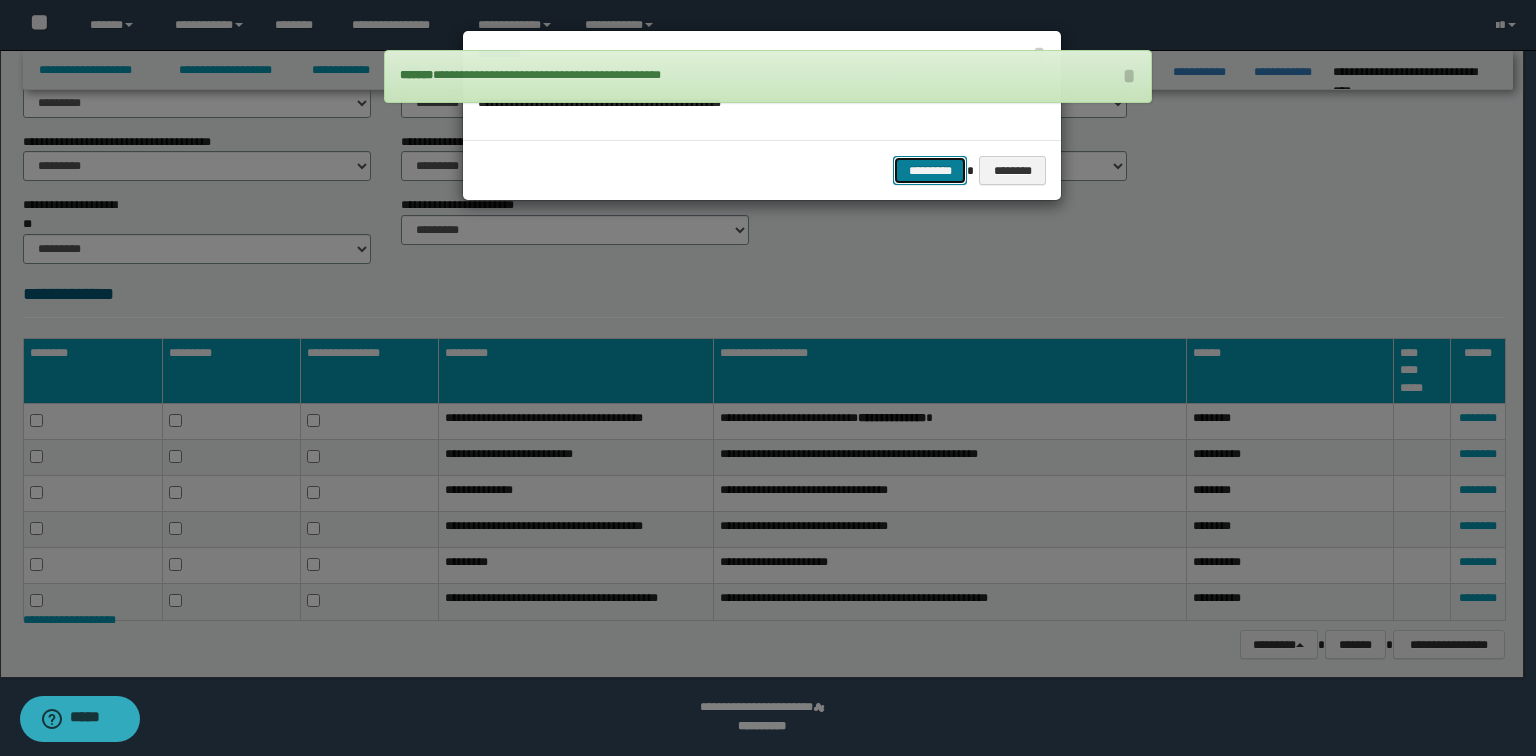 click on "*********" at bounding box center (930, 171) 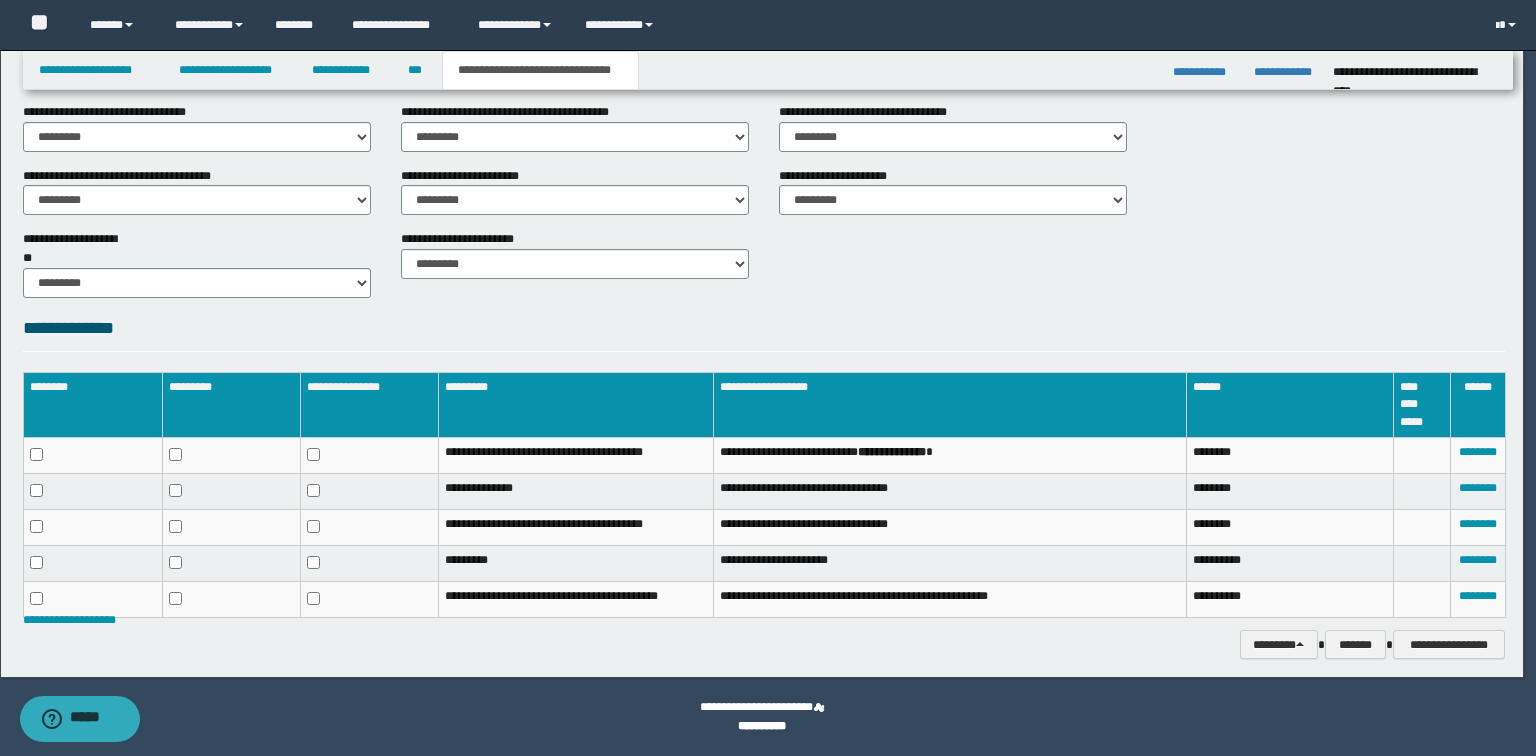 scroll, scrollTop: 788, scrollLeft: 0, axis: vertical 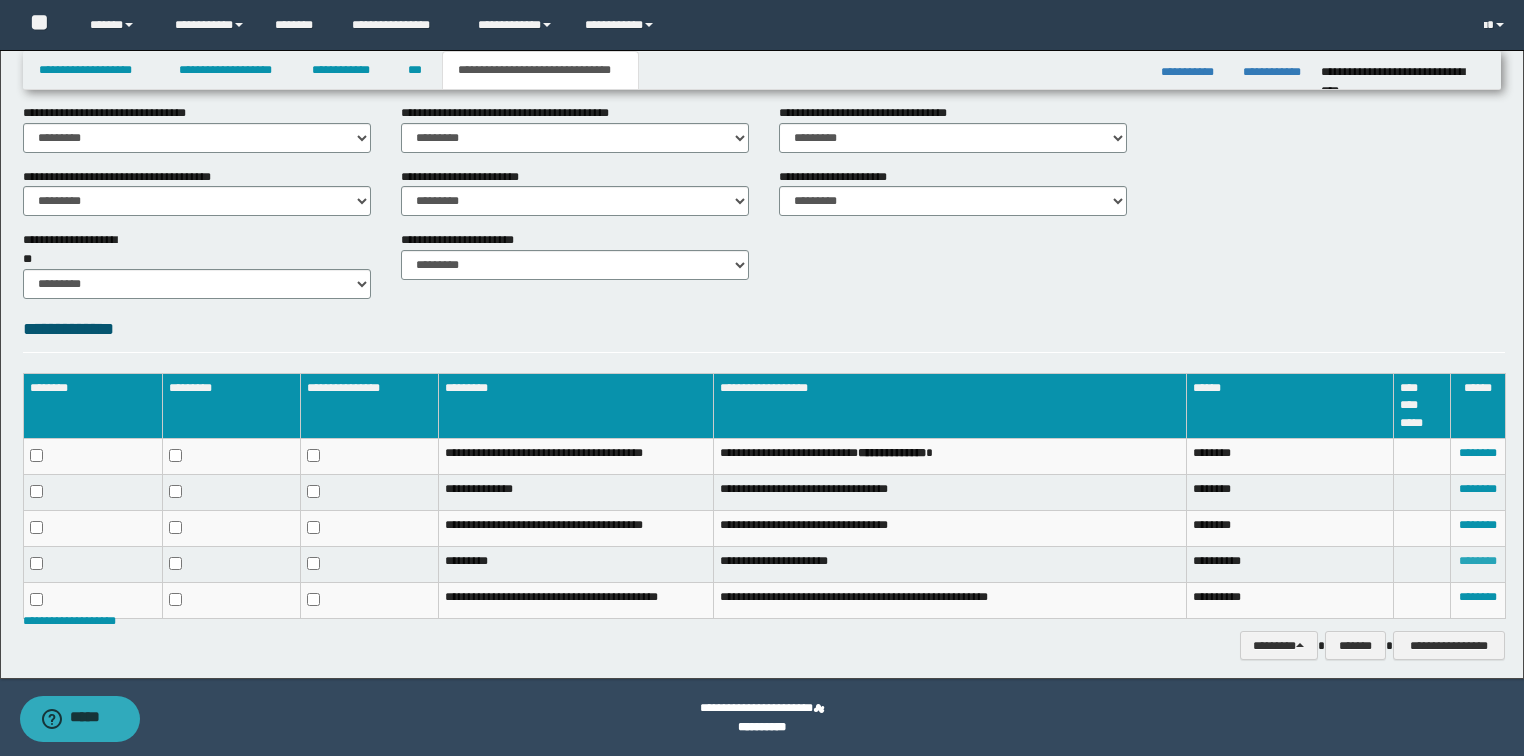 click on "********" at bounding box center [1478, 561] 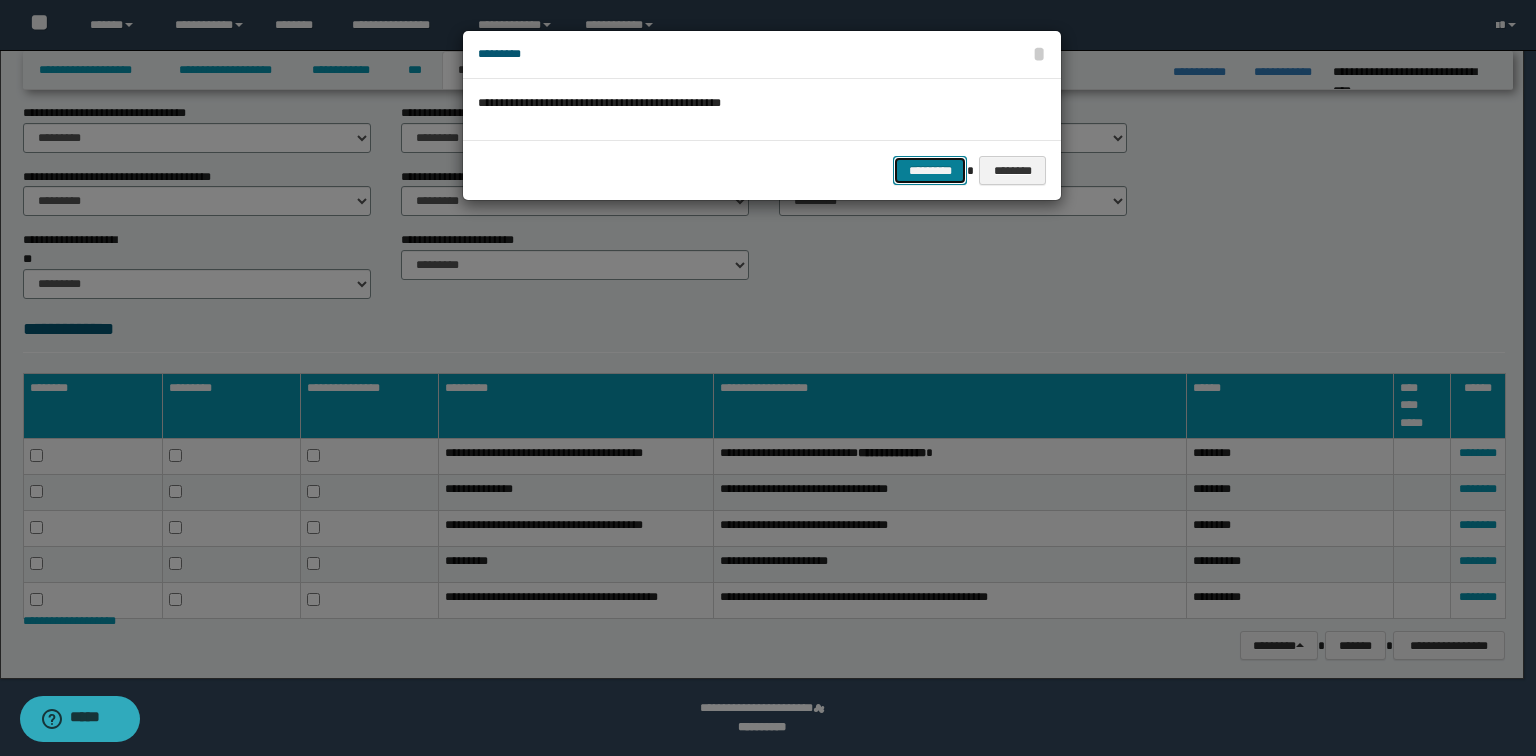 click on "*********" at bounding box center [930, 171] 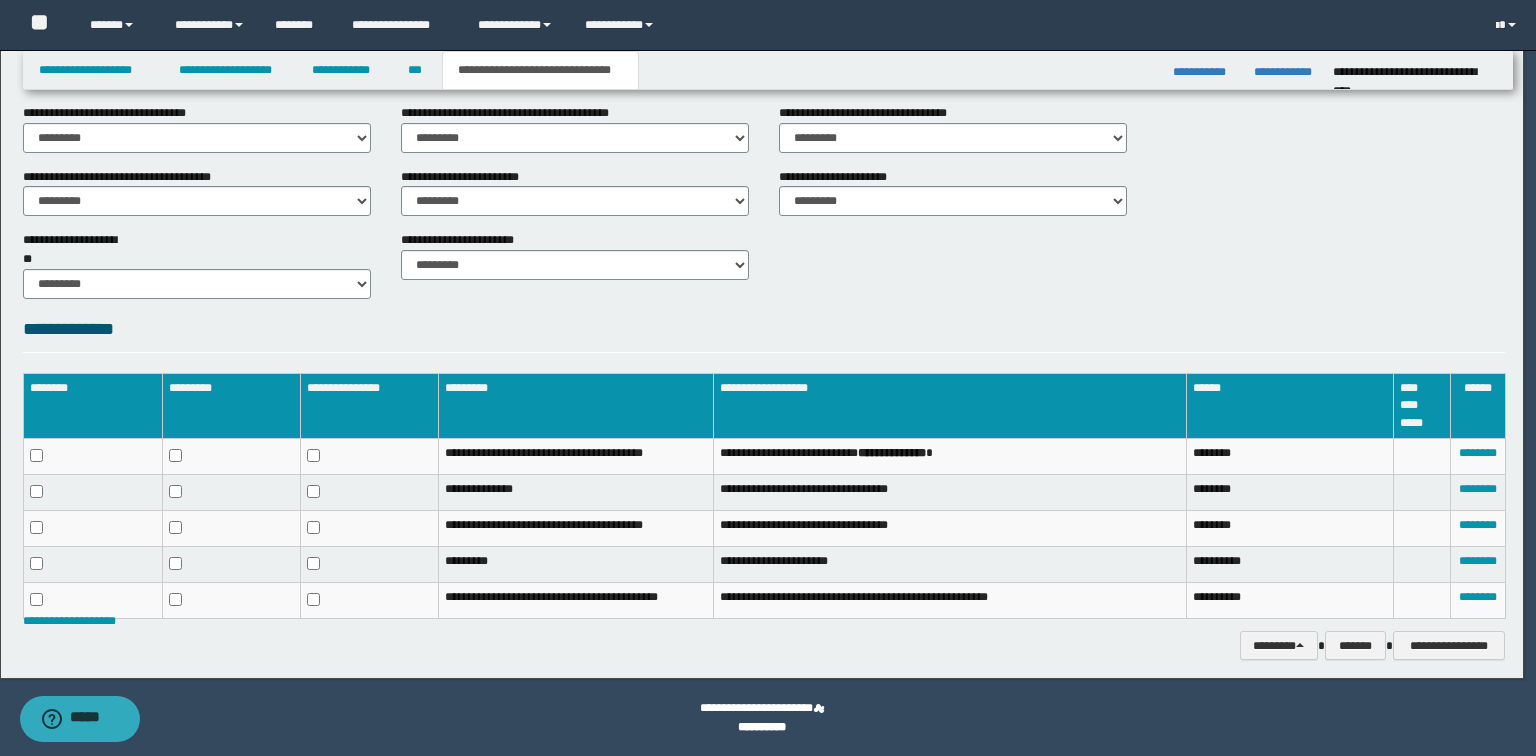 scroll, scrollTop: 754, scrollLeft: 0, axis: vertical 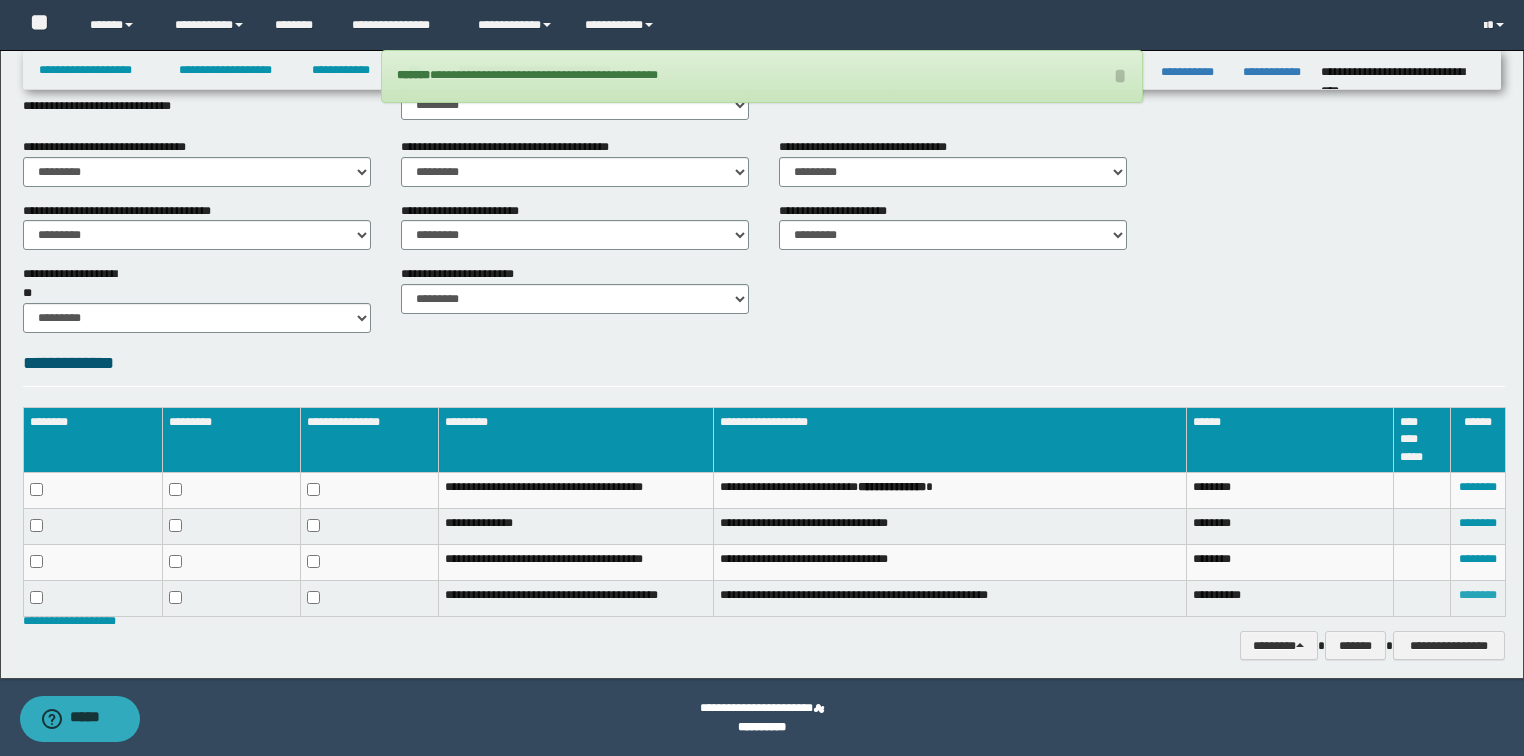 click on "********" at bounding box center [1478, 595] 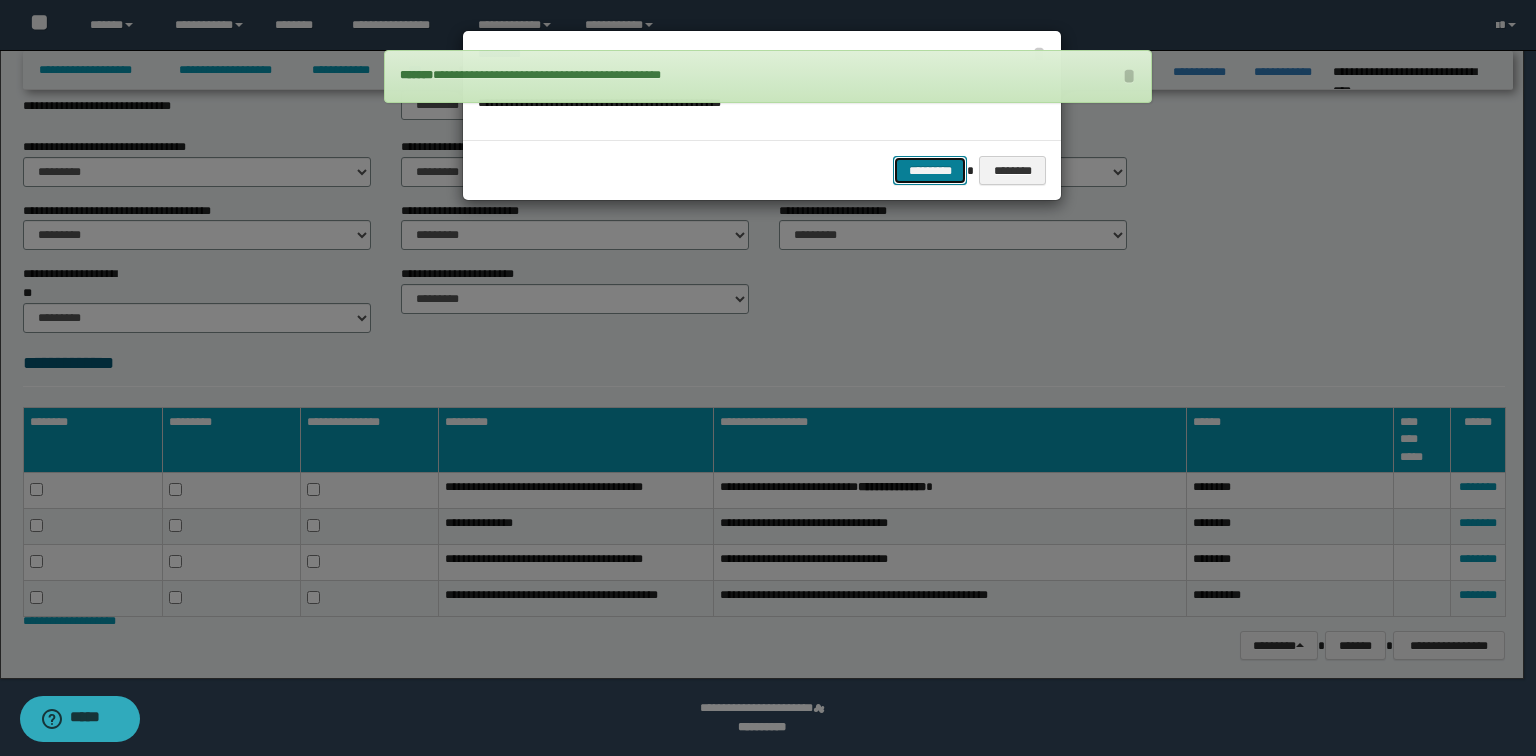 click on "*********" at bounding box center (930, 171) 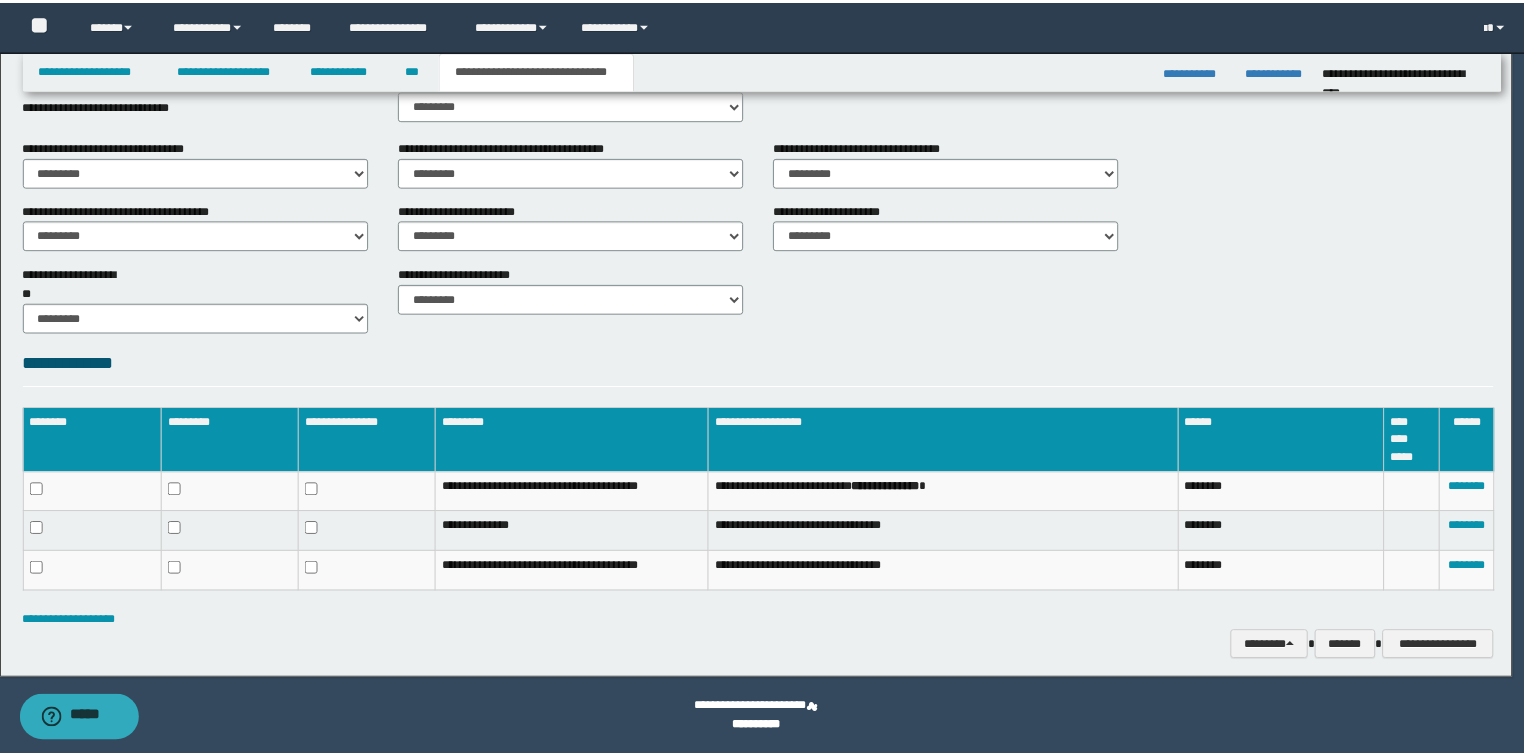 scroll, scrollTop: 720, scrollLeft: 0, axis: vertical 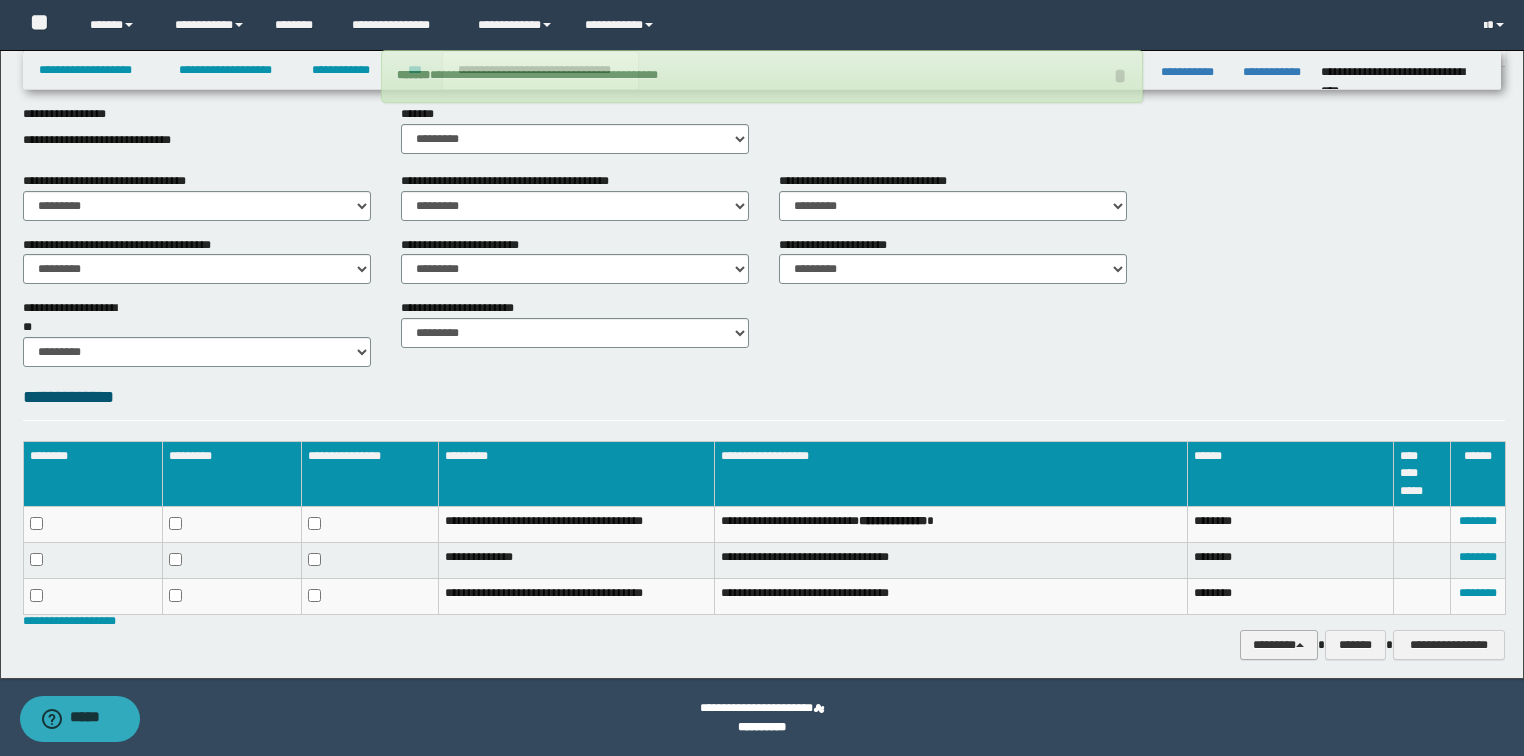 click at bounding box center [1300, 645] 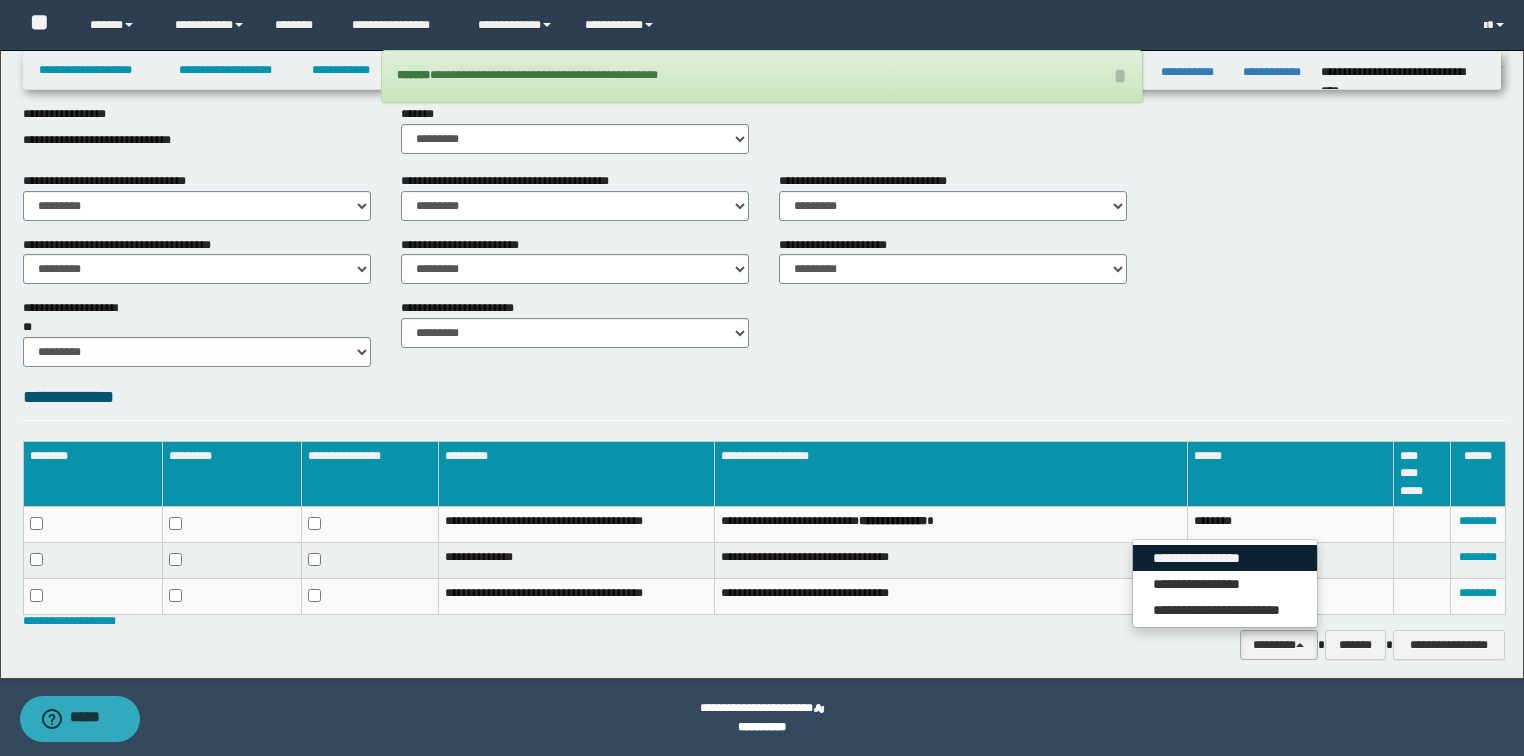 click on "**********" at bounding box center (1225, 558) 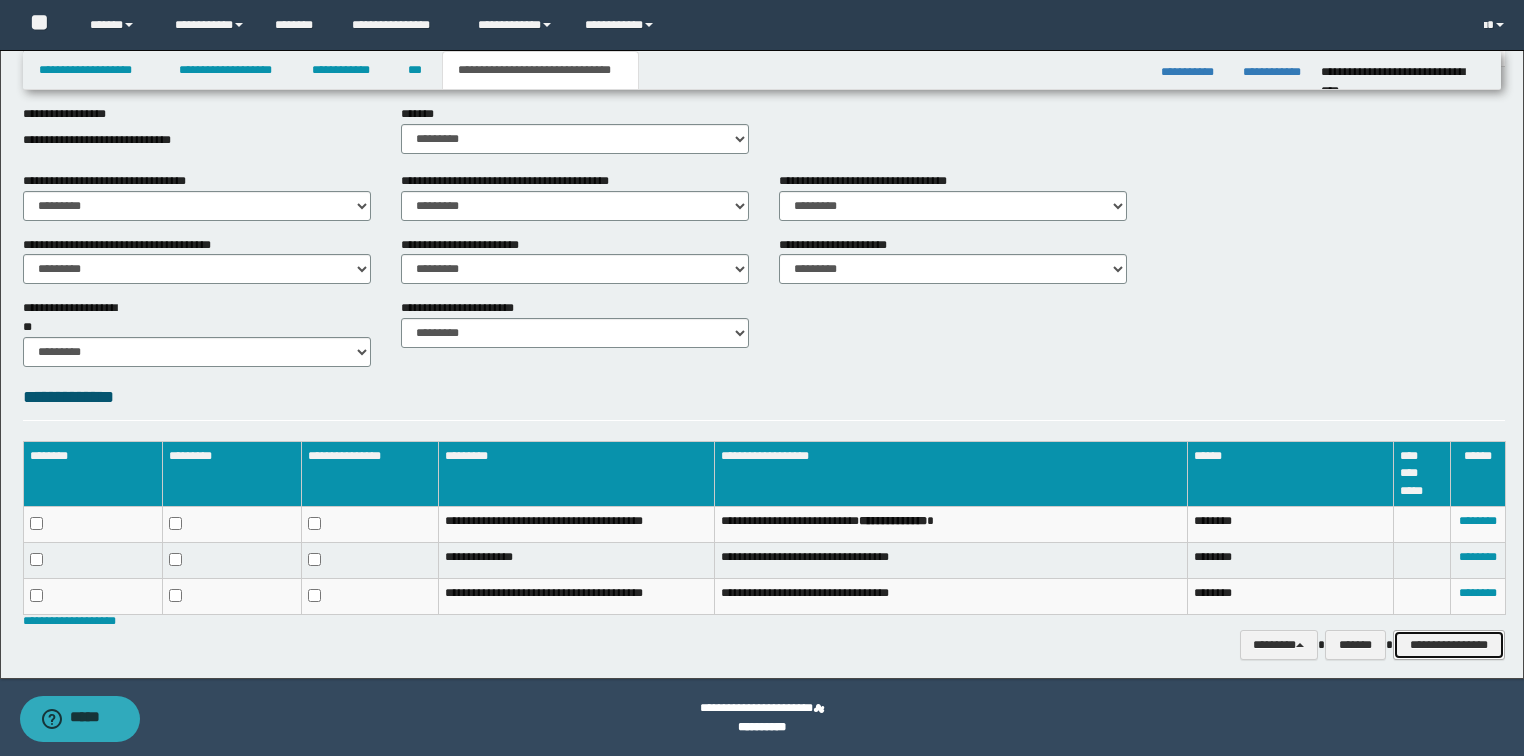 click on "**********" at bounding box center (1449, 645) 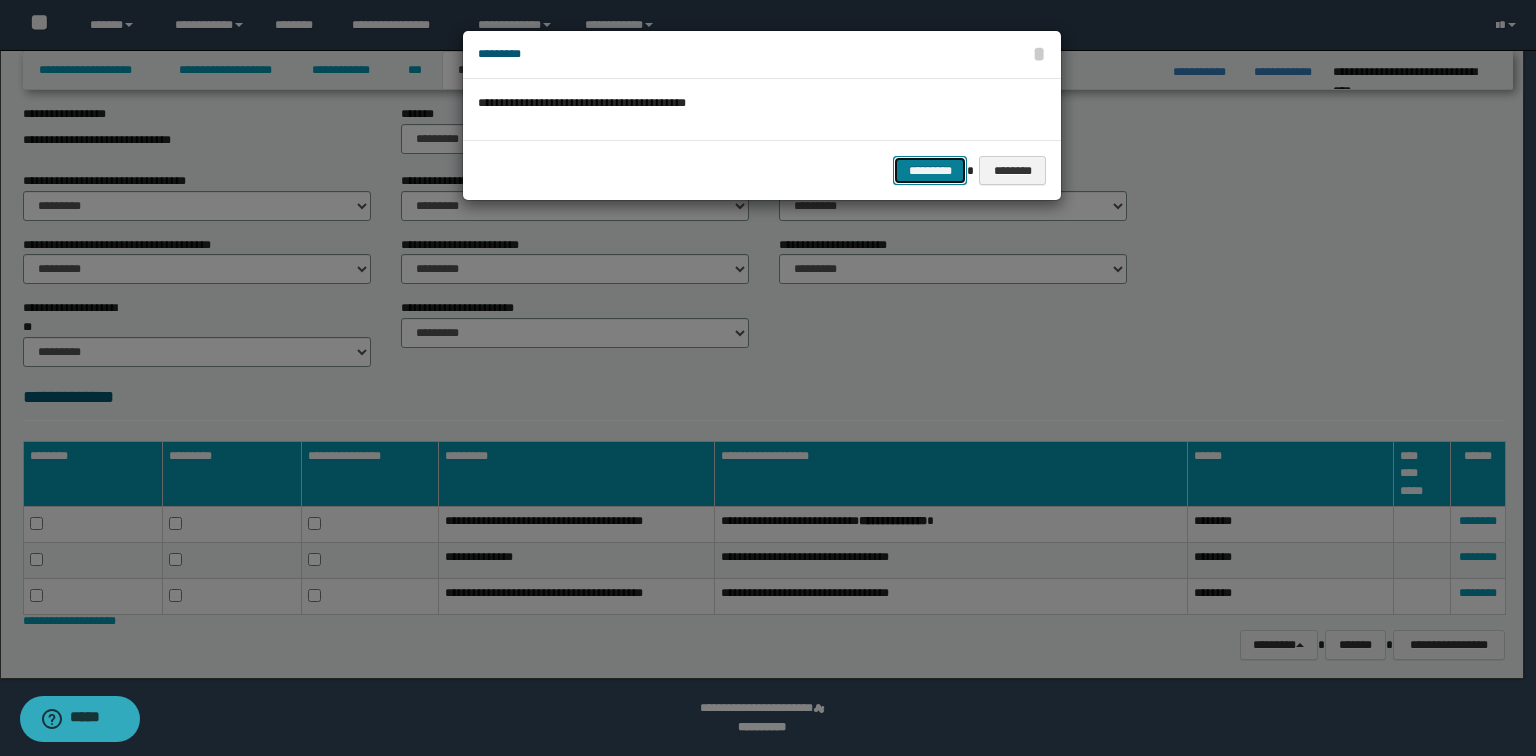 click on "*********" at bounding box center (930, 171) 